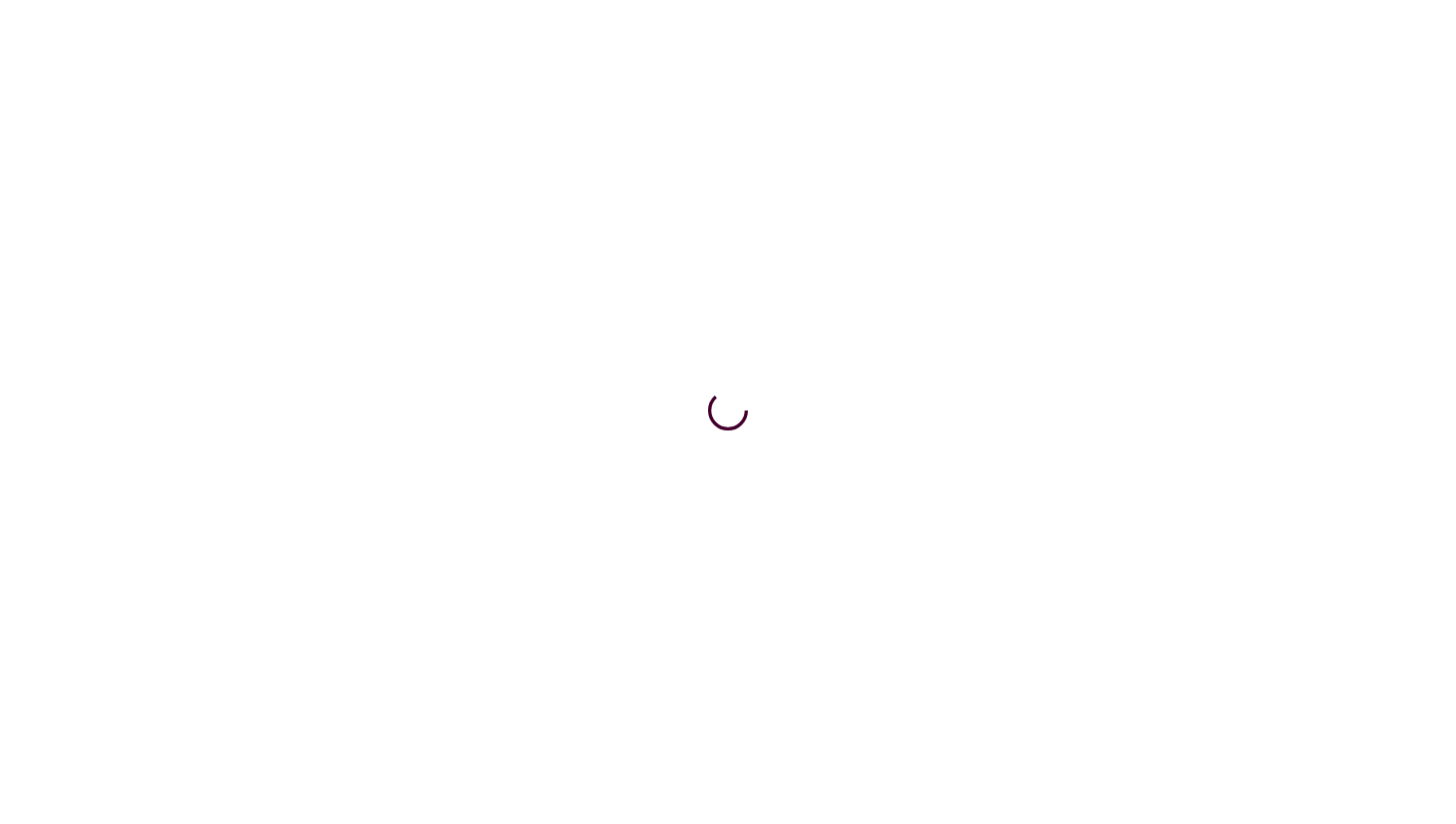 scroll, scrollTop: 0, scrollLeft: 0, axis: both 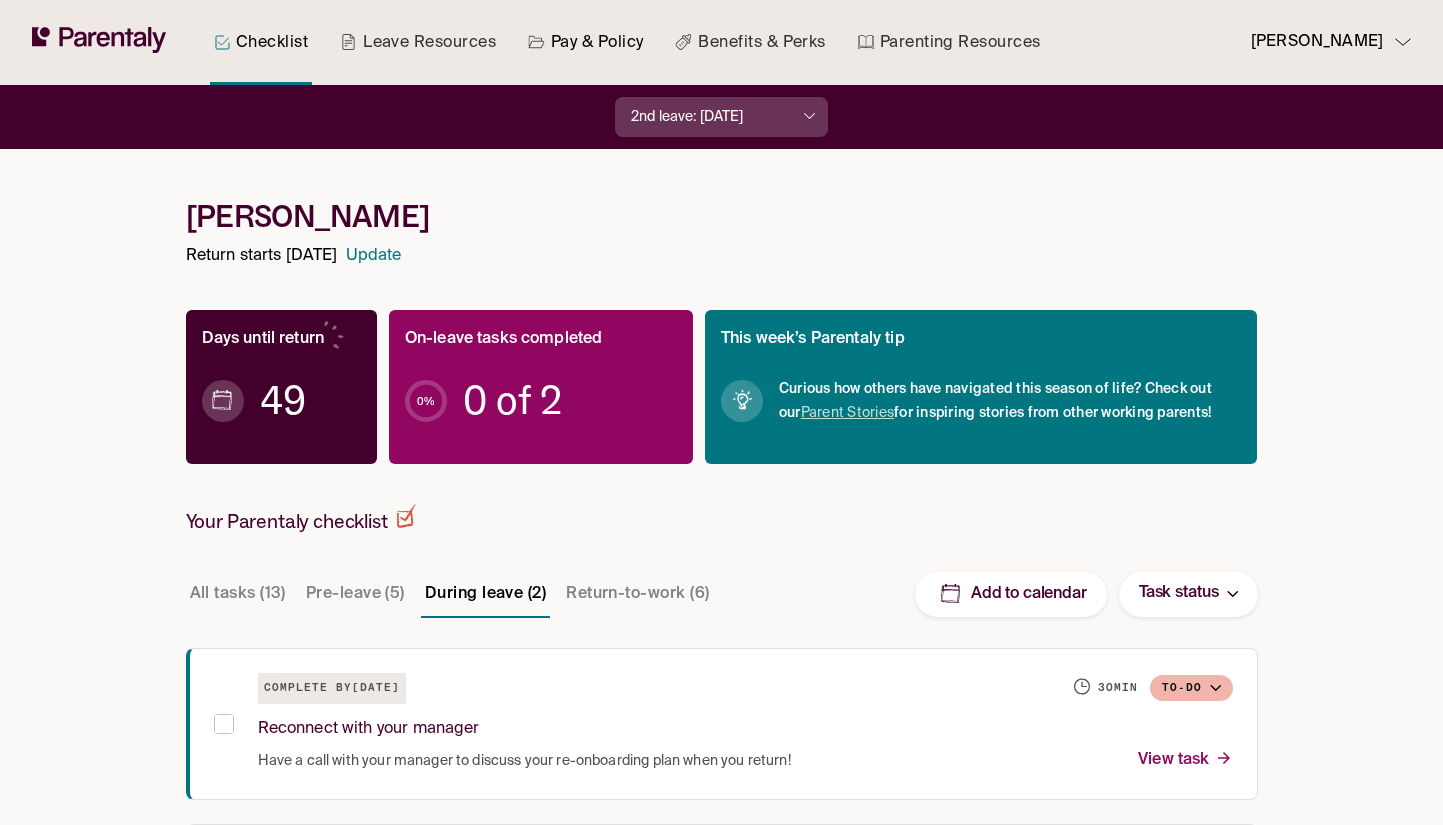 click on "Pay & Policy" at bounding box center [586, 42] 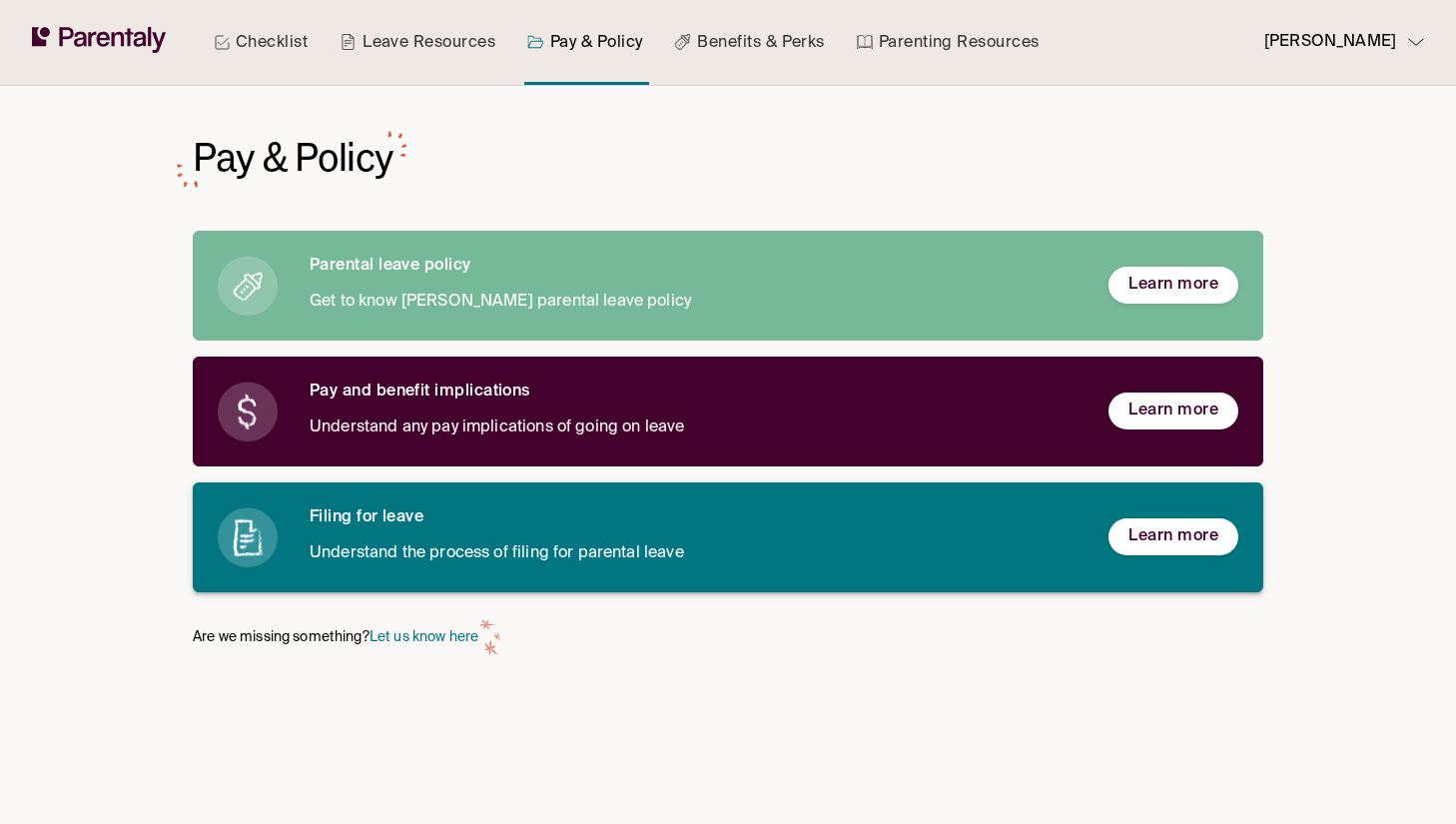 click on "Filing for leave" at bounding box center [693, 517] 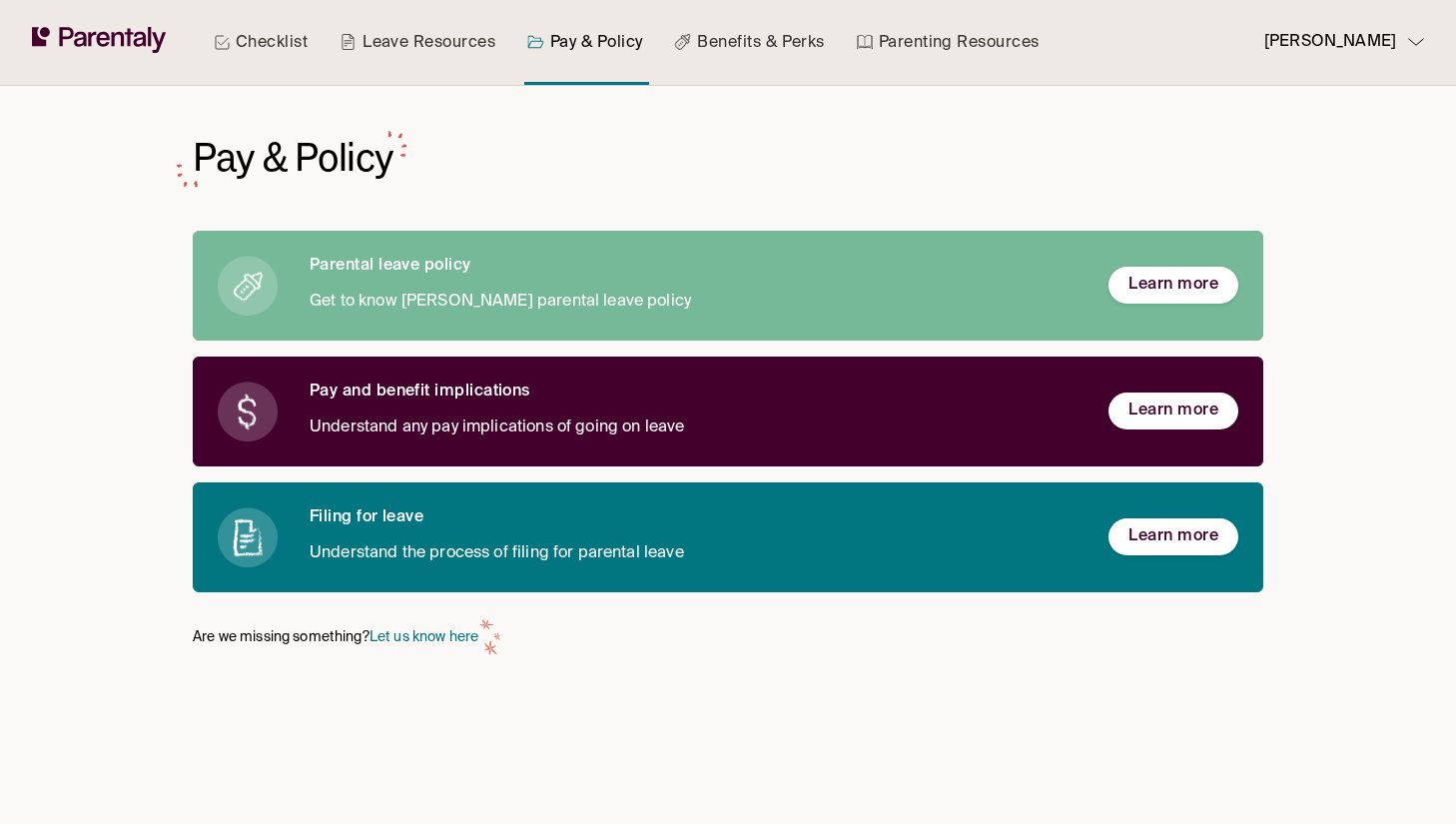 click on "Understand any pay implications of going on leave" at bounding box center (693, 427) 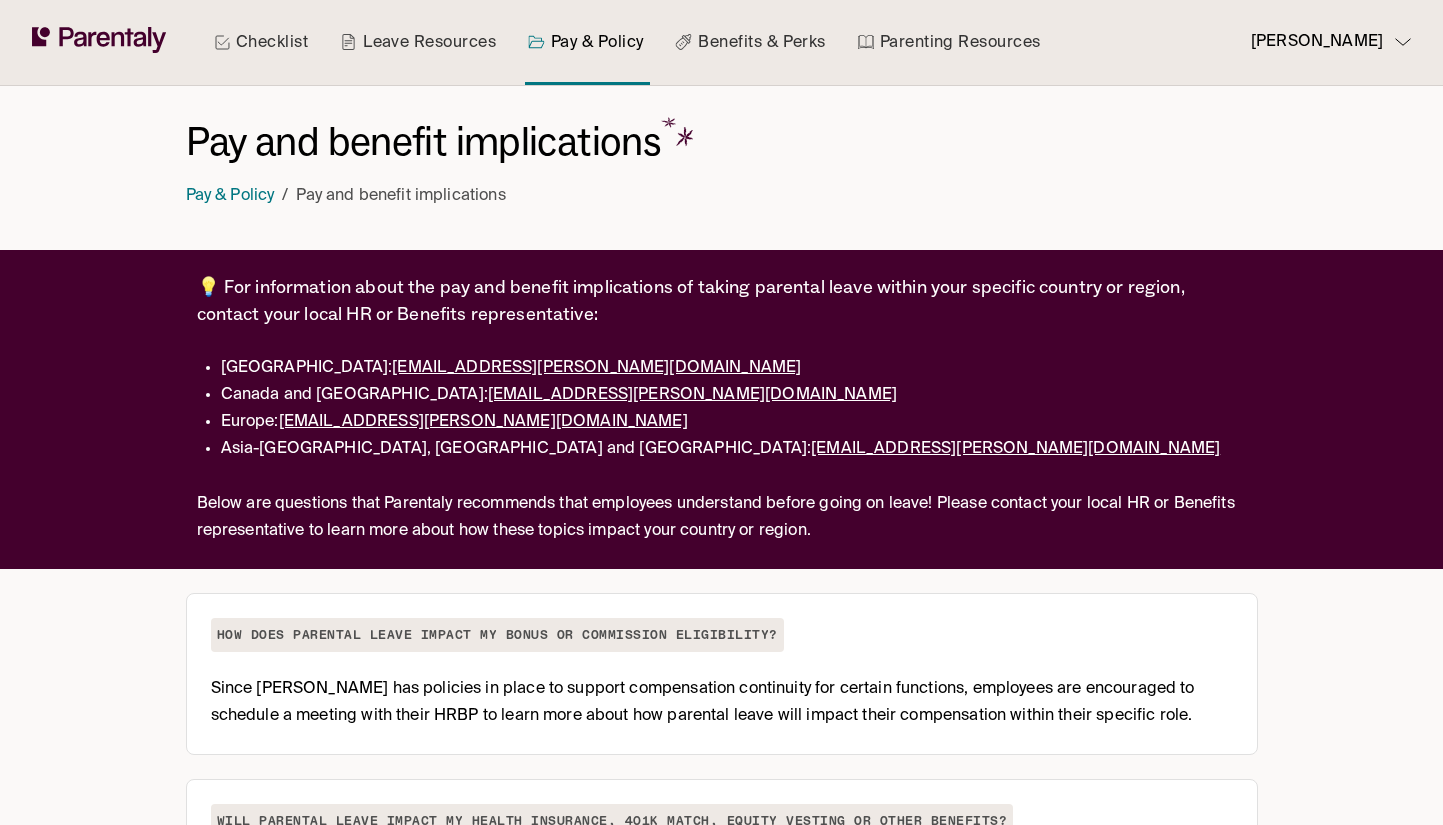 drag, startPoint x: 835, startPoint y: 527, endPoint x: 227, endPoint y: 281, distance: 655.8811 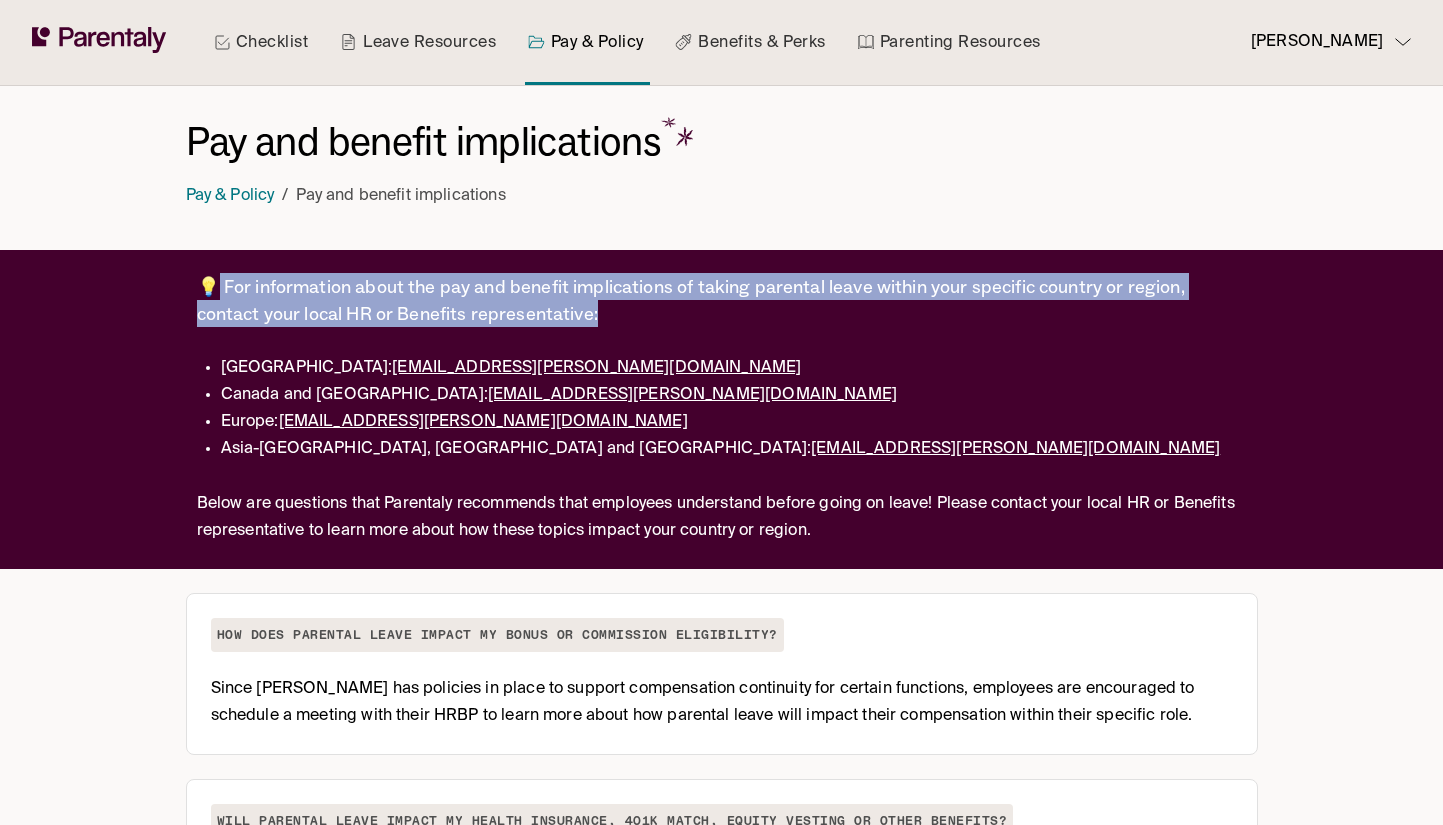 drag, startPoint x: 573, startPoint y: 317, endPoint x: 217, endPoint y: 289, distance: 357.09943 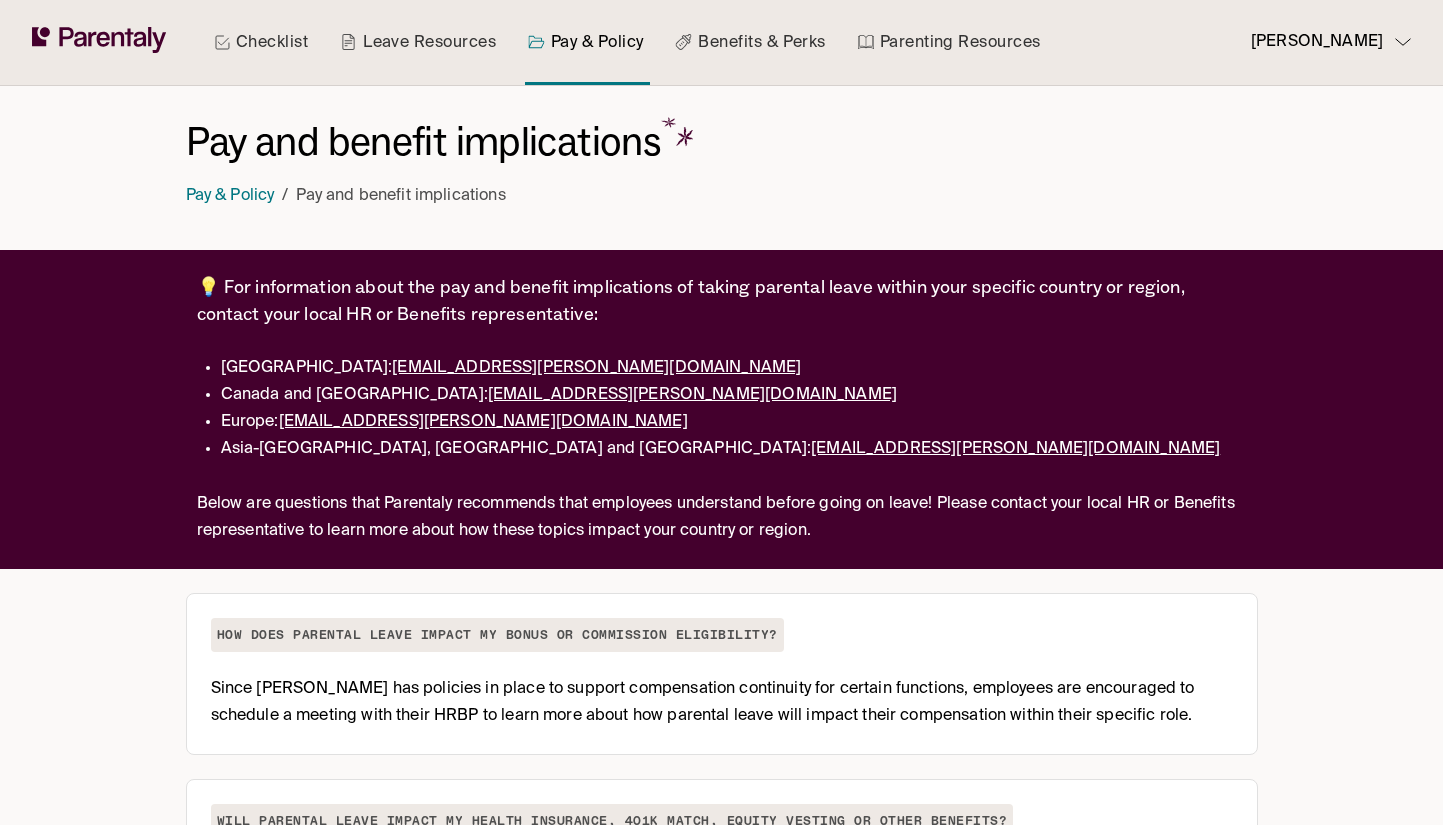 click on "Canada and Latin America:  HumanResourcesAmericas@heidrick.com" at bounding box center [734, 395] 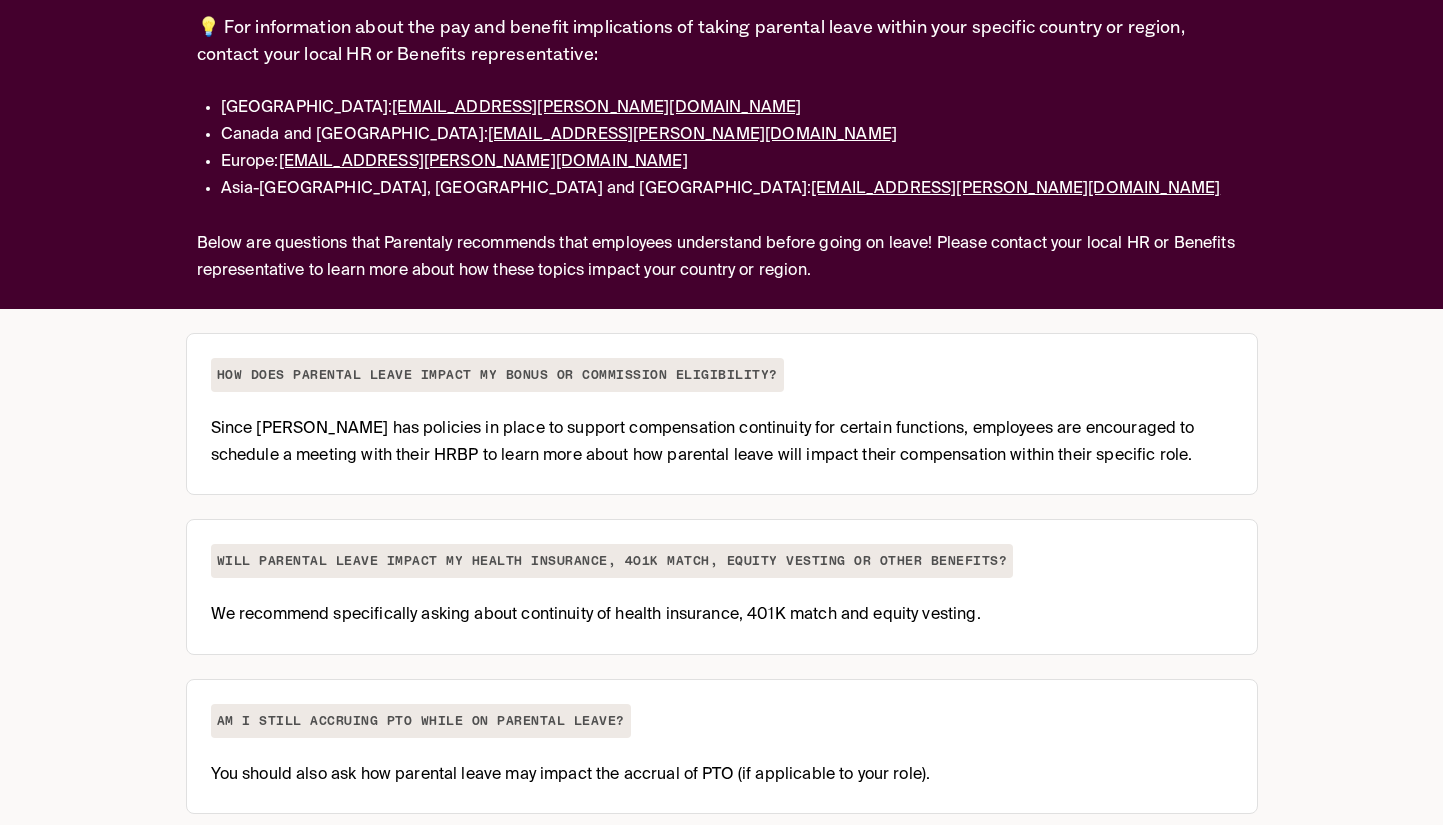 scroll, scrollTop: 281, scrollLeft: 0, axis: vertical 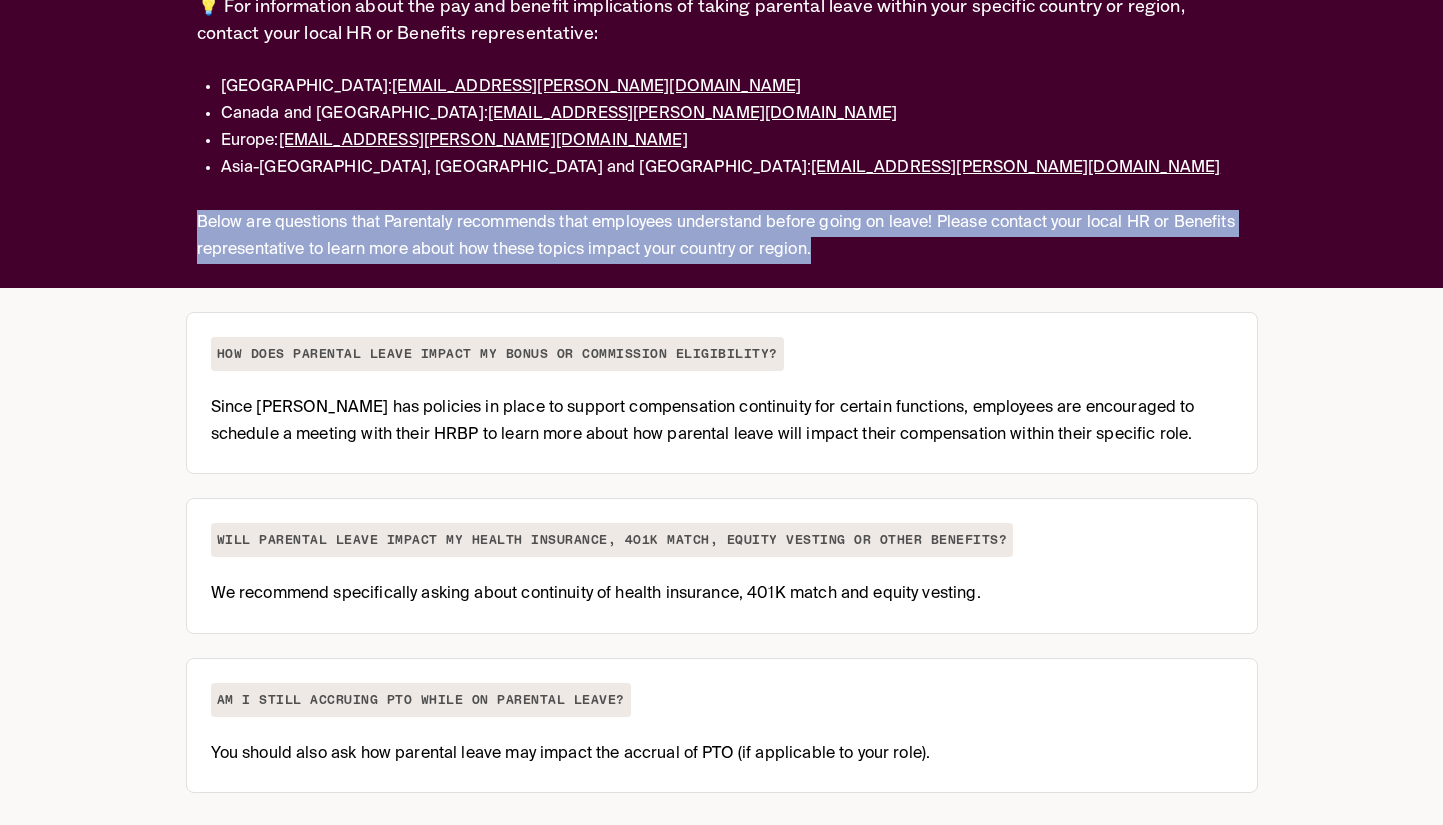drag, startPoint x: 852, startPoint y: 255, endPoint x: 204, endPoint y: 236, distance: 648.2785 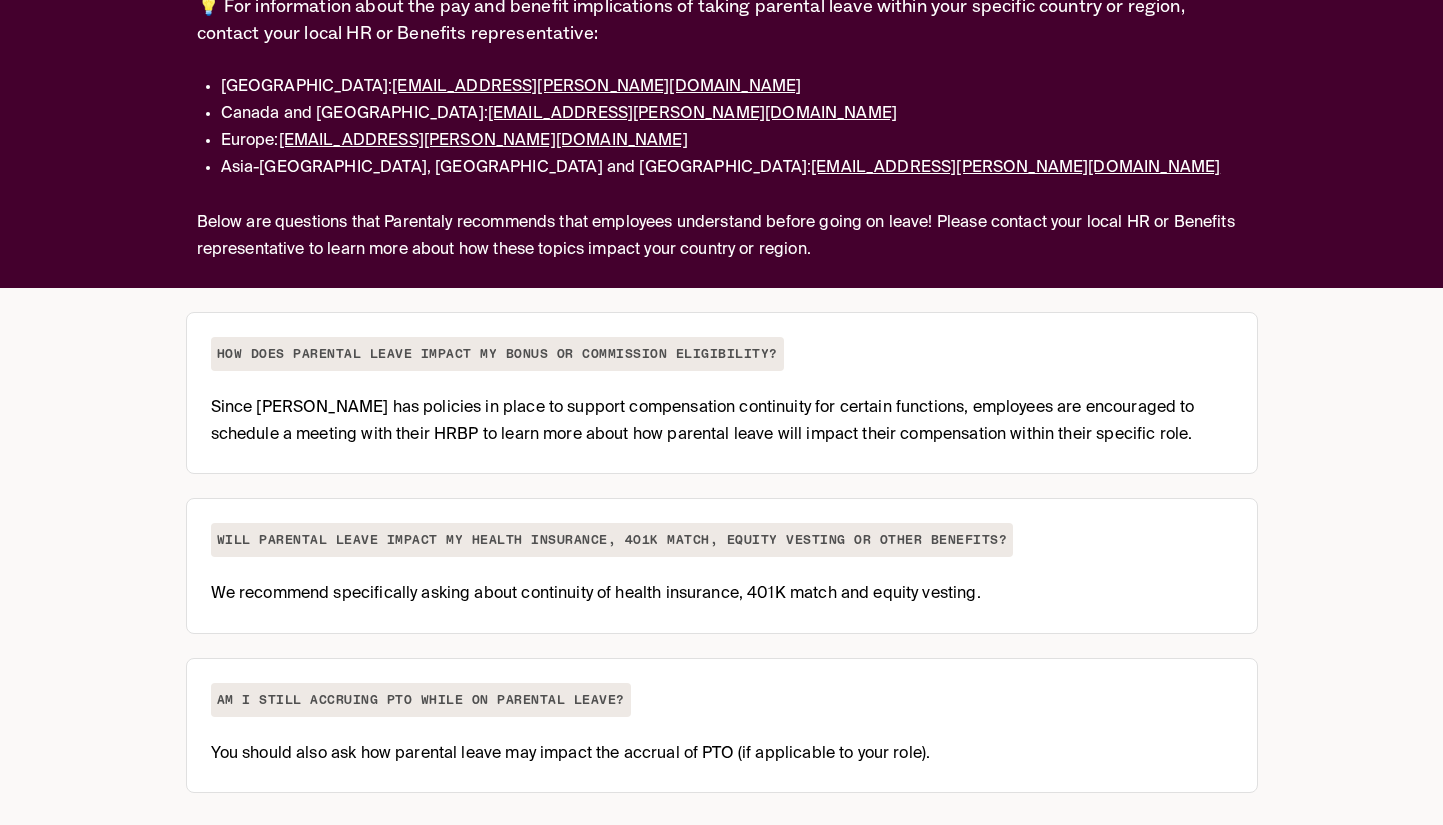click on "Below are questions that Parentaly recommends that employees understand before going on leave! Please contact your local HR or Benefits representative to learn more about how these topics impact your country or region." at bounding box center [722, 237] 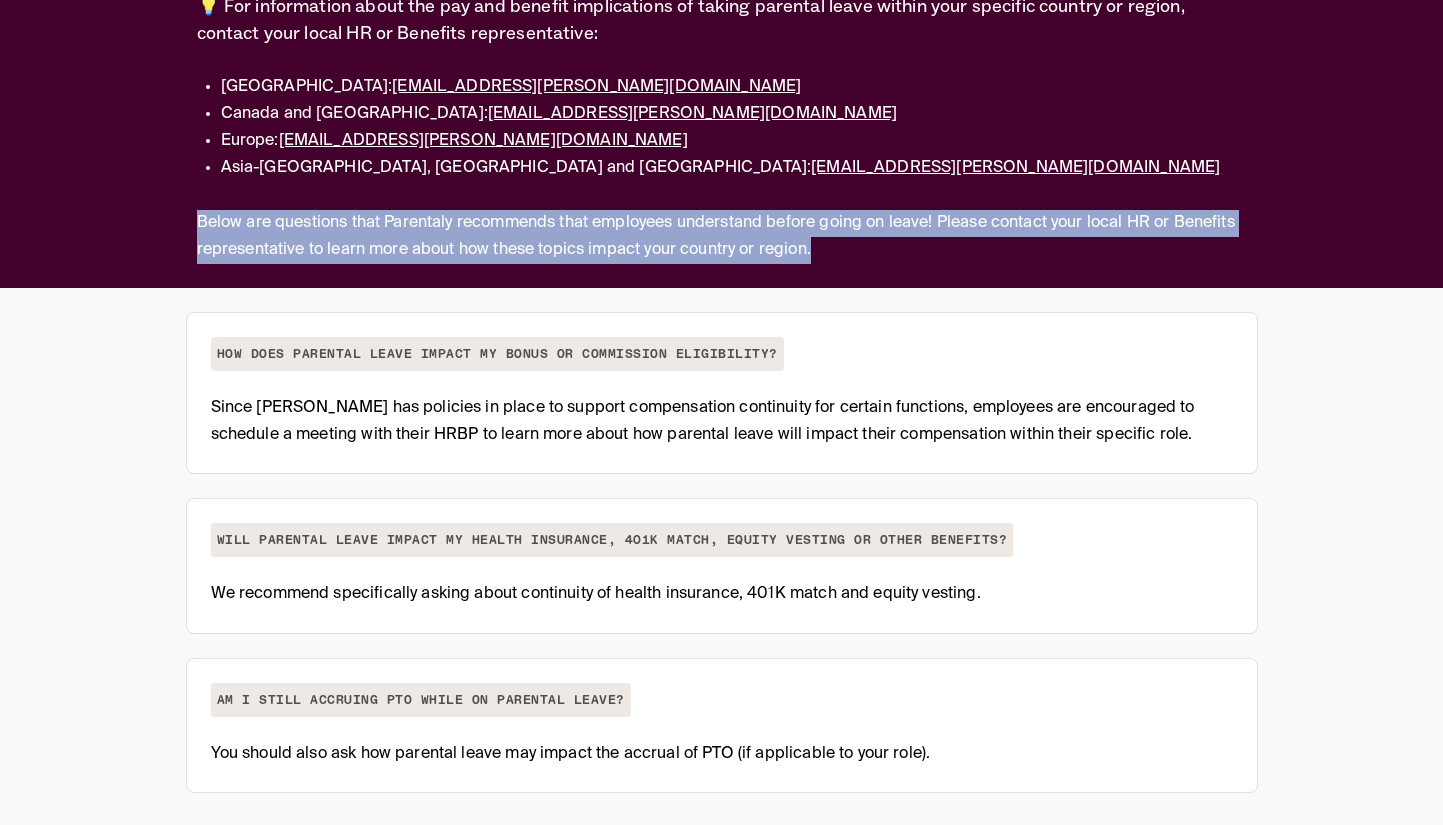 drag, startPoint x: 674, startPoint y: 250, endPoint x: 199, endPoint y: 226, distance: 475.60593 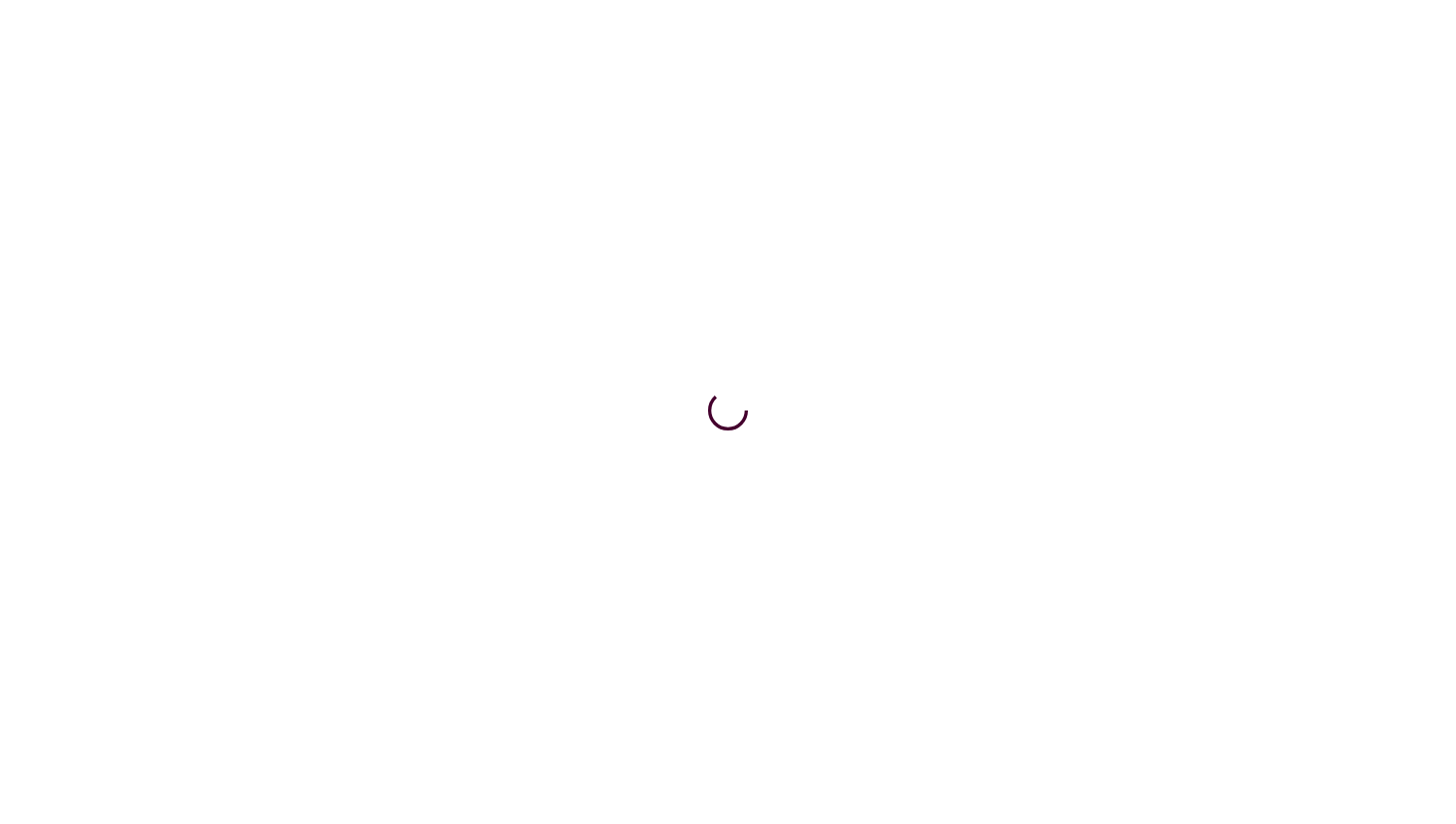 scroll, scrollTop: 0, scrollLeft: 0, axis: both 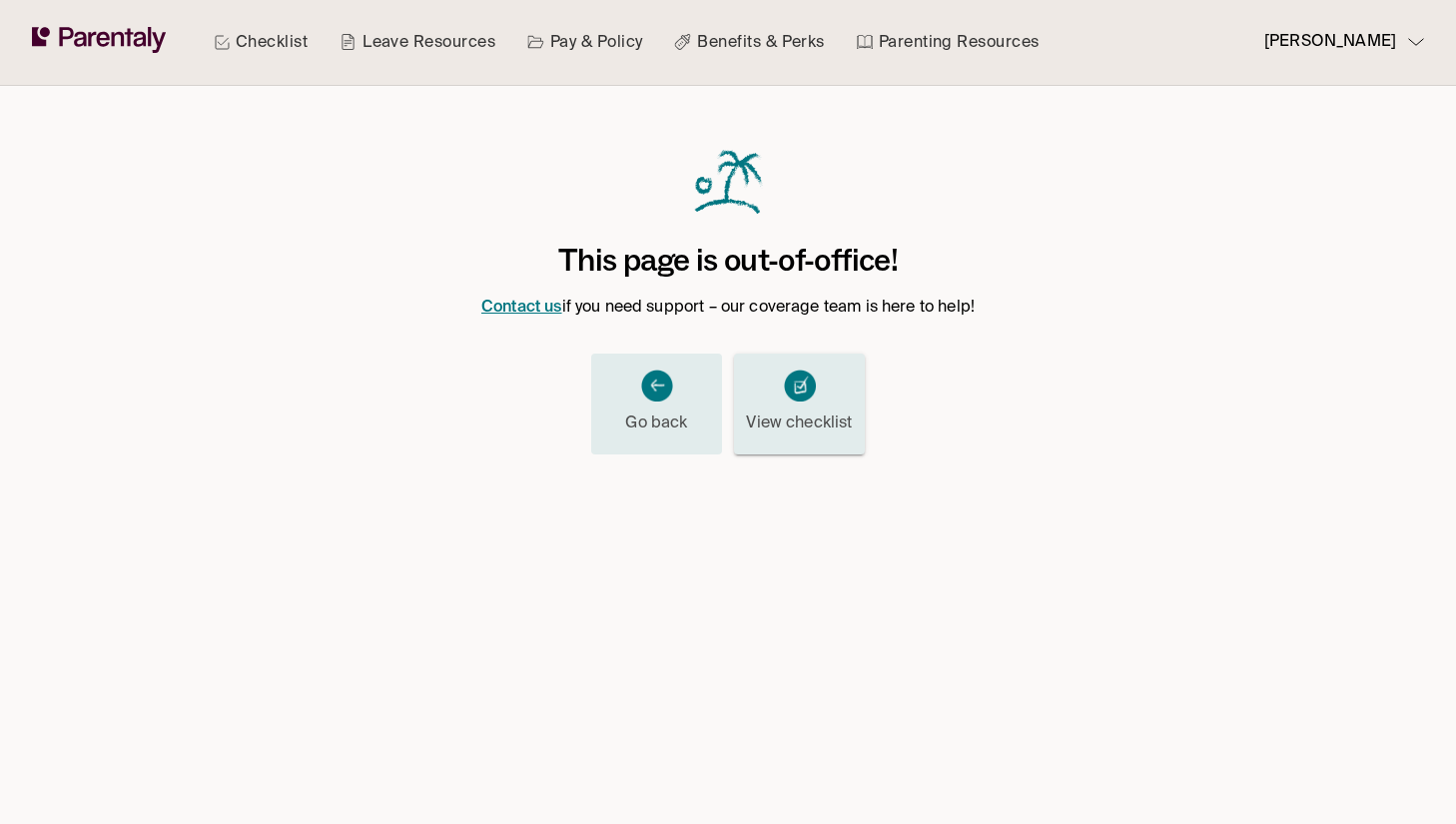 click on "View checklist" at bounding box center [799, 423] 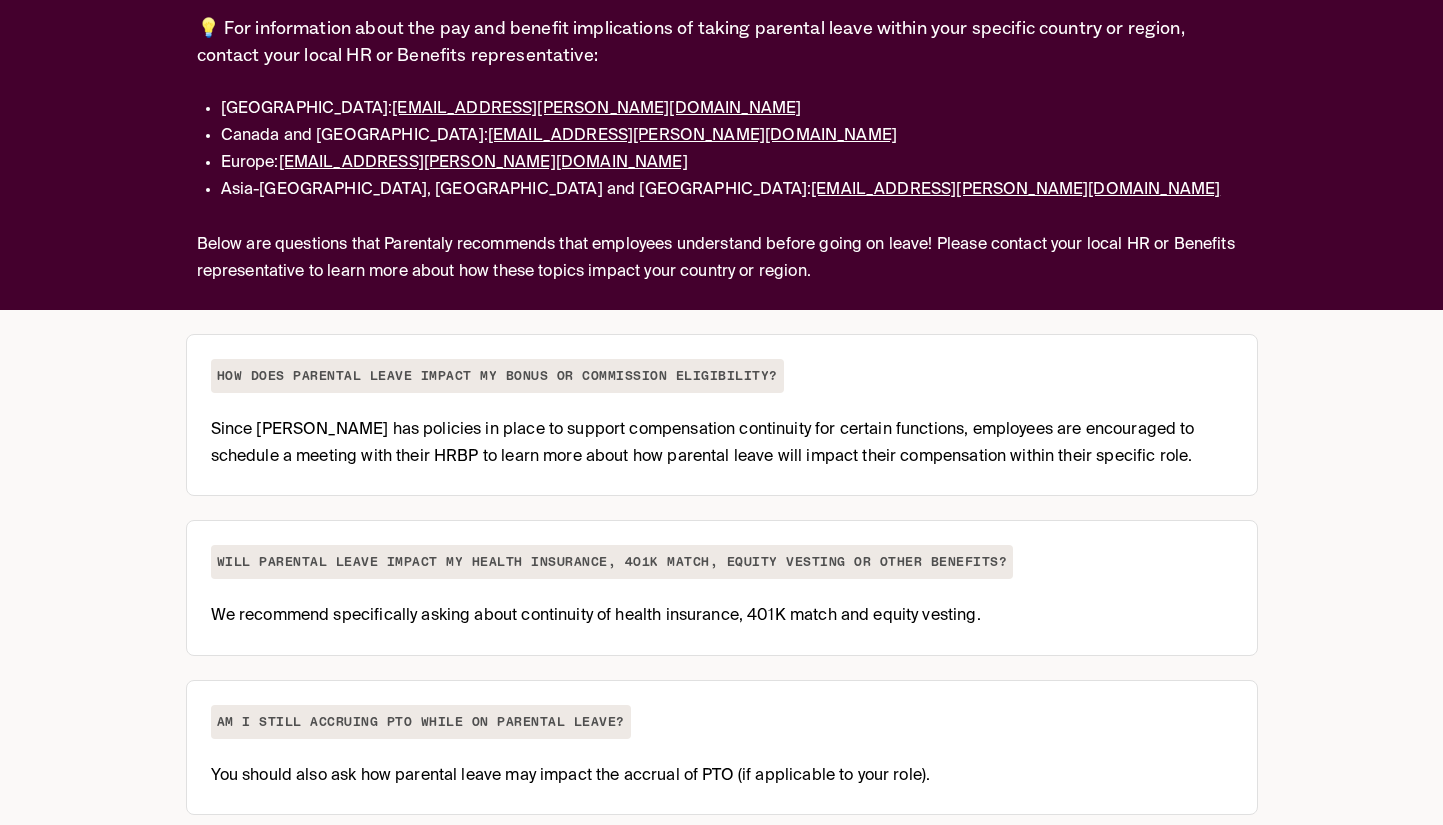 scroll, scrollTop: 281, scrollLeft: 0, axis: vertical 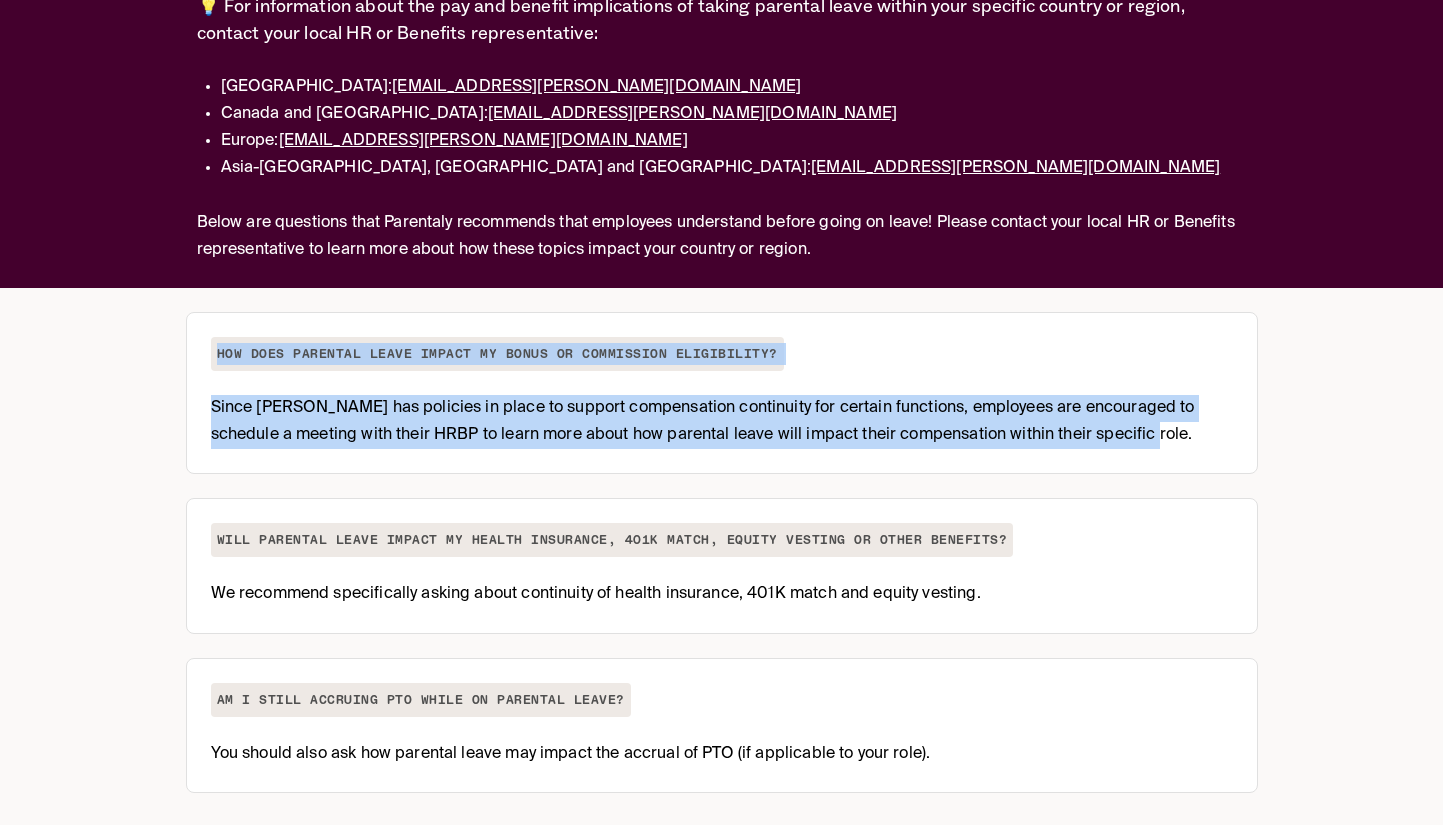 drag, startPoint x: 287, startPoint y: 381, endPoint x: 1162, endPoint y: 468, distance: 879.3145 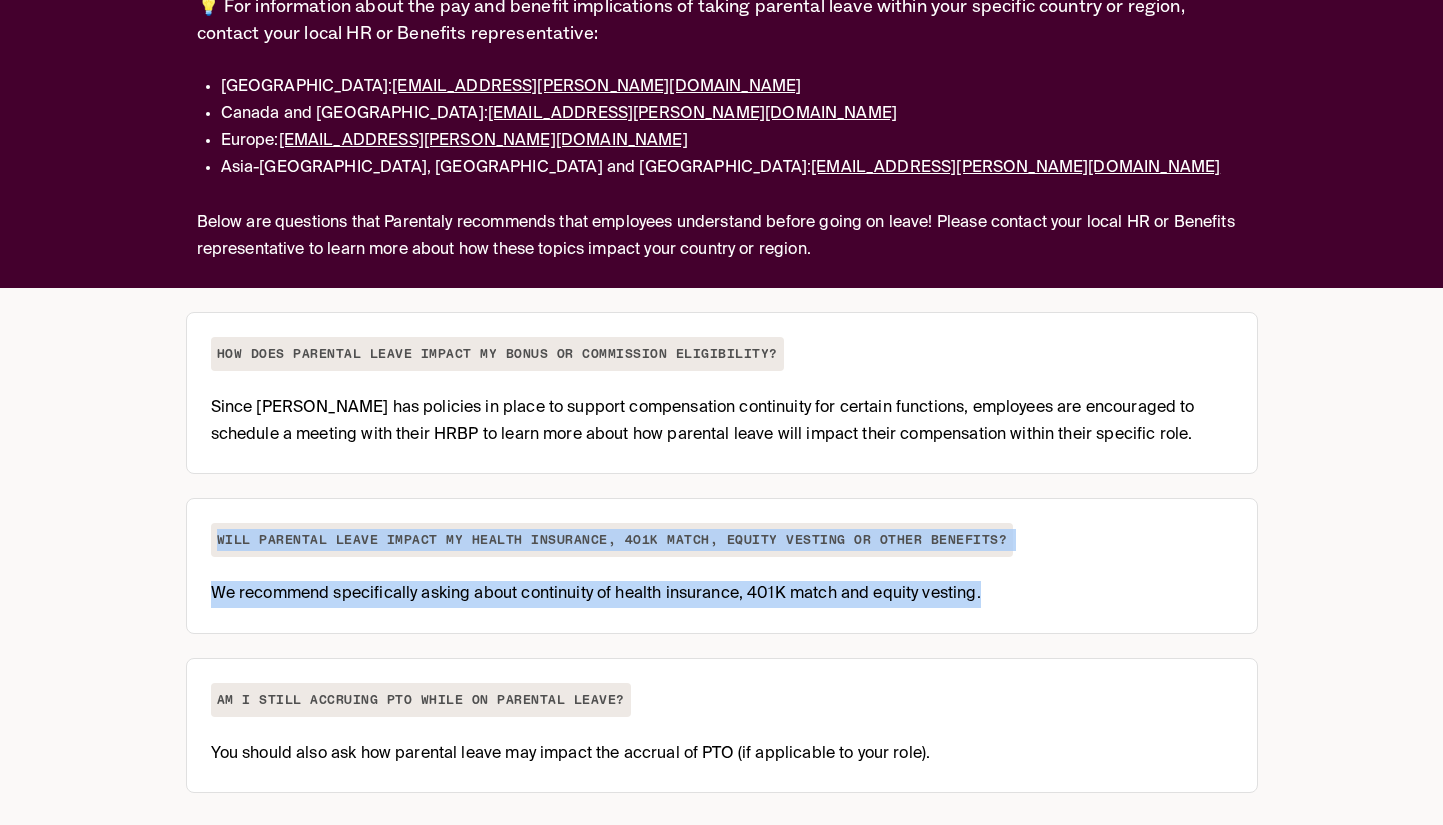 drag, startPoint x: 235, startPoint y: 538, endPoint x: 1075, endPoint y: 608, distance: 842.9116 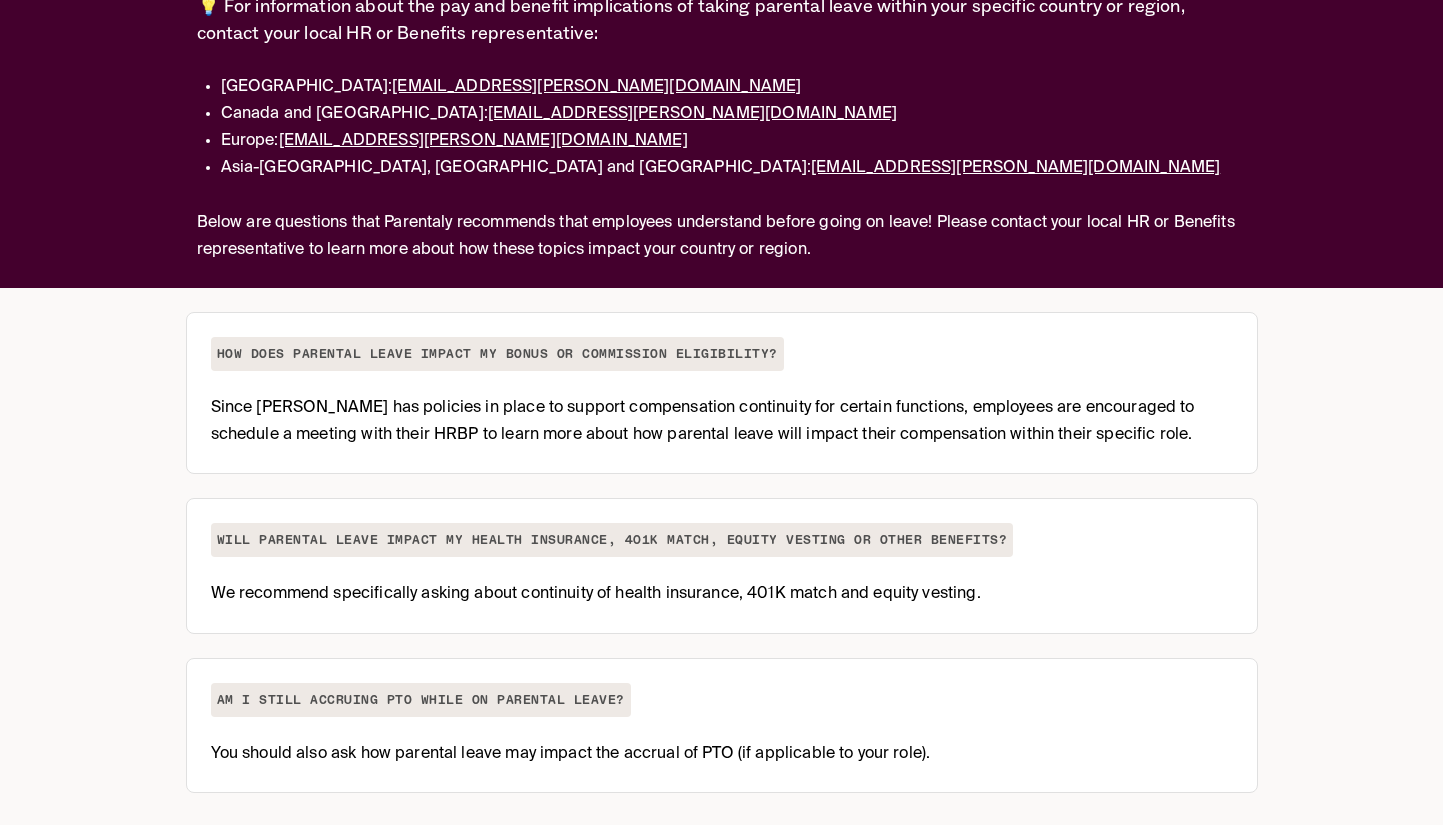 click on "Am I still accruing PTO while on parental leave?" at bounding box center [421, 700] 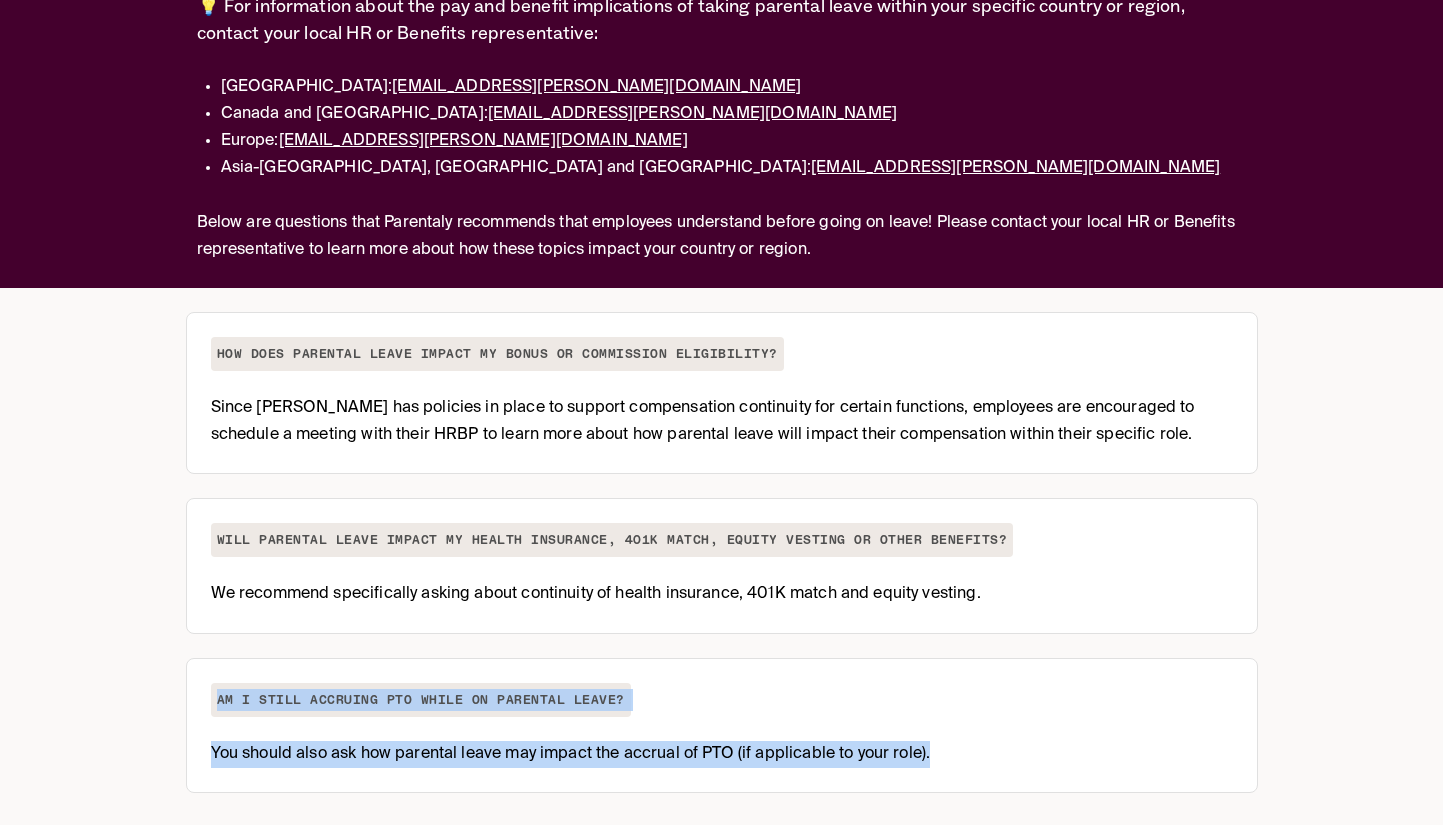 drag, startPoint x: 211, startPoint y: 687, endPoint x: 1034, endPoint y: 768, distance: 826.97644 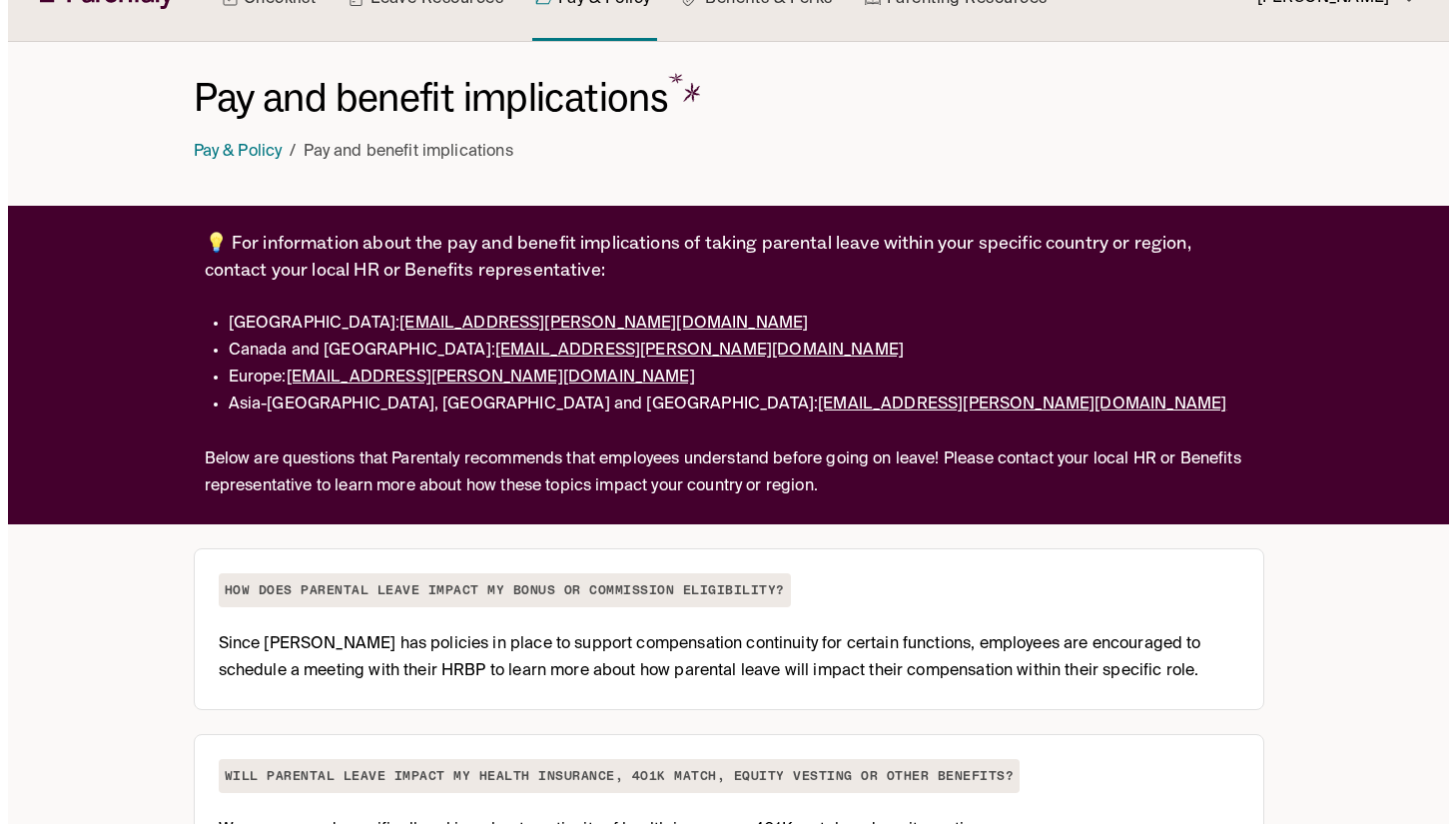 scroll, scrollTop: 0, scrollLeft: 0, axis: both 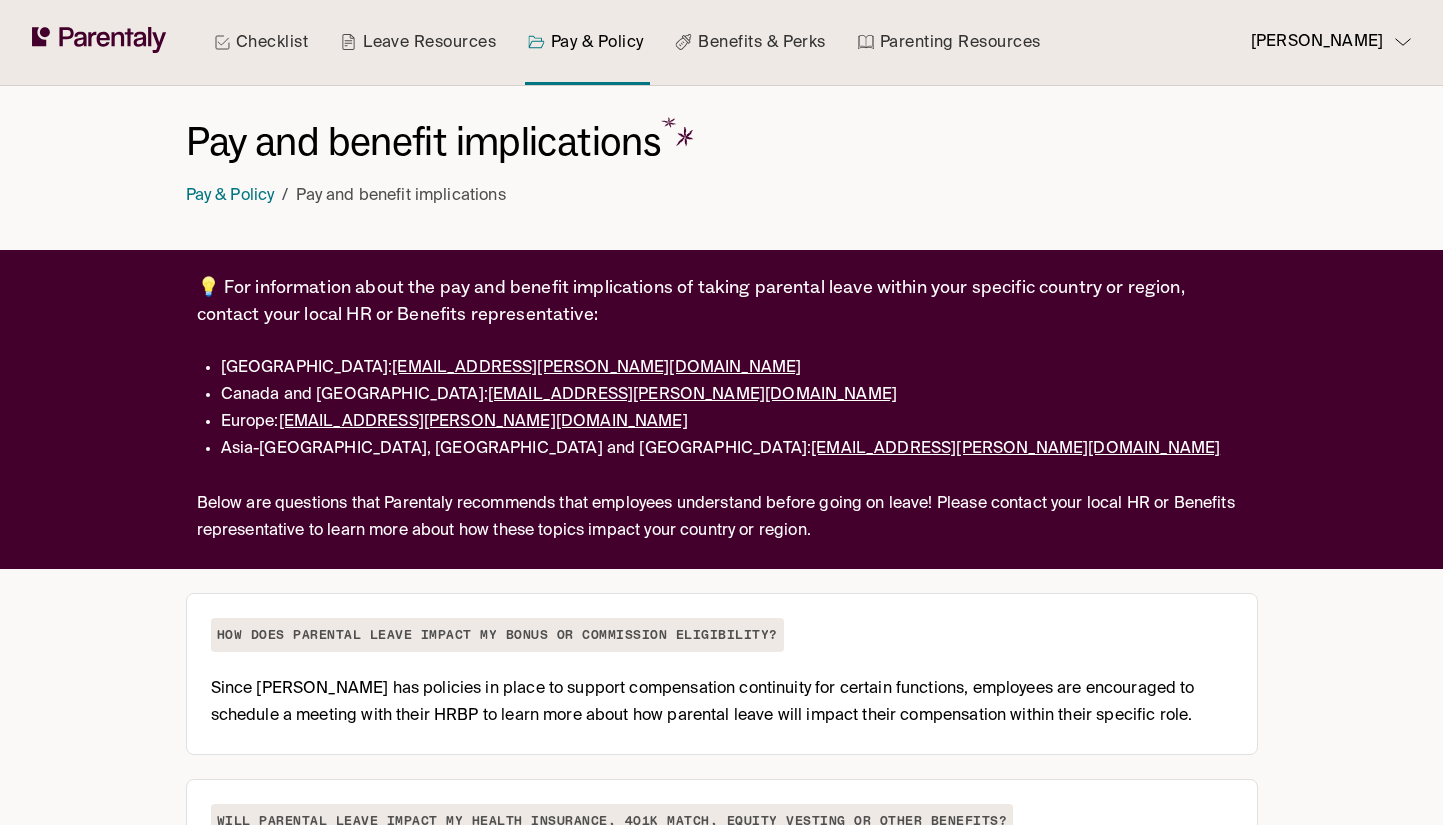 click on "[PERSON_NAME]" at bounding box center [1323, 42] 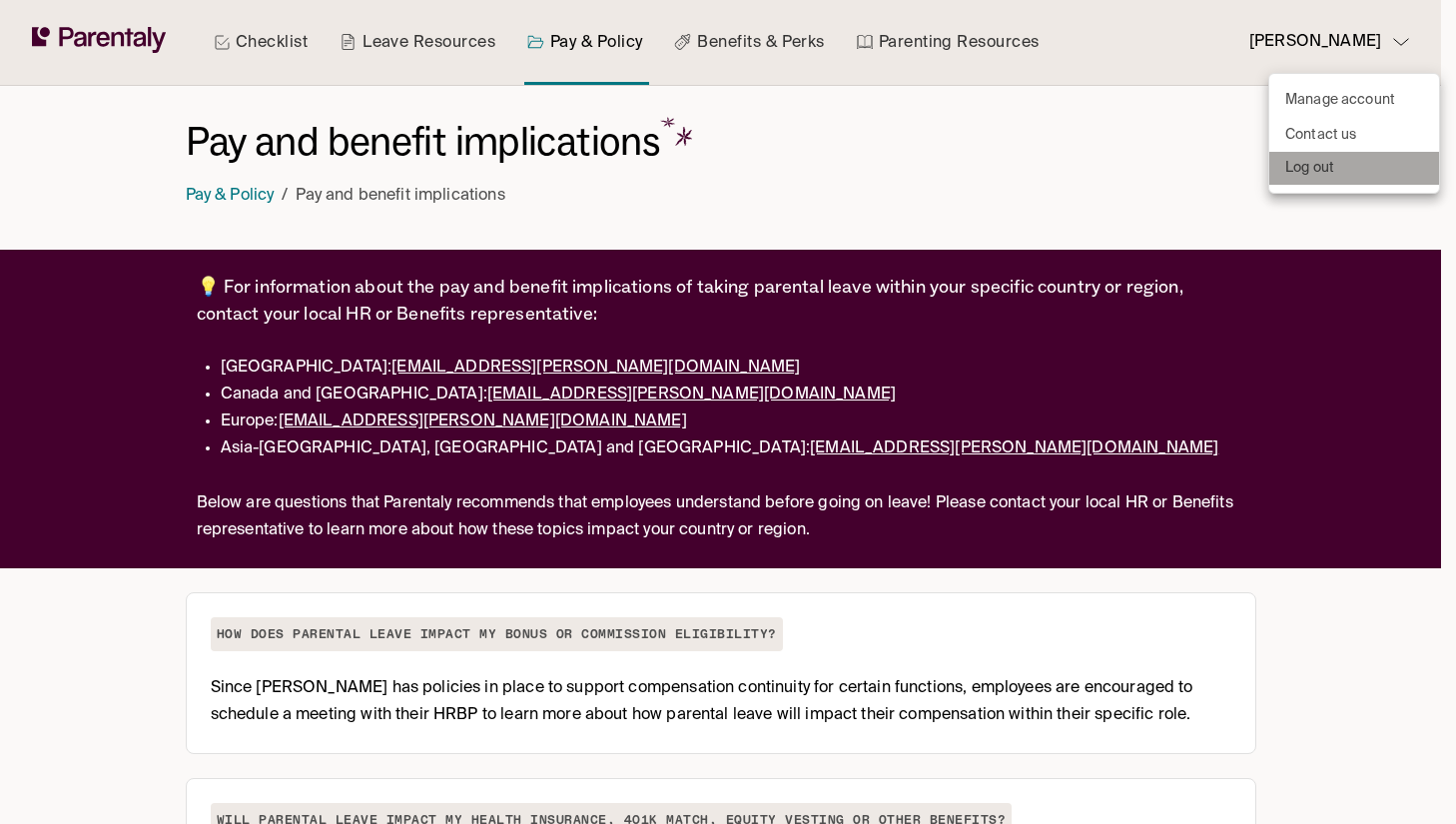 click on "Log out" at bounding box center [1309, 168] 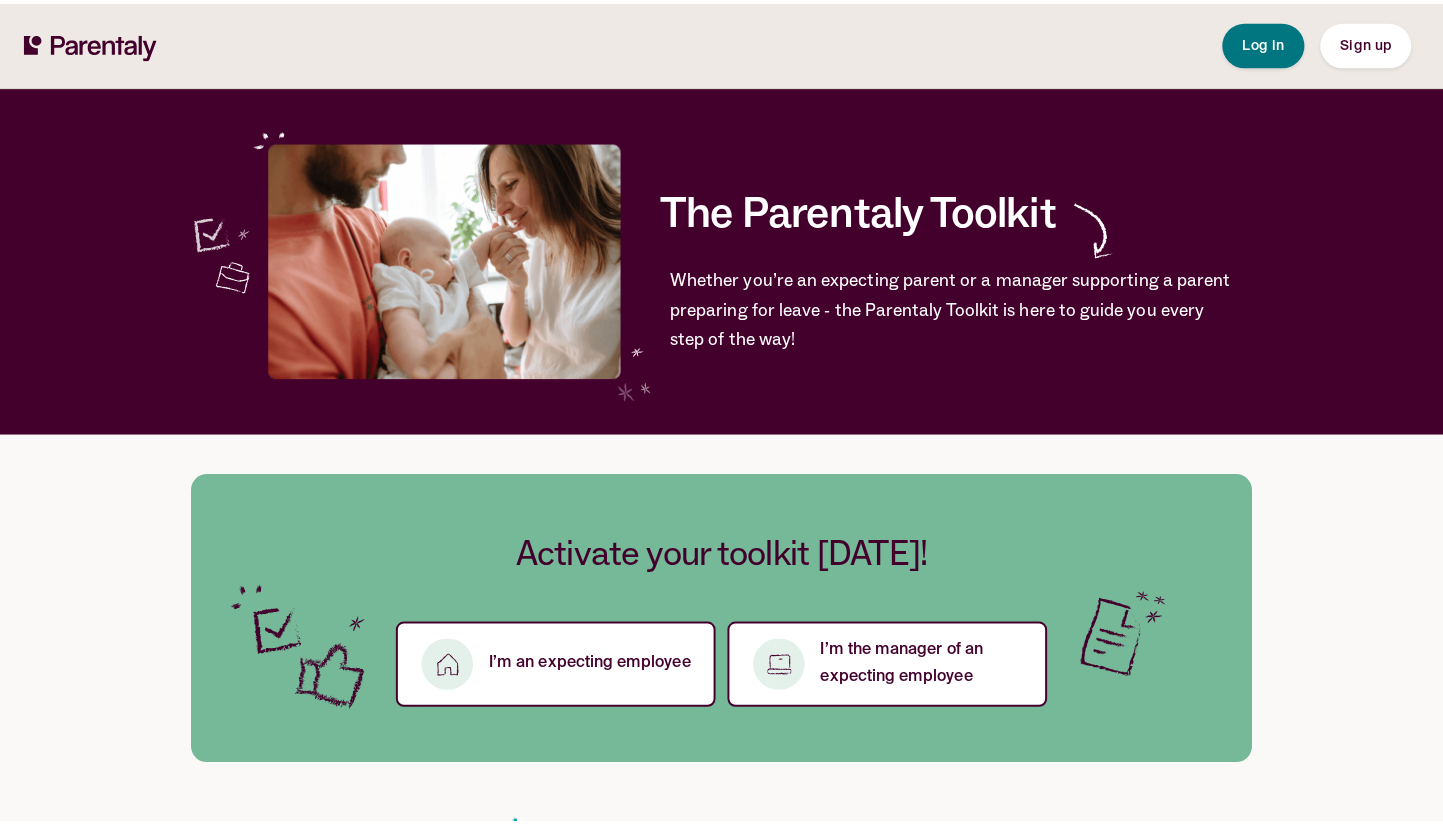 scroll, scrollTop: 0, scrollLeft: 0, axis: both 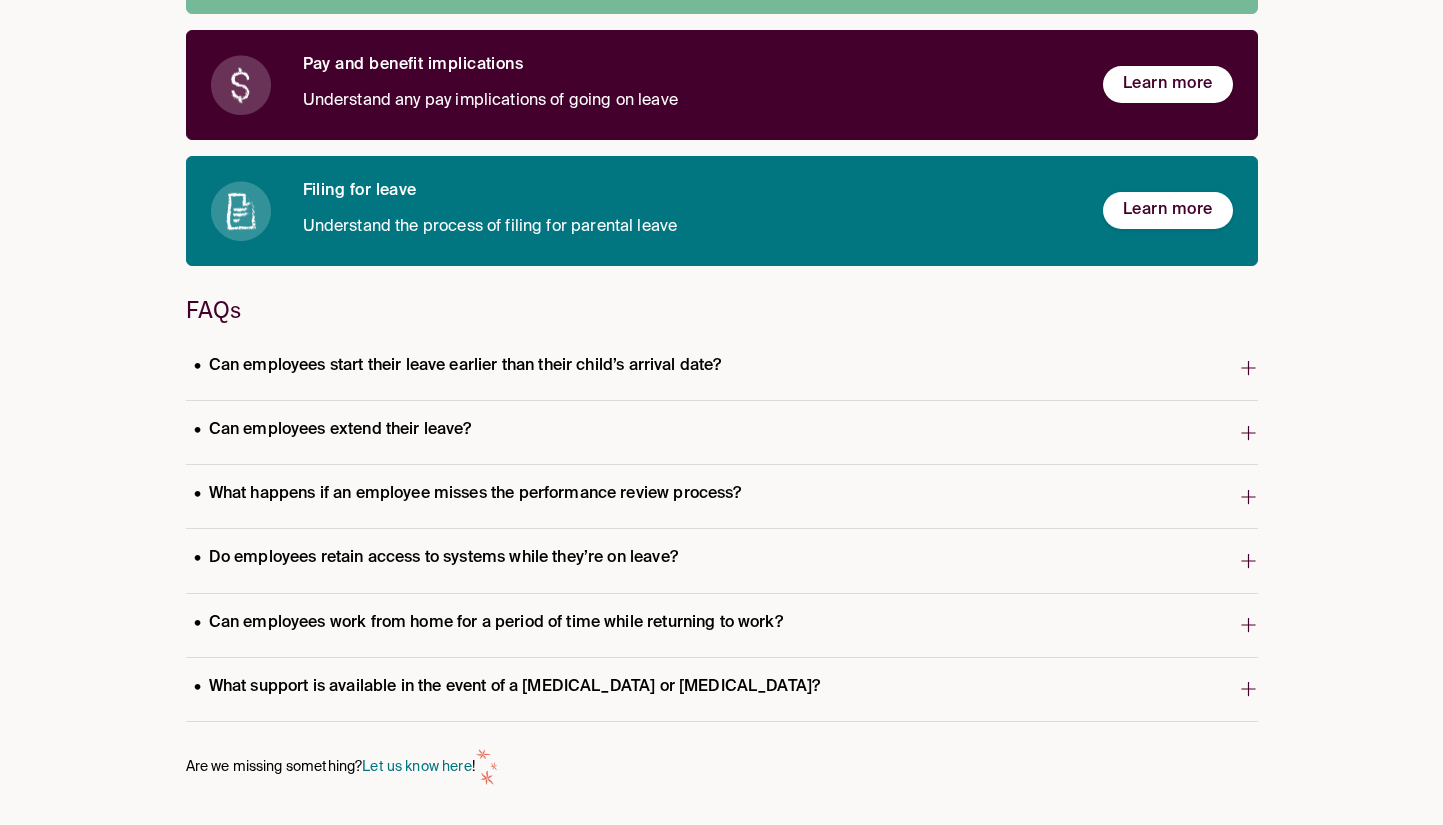 click on "What support is available in the event of a [MEDICAL_DATA] or [MEDICAL_DATA]?" at bounding box center [507, 687] 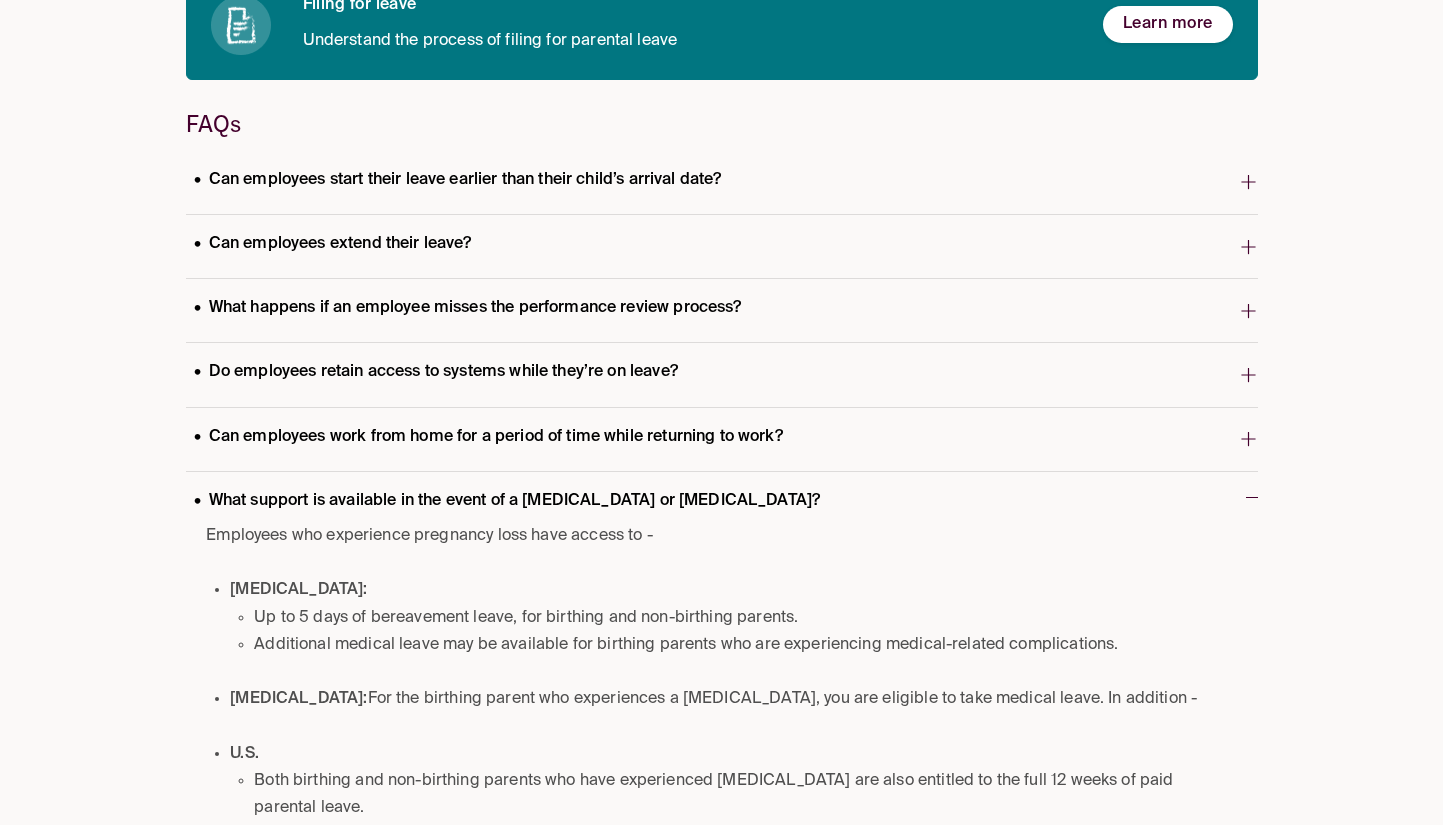 scroll, scrollTop: 572, scrollLeft: 0, axis: vertical 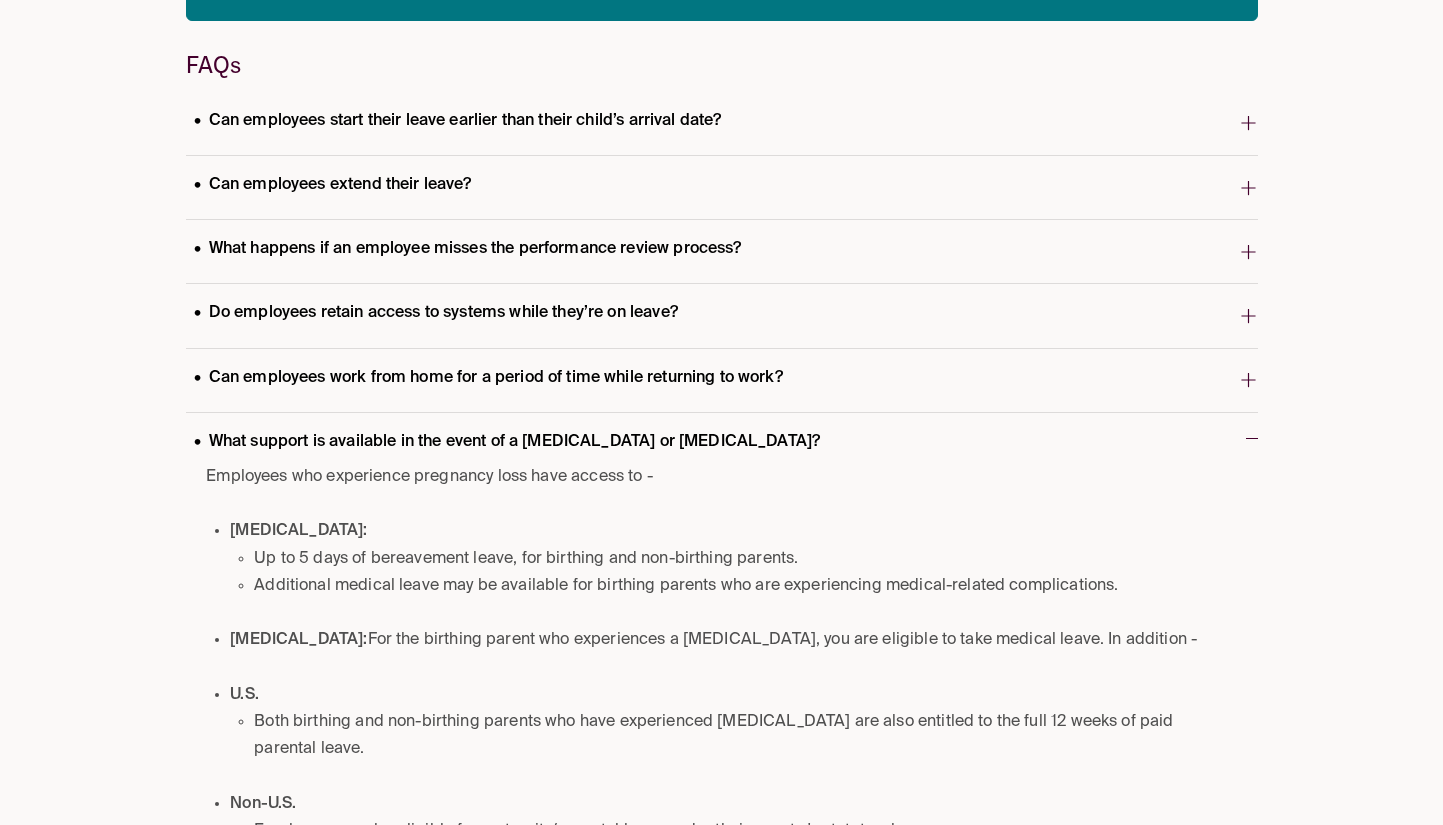 drag, startPoint x: 239, startPoint y: 531, endPoint x: 260, endPoint y: 542, distance: 23.70654 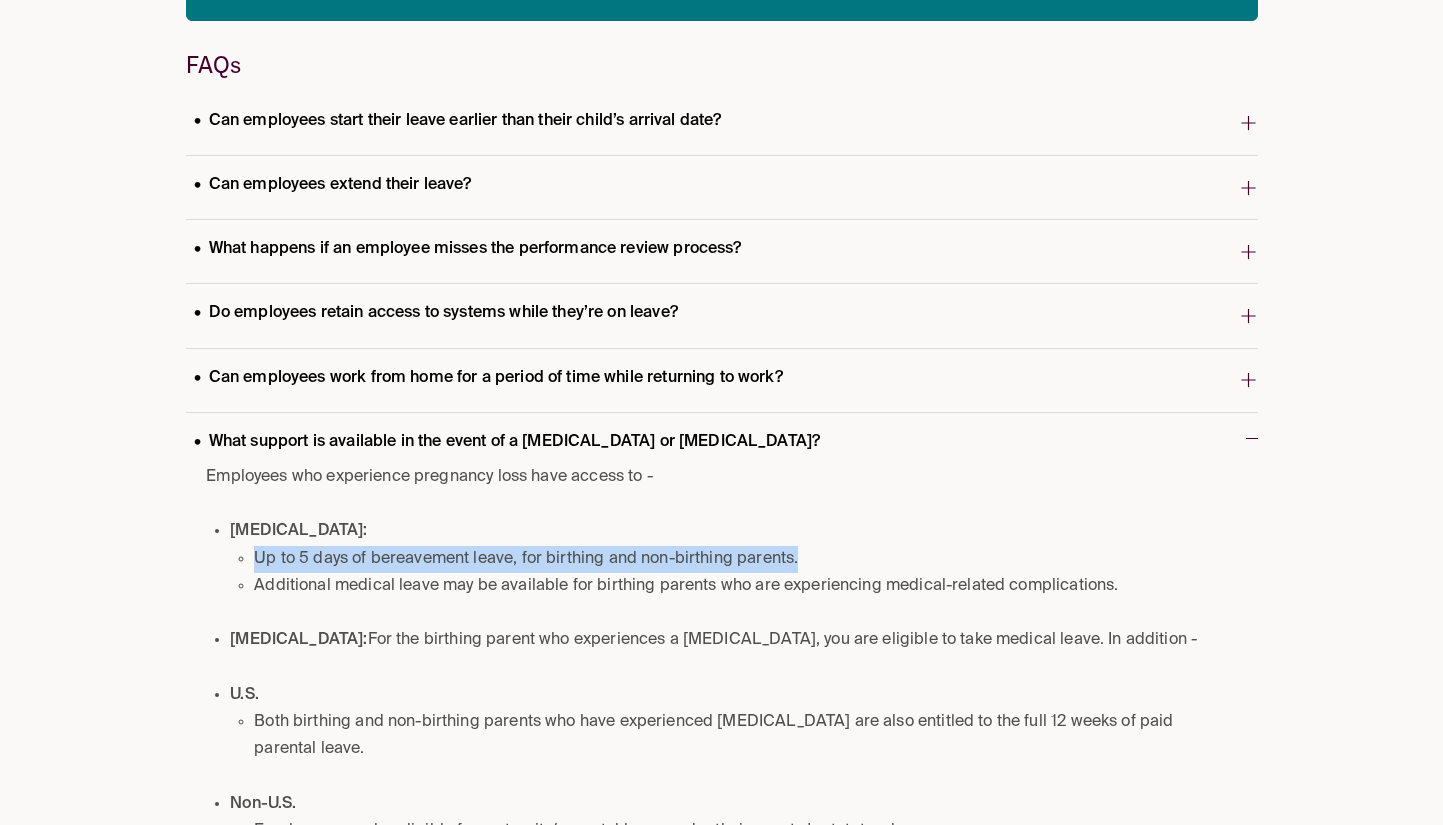 drag, startPoint x: 252, startPoint y: 560, endPoint x: 810, endPoint y: 566, distance: 558.0323 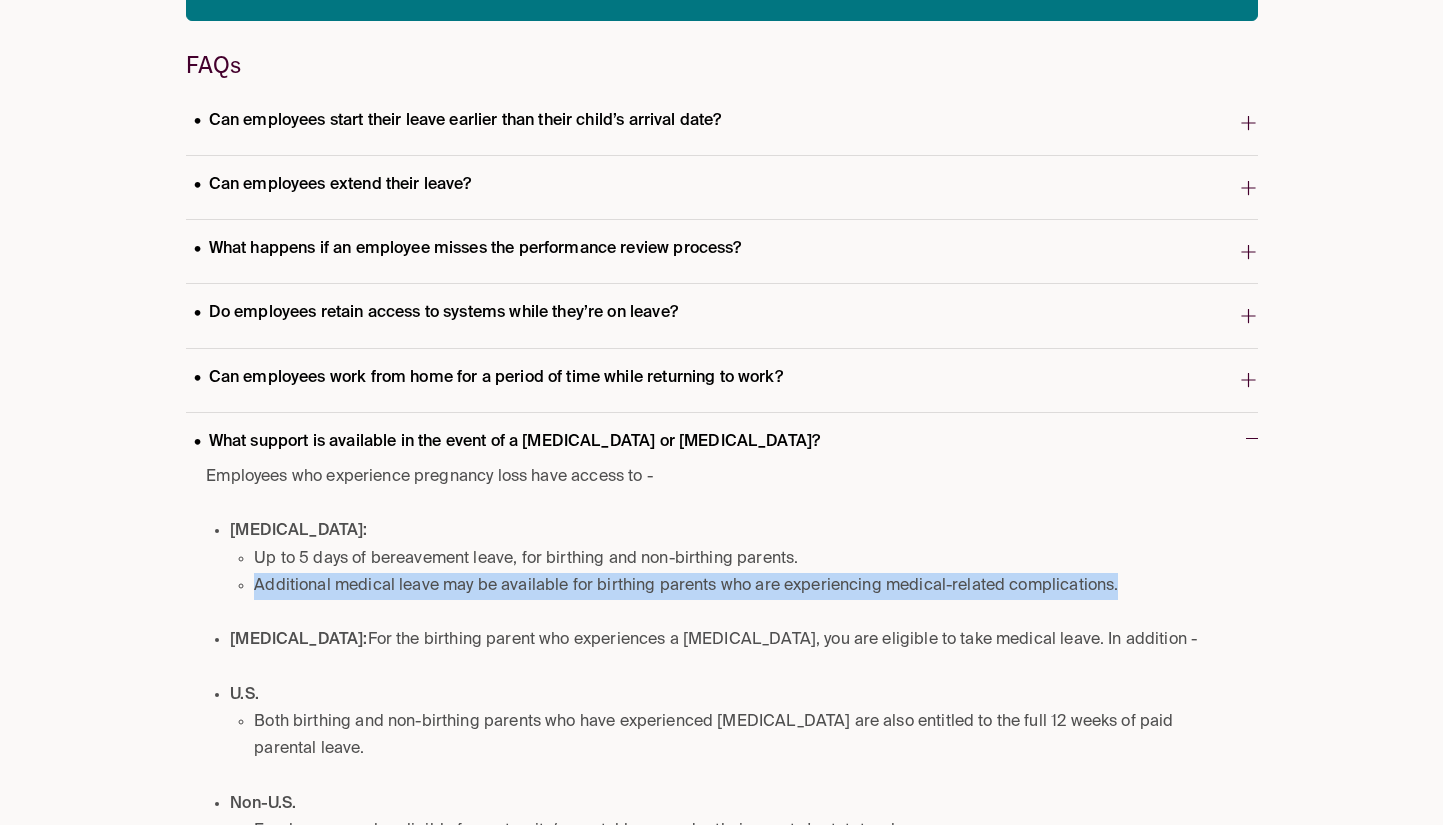 drag, startPoint x: 229, startPoint y: 591, endPoint x: 1153, endPoint y: 586, distance: 924.01355 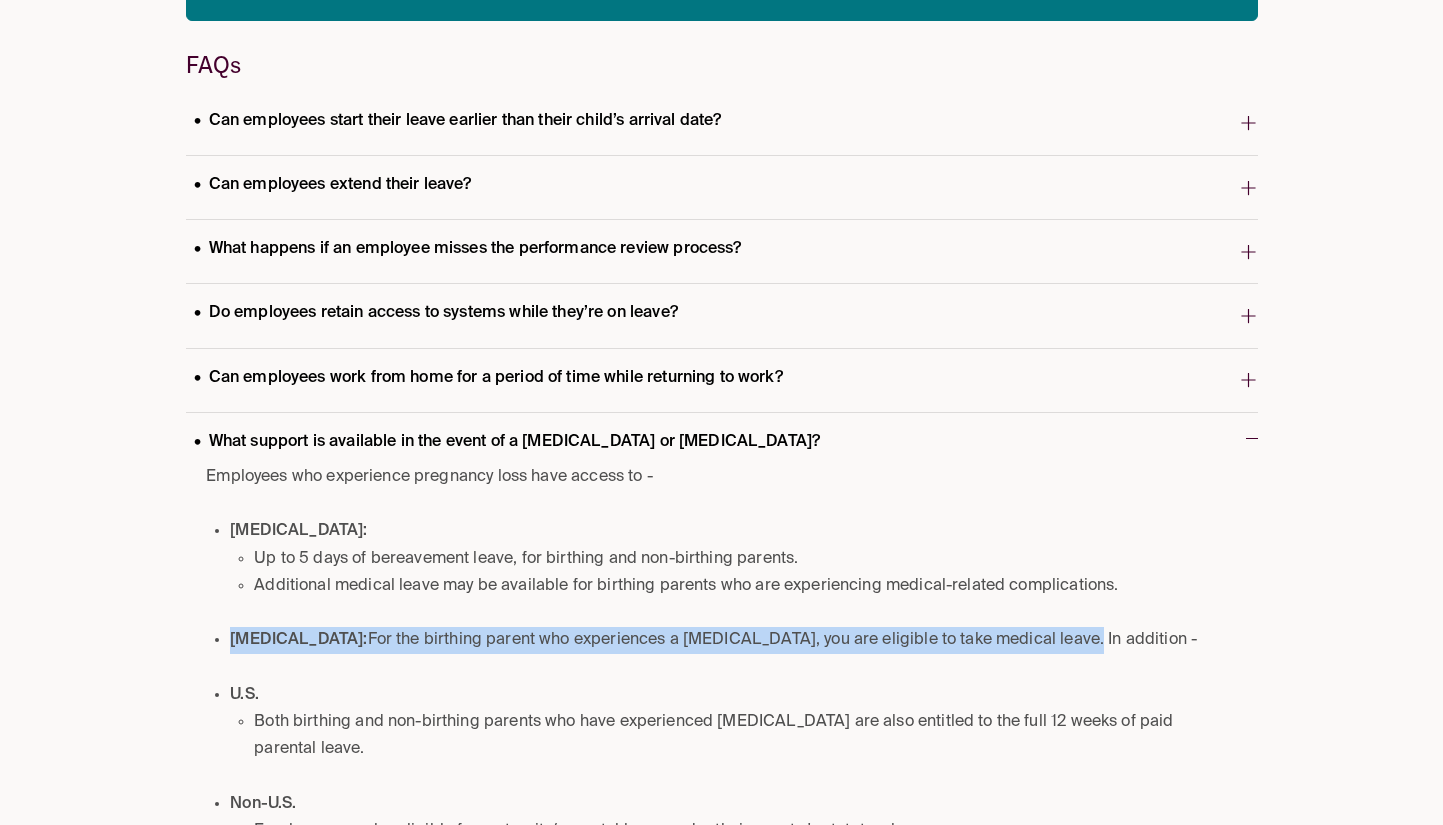drag, startPoint x: 226, startPoint y: 633, endPoint x: 753, endPoint y: 647, distance: 527.1859 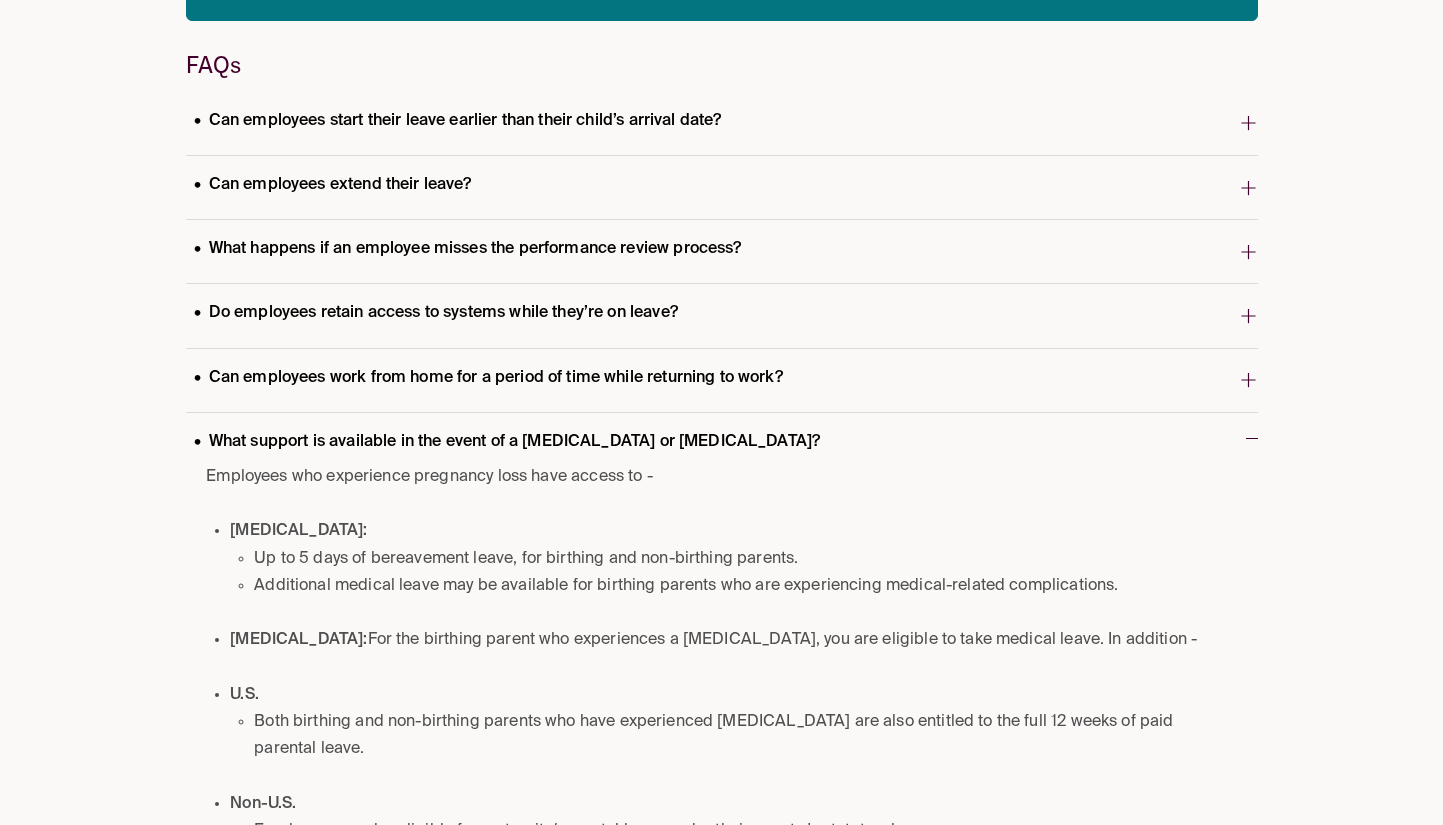 drag, startPoint x: 753, startPoint y: 647, endPoint x: 743, endPoint y: 646, distance: 10.049875 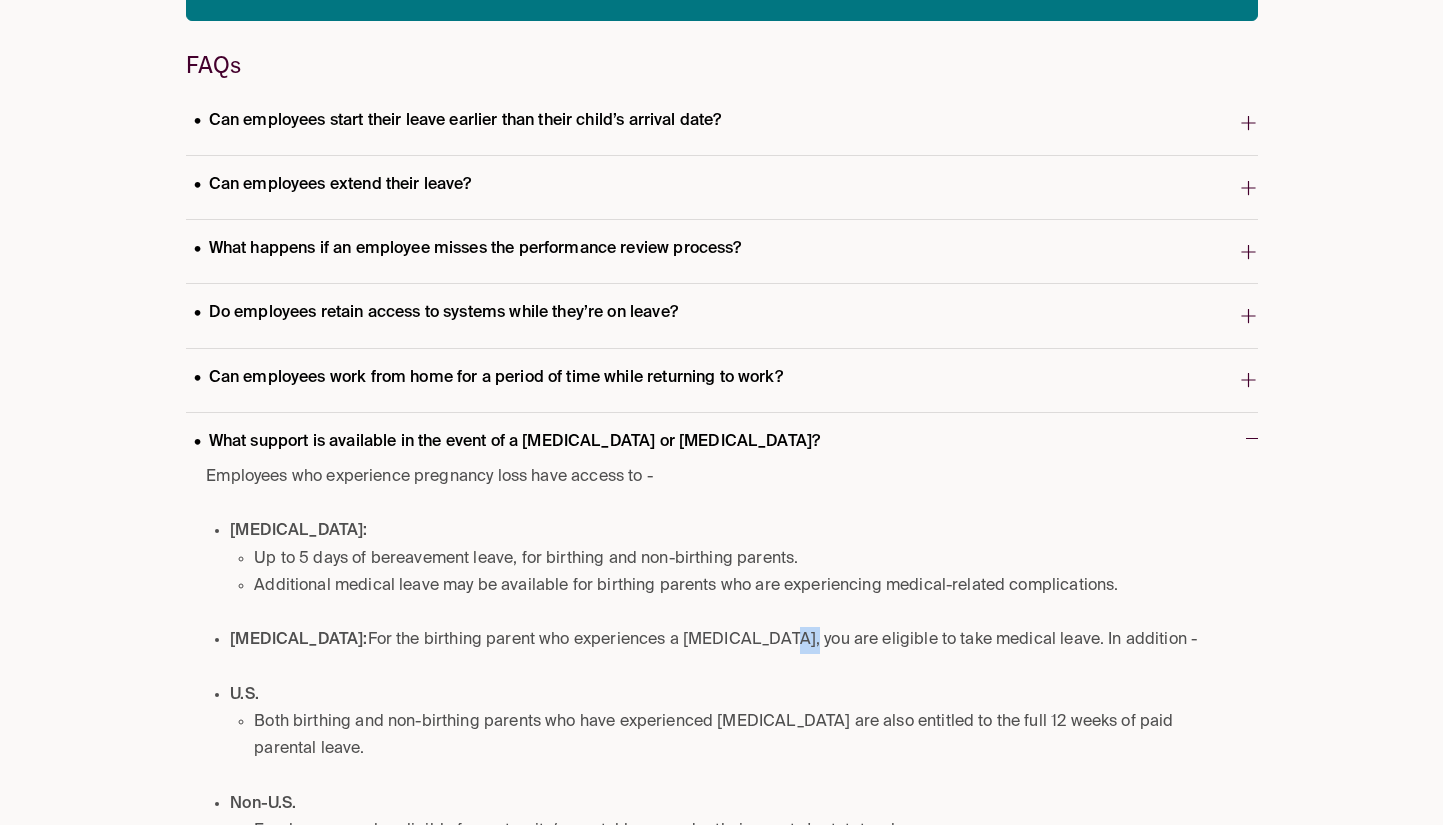 click on "Stillbirth:  For the birthing parent who experiences a stillbirth, you are eligible to take medical leave. In addition -" at bounding box center (727, 640) 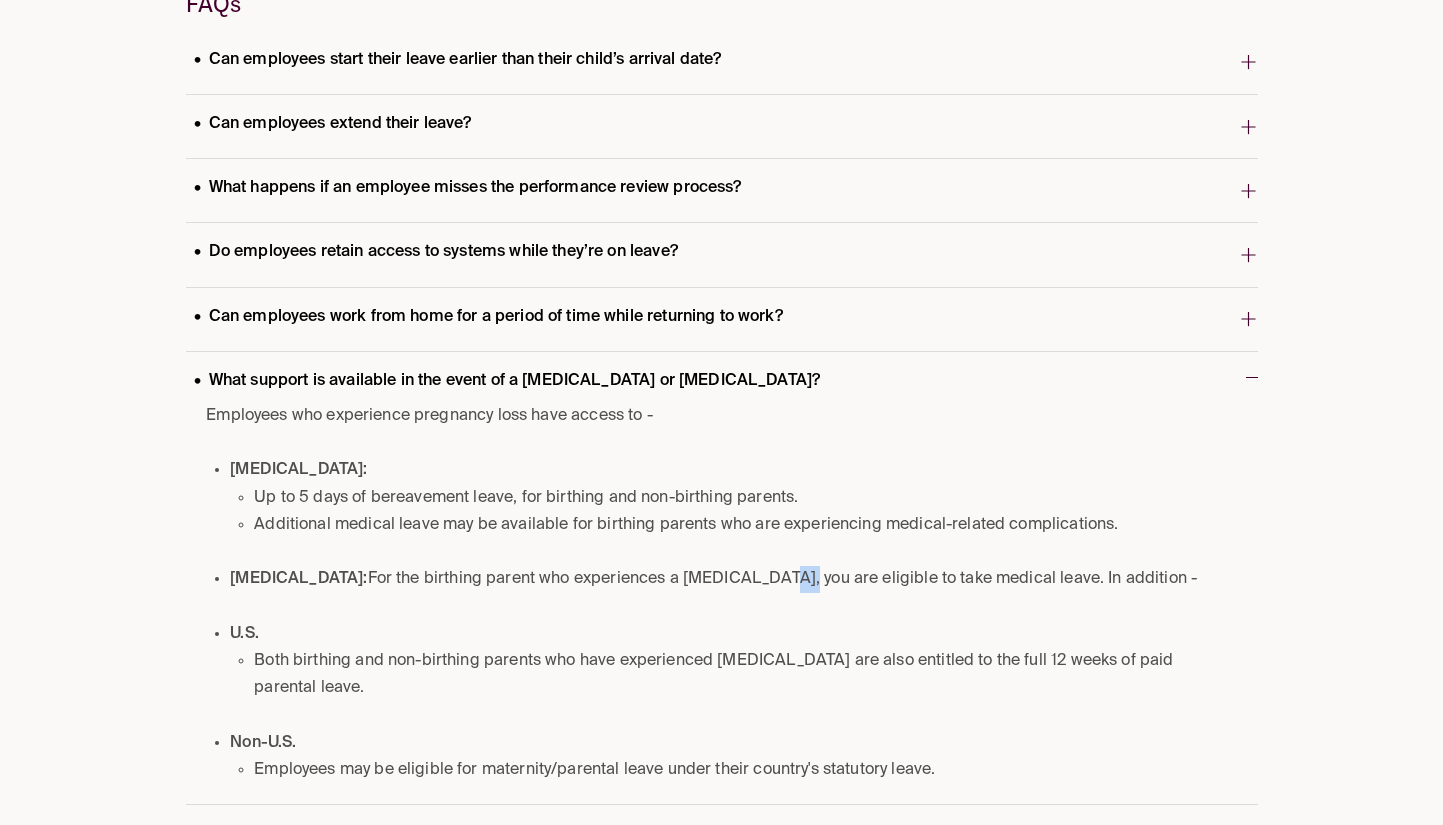 scroll, scrollTop: 689, scrollLeft: 0, axis: vertical 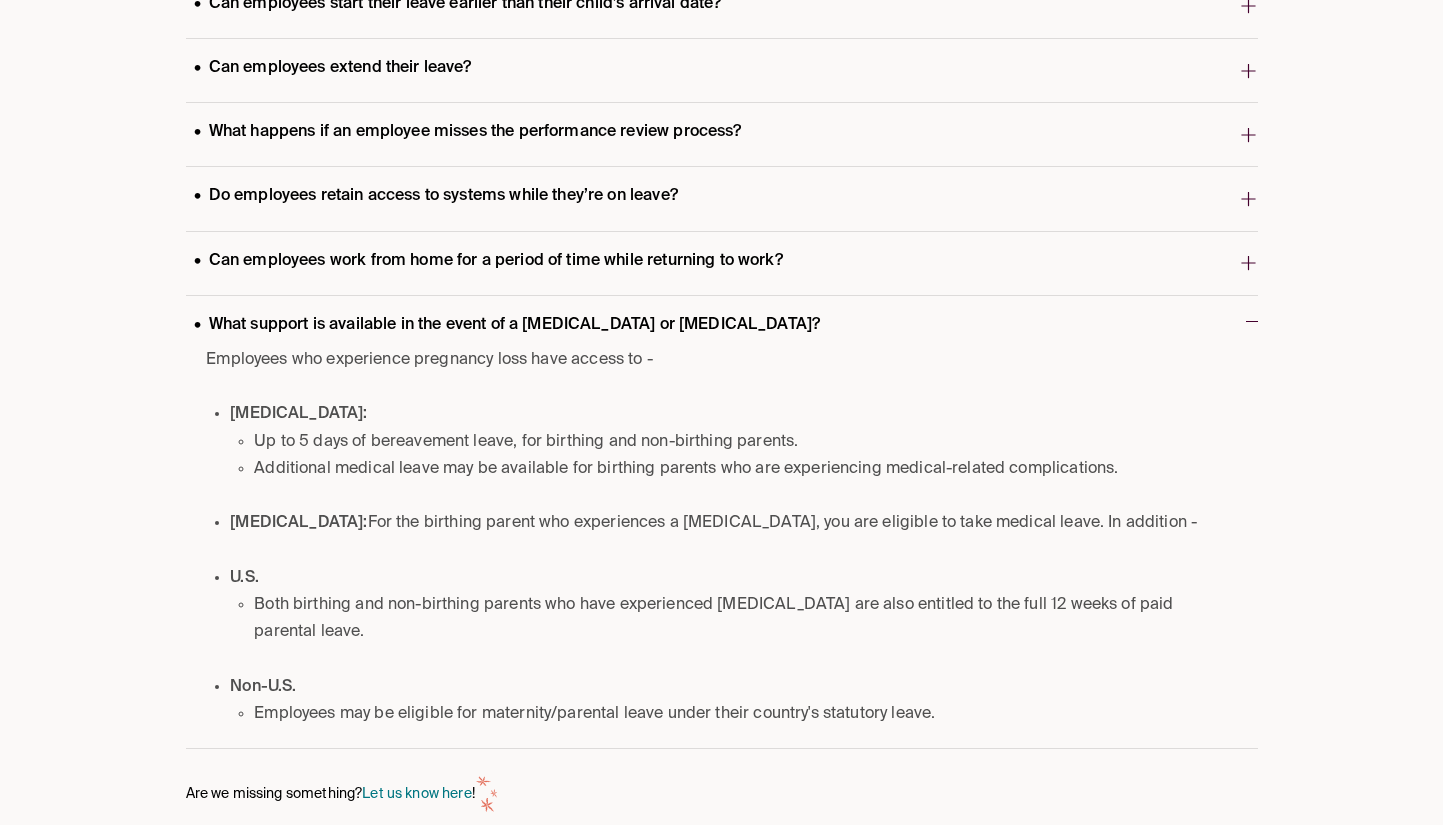 click on "Employees who experience pregnancy loss have access to  - Miscarriage:
Up to 5 days of bereavement leave, for birthing and non-birthing parents. Additional medical leave may be available for birthing parents who are experiencing medical-related complications. Stillbirth:  For the birthing parent who experiences a stillbirth, you are eligible to take medical leave. In addition - U.S.
Both birthing and non-birthing parents who have experienced stillbirth are also entitled to the full 12 weeks of paid parental leave. Non-U.S.
Employees may be eligible for maternity/parental leave under their country's statutory leave." at bounding box center (715, 537) 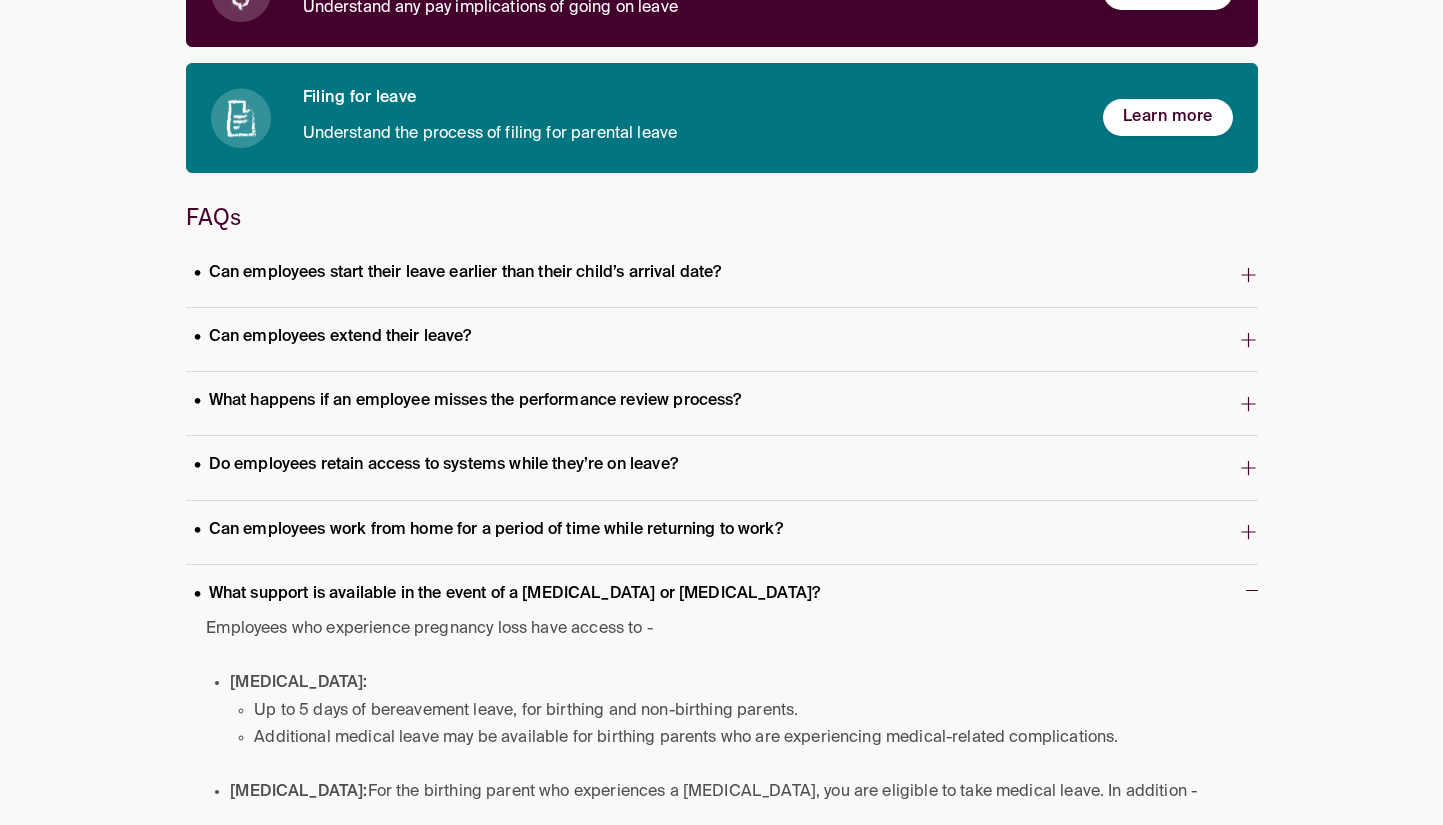 scroll, scrollTop: 689, scrollLeft: 0, axis: vertical 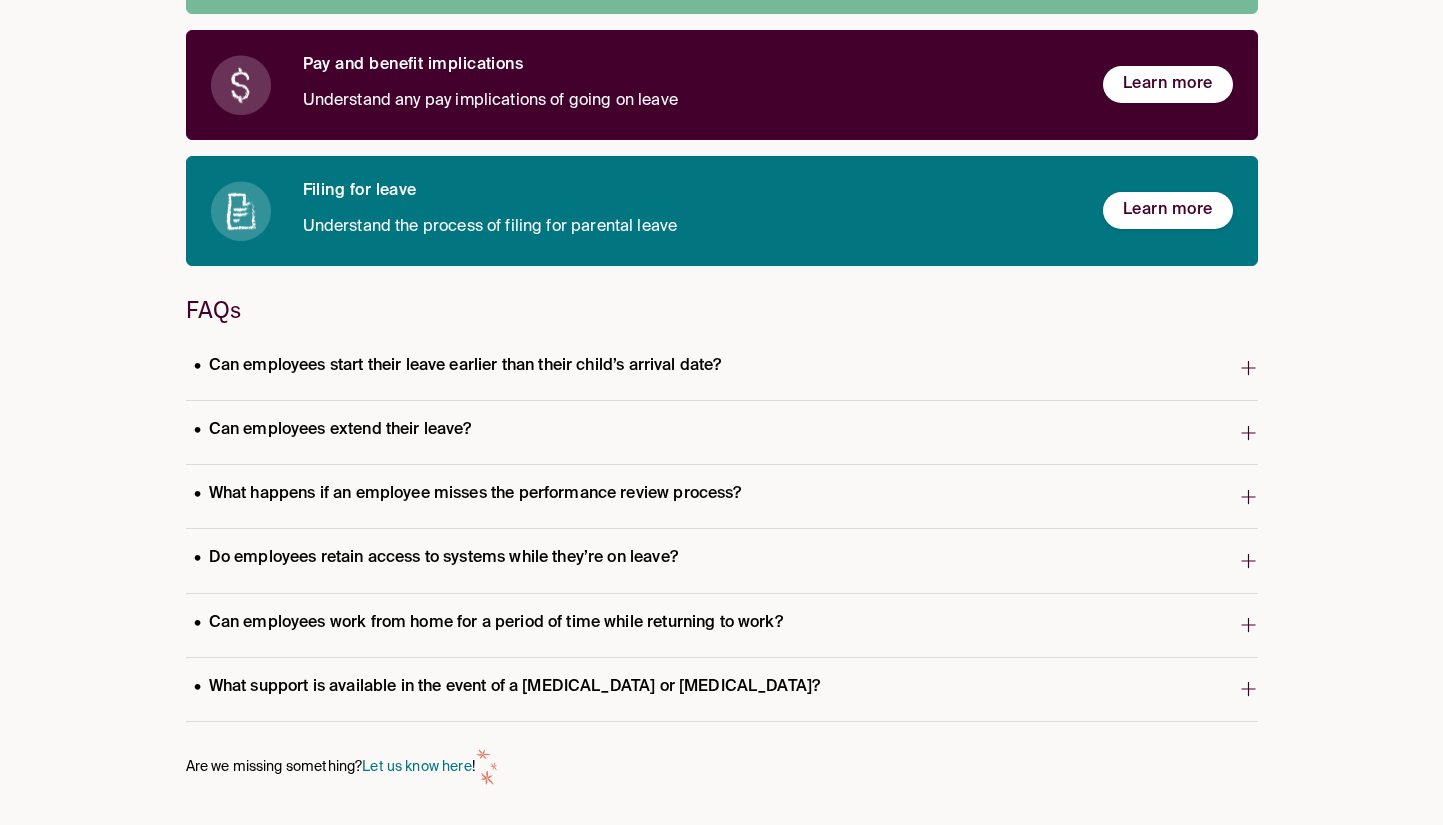 click on "What support is available in the event of a [MEDICAL_DATA] or [MEDICAL_DATA]?" at bounding box center [507, 687] 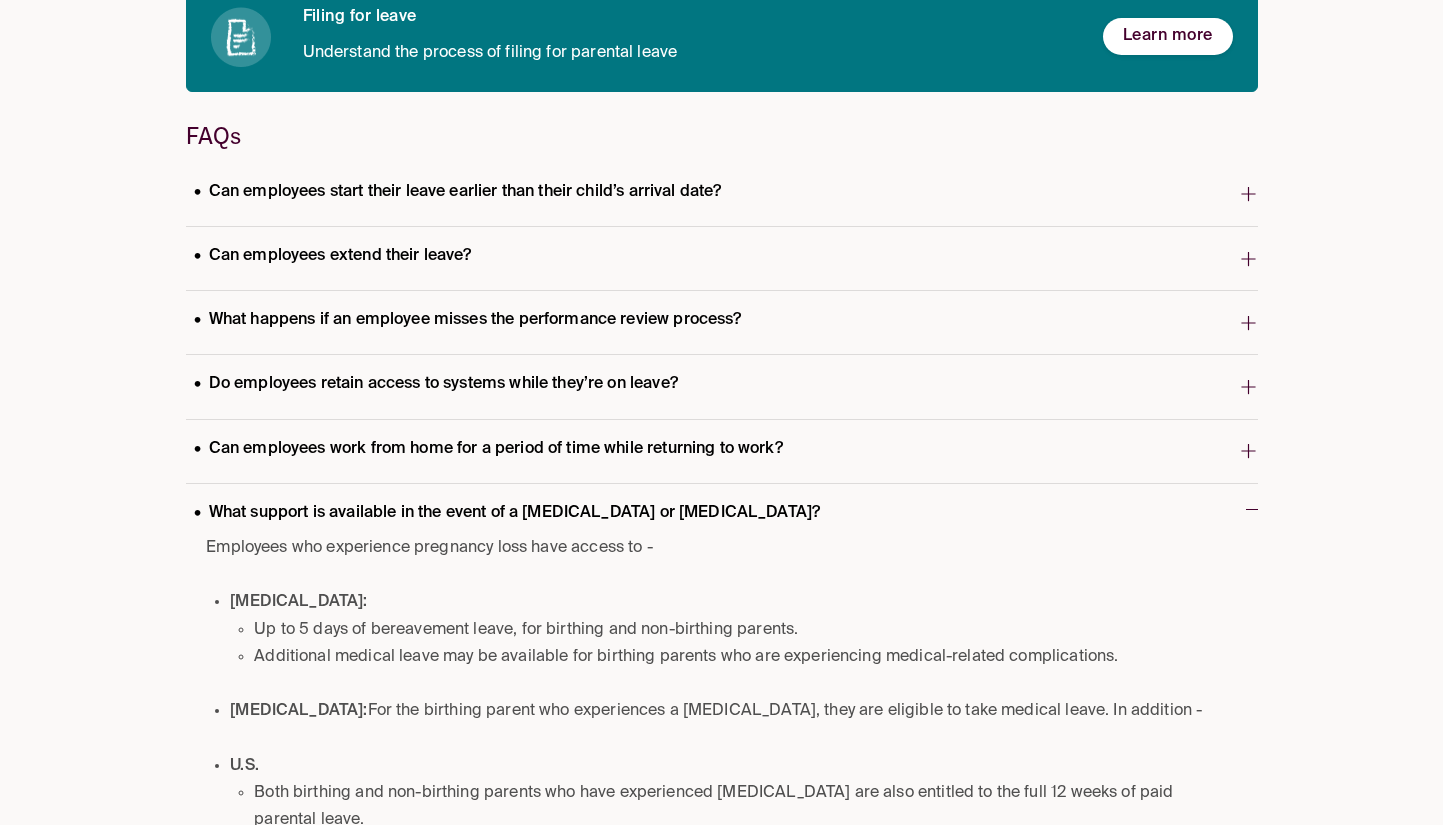 scroll, scrollTop: 681, scrollLeft: 0, axis: vertical 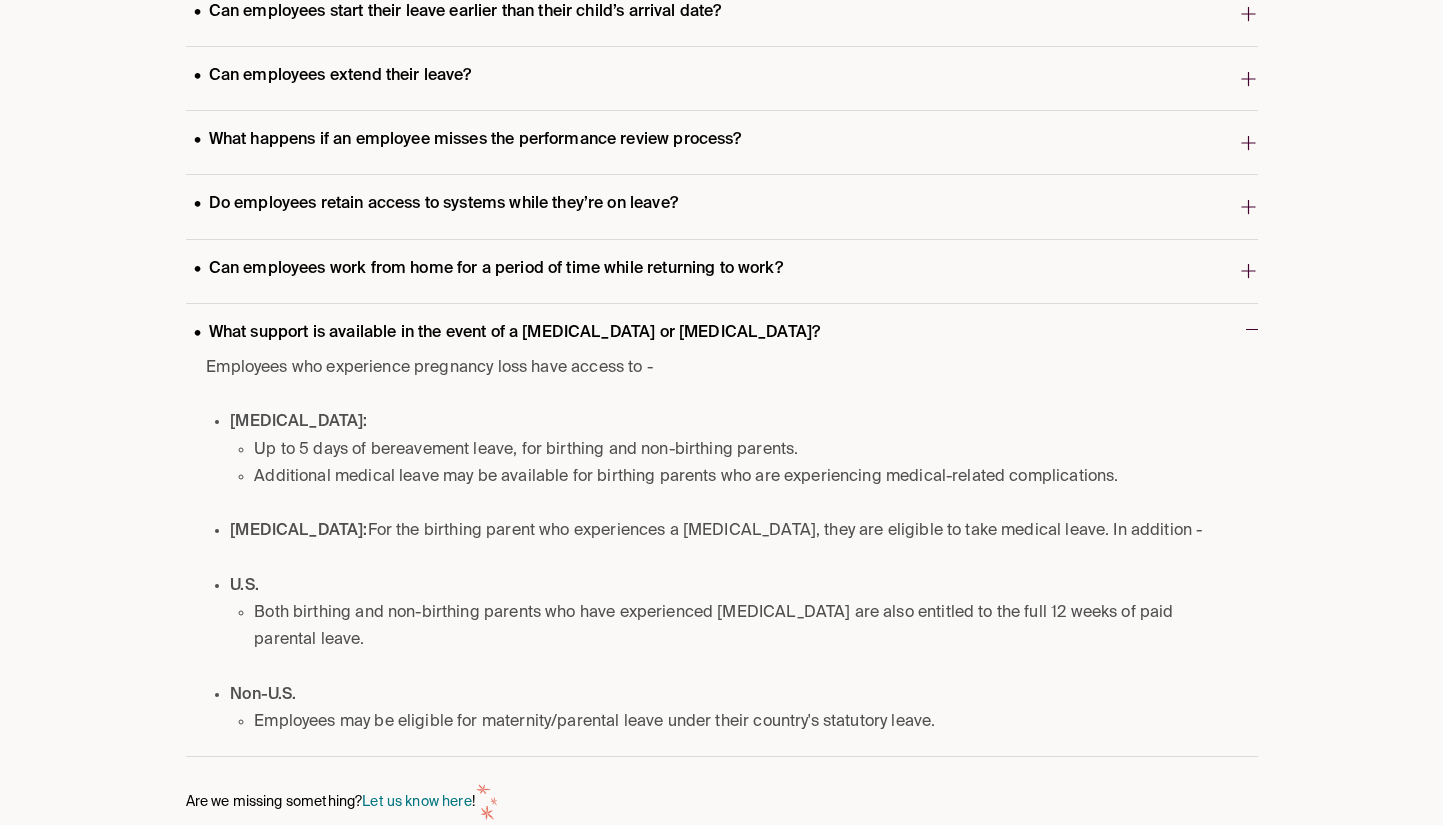 drag, startPoint x: 557, startPoint y: 411, endPoint x: 520, endPoint y: 273, distance: 142.87407 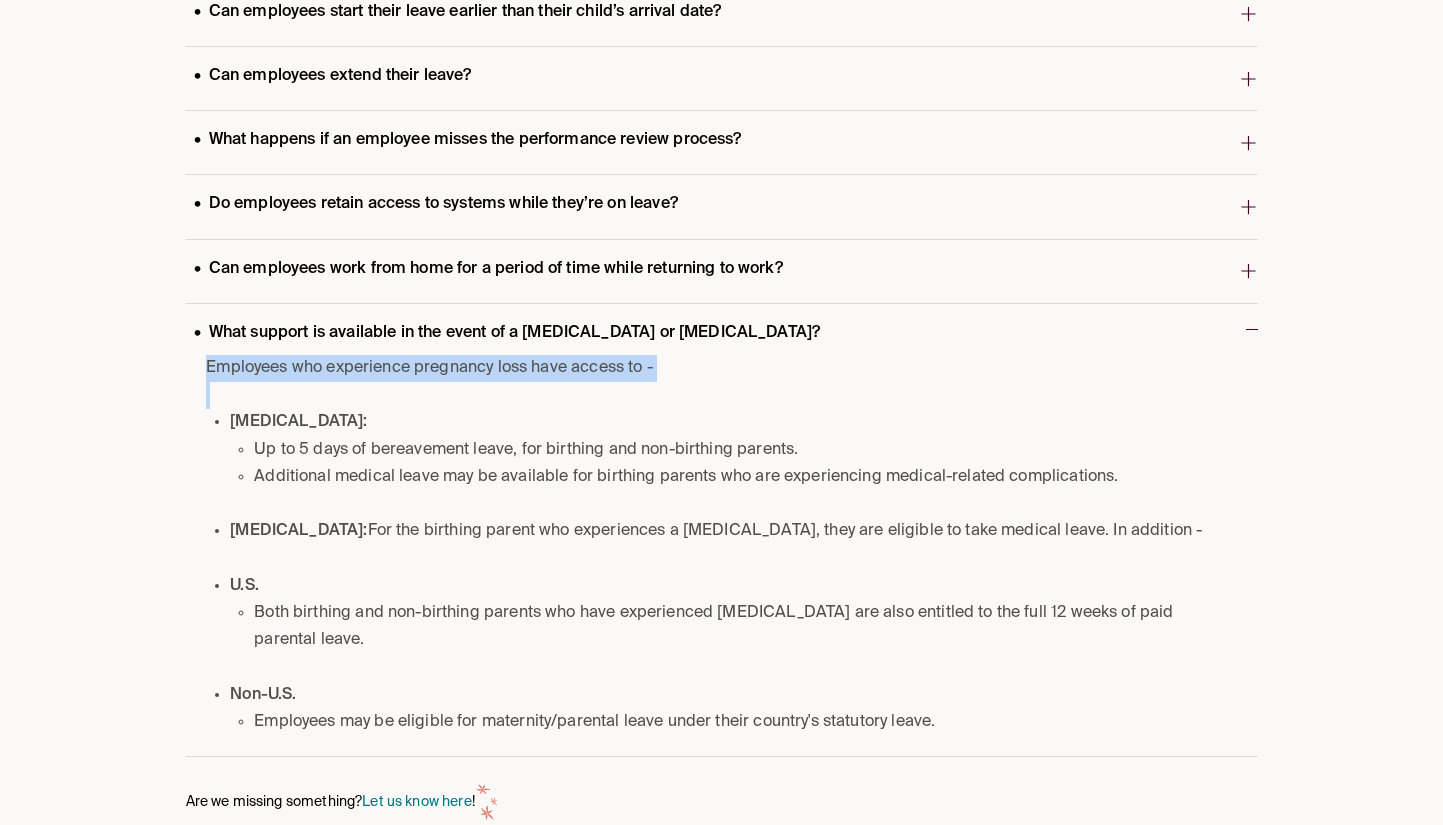 click on "Can employees work from home for a period of time while returning to work?" at bounding box center [488, 269] 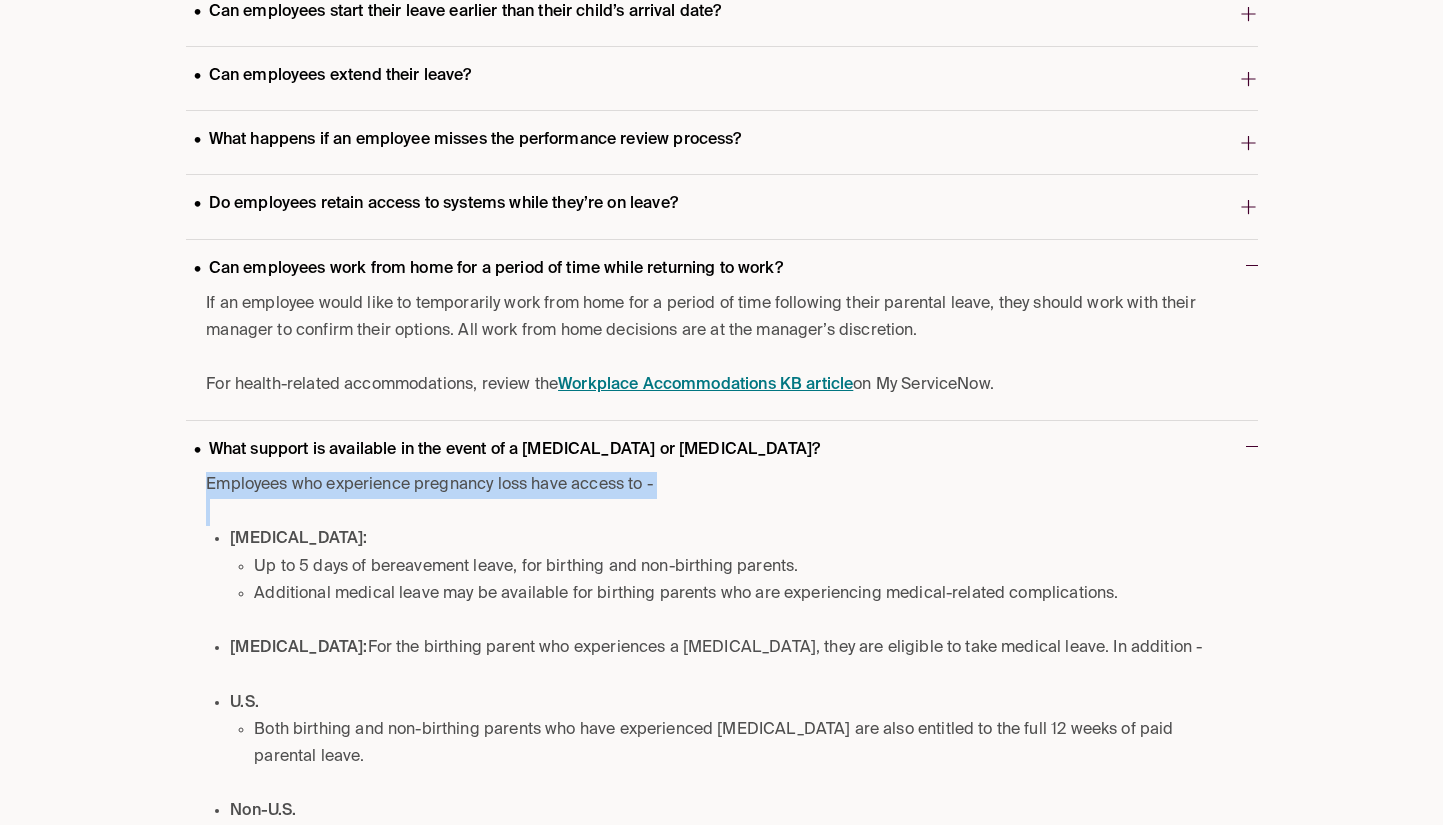 click on "What support is available in the event of a [MEDICAL_DATA] or [MEDICAL_DATA]?" at bounding box center [716, 452] 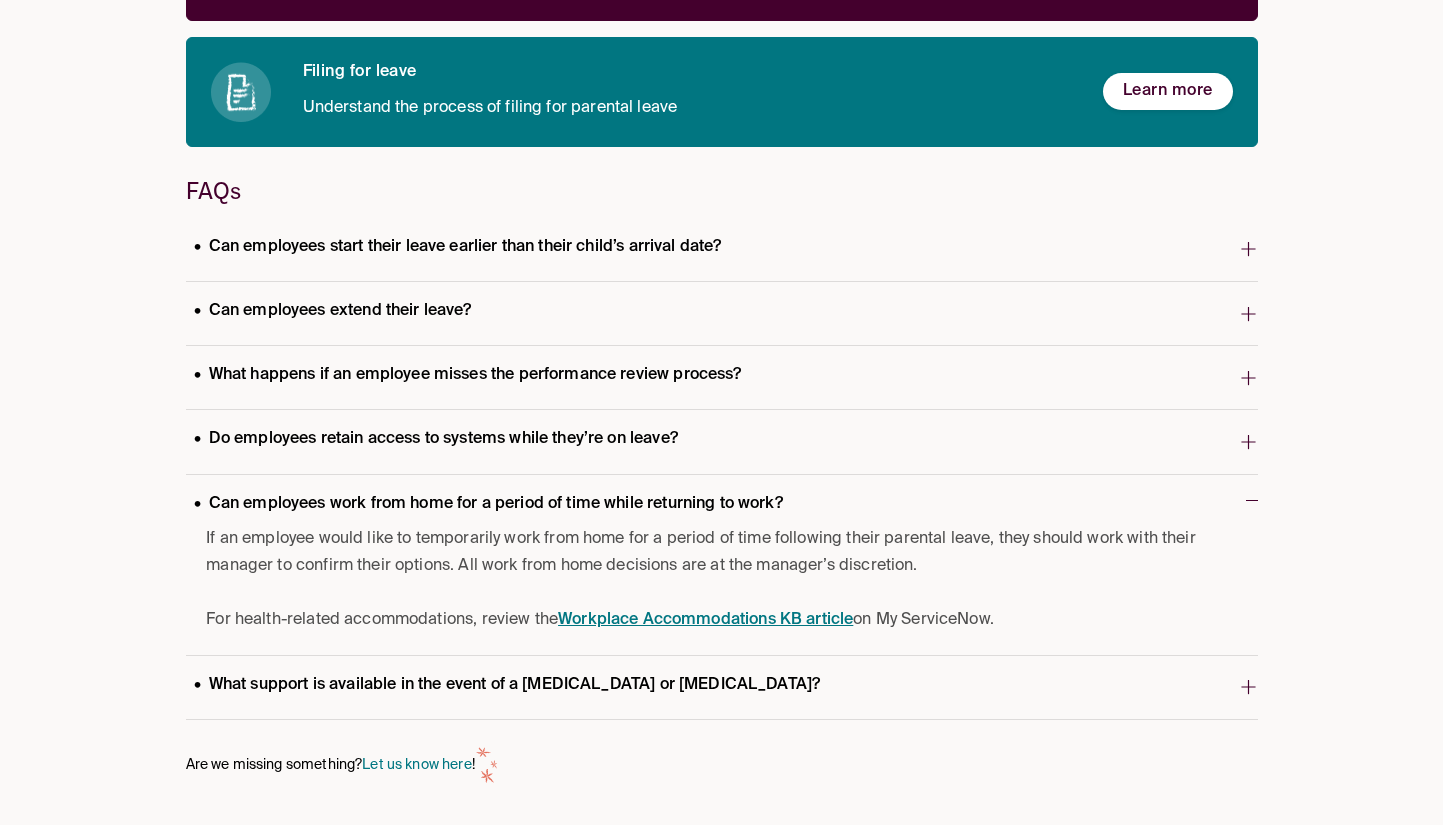 click on "Can employees start their leave earlier than their child’s arrival date? U.S.   No, as a general rule parental leave must begin after the birth or placement of the child. If an employee would like to begin their leave prior to the birth or placement of the child, they should work with their manager to confirm if this is an option and align on business operations and needs. Non-U.S.   Parental leave must begin in alignment with statutory laws. Can employees extend their leave? Yes. Employees can request additional time from their manager by: Using accrued vacation or FTO. Applying for a Personal Leave of Absence (if more than 30 days). Both options are available at the discretion of the business. What happens if an employee misses the performance review process? 💡 Parentaly Tip: Do employees retain access to systems while they’re on leave? Yes, employees do retain both badge and system access while on parental leave. Check out this template for examples of OOO messages! Note:  on My ServiceNow.
U.S." at bounding box center (722, 469) 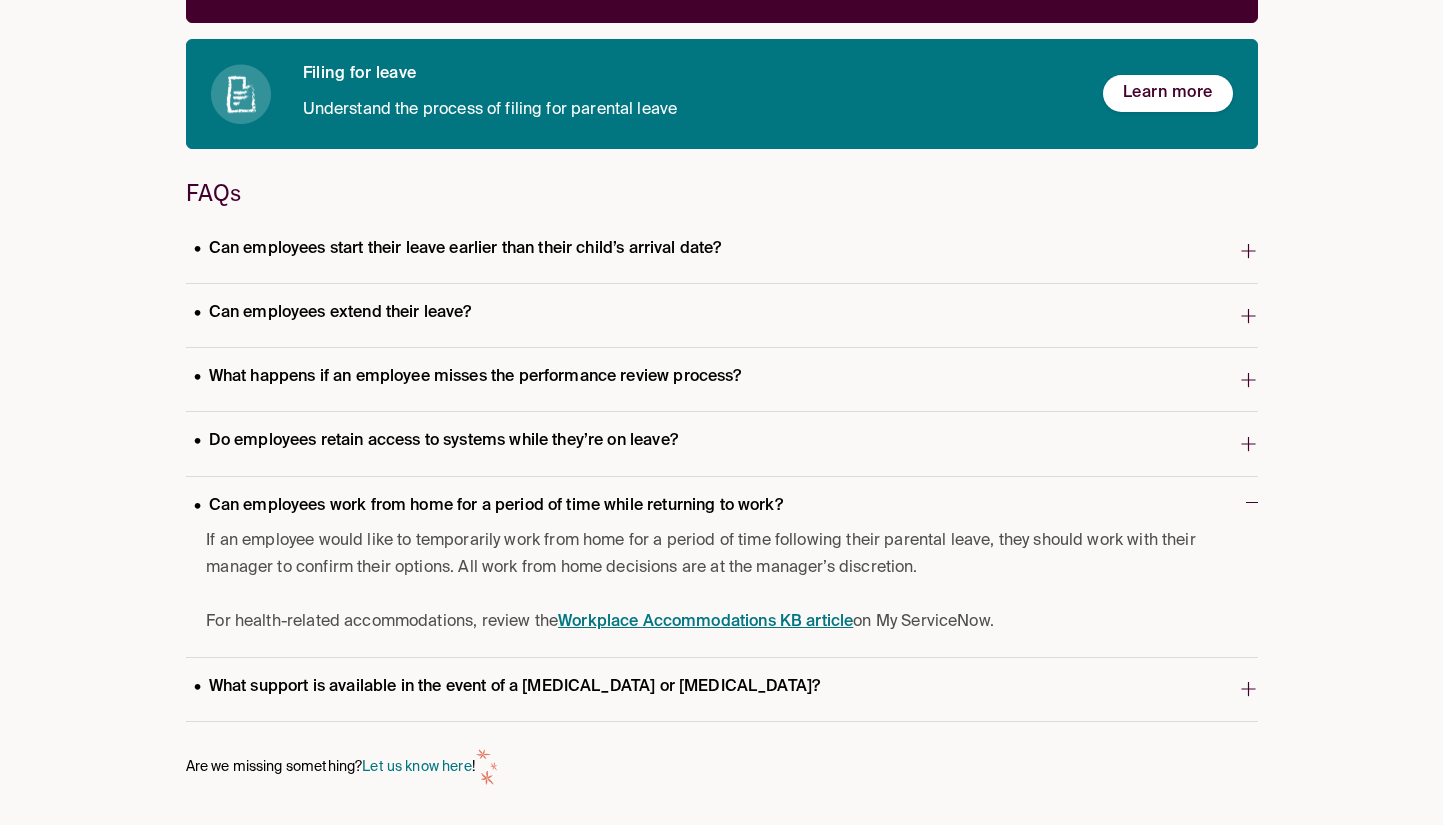 click on "What support is available in the event of a [MEDICAL_DATA] or [MEDICAL_DATA]?" at bounding box center (507, 687) 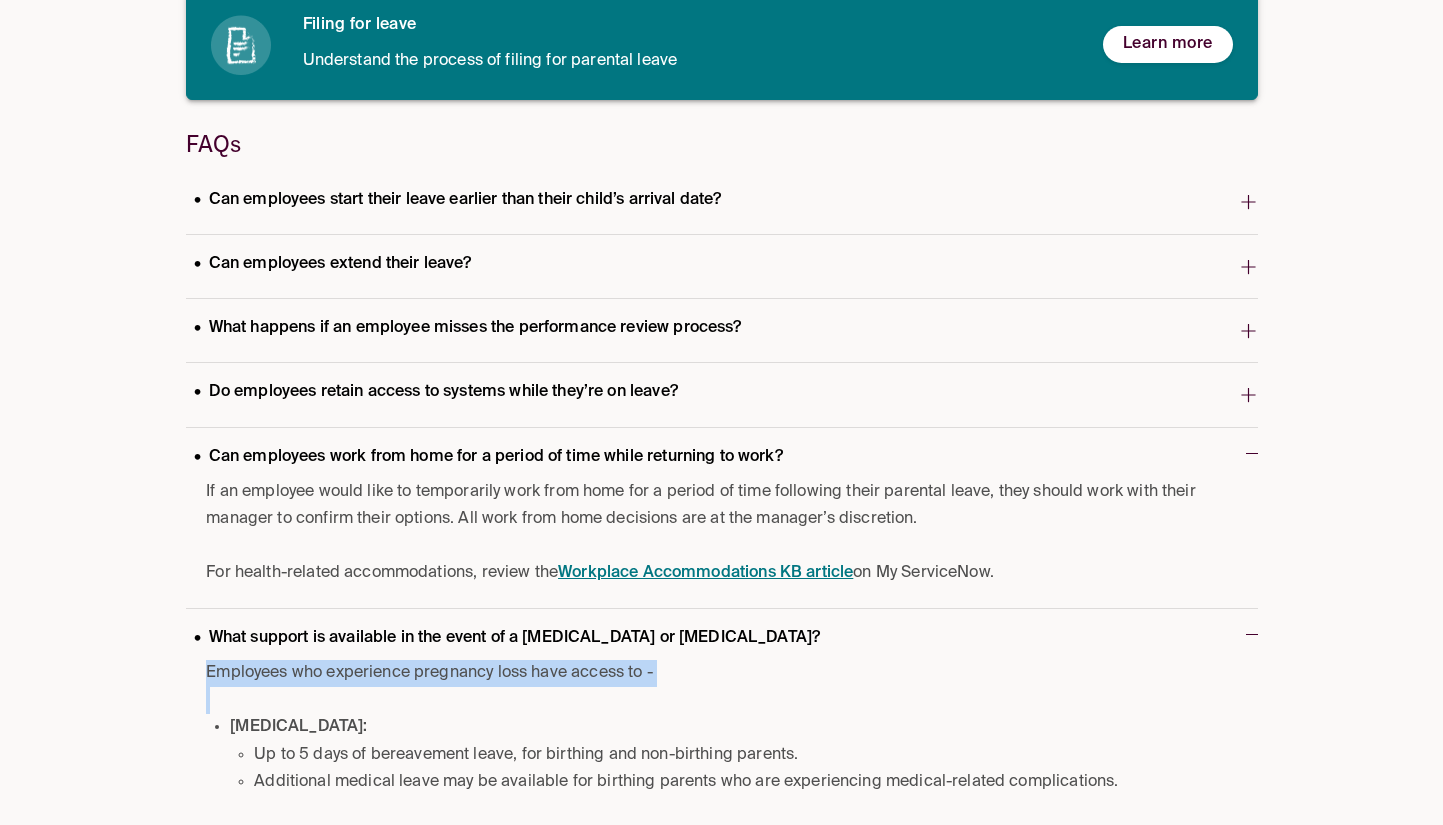 scroll, scrollTop: 493, scrollLeft: 0, axis: vertical 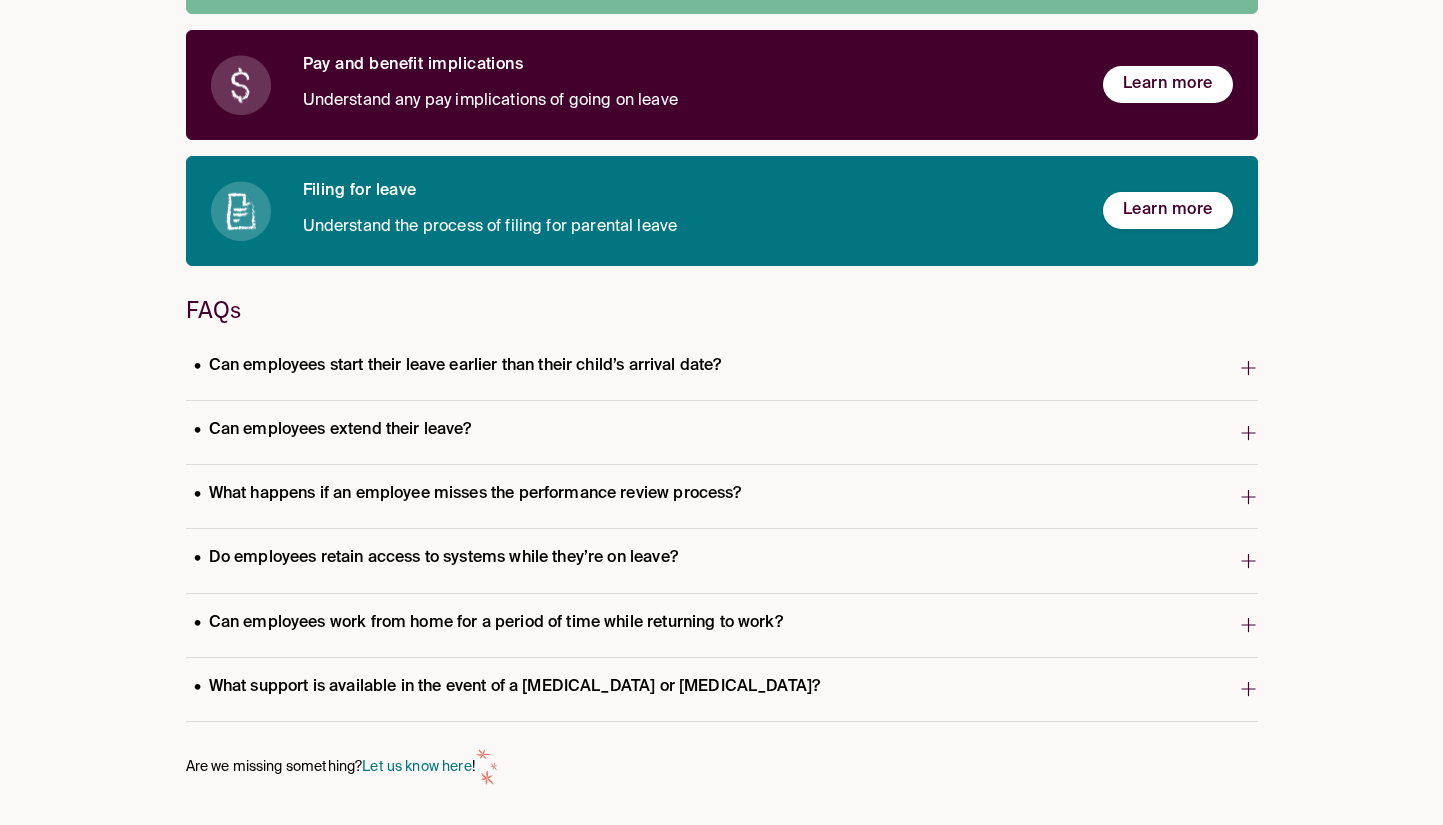 drag, startPoint x: 414, startPoint y: 695, endPoint x: 446, endPoint y: 676, distance: 37.215588 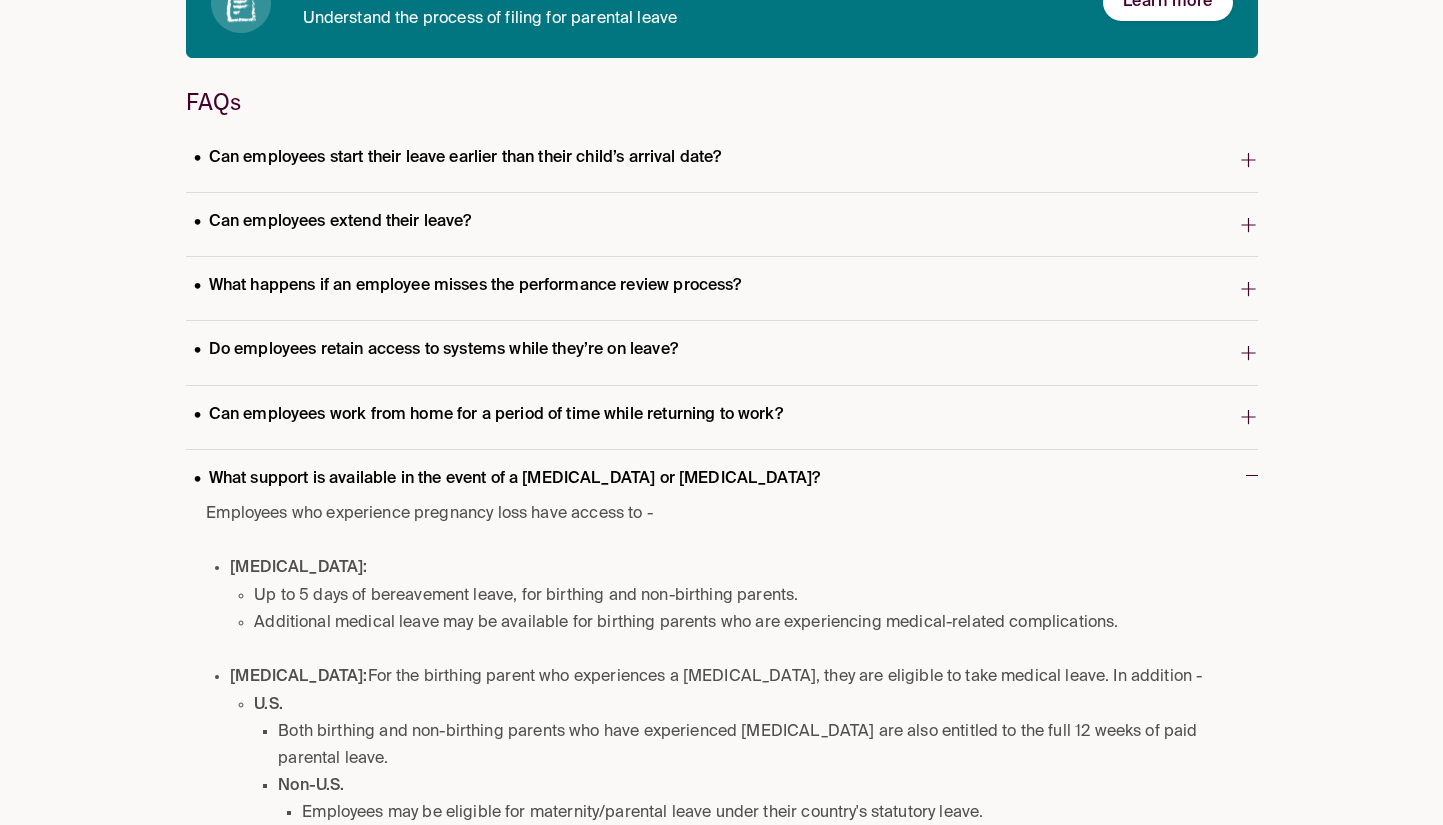 scroll, scrollTop: 661, scrollLeft: 0, axis: vertical 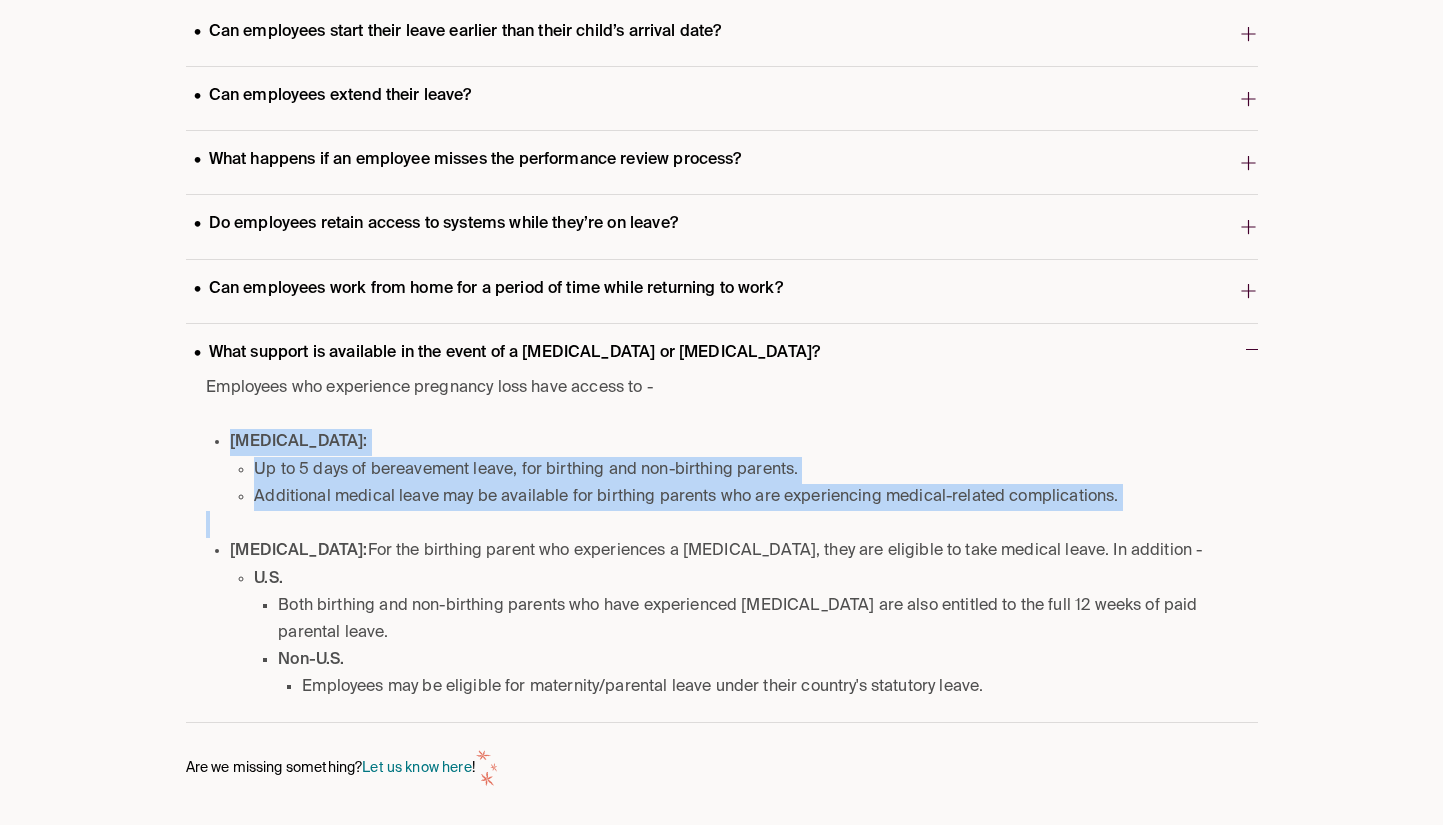 drag, startPoint x: 237, startPoint y: 551, endPoint x: 411, endPoint y: 526, distance: 175.7868 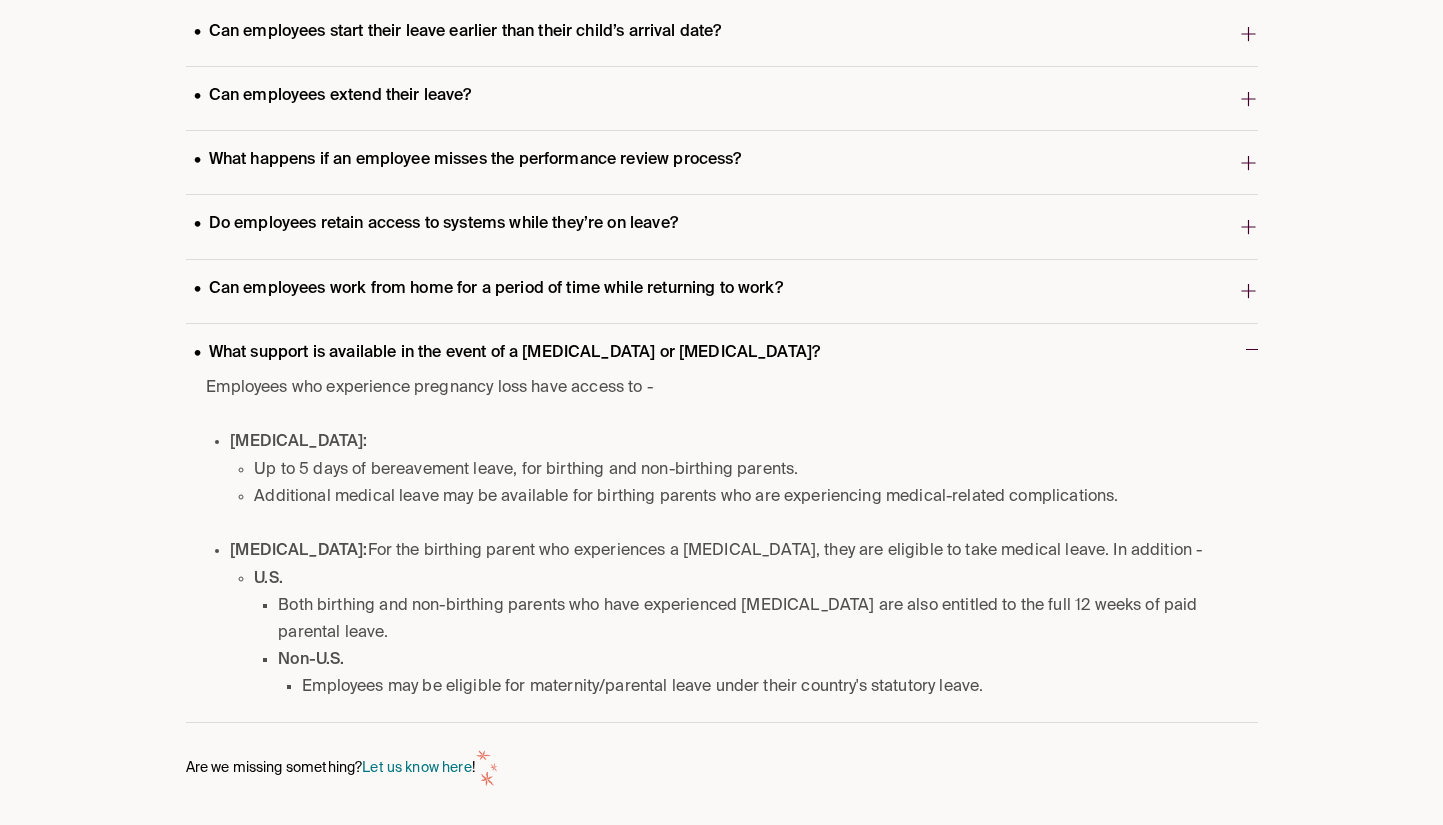 drag, startPoint x: 241, startPoint y: 550, endPoint x: 187, endPoint y: 547, distance: 54.08327 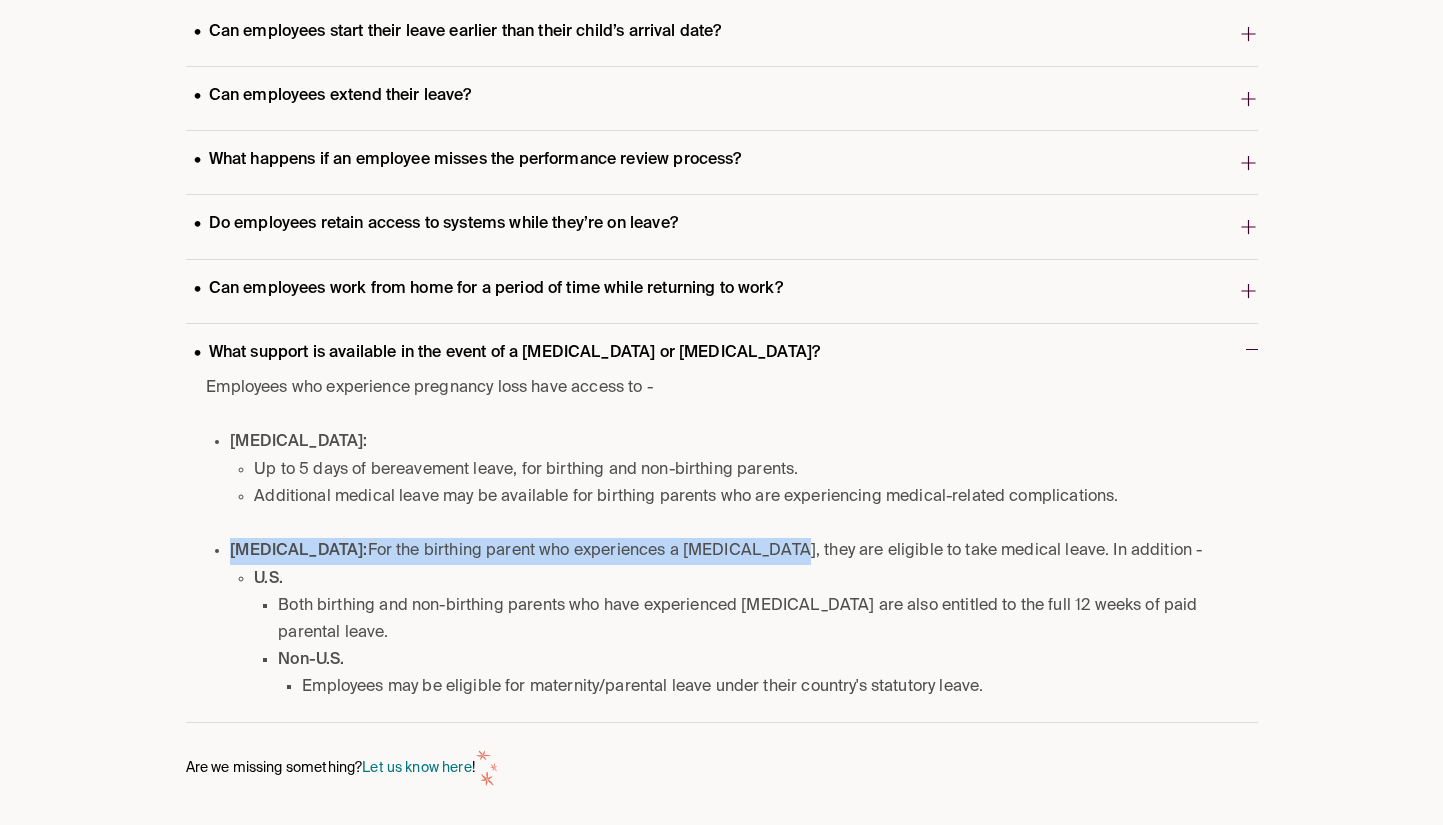 drag, startPoint x: 185, startPoint y: 547, endPoint x: 690, endPoint y: 551, distance: 505.01584 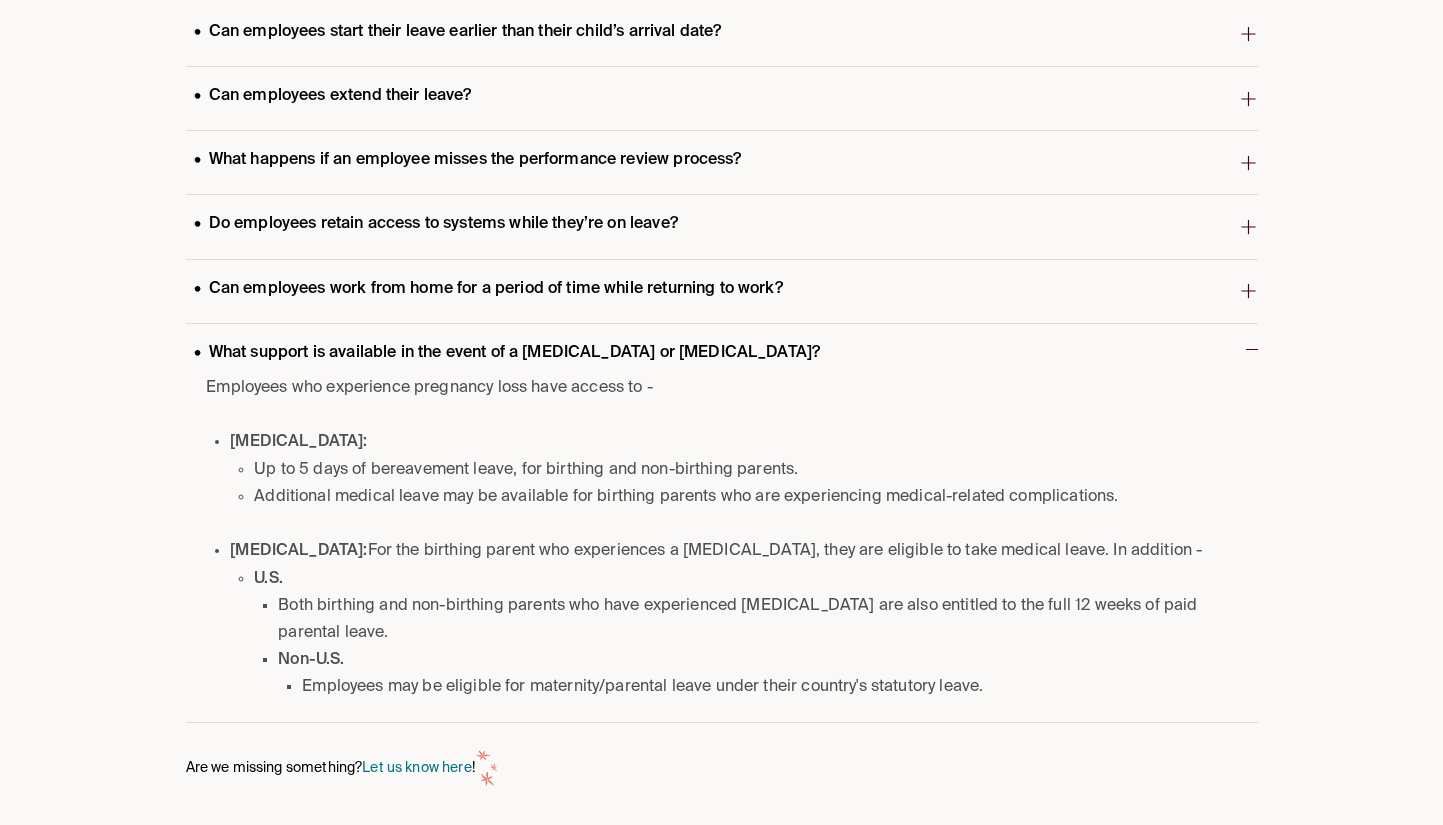 click on "[MEDICAL_DATA]:  For the birthing parent who experiences a [MEDICAL_DATA], they are eligible to take medical leave. In addition -
U.S.
Both birthing and non-birthing parents who have experienced [MEDICAL_DATA] are also entitled to the full 12 weeks of paid parental leave. Non-U.S.
Employees may be eligible for maternity/parental leave under their country's statutory leave." at bounding box center (727, 619) 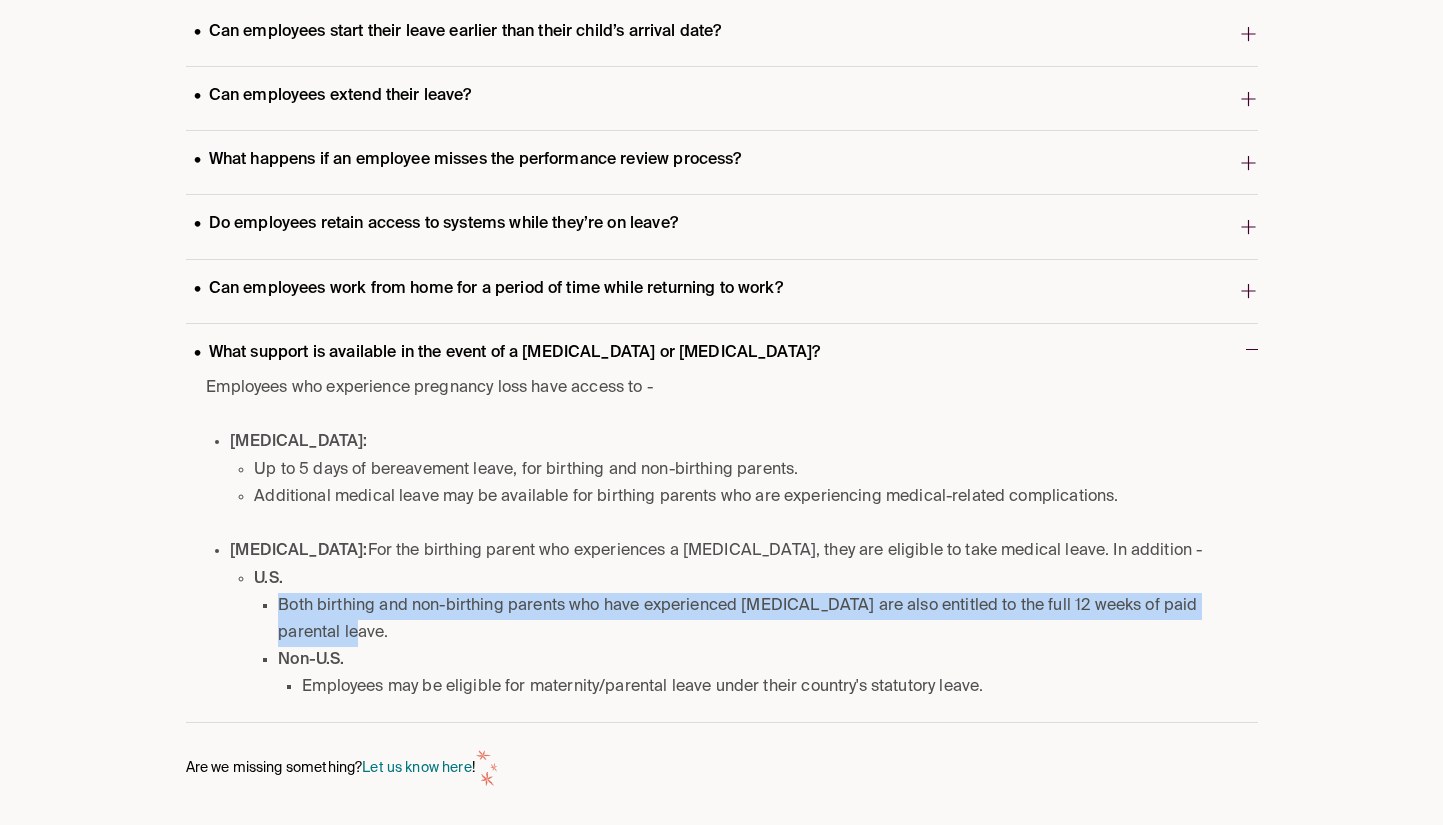 drag, startPoint x: 278, startPoint y: 607, endPoint x: 351, endPoint y: 637, distance: 78.92401 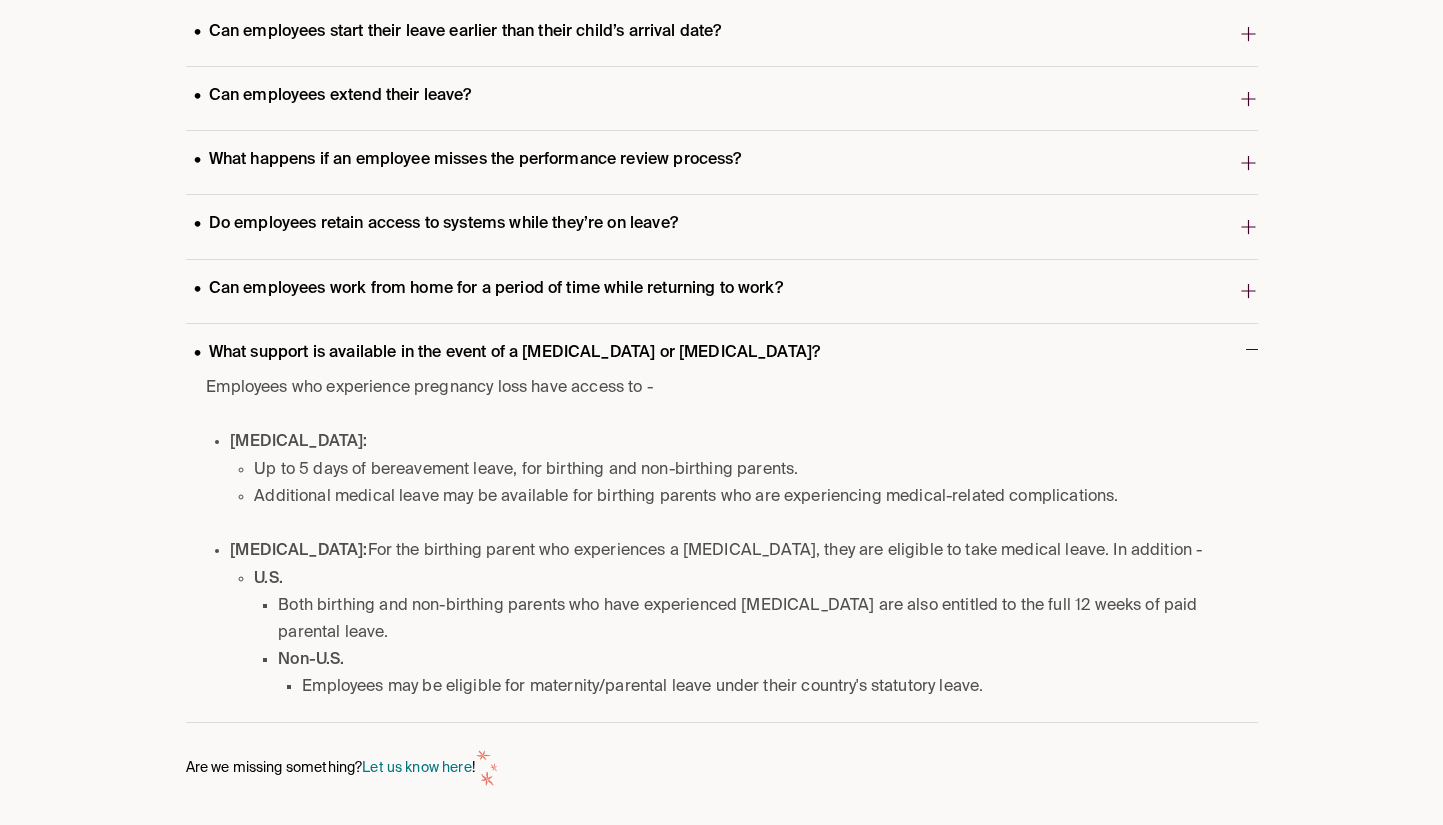 click on "Non-U.S." at bounding box center [311, 660] 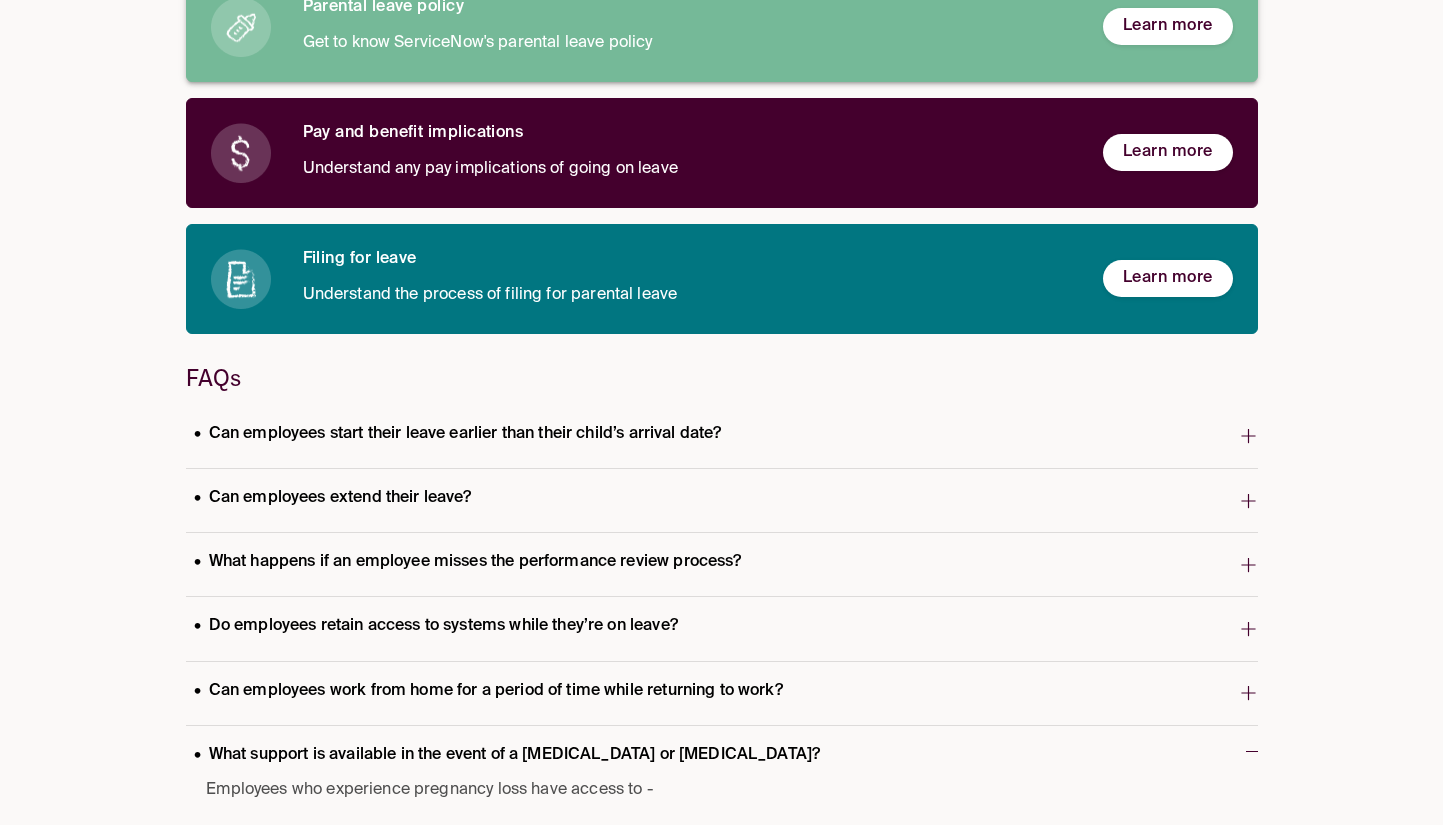 scroll, scrollTop: 0, scrollLeft: 0, axis: both 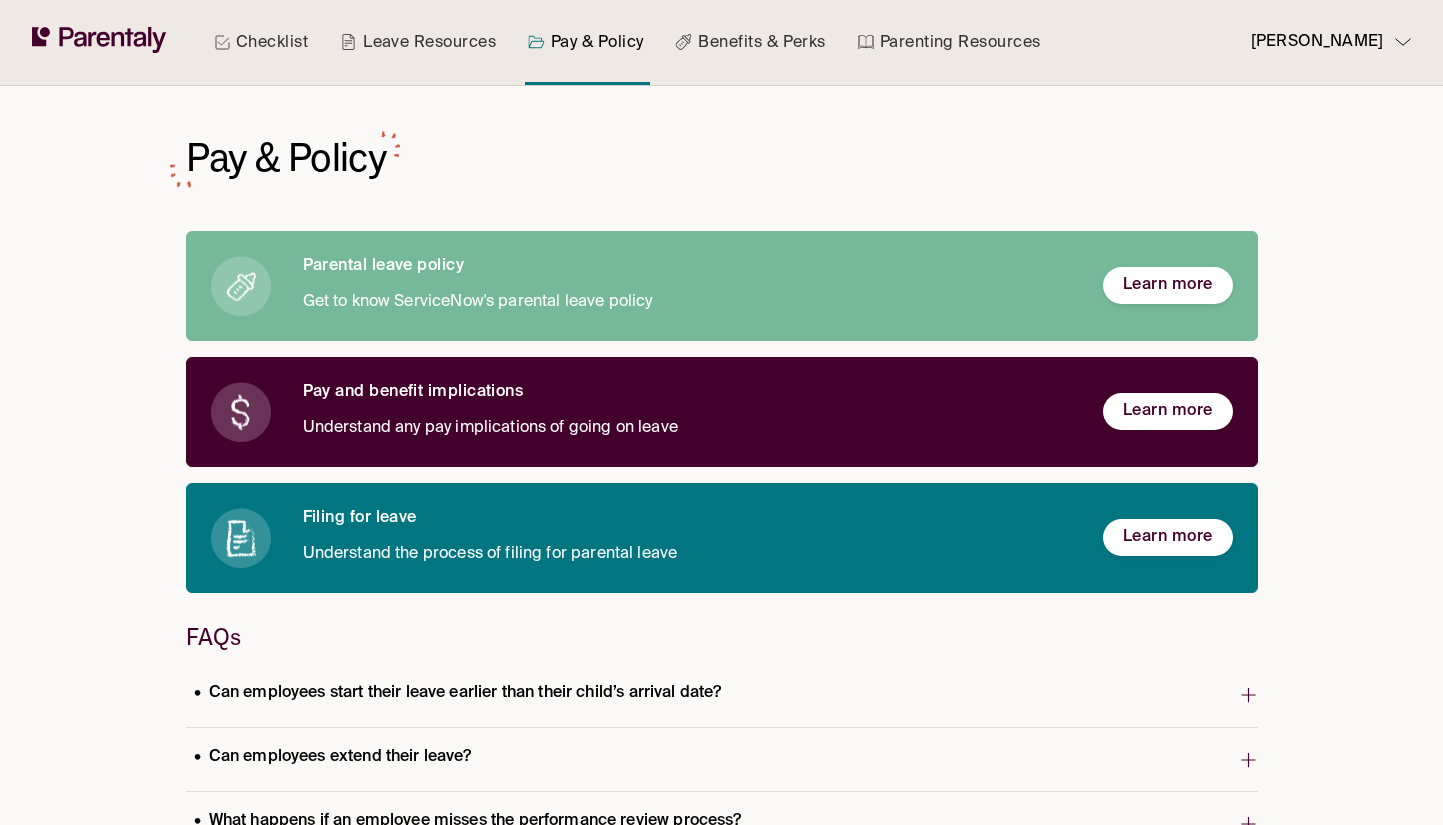 click on "Pay and benefit implications Understand any pay implications of going on leave Learn more" at bounding box center [722, 412] 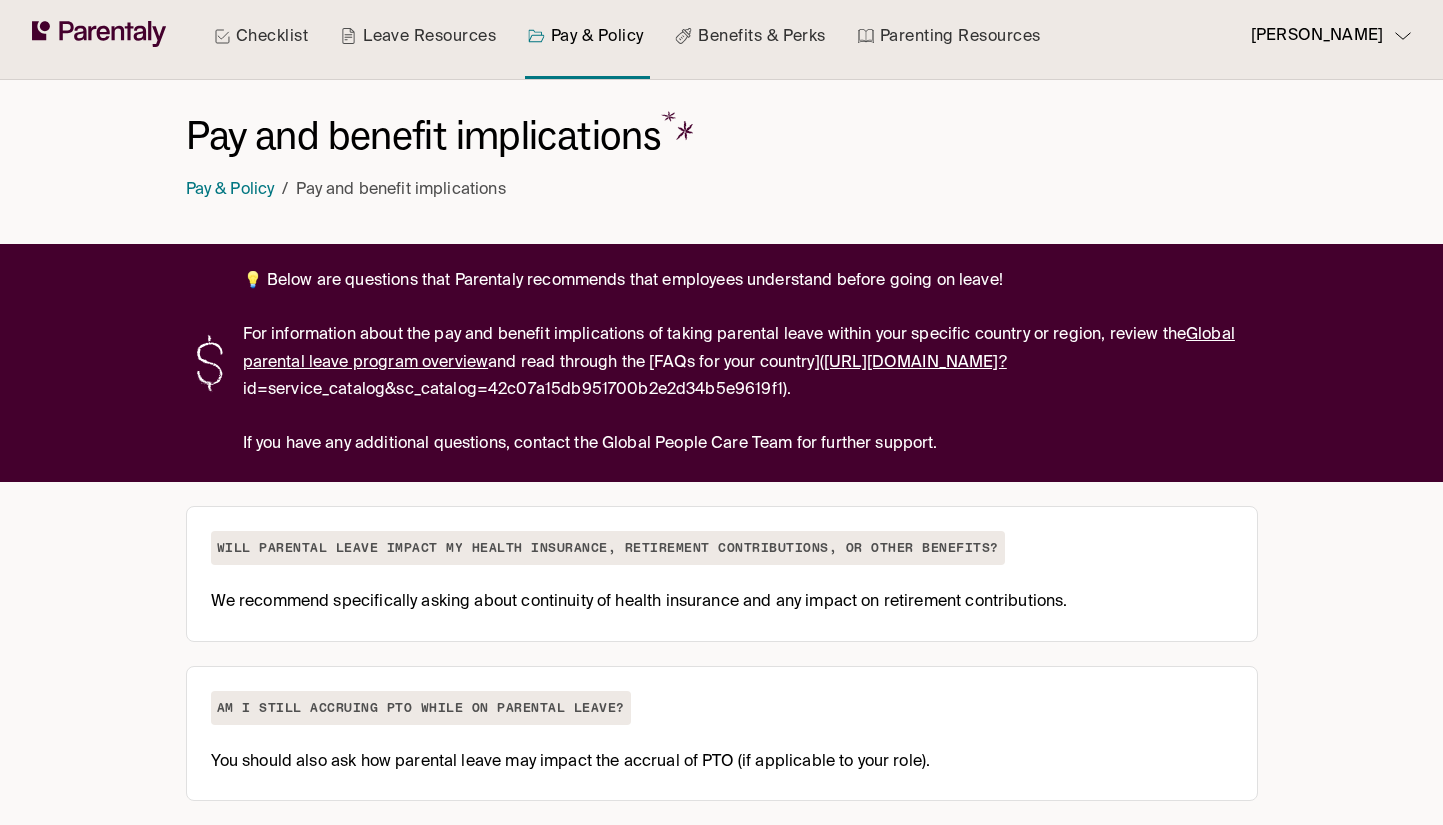 scroll, scrollTop: 17, scrollLeft: 0, axis: vertical 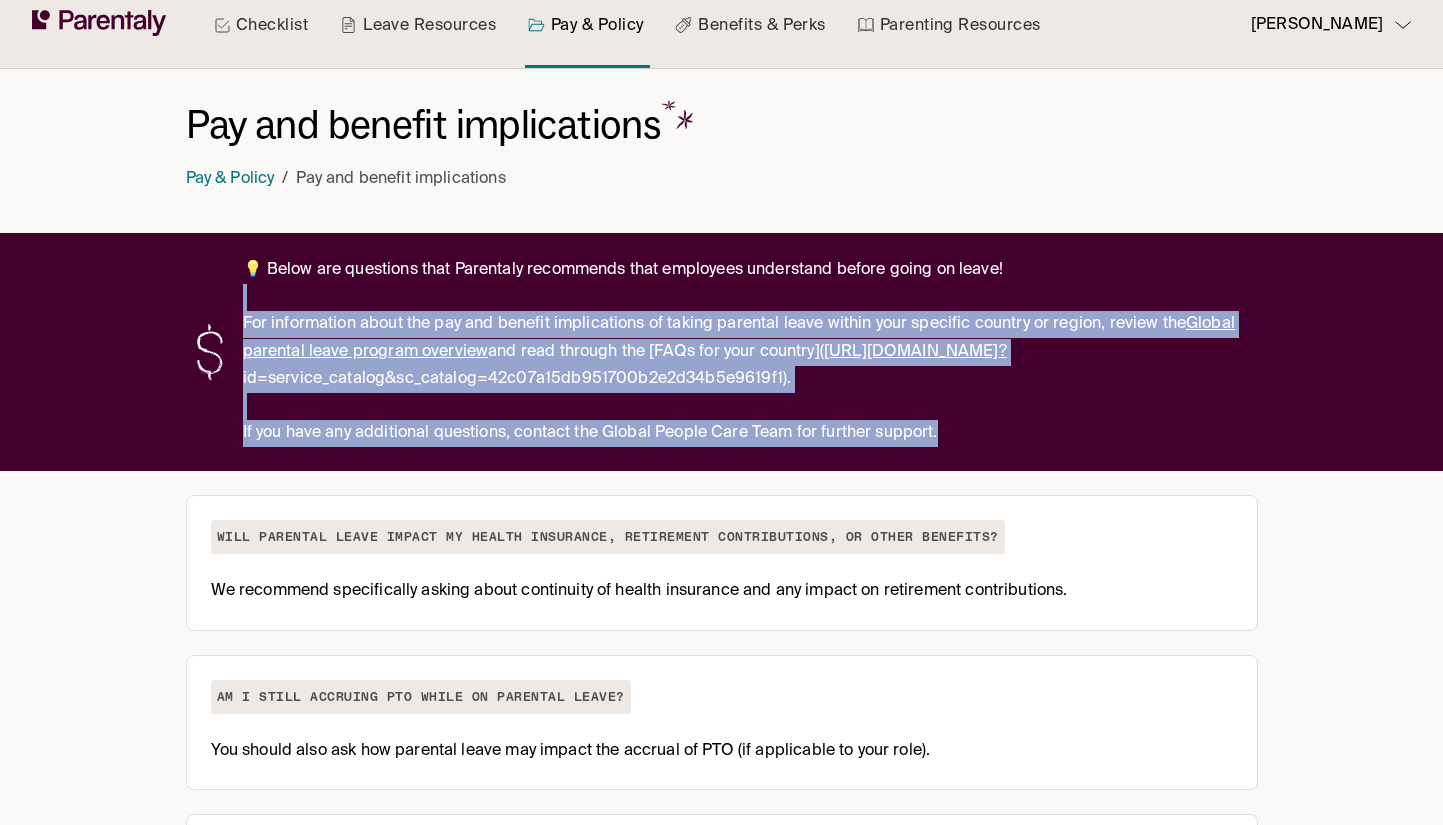 drag, startPoint x: 1056, startPoint y: 277, endPoint x: 245, endPoint y: 255, distance: 811.29834 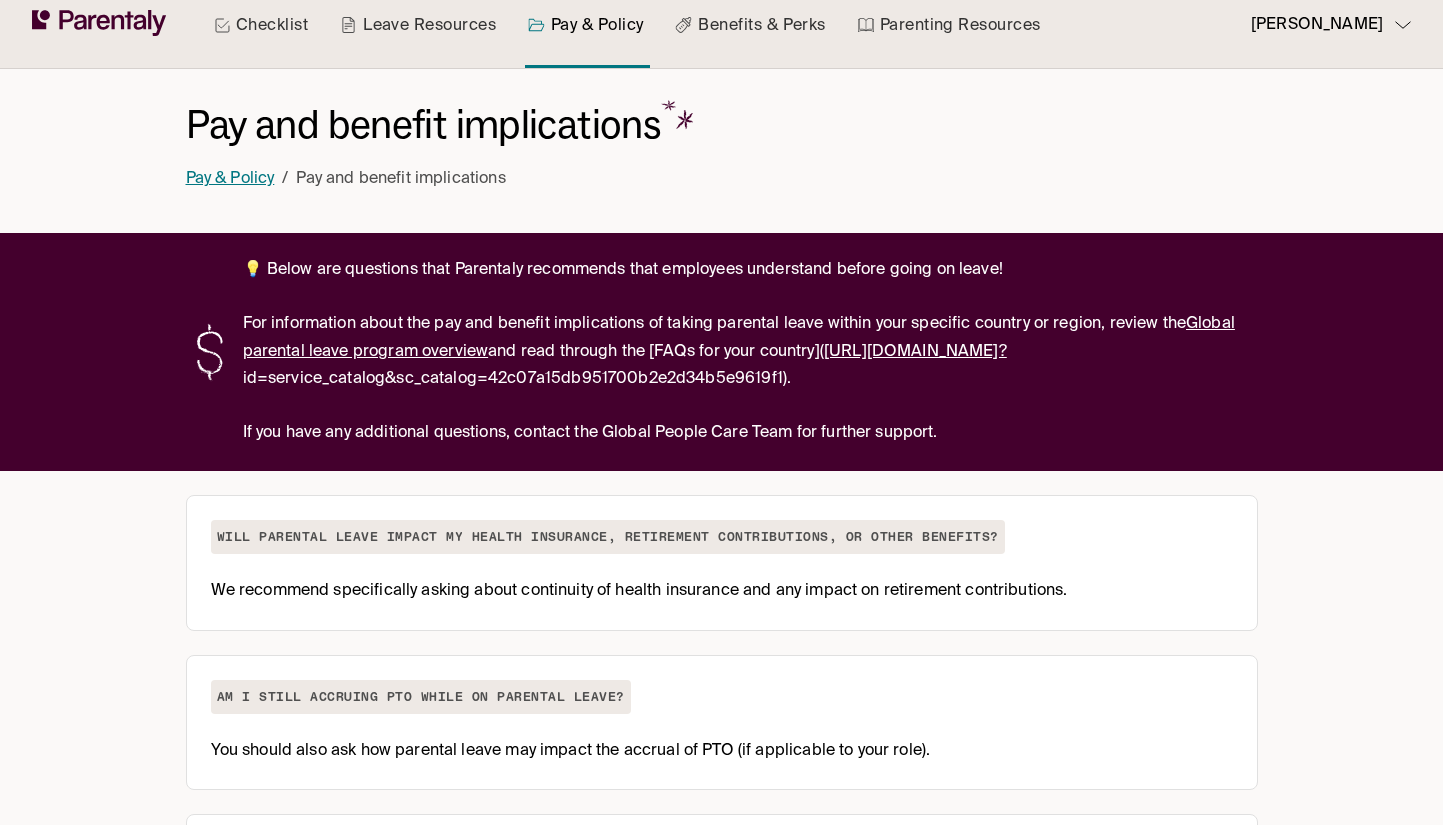 click on "Pay & Policy" at bounding box center (230, 179) 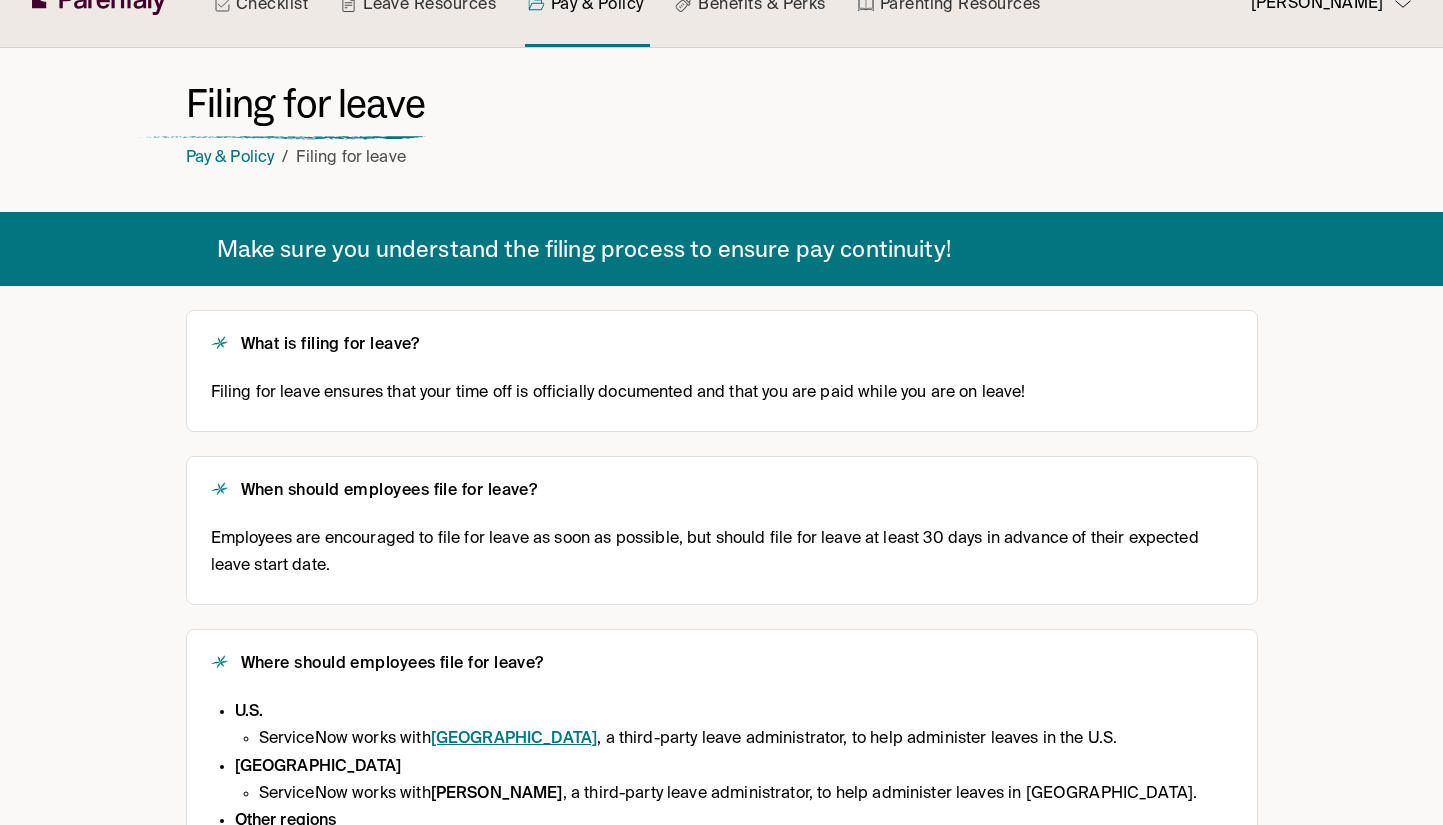 scroll, scrollTop: 0, scrollLeft: 0, axis: both 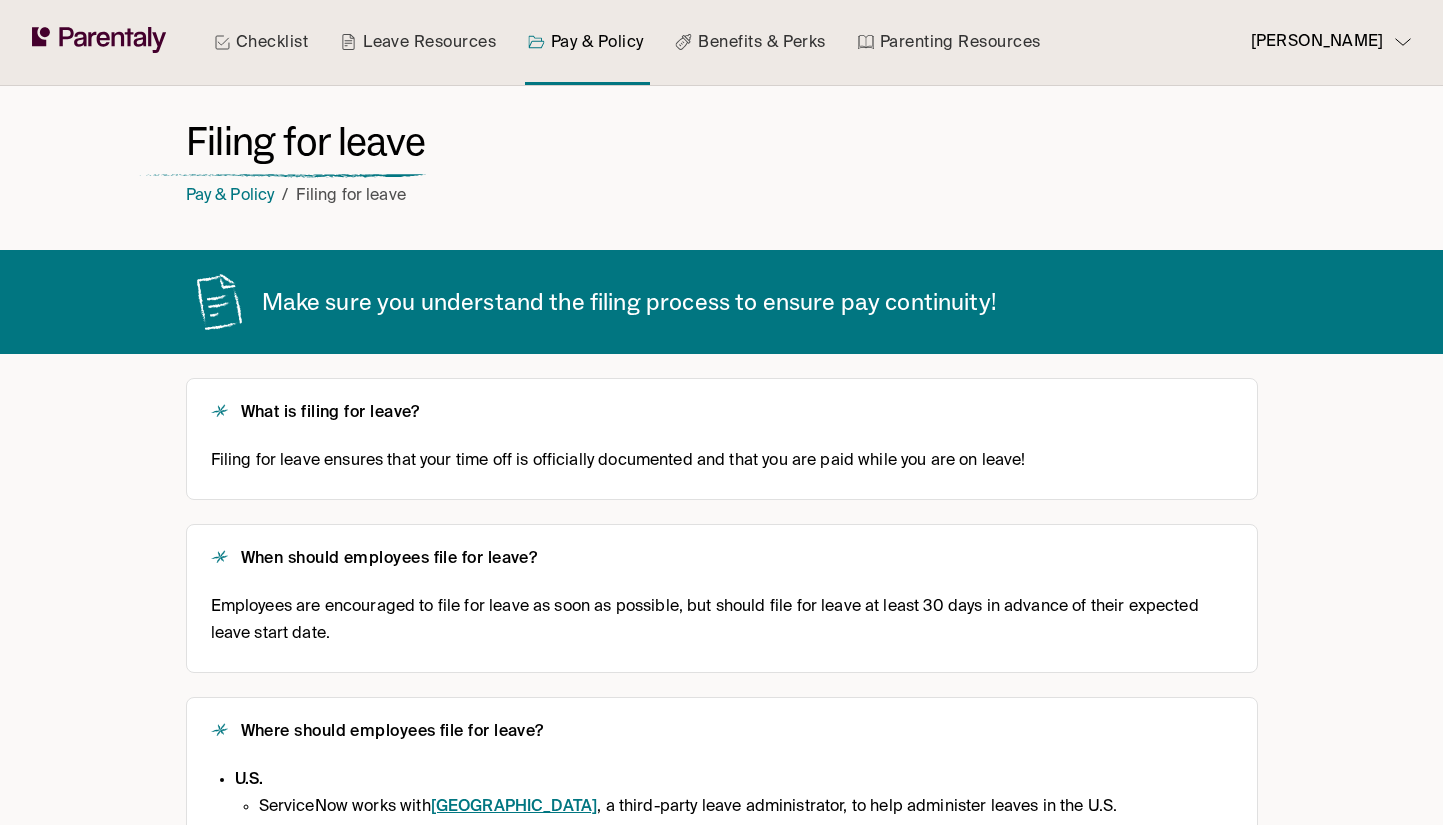 click on "Pay & Policy / Filing for leave" at bounding box center [306, 188] 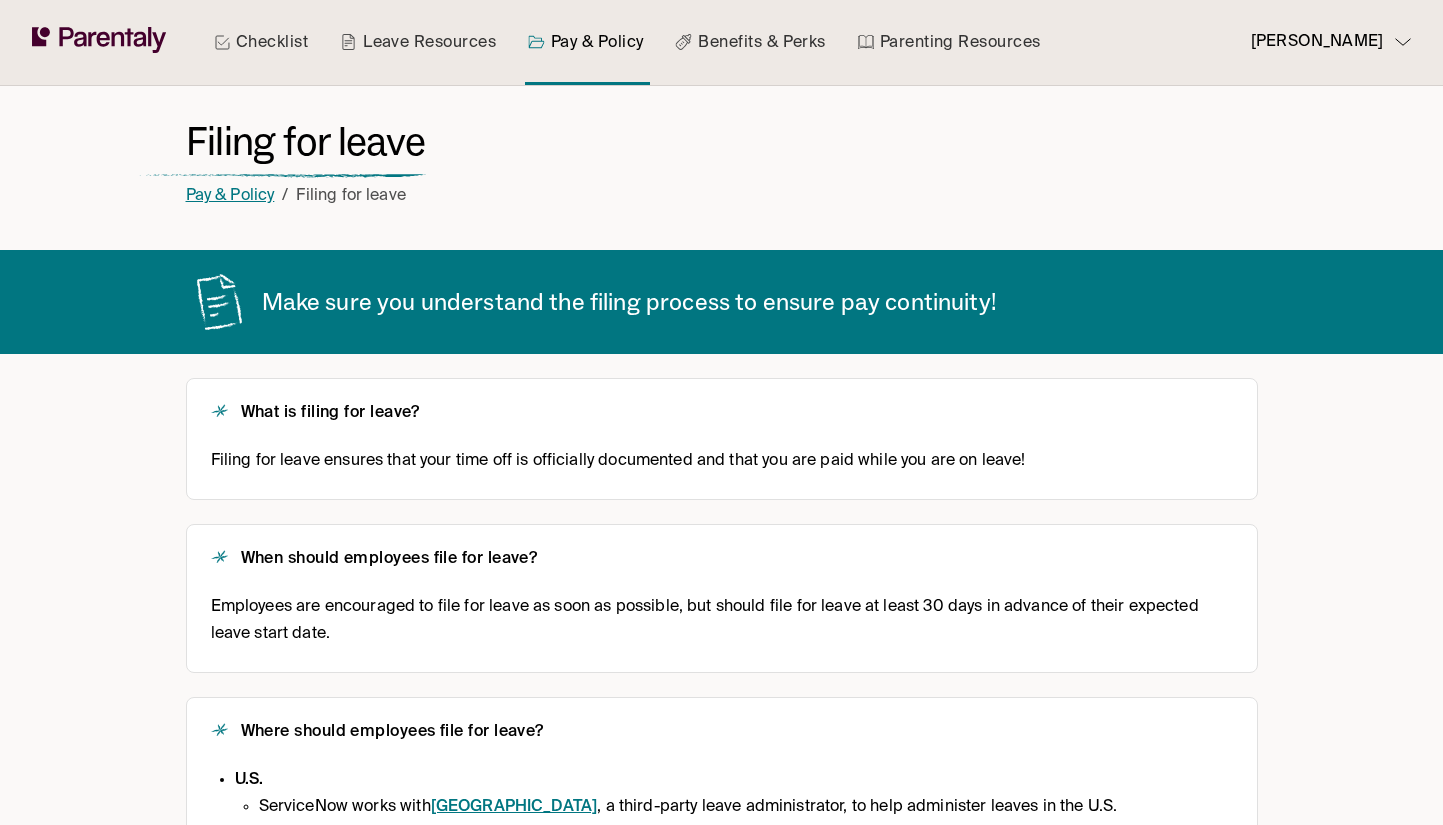 click on "Pay & Policy" at bounding box center (230, 196) 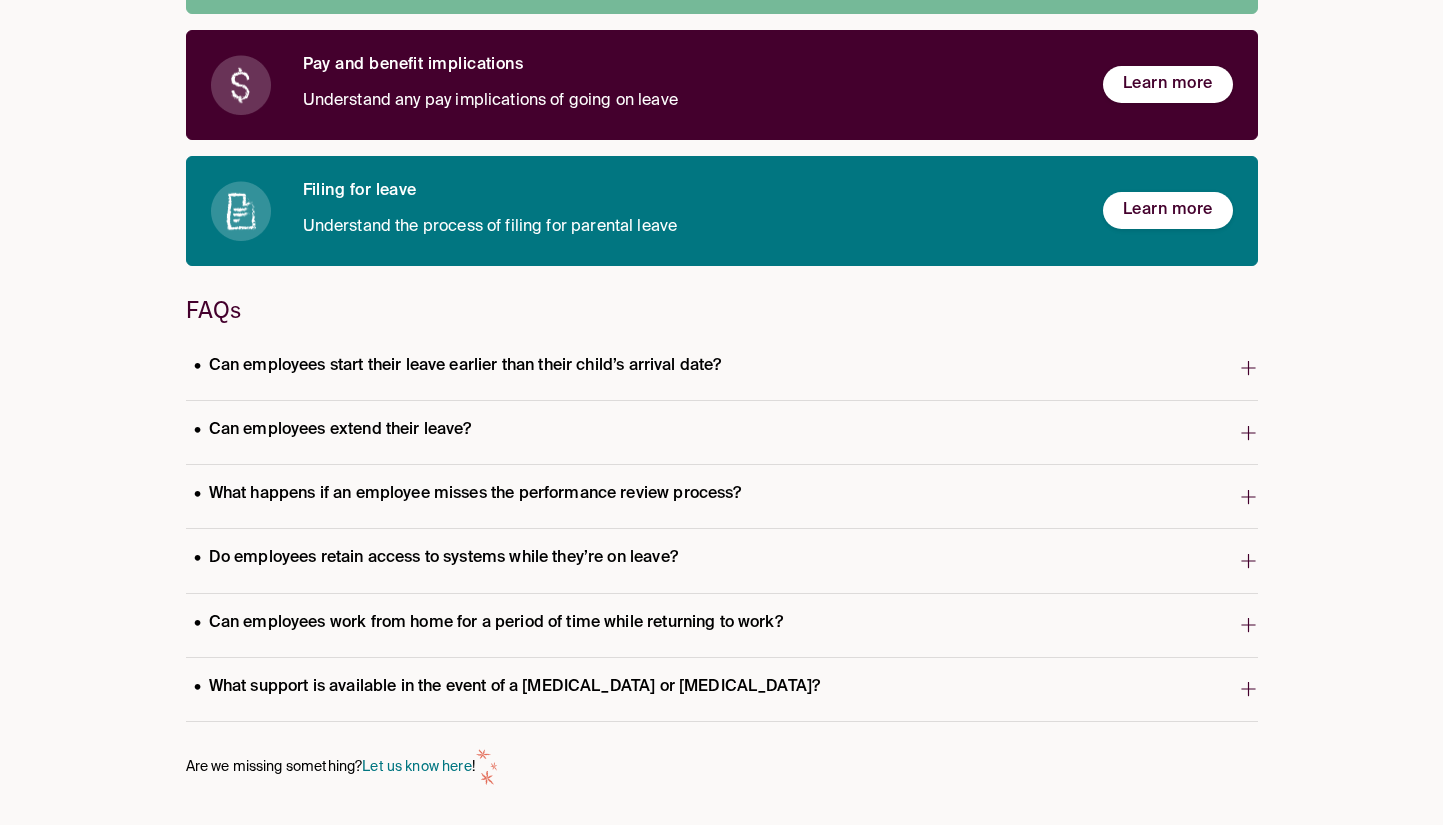 click on "What support is available in the event of a [MEDICAL_DATA] or [MEDICAL_DATA]?" at bounding box center [507, 687] 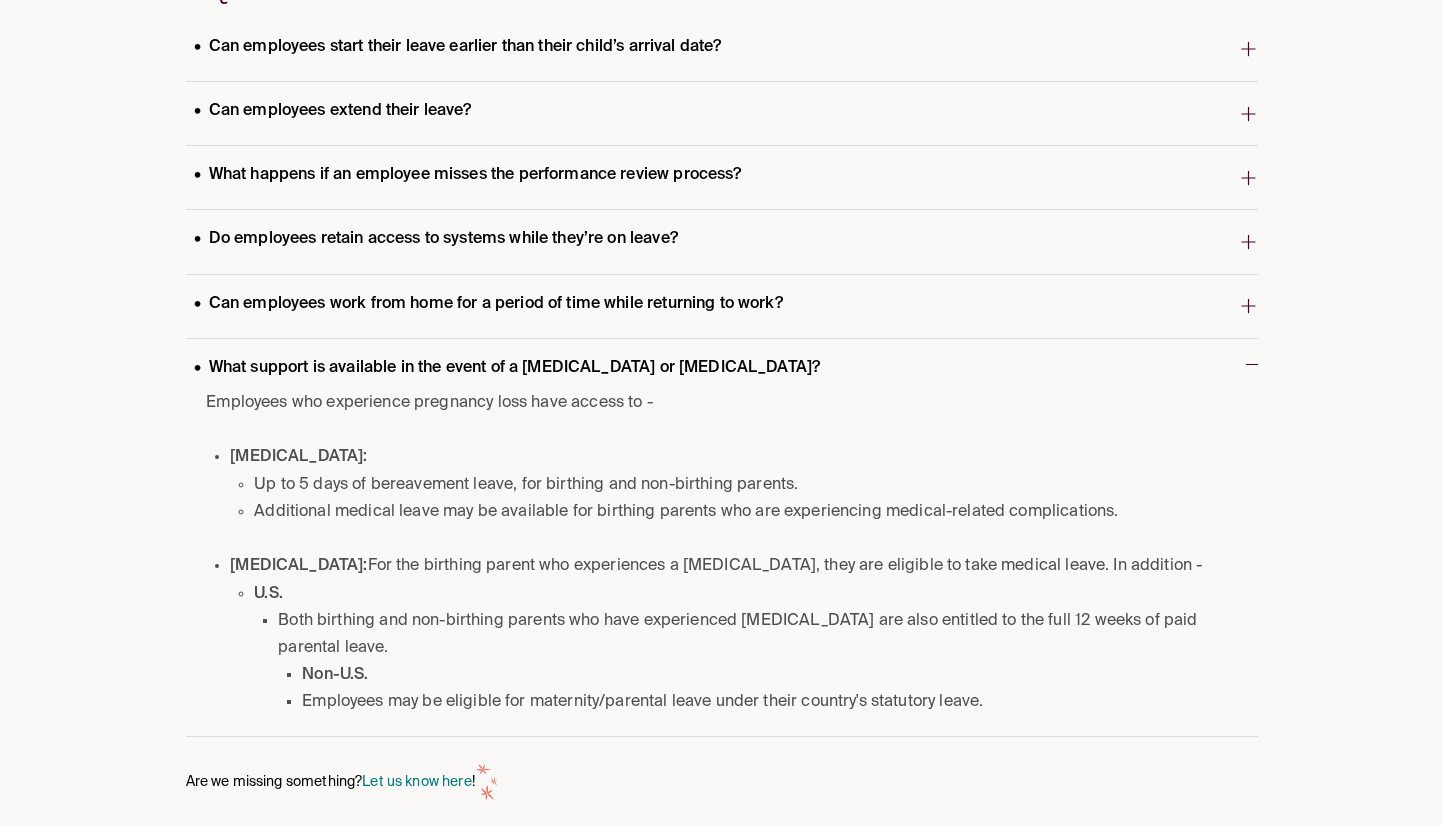 scroll, scrollTop: 650, scrollLeft: 0, axis: vertical 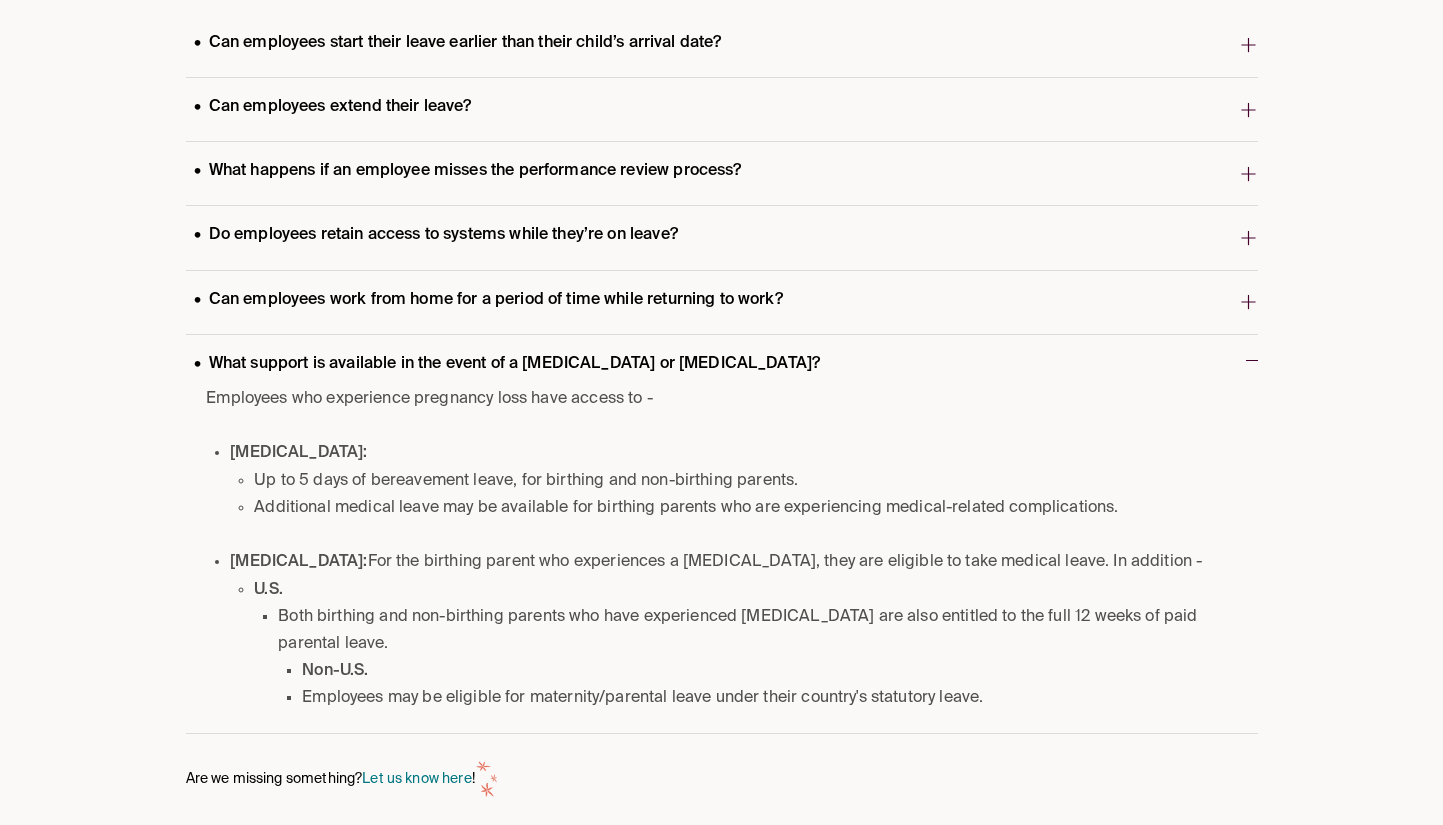 click on "Employees who experience pregnancy loss have access to  - [MEDICAL_DATA]:
Up to 5 days of bereavement leave, for birthing and non-birthing parents. Additional medical leave may be available for birthing parents who are experiencing medical-related complications. [MEDICAL_DATA]:  For the birthing parent who experiences a [MEDICAL_DATA], they are eligible to take medical leave. In addition -
U.S.
Both birthing and non-birthing parents who have experienced [MEDICAL_DATA] are also entitled to the full 12 weeks of paid parental leave.
Non-U.S. Employees may be eligible for maternity/parental leave under their country's statutory leave." at bounding box center (722, 559) 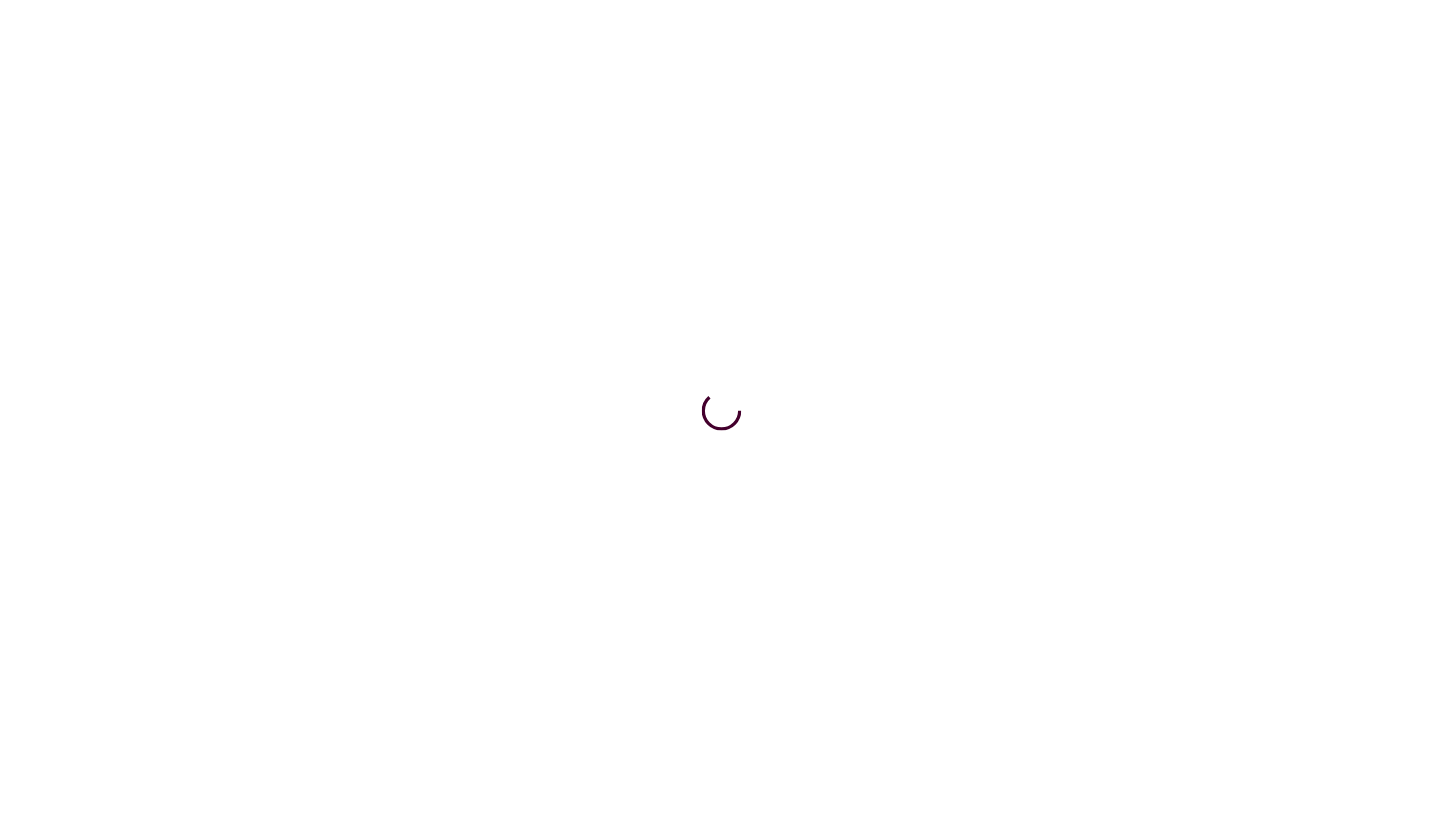 scroll, scrollTop: 0, scrollLeft: 0, axis: both 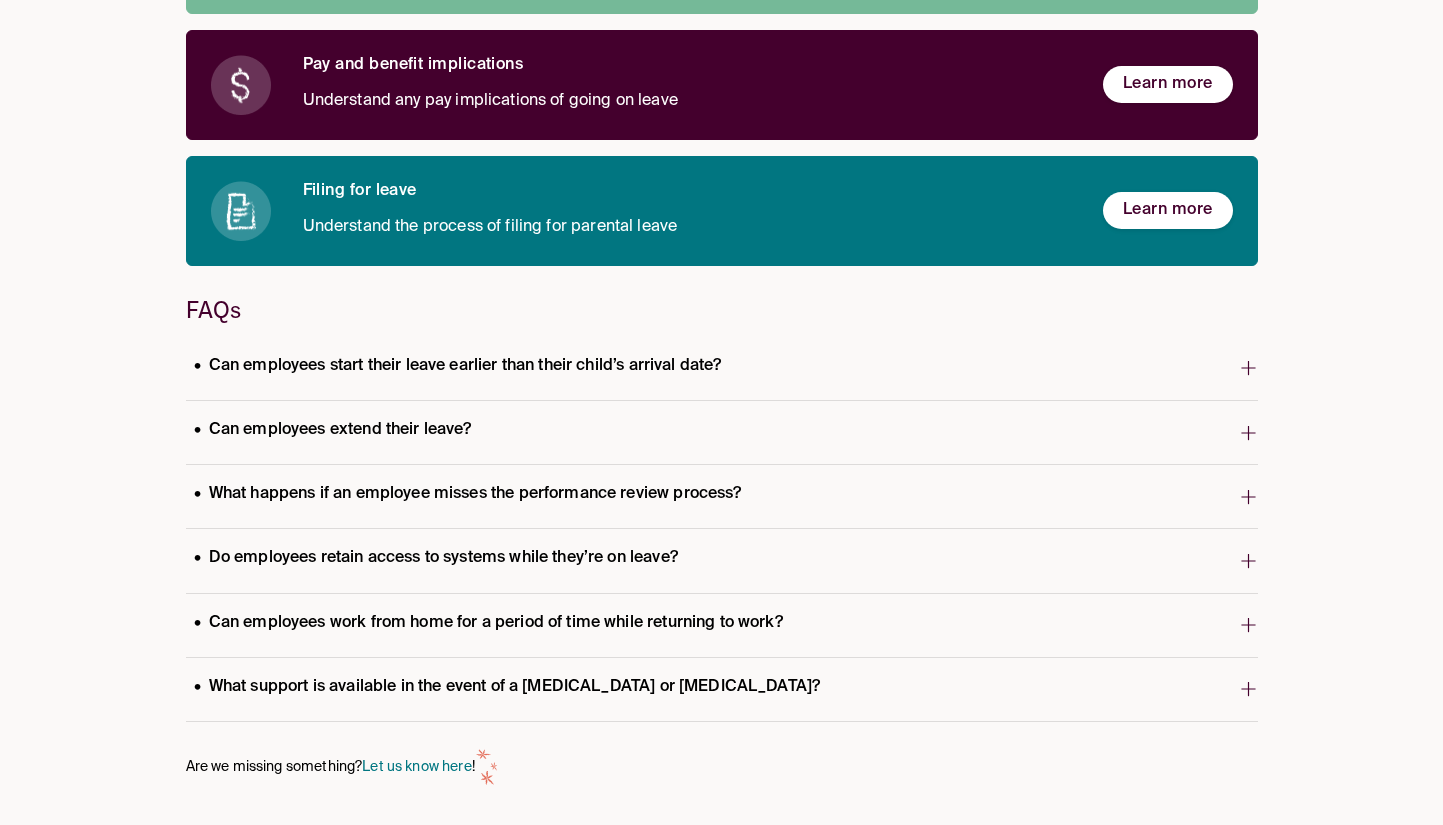 click on "What support is available in the event of a [MEDICAL_DATA] or [MEDICAL_DATA]?" at bounding box center [507, 687] 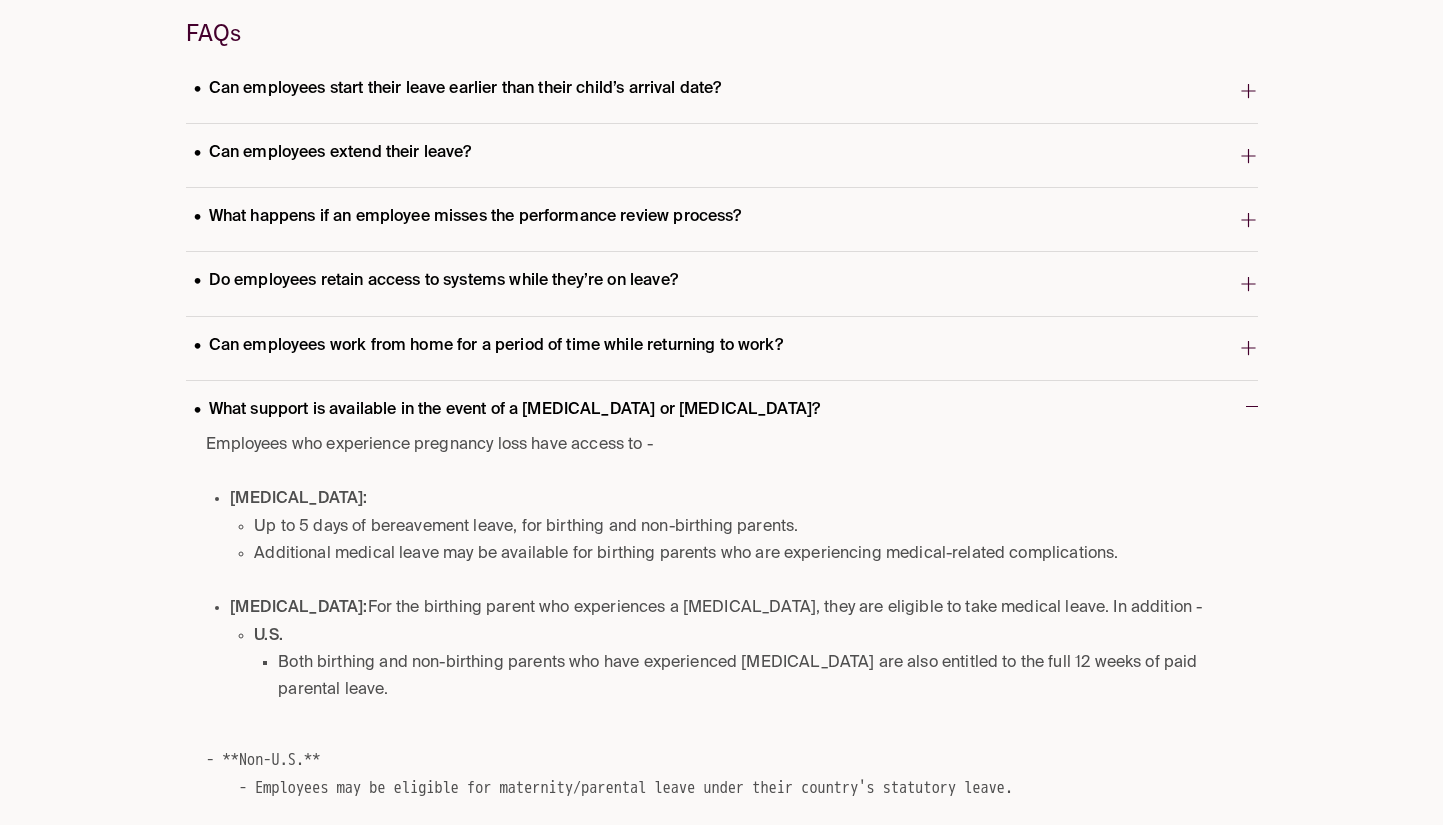 scroll, scrollTop: 669, scrollLeft: 0, axis: vertical 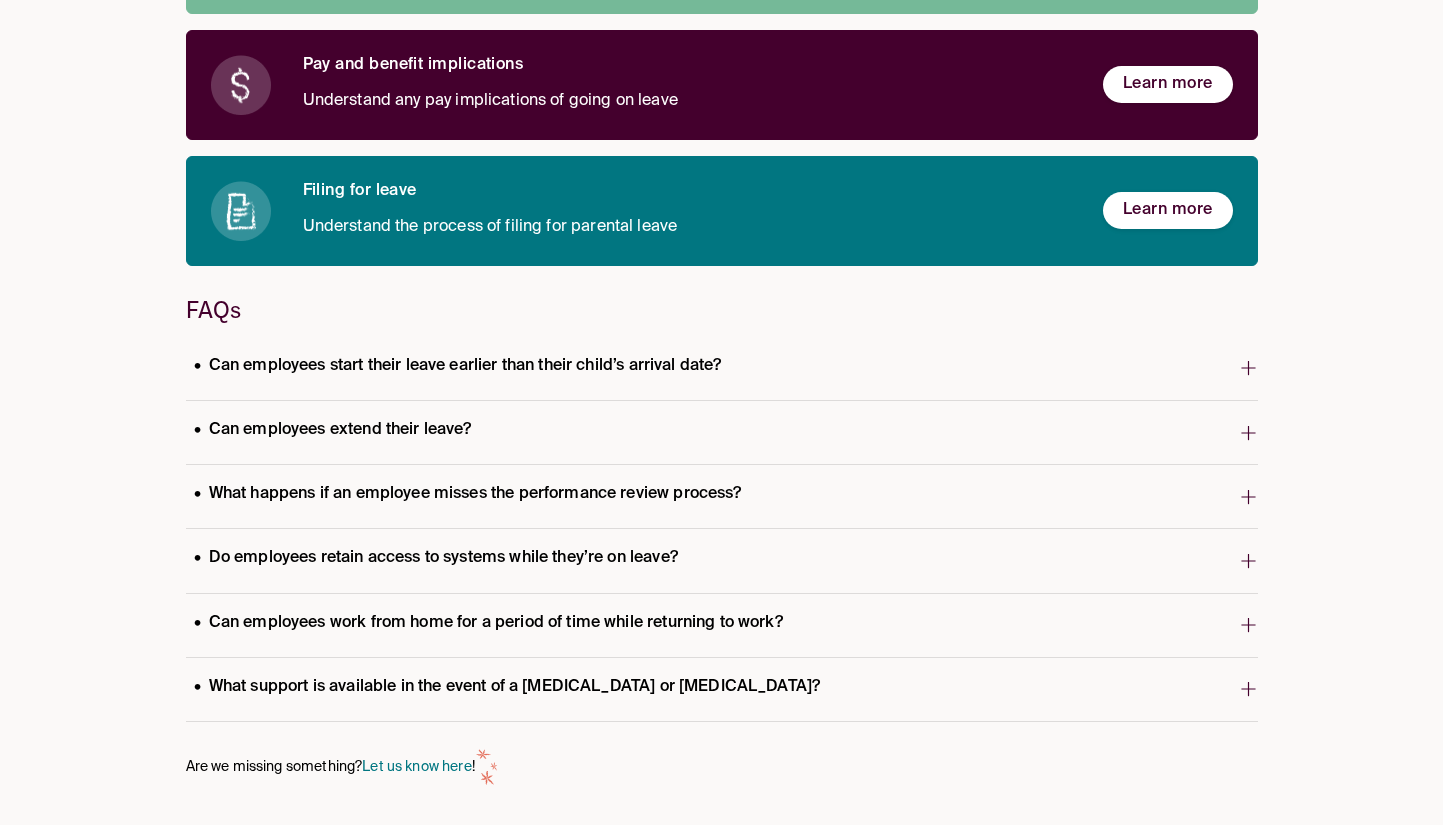 click on "What support is available in the event of a [MEDICAL_DATA] or [MEDICAL_DATA]?" at bounding box center [712, 689] 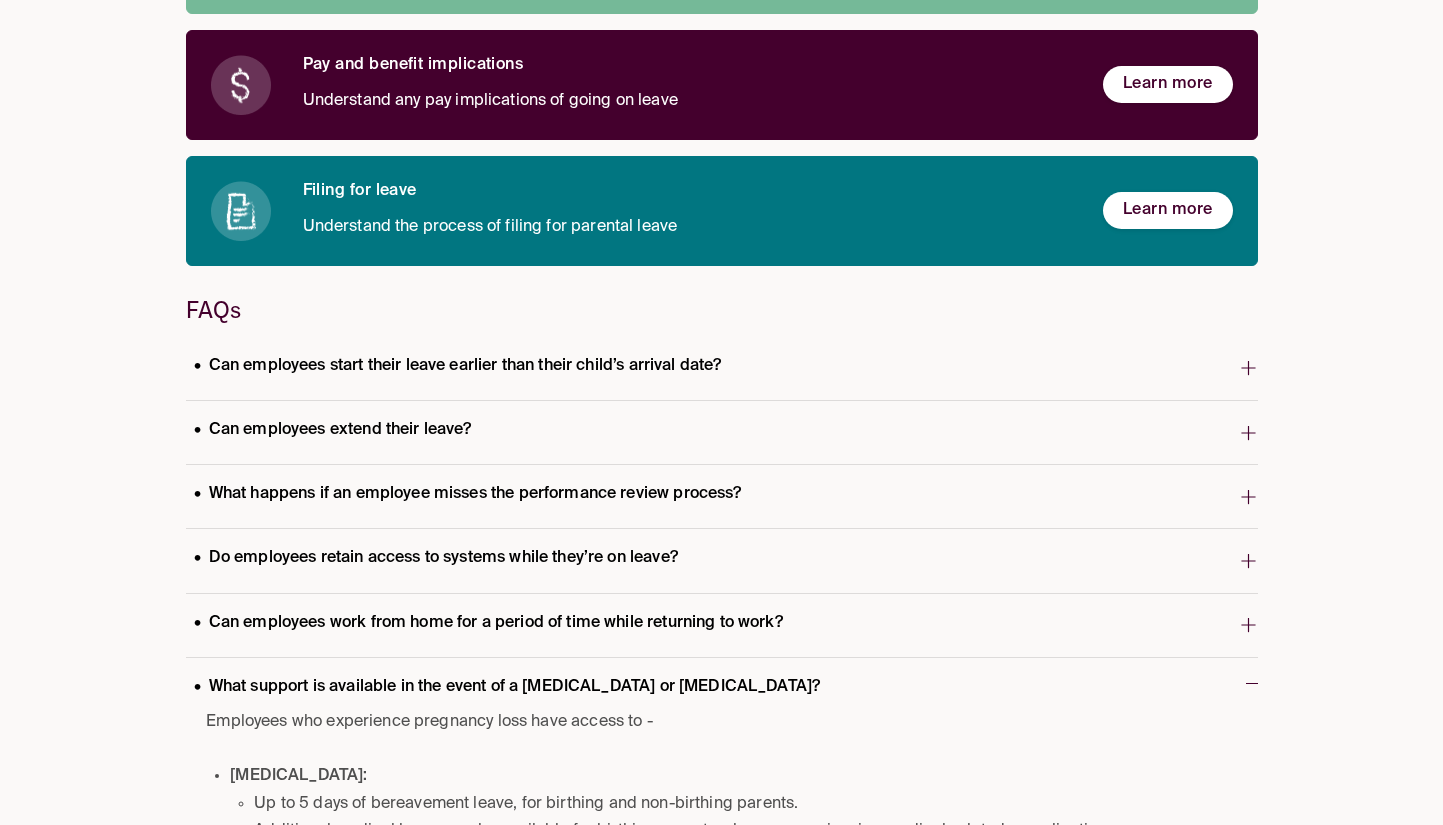 scroll, scrollTop: 687, scrollLeft: 0, axis: vertical 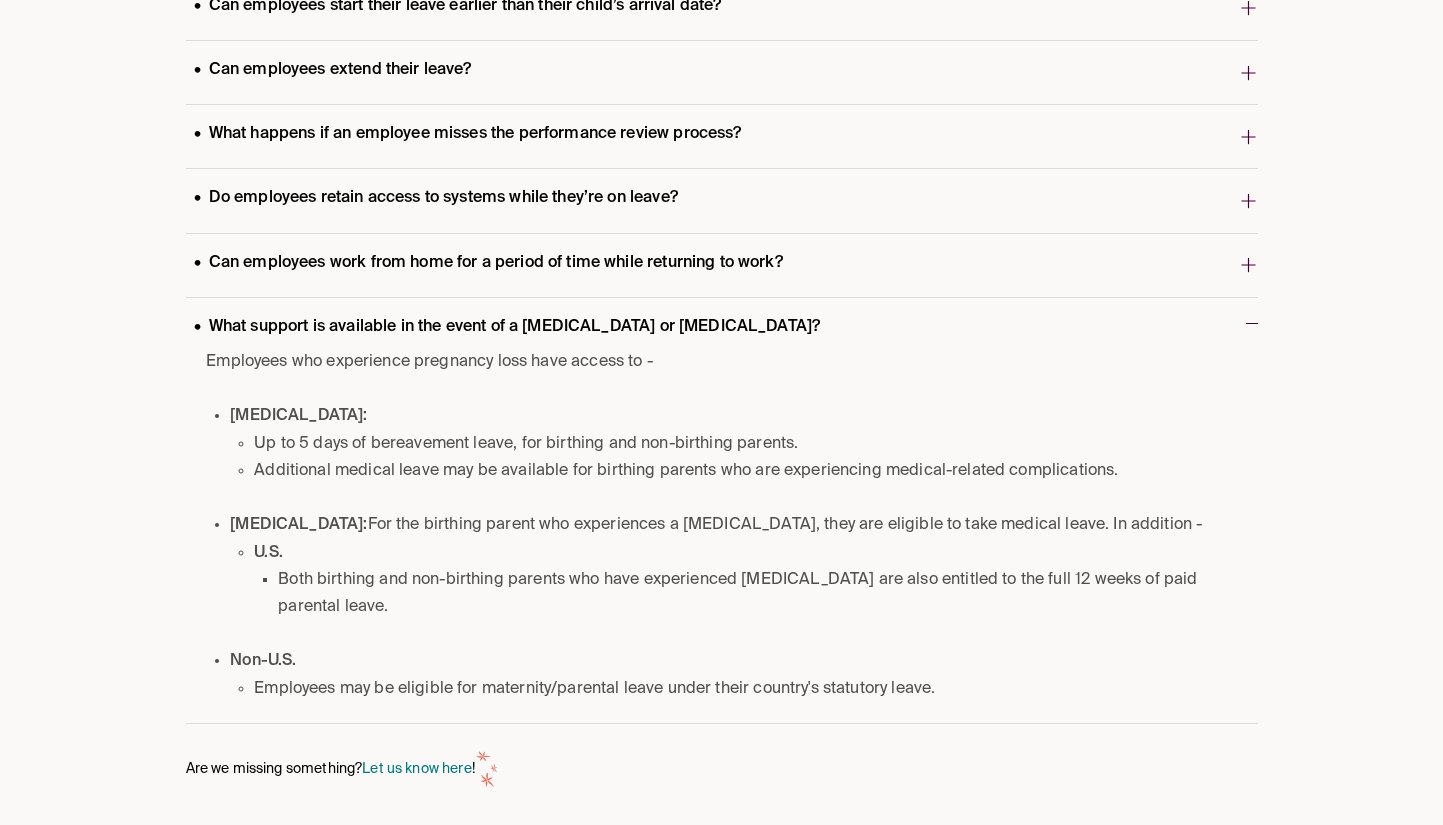 click on "Both birthing and non-birthing parents who have experienced [MEDICAL_DATA] are also entitled to the full 12 weeks of paid parental leave." at bounding box center (751, 594) 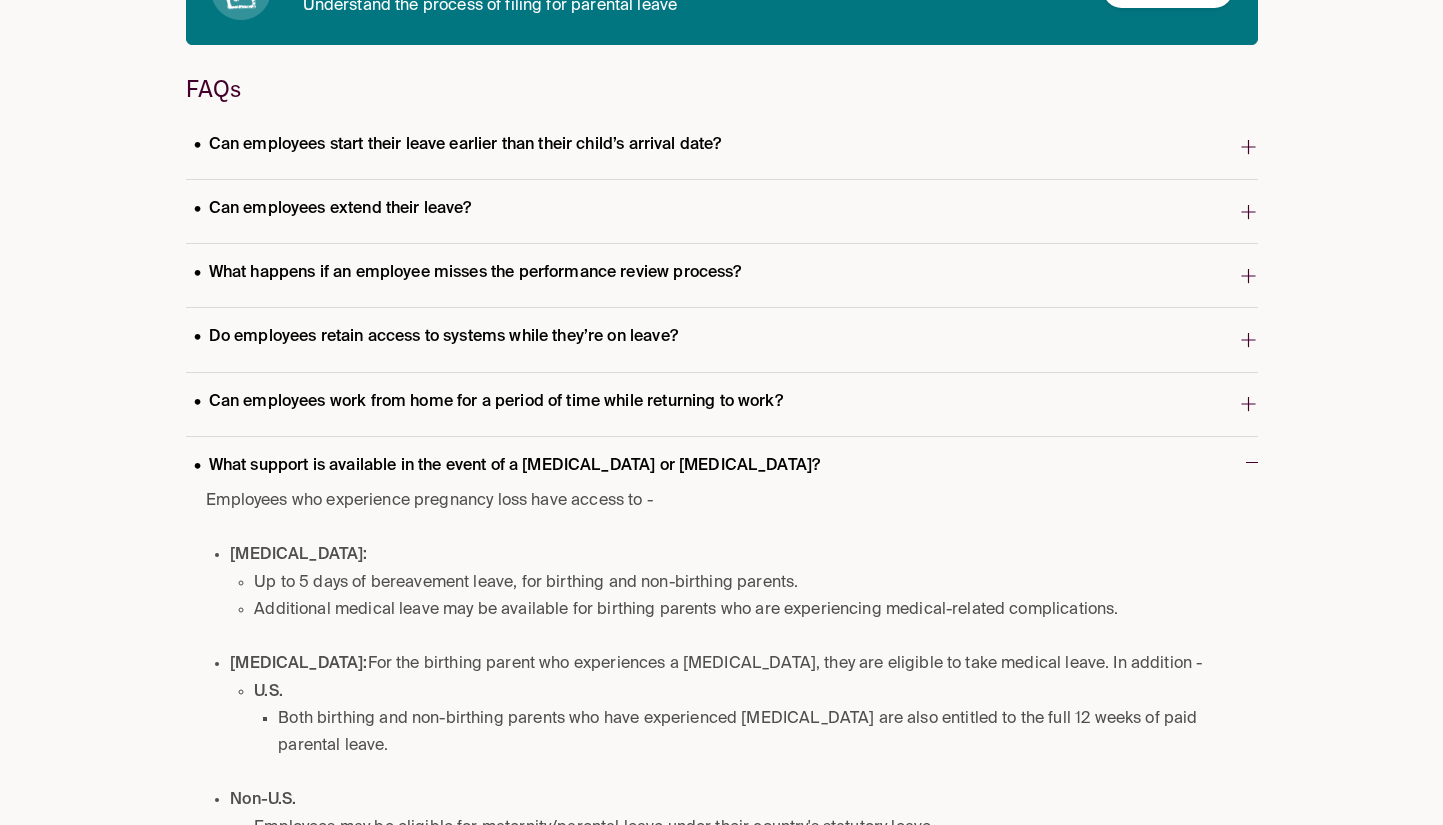 scroll, scrollTop: 0, scrollLeft: 0, axis: both 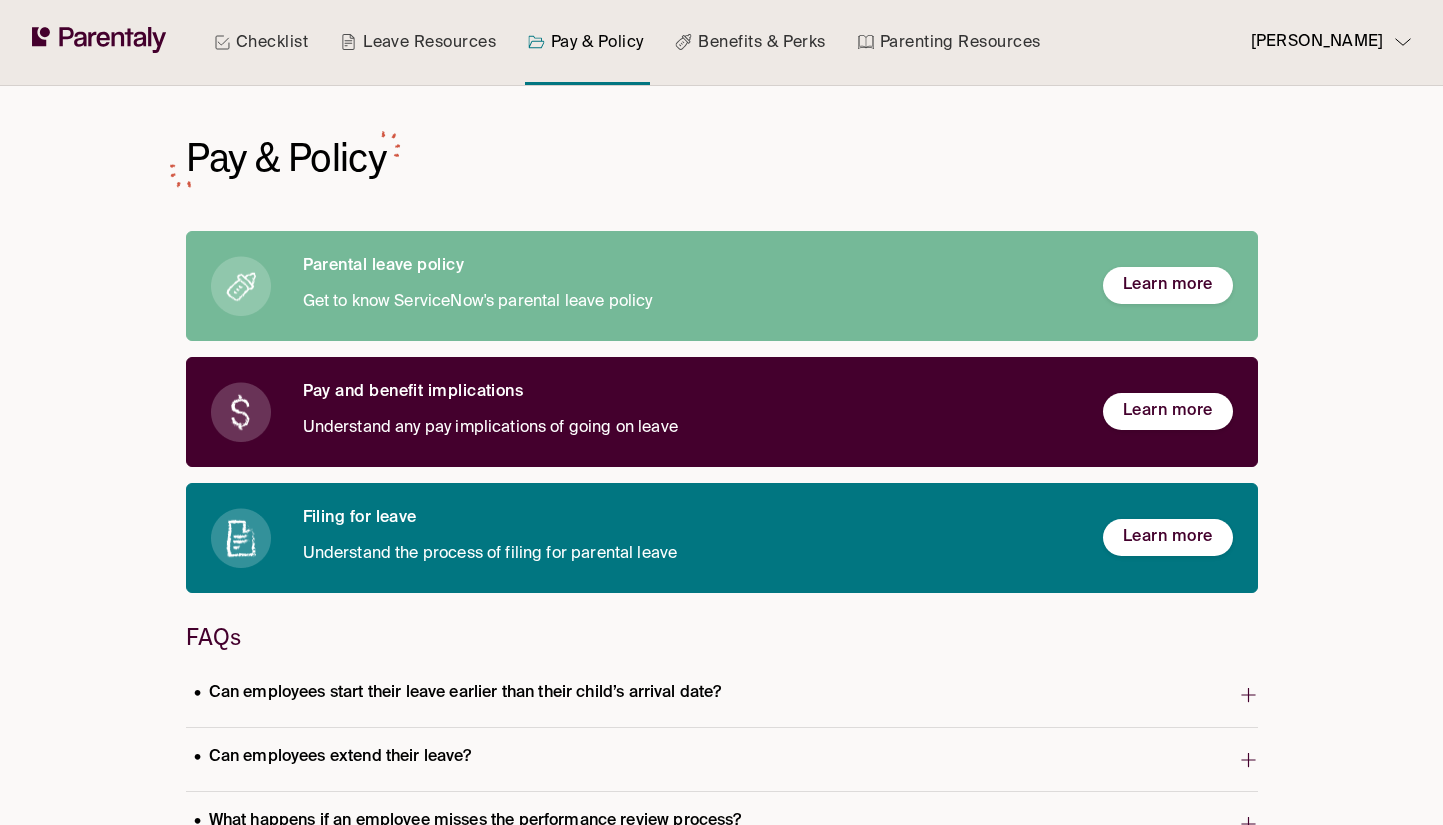 click on "Pay and benefit implications" at bounding box center [687, 392] 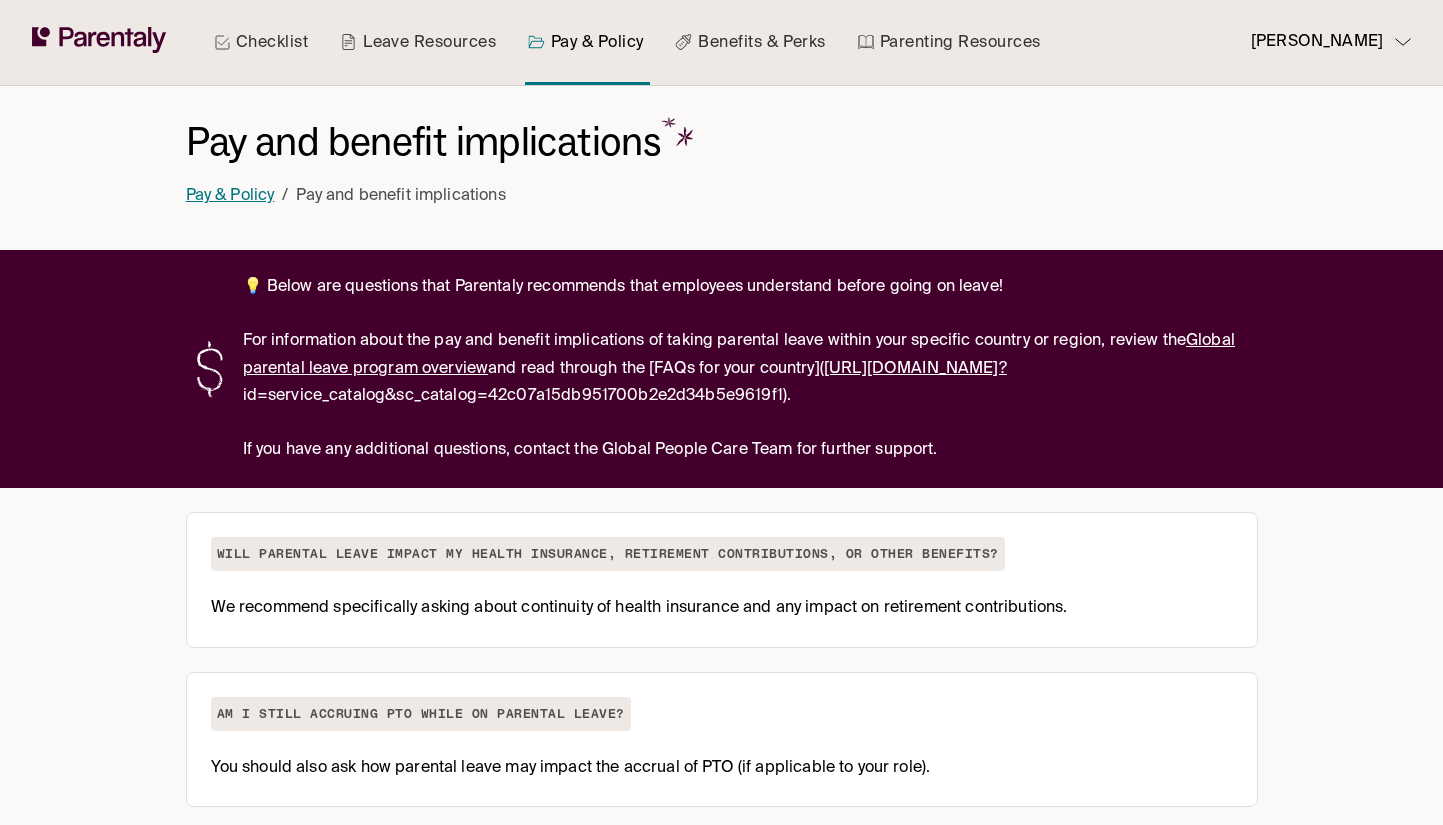 click on "Pay & Policy" at bounding box center (230, 196) 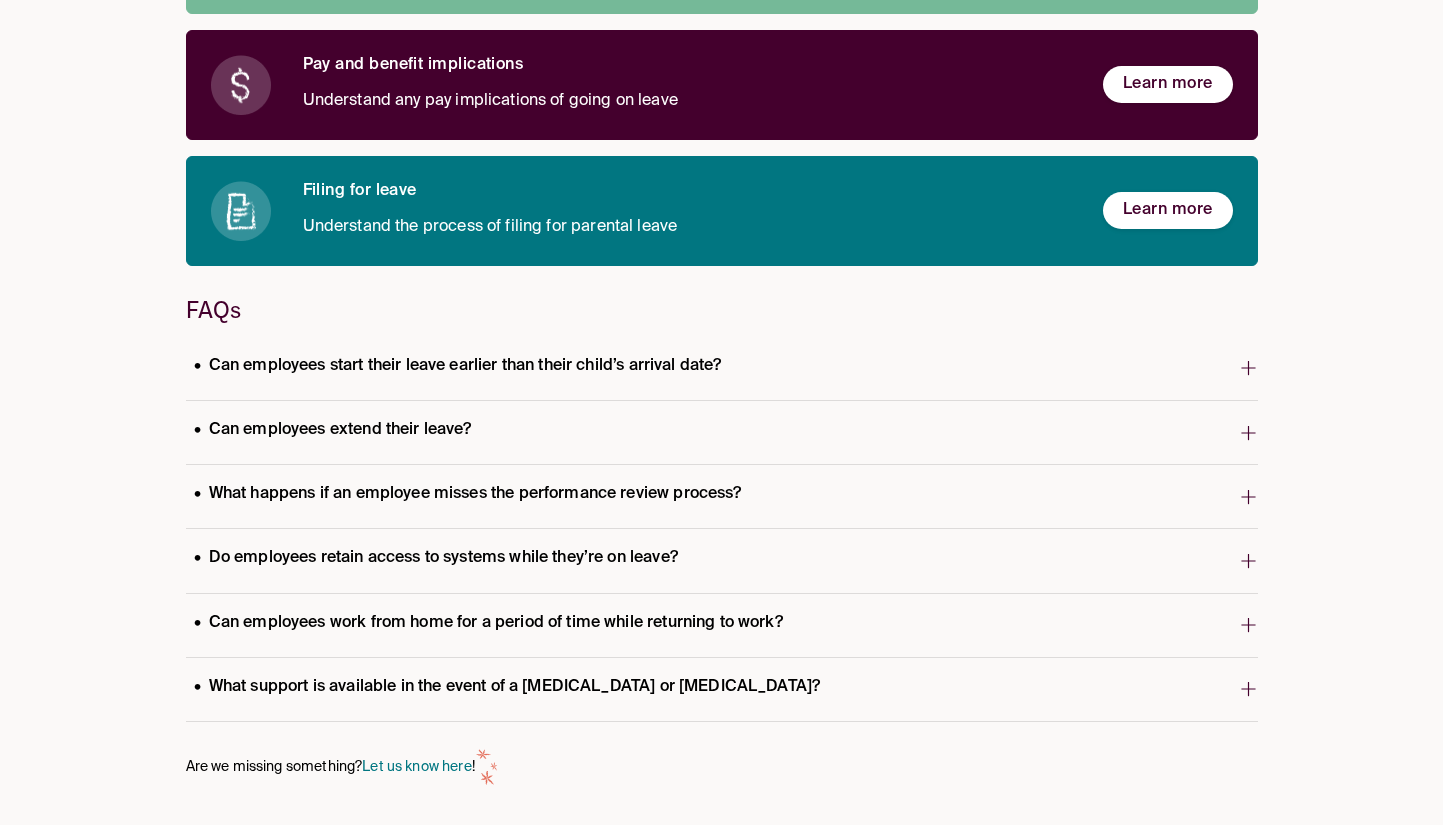 click on "What support is available in the event of a [MEDICAL_DATA] or [MEDICAL_DATA]?" at bounding box center [712, 689] 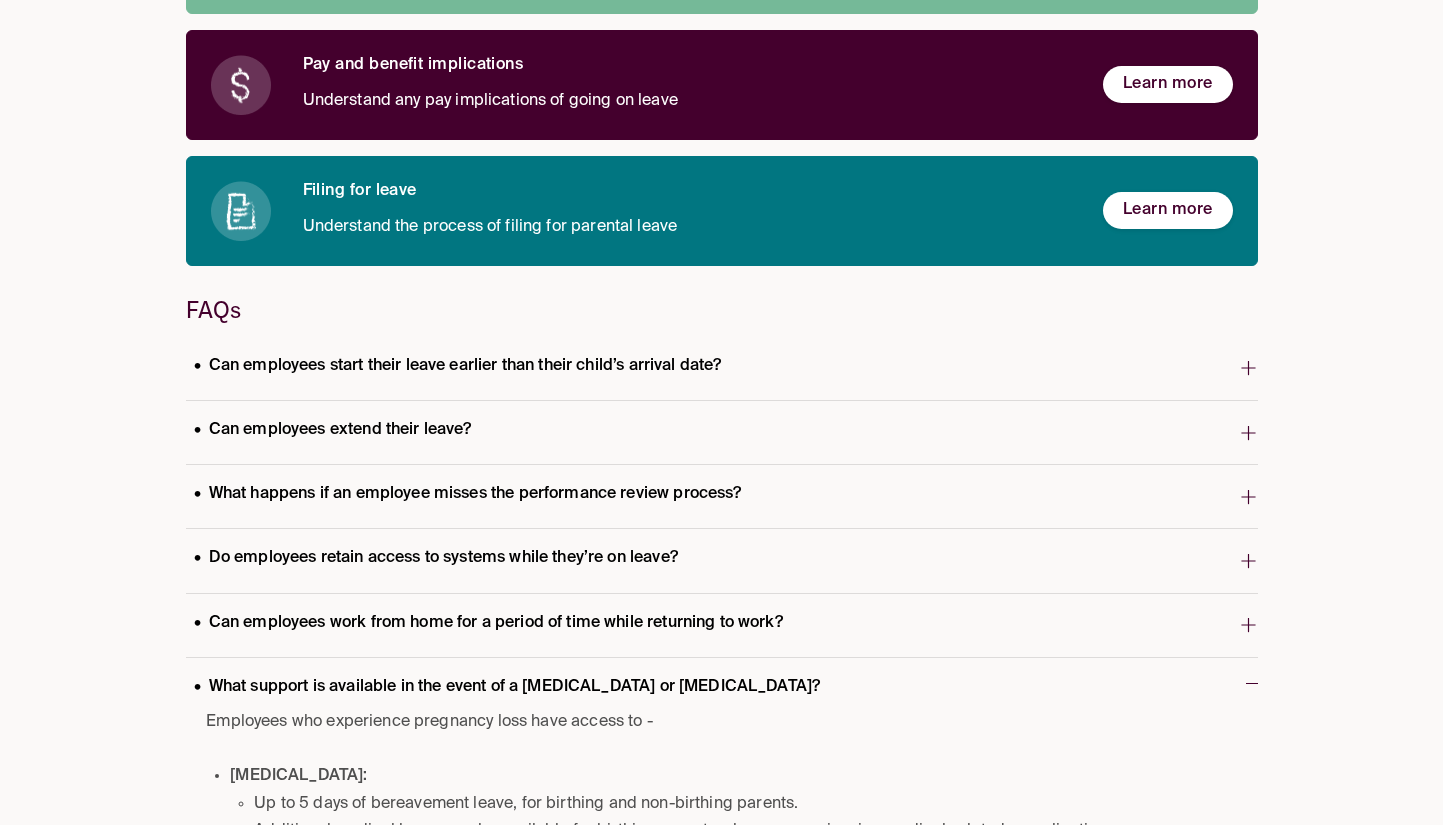 scroll, scrollTop: 661, scrollLeft: 0, axis: vertical 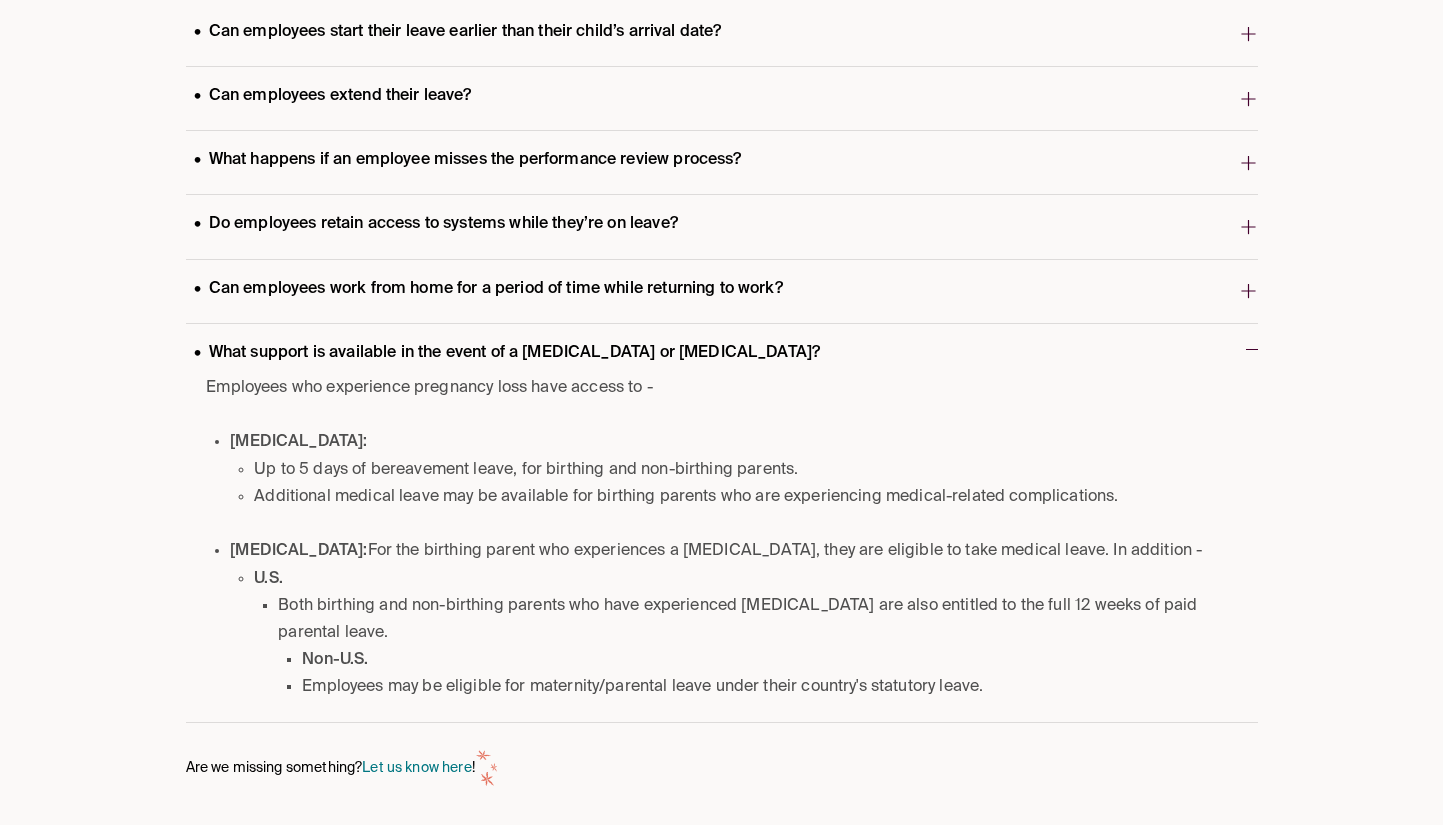 click on "Can employees work from home for a period of time while returning to work?" at bounding box center [488, 289] 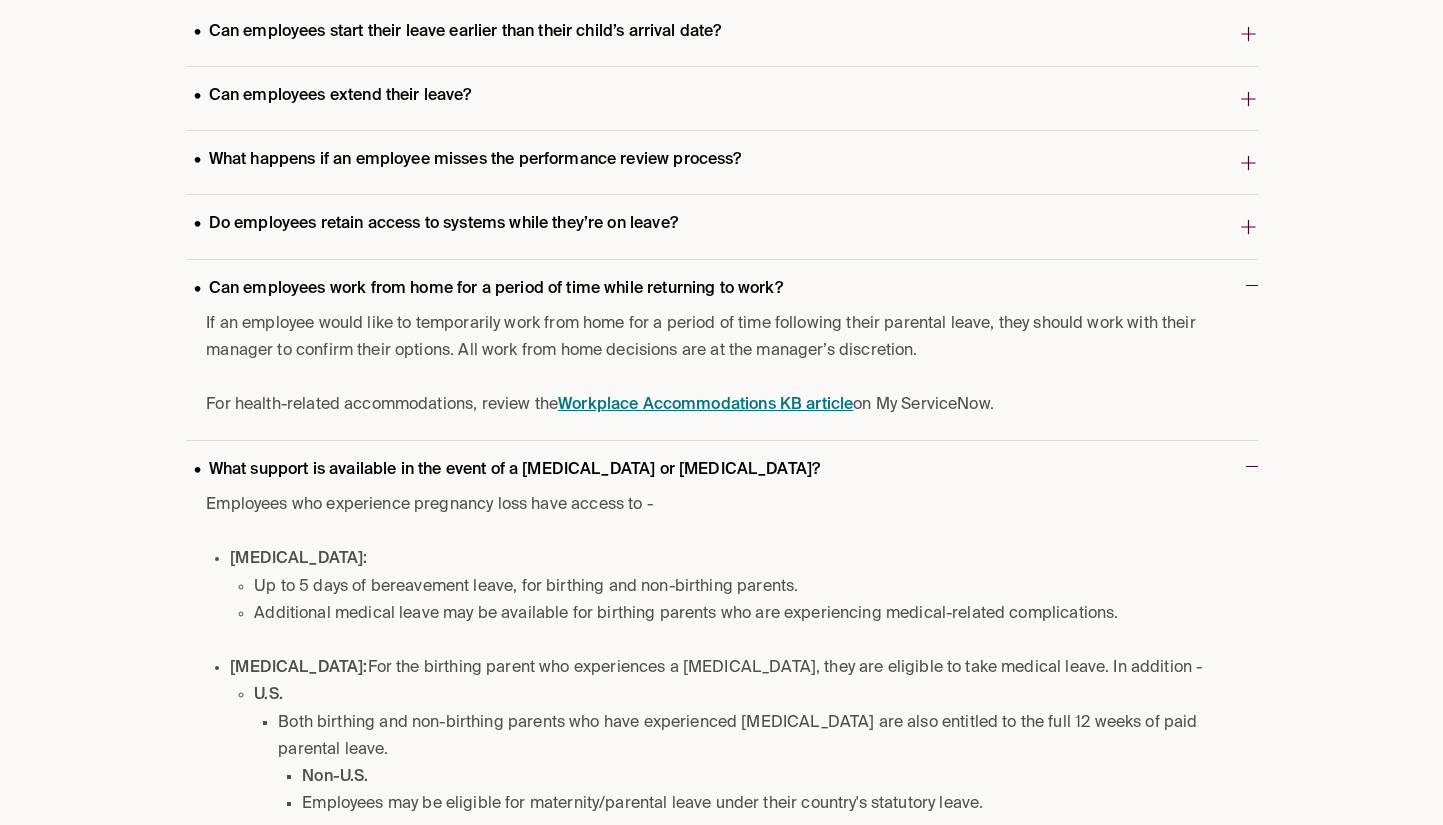 click on "Pay & Policy Parental leave policy Get to know ServiceNow's parental leave policy  Learn more Pay and benefit implications Understand any pay implications of going on leave Learn more Filing for leave Understand the process of filing for parental leave Learn more FAQs Can employees start their leave earlier than their child’s arrival date? U.S.   No, as a general rule parental leave must begin after the birth or placement of the child. If an employee would like to begin their leave prior to the birth or placement of the child, they should work with their manager to confirm if this is an option and align on business operations and needs. Non-U.S.   Parental leave must begin in alignment with statutory laws. Can employees extend their leave? Yes. Employees can request additional time from their manager by: Using accrued vacation or FTO. Applying for a Personal Leave of Absence (if more than 30 days). Both options are available at the discretion of the business. 💡 Parentaly Tip: Note:  on My ServiceNow." at bounding box center [722, 185] 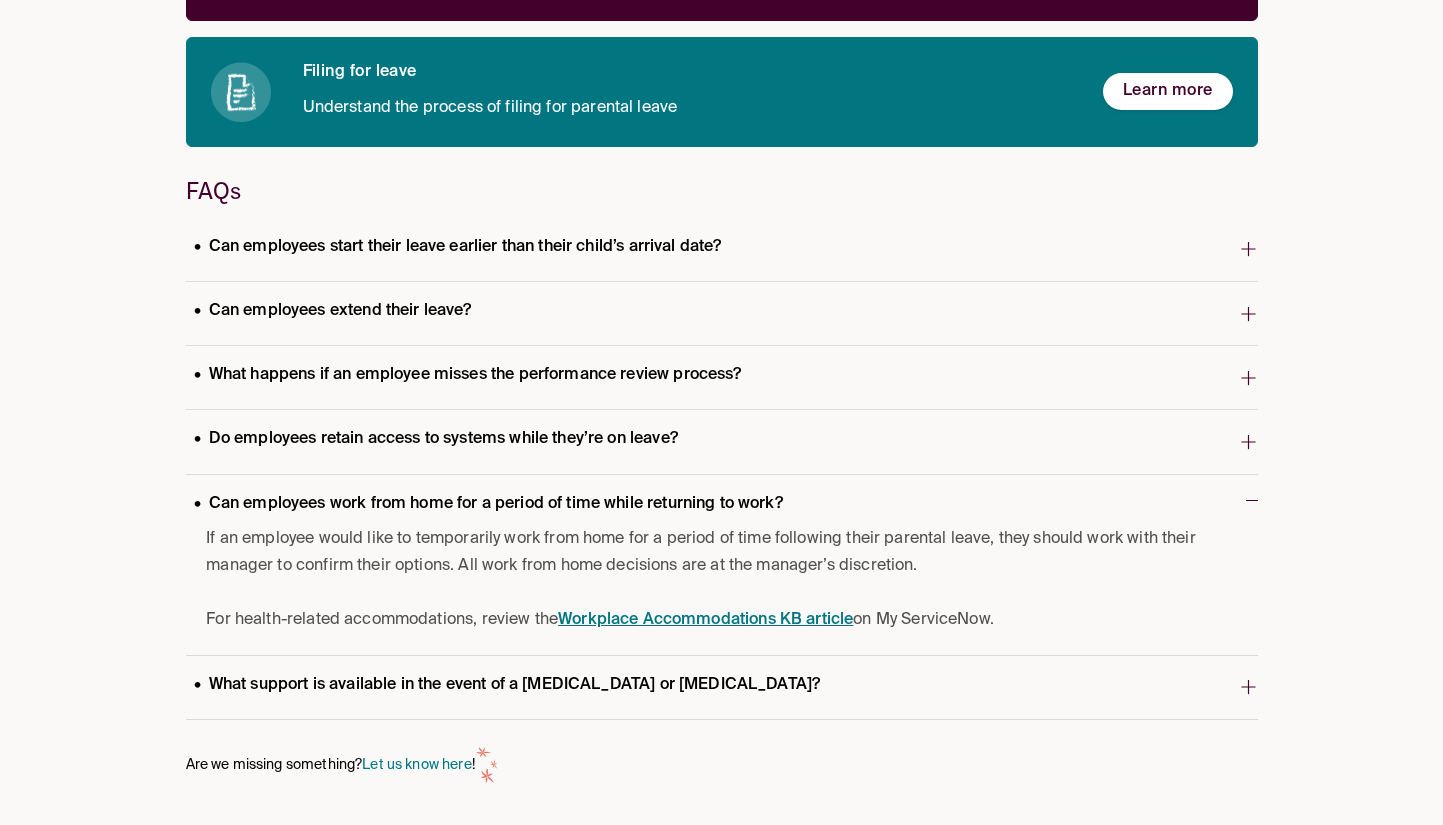 scroll, scrollTop: 444, scrollLeft: 0, axis: vertical 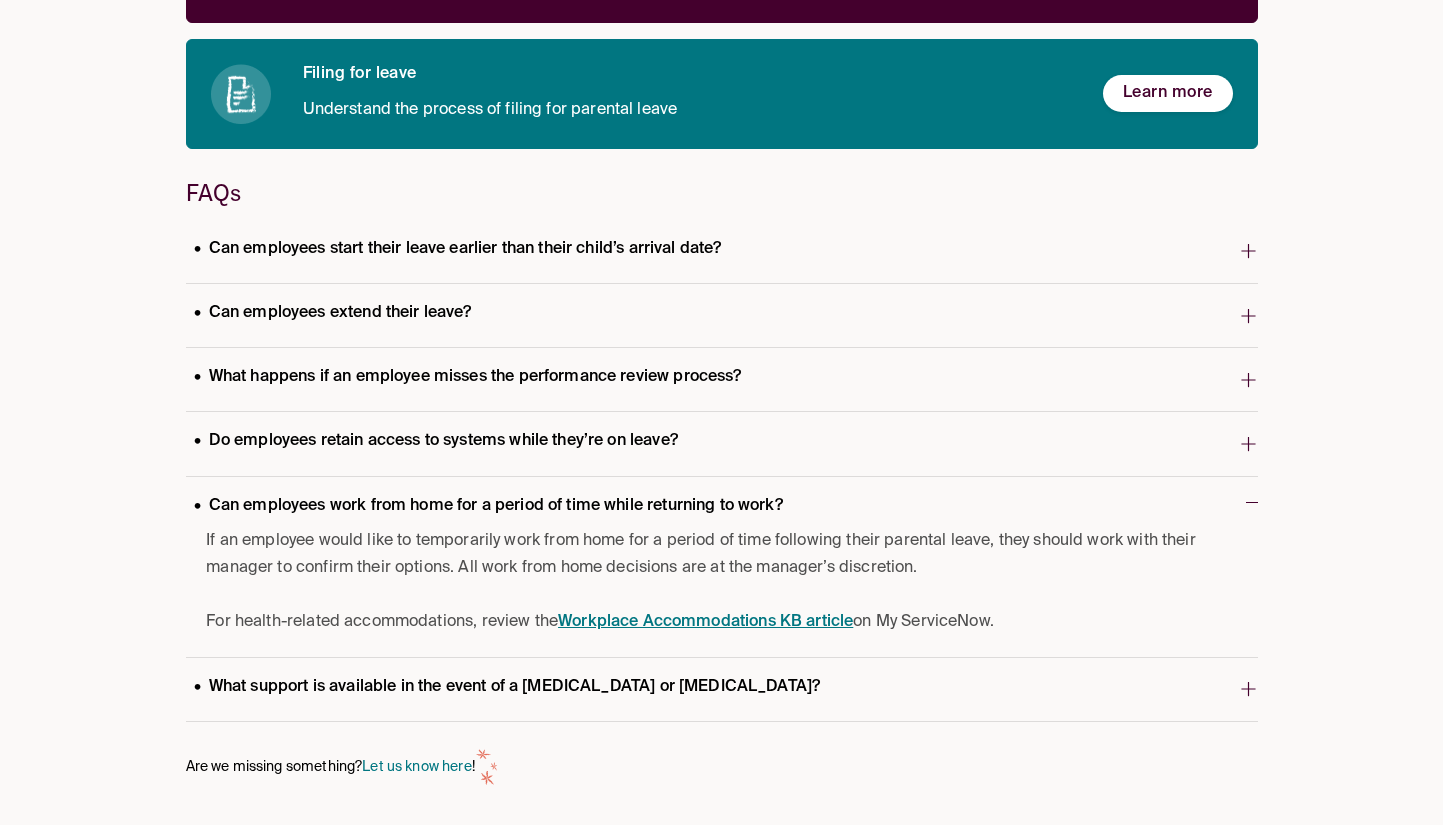 click on "What support is available in the event of a [MEDICAL_DATA] or [MEDICAL_DATA]?" at bounding box center (712, 689) 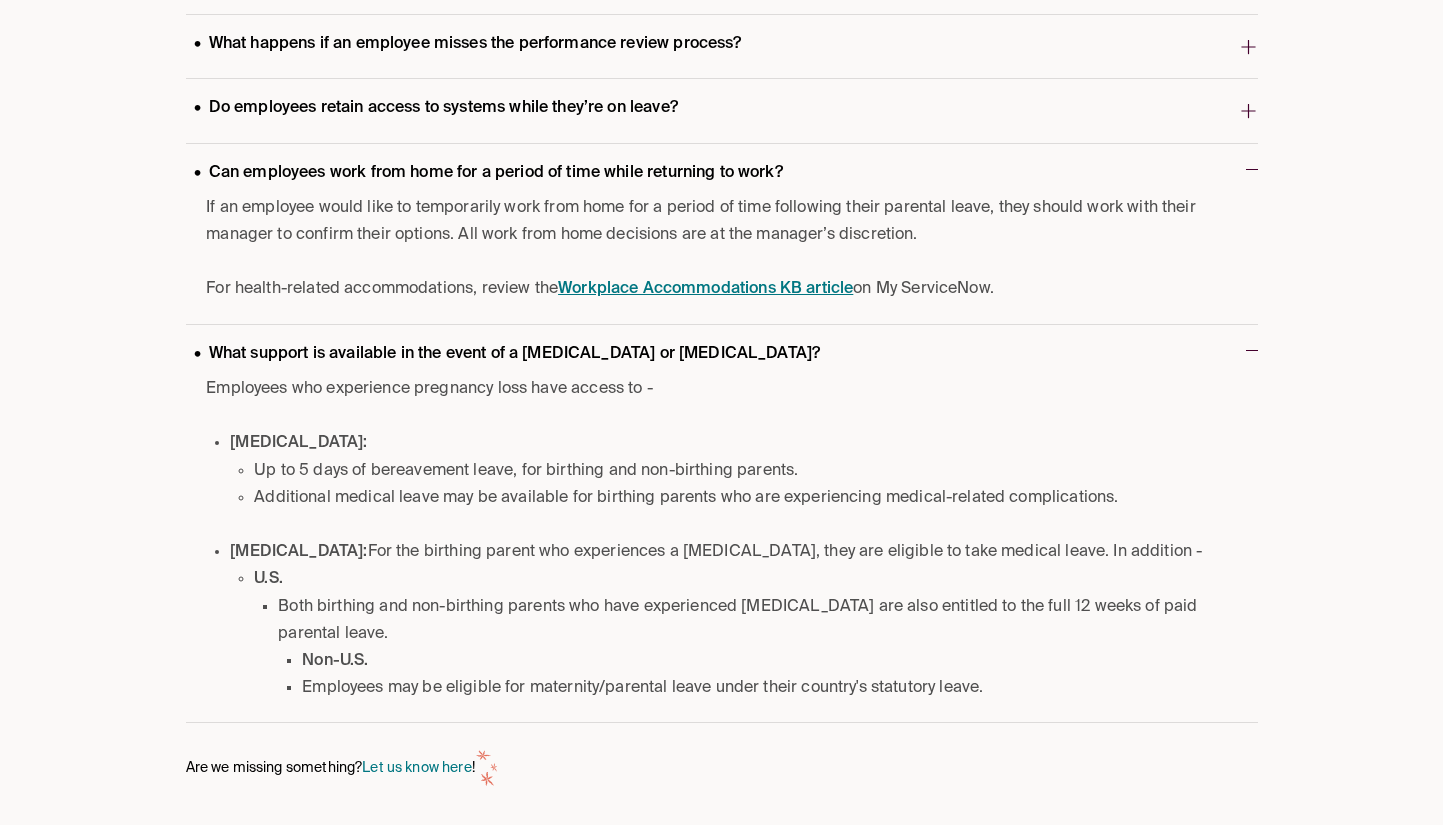 scroll, scrollTop: 0, scrollLeft: 0, axis: both 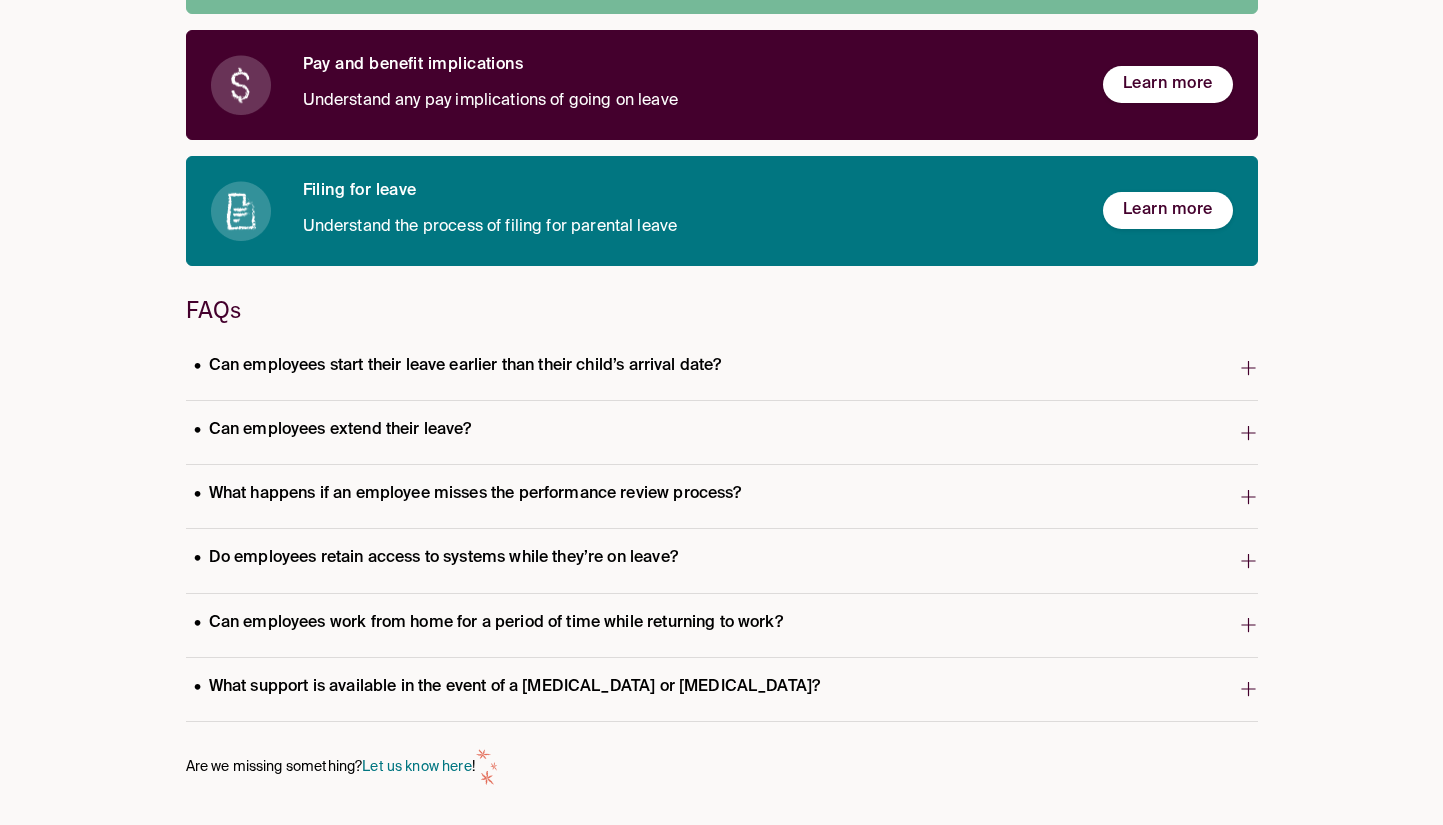 click on "What support is available in the event of a [MEDICAL_DATA] or [MEDICAL_DATA]?" at bounding box center (507, 687) 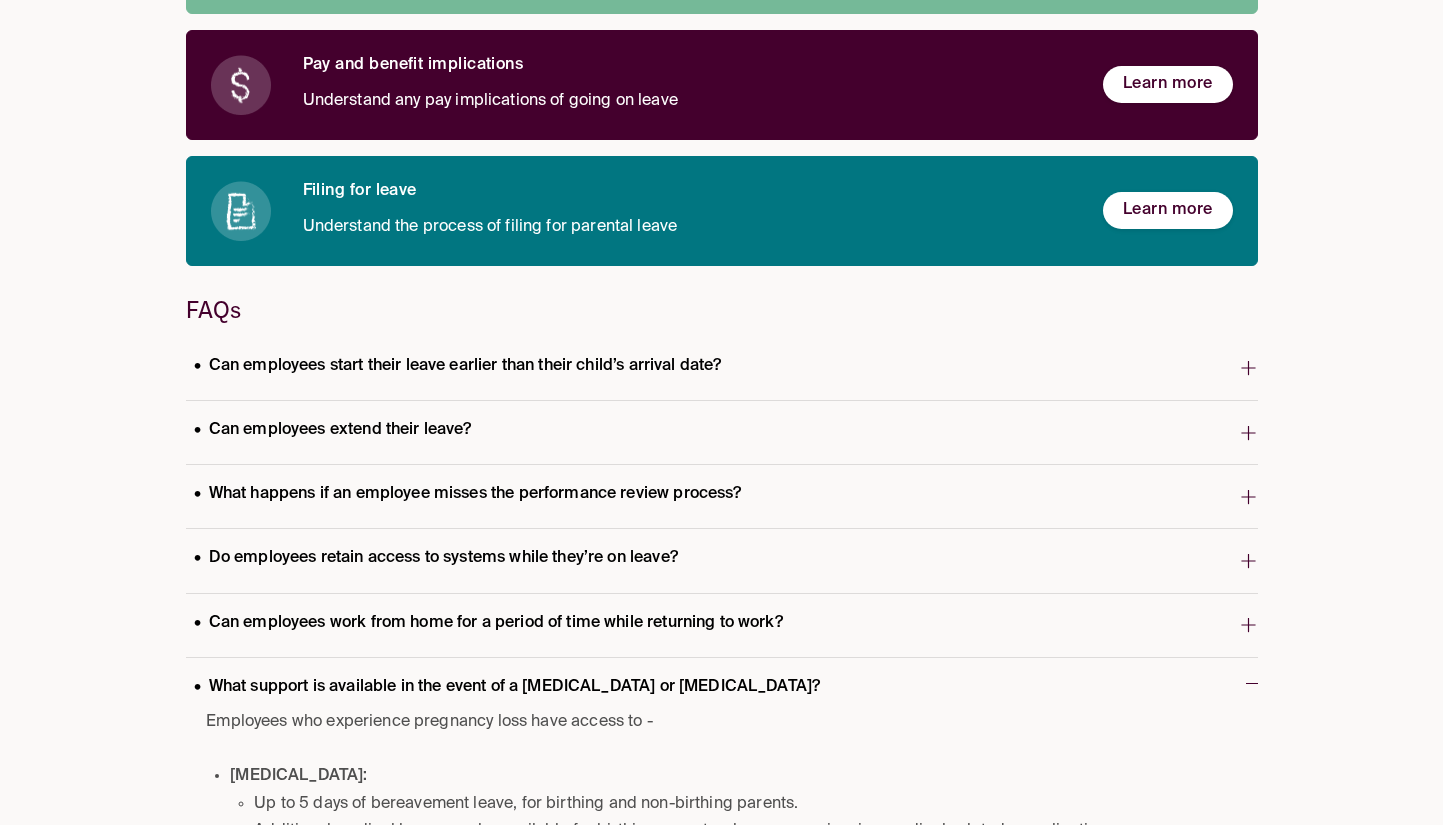 scroll, scrollTop: 601, scrollLeft: 0, axis: vertical 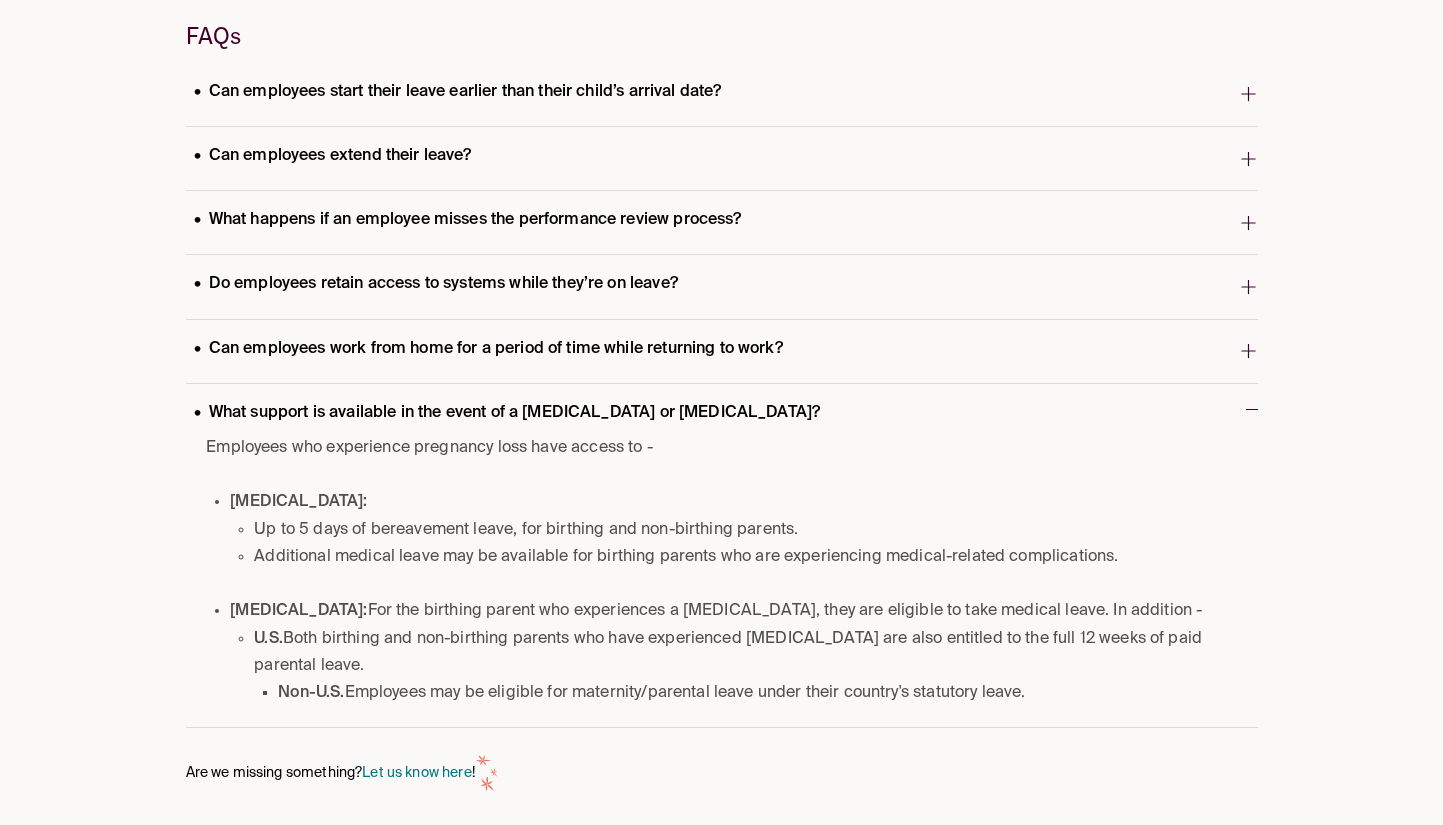 click on "What support is available in the event of a [MEDICAL_DATA] or [MEDICAL_DATA]?" at bounding box center [716, 415] 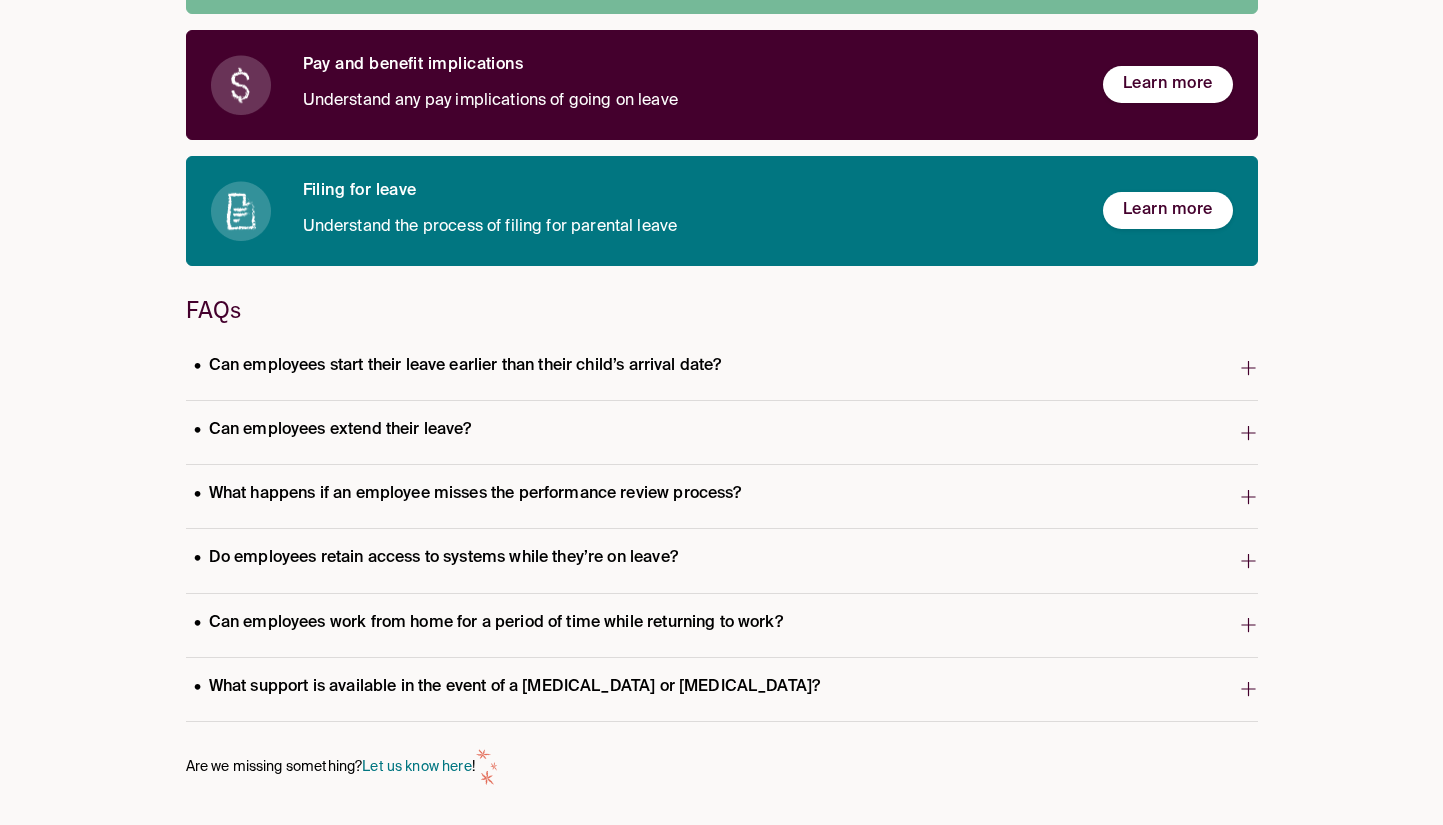 drag, startPoint x: 386, startPoint y: 629, endPoint x: 463, endPoint y: 639, distance: 77.64664 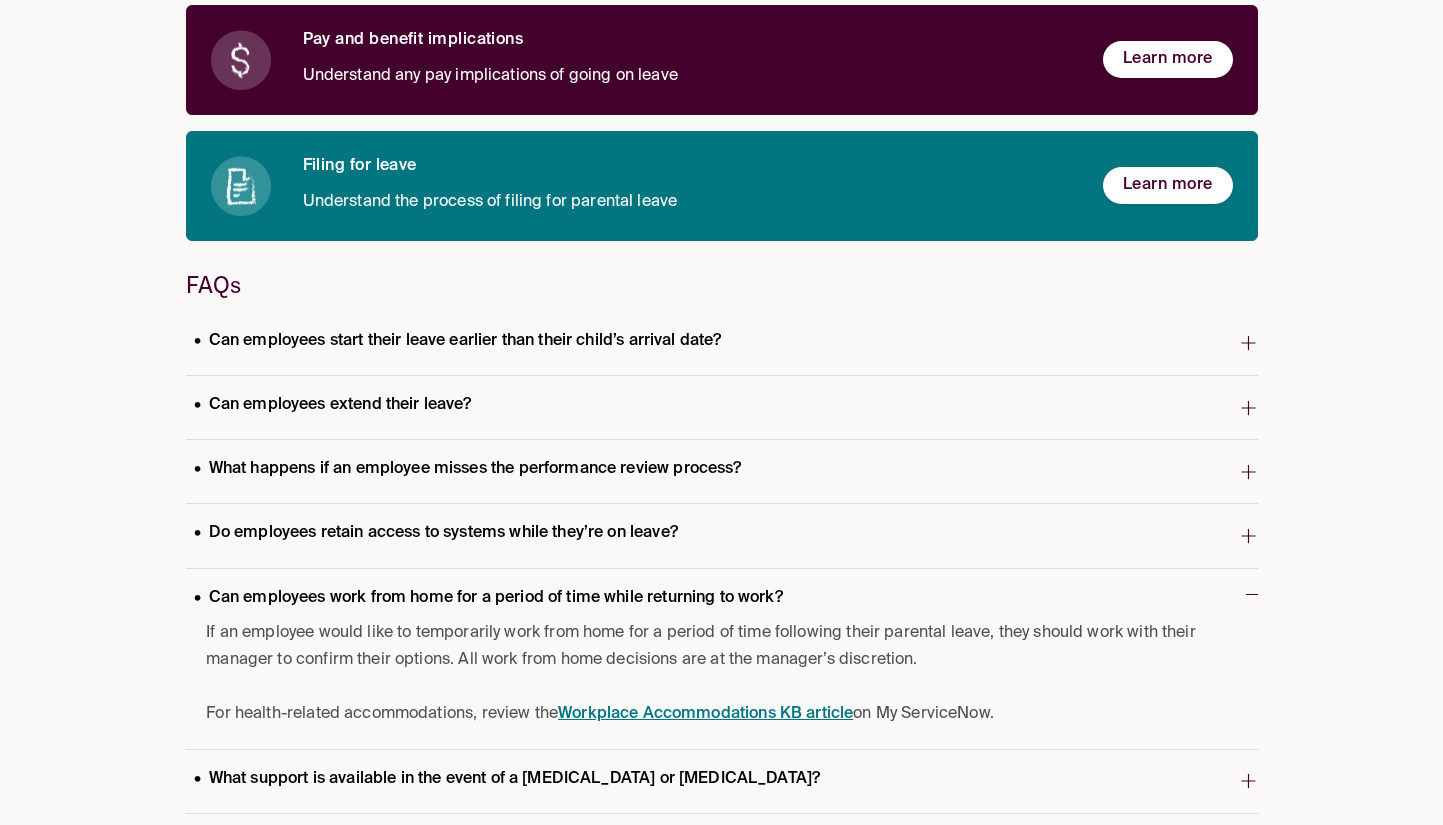 scroll, scrollTop: 444, scrollLeft: 0, axis: vertical 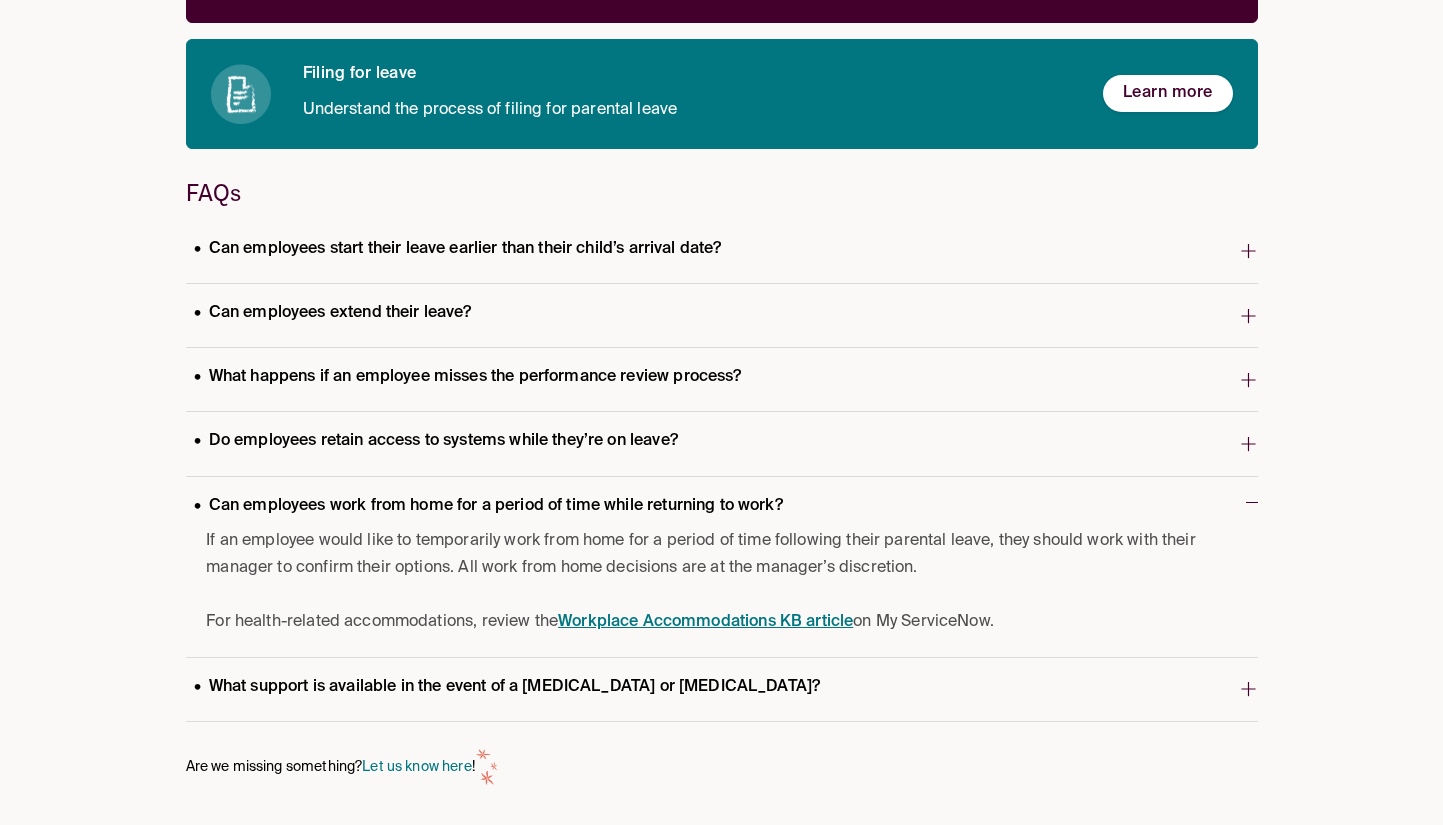 click 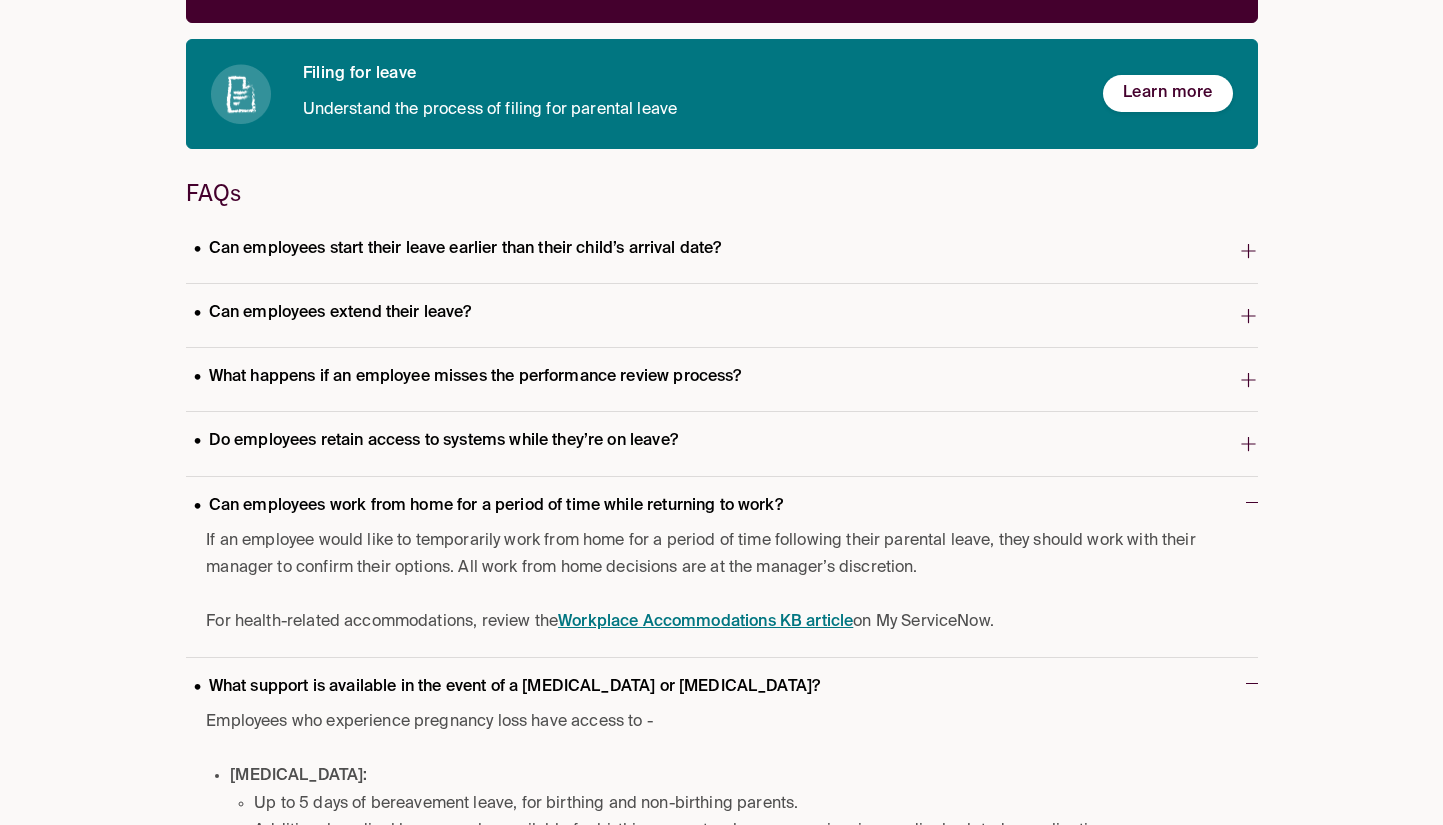 scroll, scrollTop: 721, scrollLeft: 0, axis: vertical 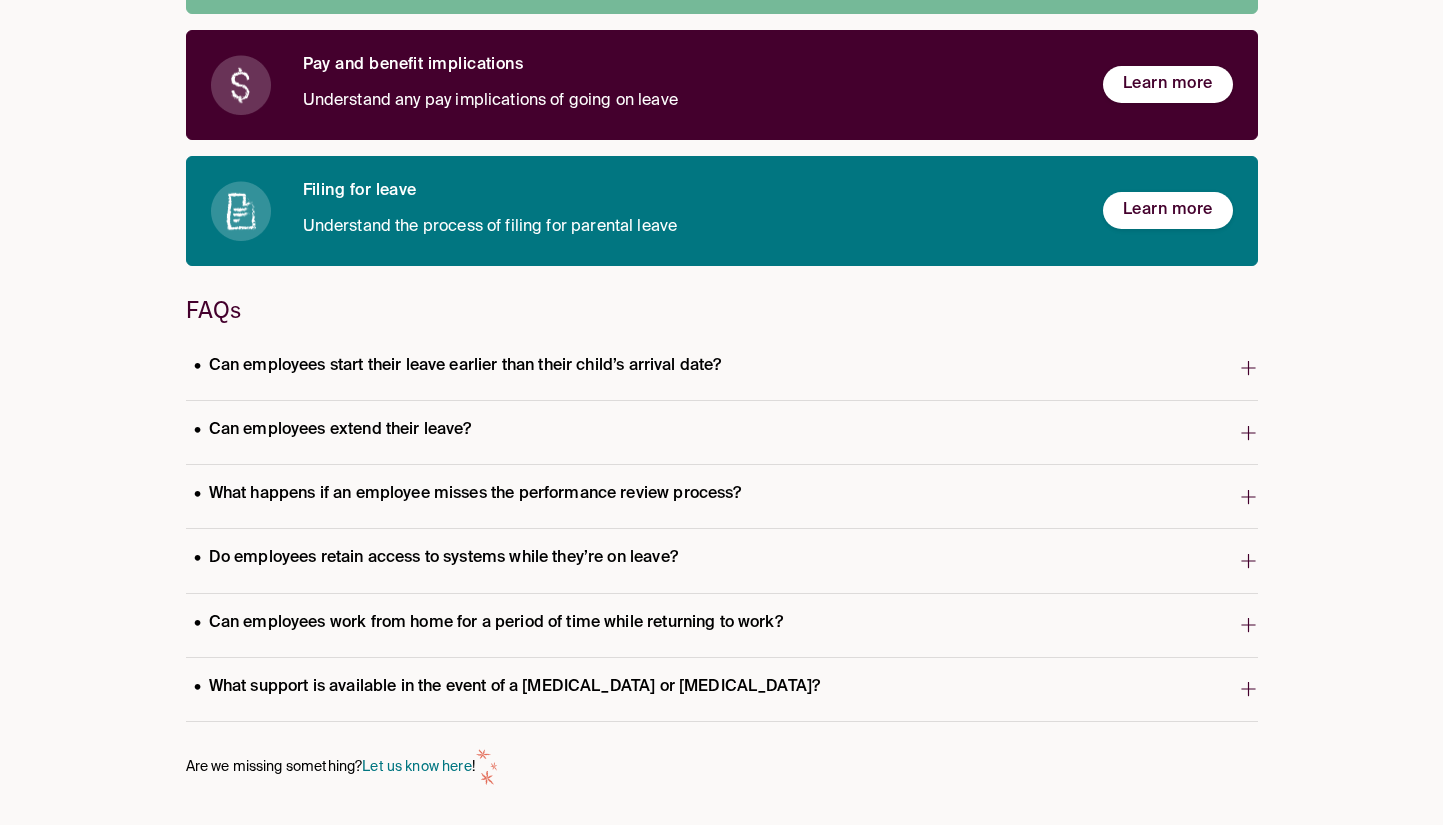 drag, startPoint x: 400, startPoint y: 691, endPoint x: 414, endPoint y: 593, distance: 98.99495 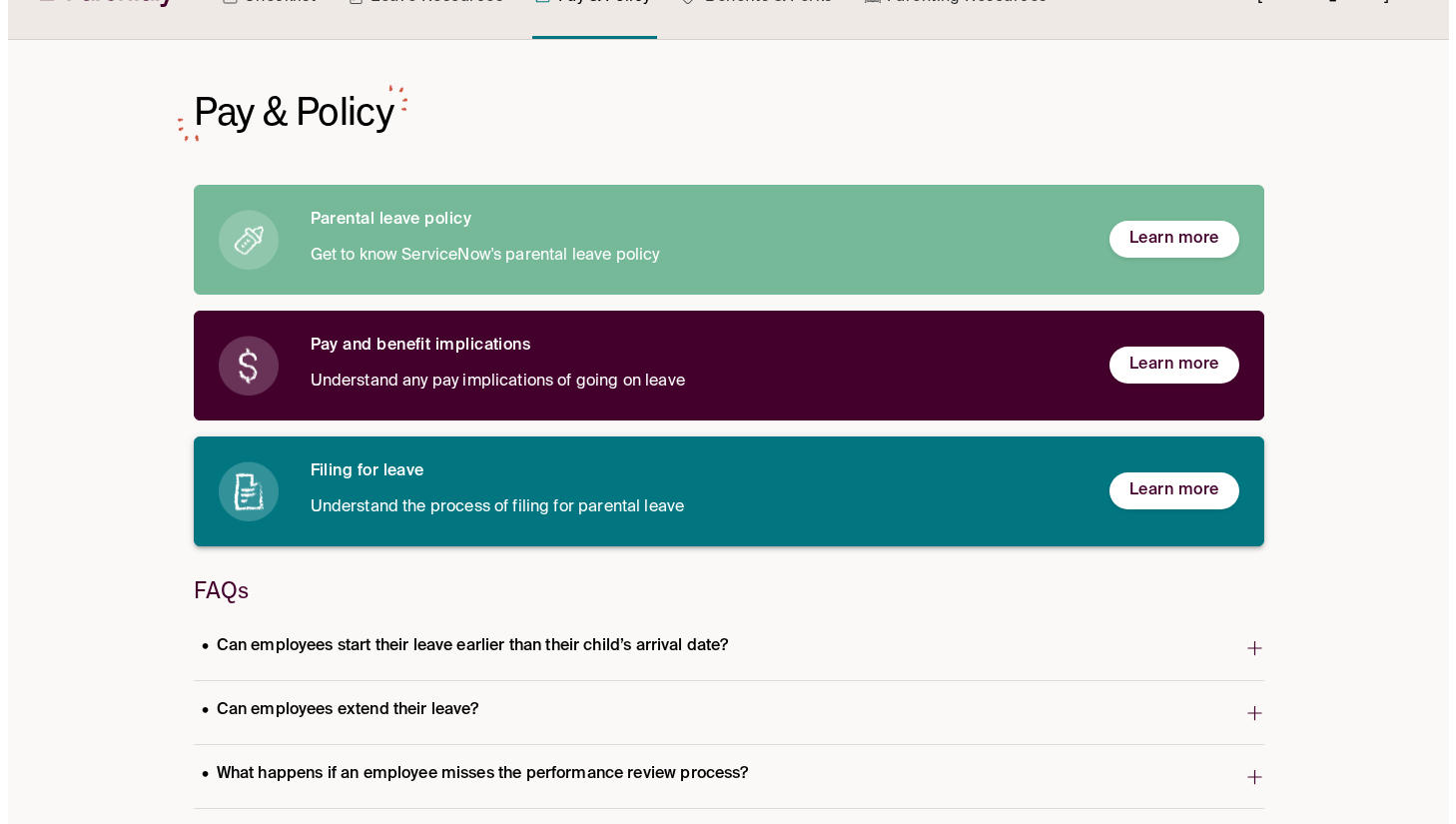 scroll, scrollTop: 0, scrollLeft: 0, axis: both 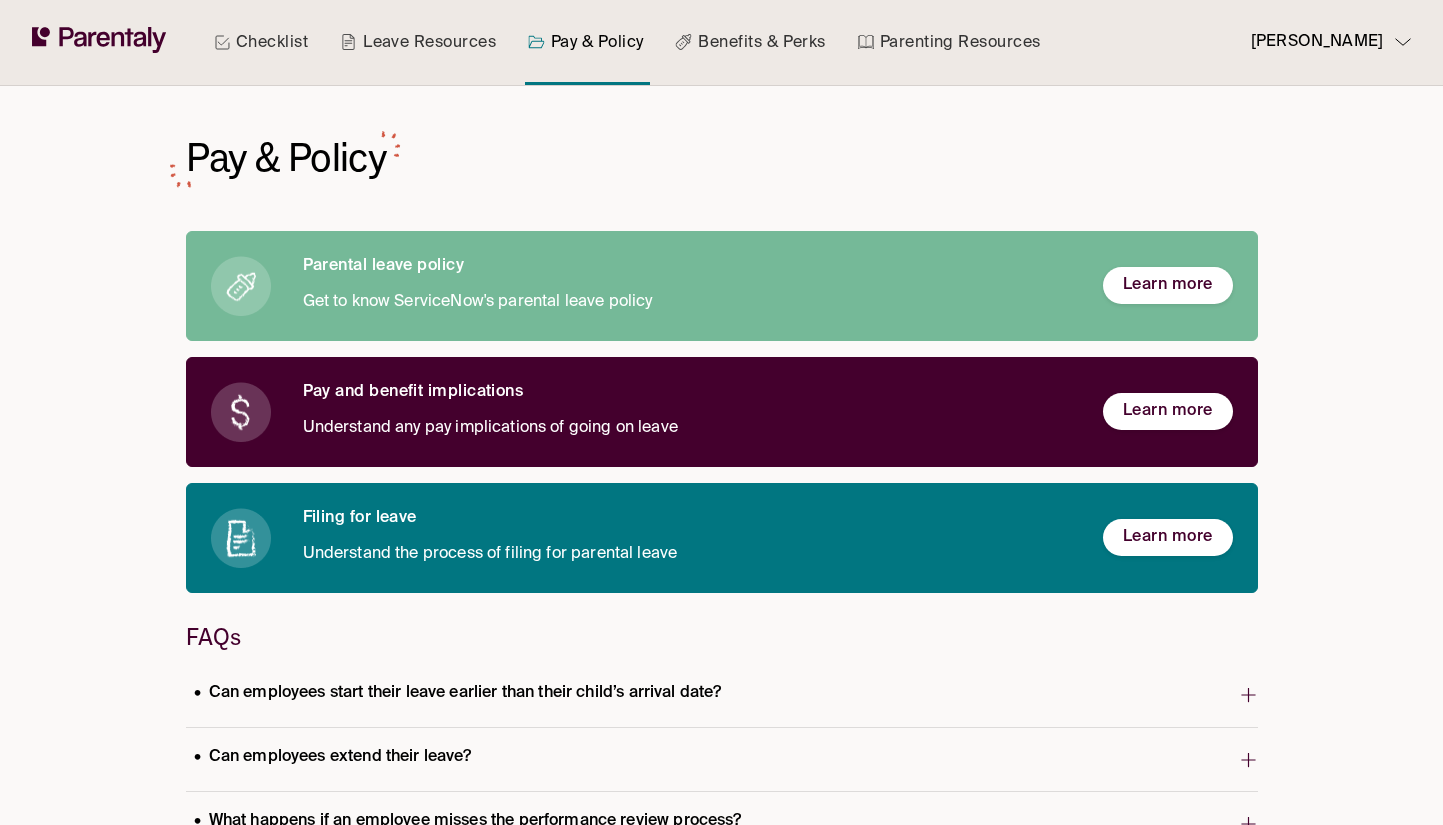 click on "Understand any pay implications of going on leave" at bounding box center (687, 428) 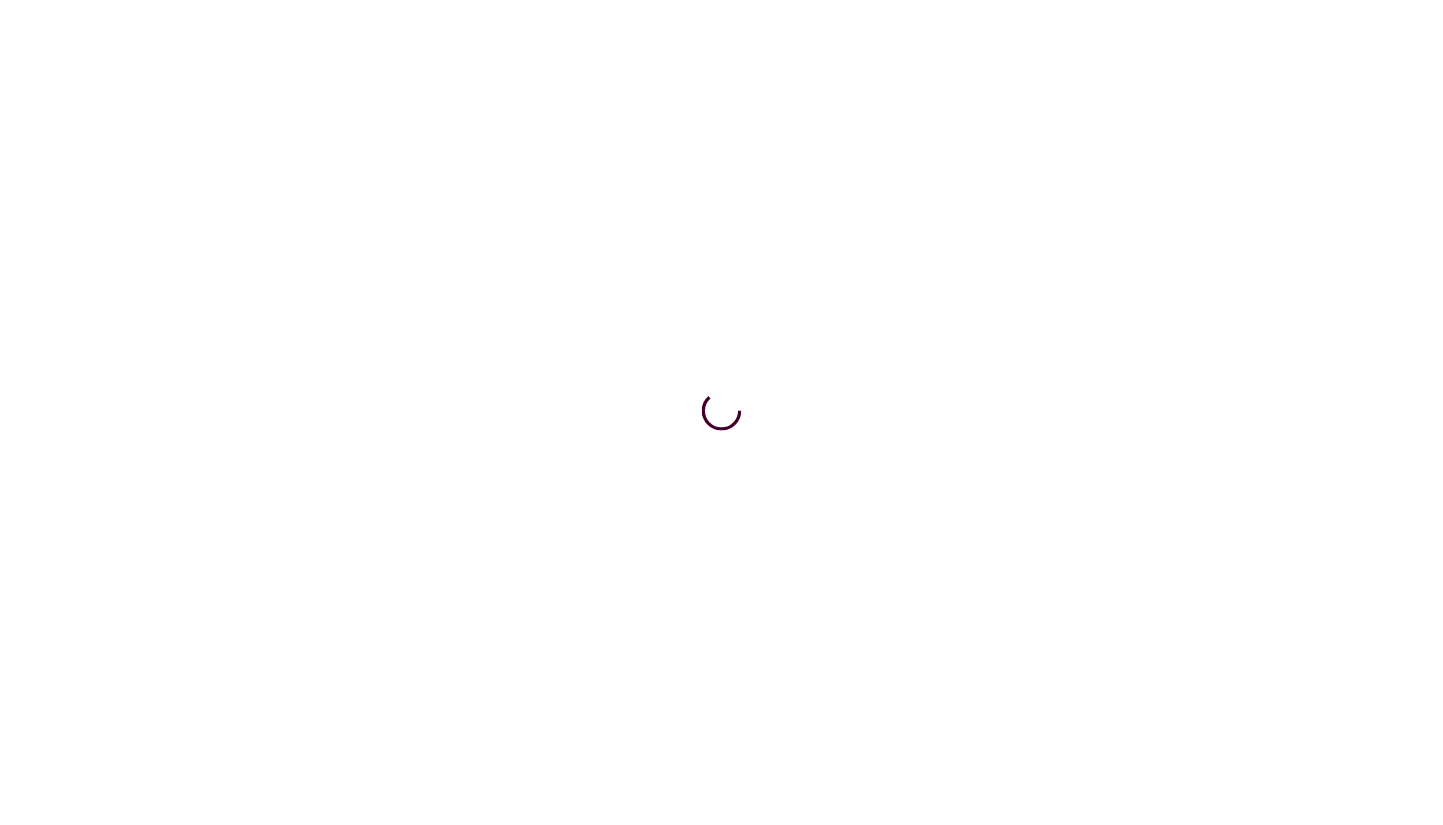 scroll, scrollTop: 0, scrollLeft: 0, axis: both 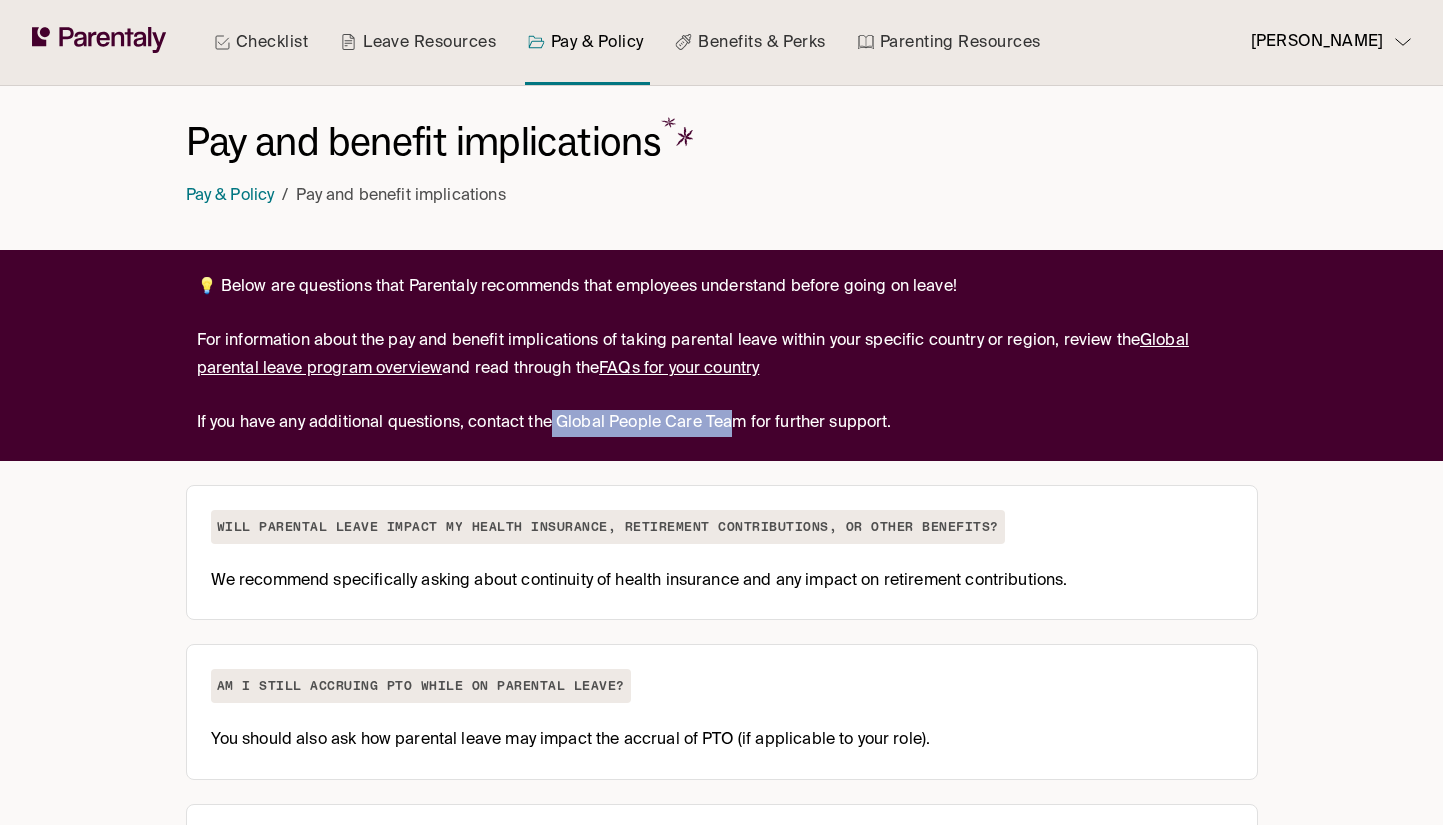 drag, startPoint x: 574, startPoint y: 425, endPoint x: 741, endPoint y: 425, distance: 167 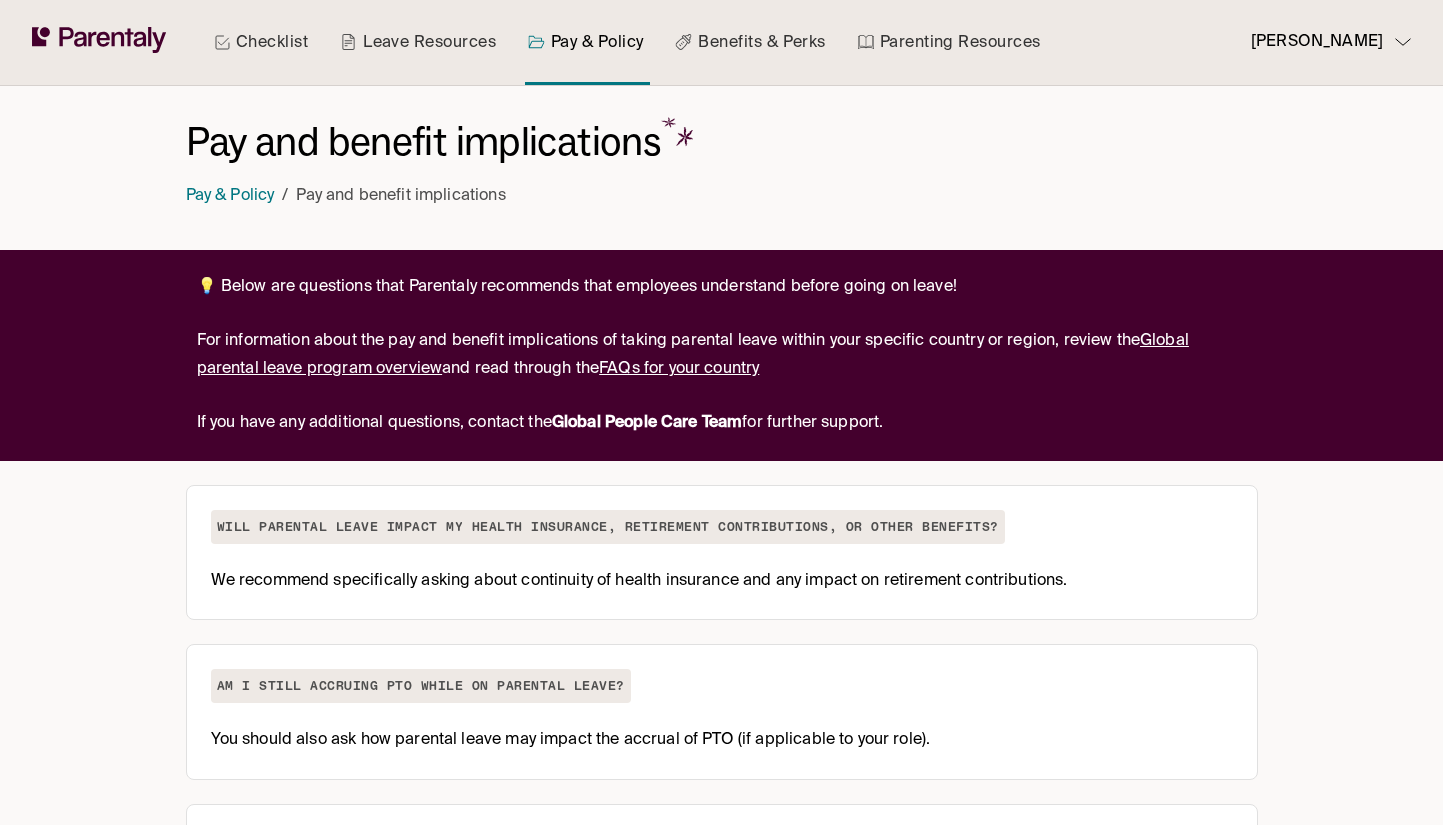 click on "💡 Below are questions that Parentaly recommends that employees understand before going on leave! For information about the pay and benefit implications of taking parental leave within your specific country or region, review the  Global parental leave program overview  and read through the  FAQs for your country If you have any additional questions, contact the  Global People Care Team  for further support." at bounding box center [722, 355] 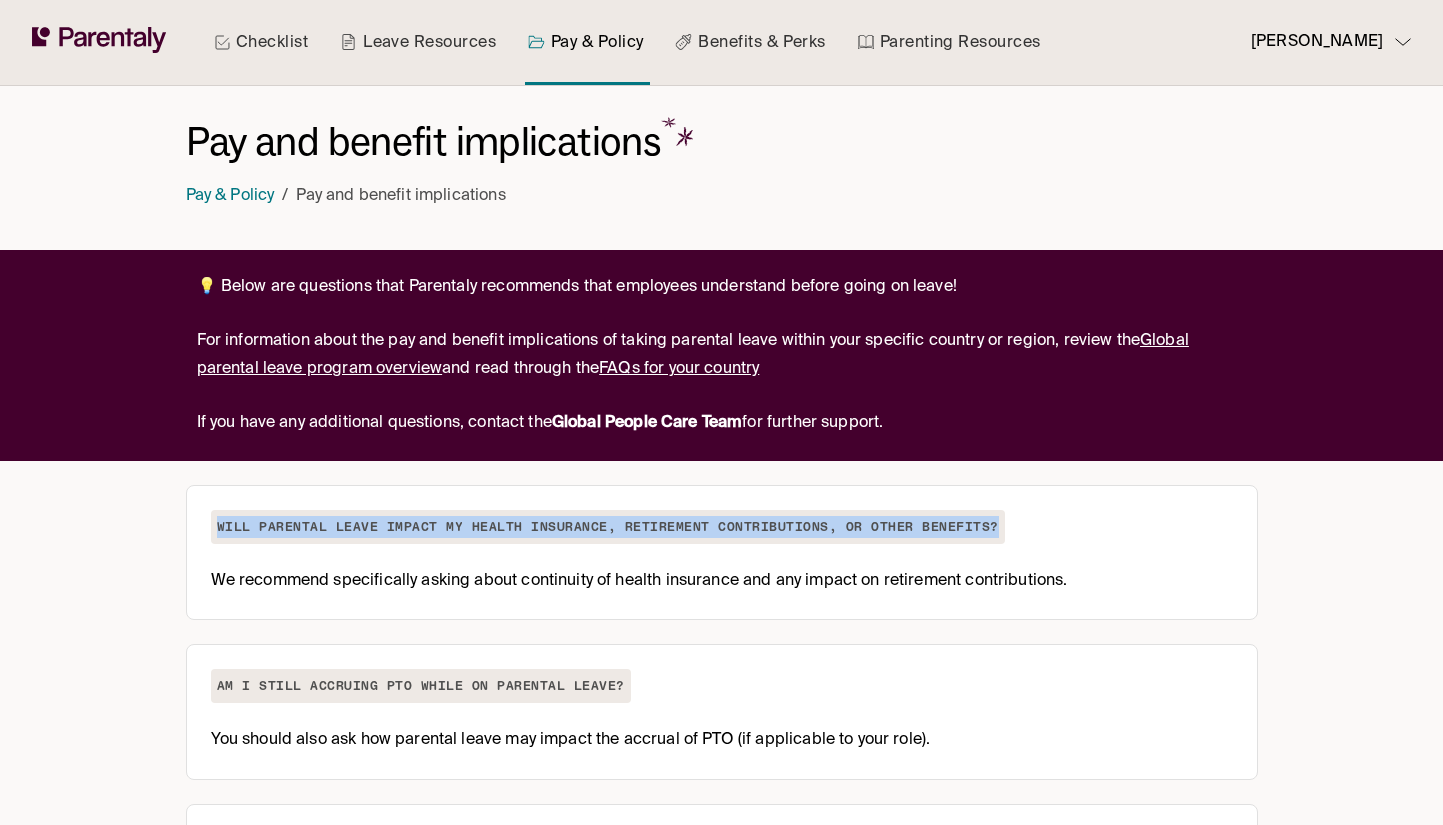 drag, startPoint x: 256, startPoint y: 523, endPoint x: 1000, endPoint y: 525, distance: 744.0027 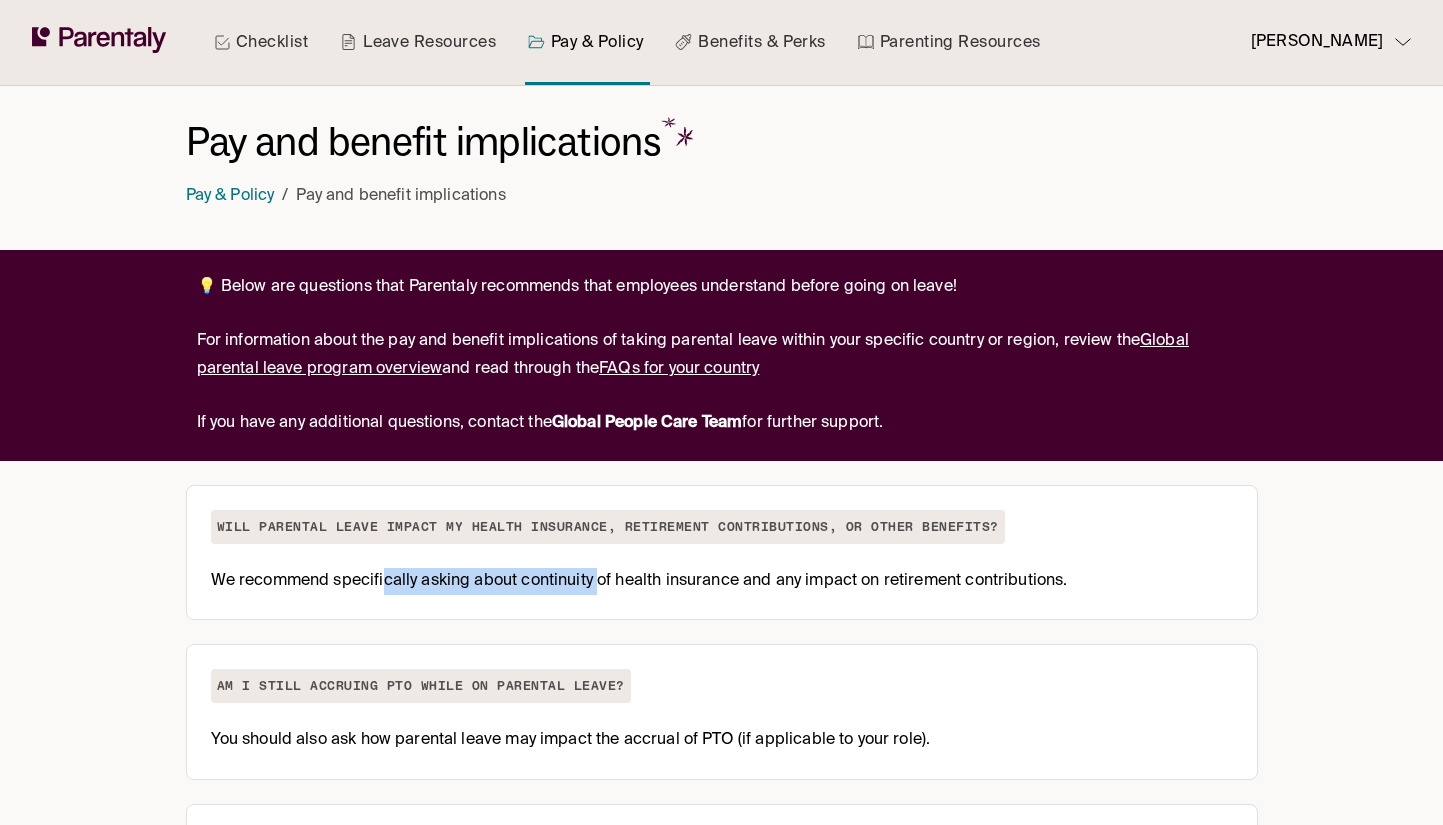 drag, startPoint x: 385, startPoint y: 590, endPoint x: 613, endPoint y: 581, distance: 228.17757 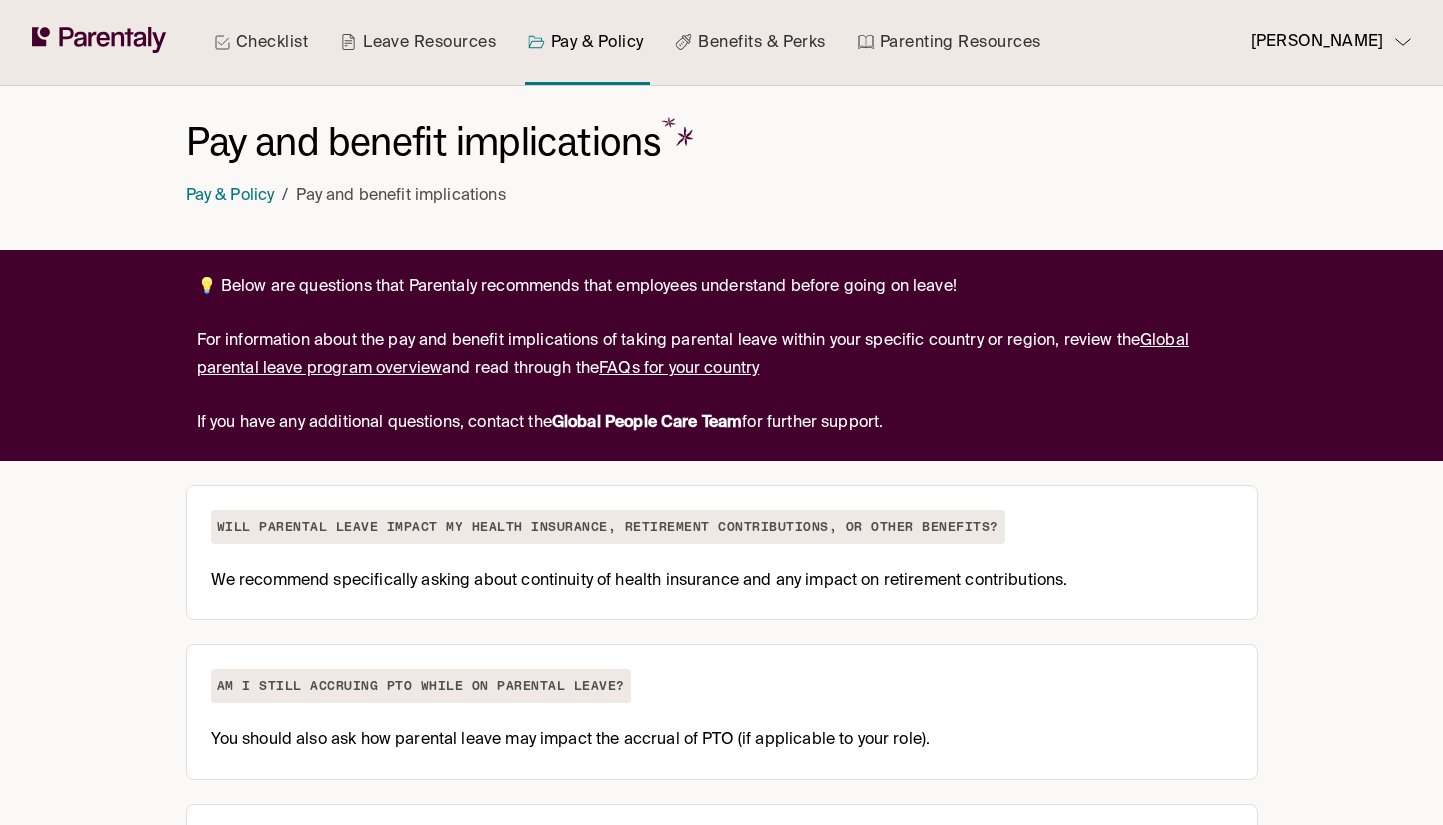 drag, startPoint x: 668, startPoint y: 583, endPoint x: 782, endPoint y: 583, distance: 114 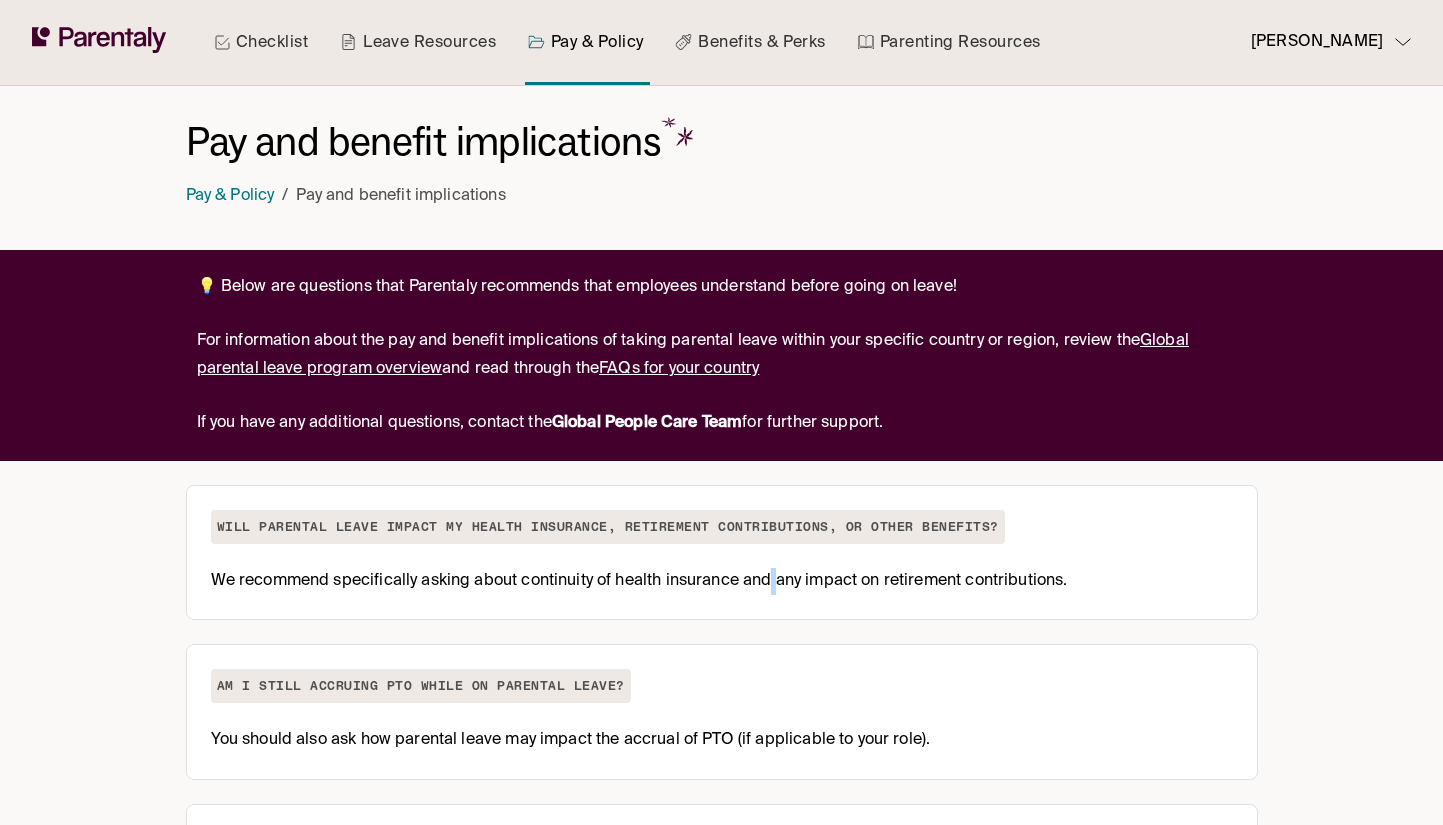 drag, startPoint x: 775, startPoint y: 586, endPoint x: 793, endPoint y: 583, distance: 18.248287 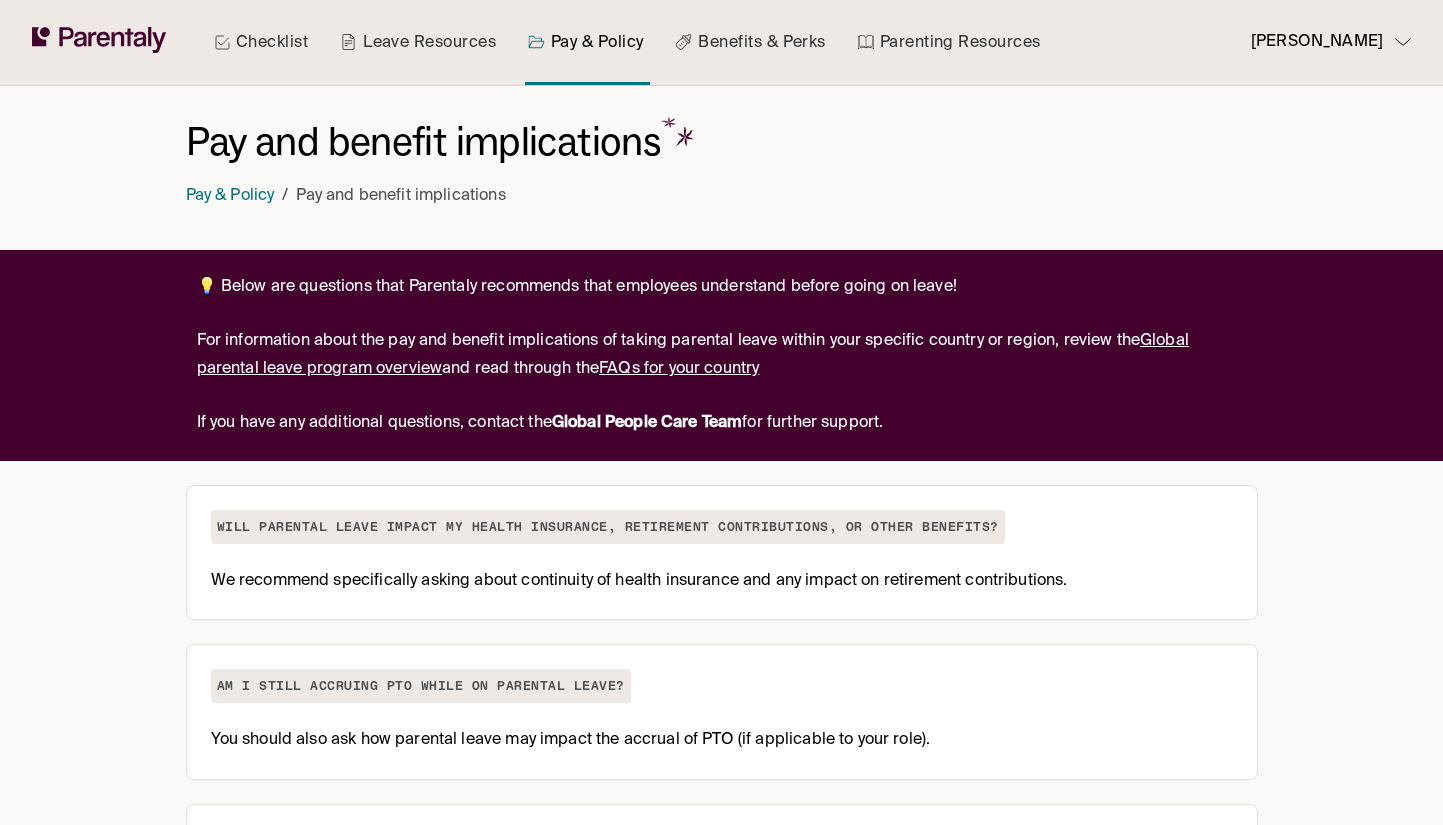 drag, startPoint x: 1037, startPoint y: 584, endPoint x: 1149, endPoint y: 575, distance: 112.36102 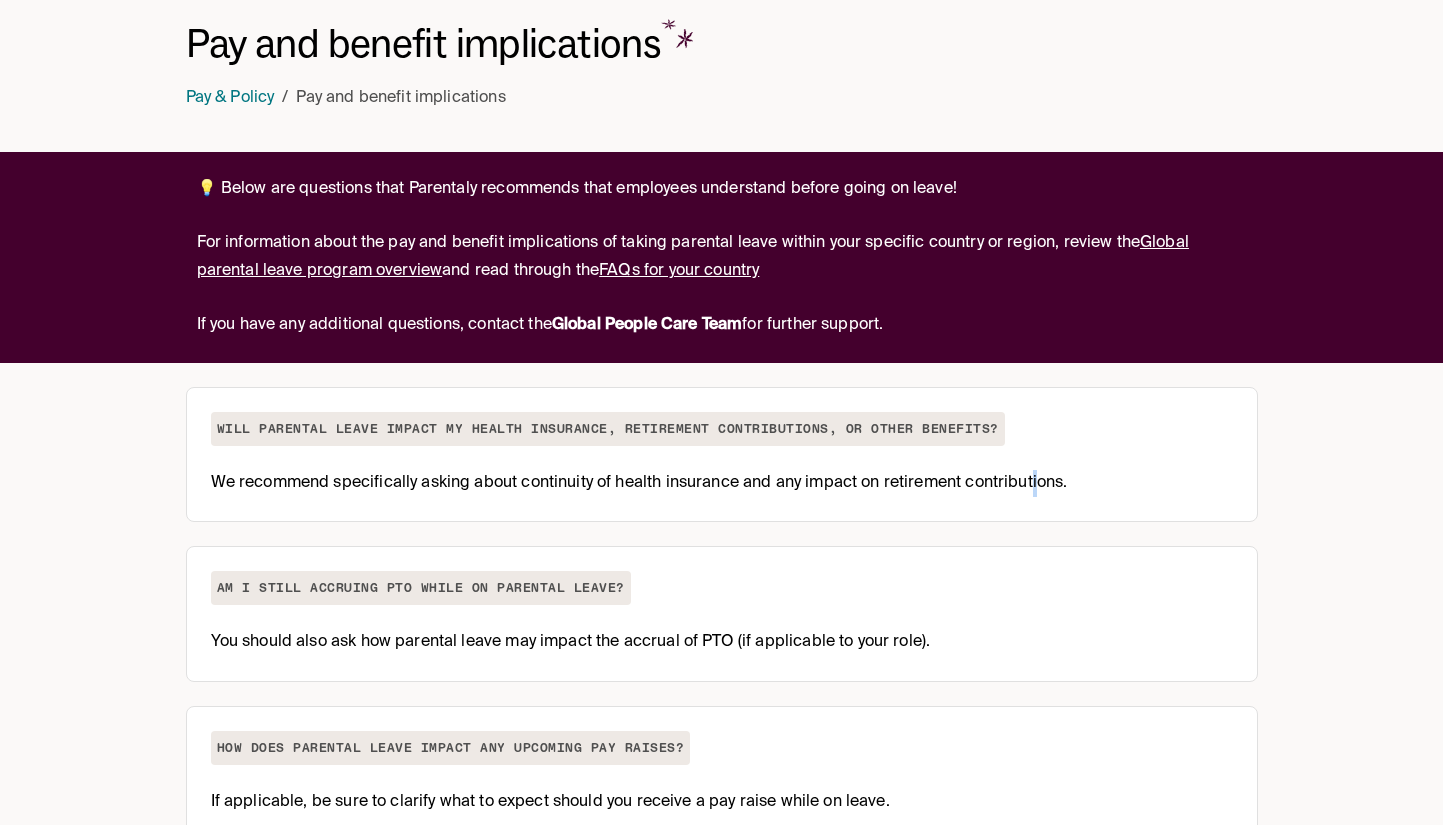 scroll, scrollTop: 146, scrollLeft: 0, axis: vertical 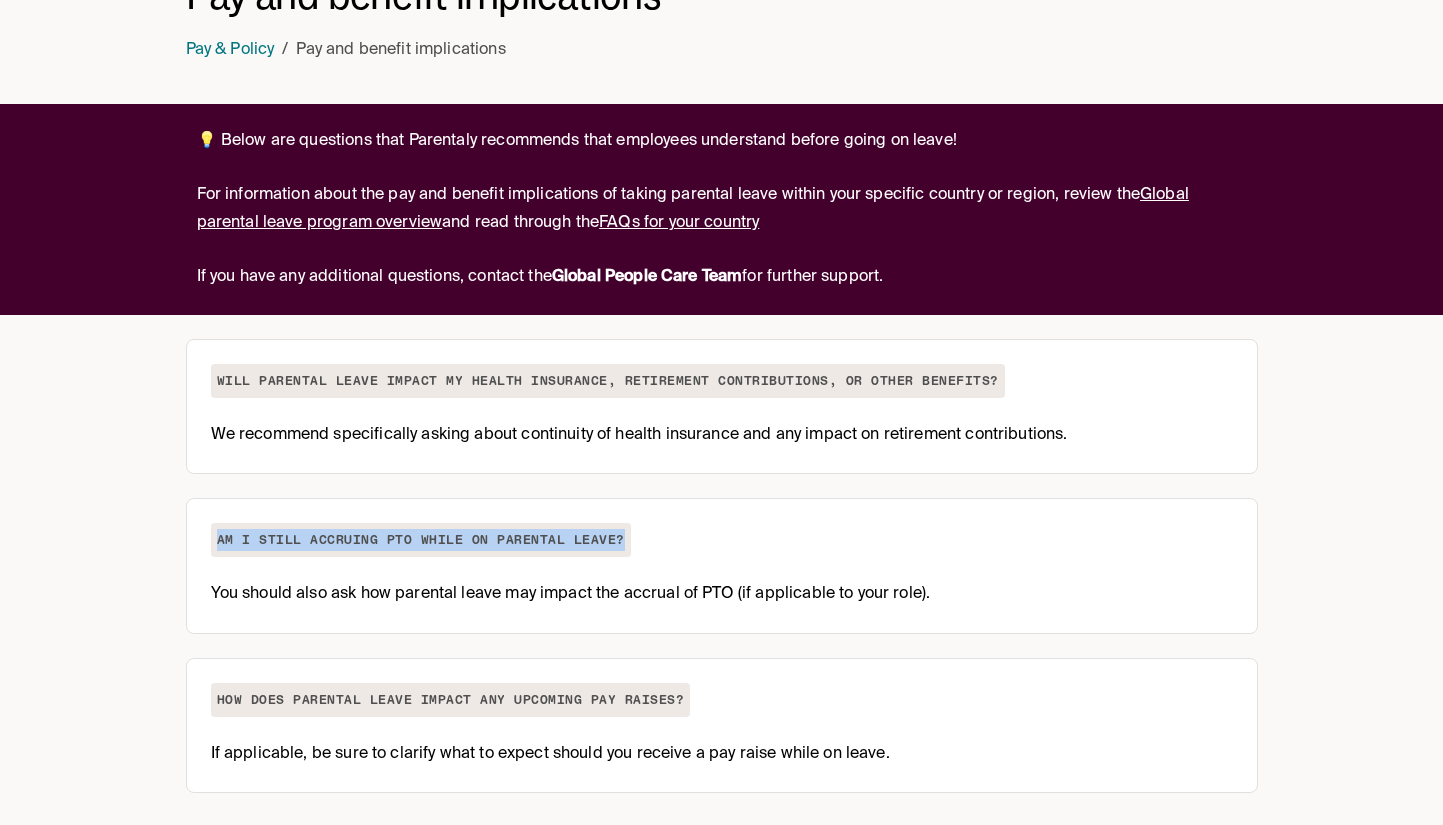 drag, startPoint x: 217, startPoint y: 535, endPoint x: 677, endPoint y: 548, distance: 460.18365 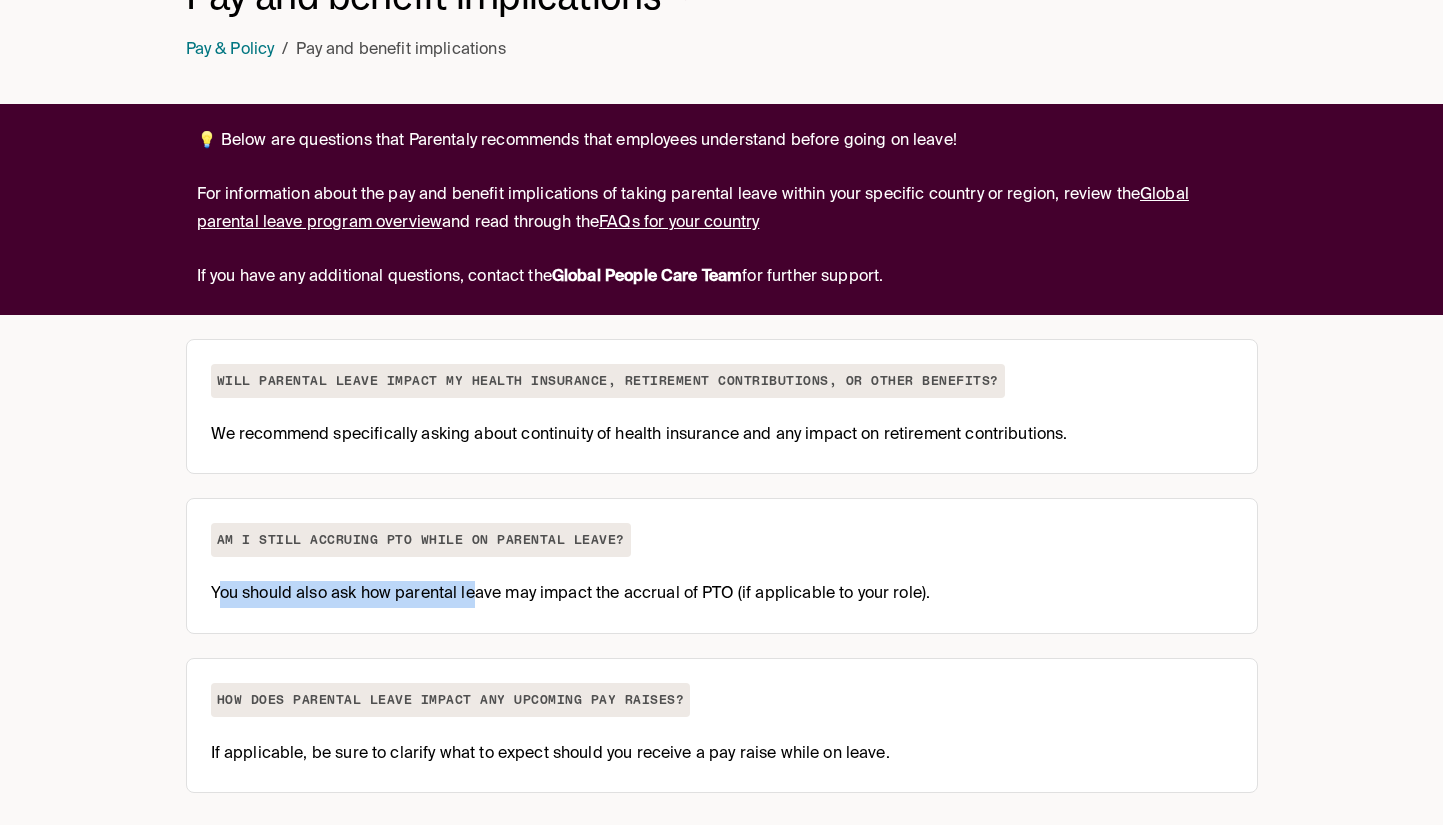 drag, startPoint x: 233, startPoint y: 596, endPoint x: 475, endPoint y: 596, distance: 242 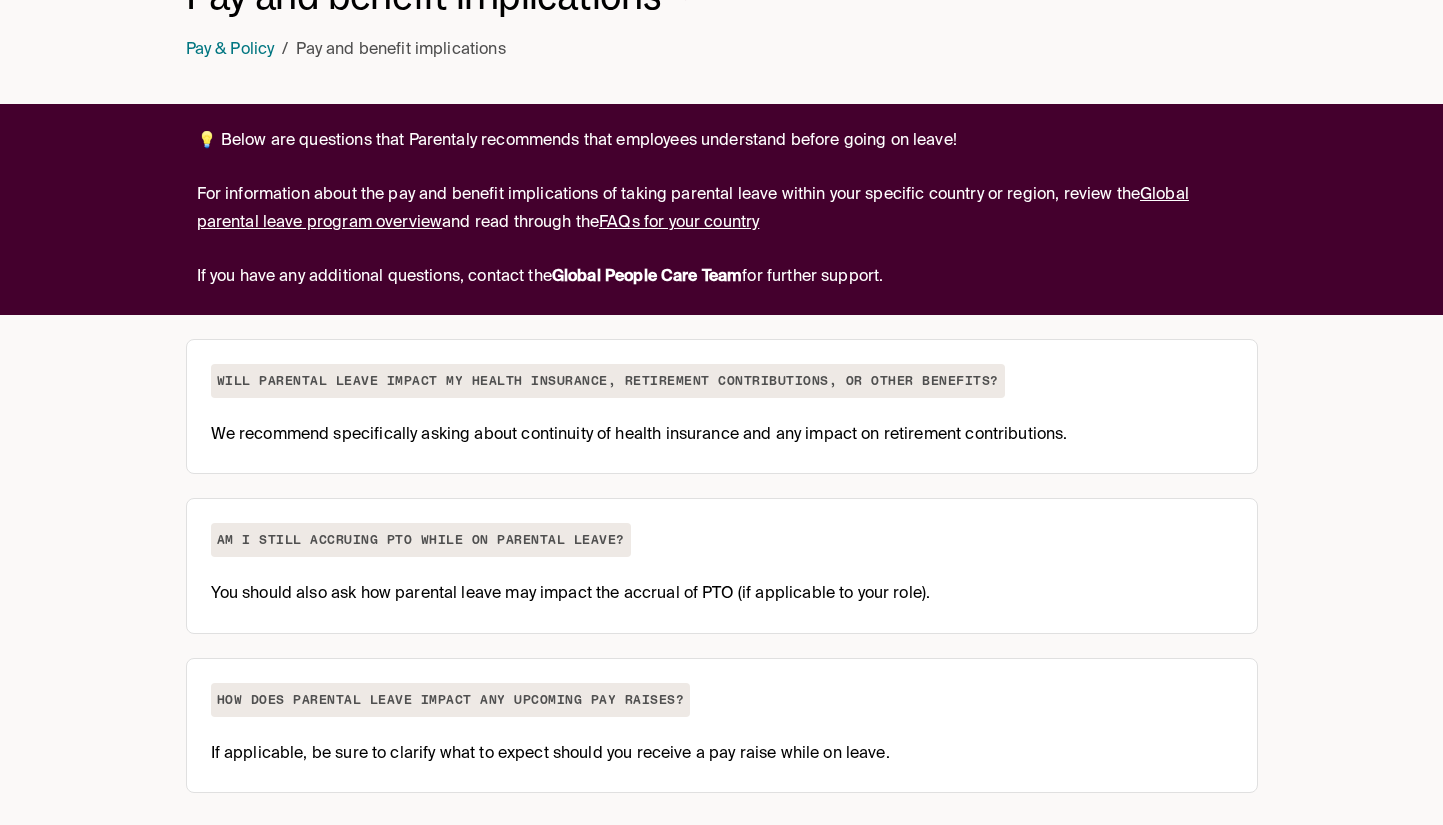 drag, startPoint x: 431, startPoint y: 609, endPoint x: 284, endPoint y: 603, distance: 147.12239 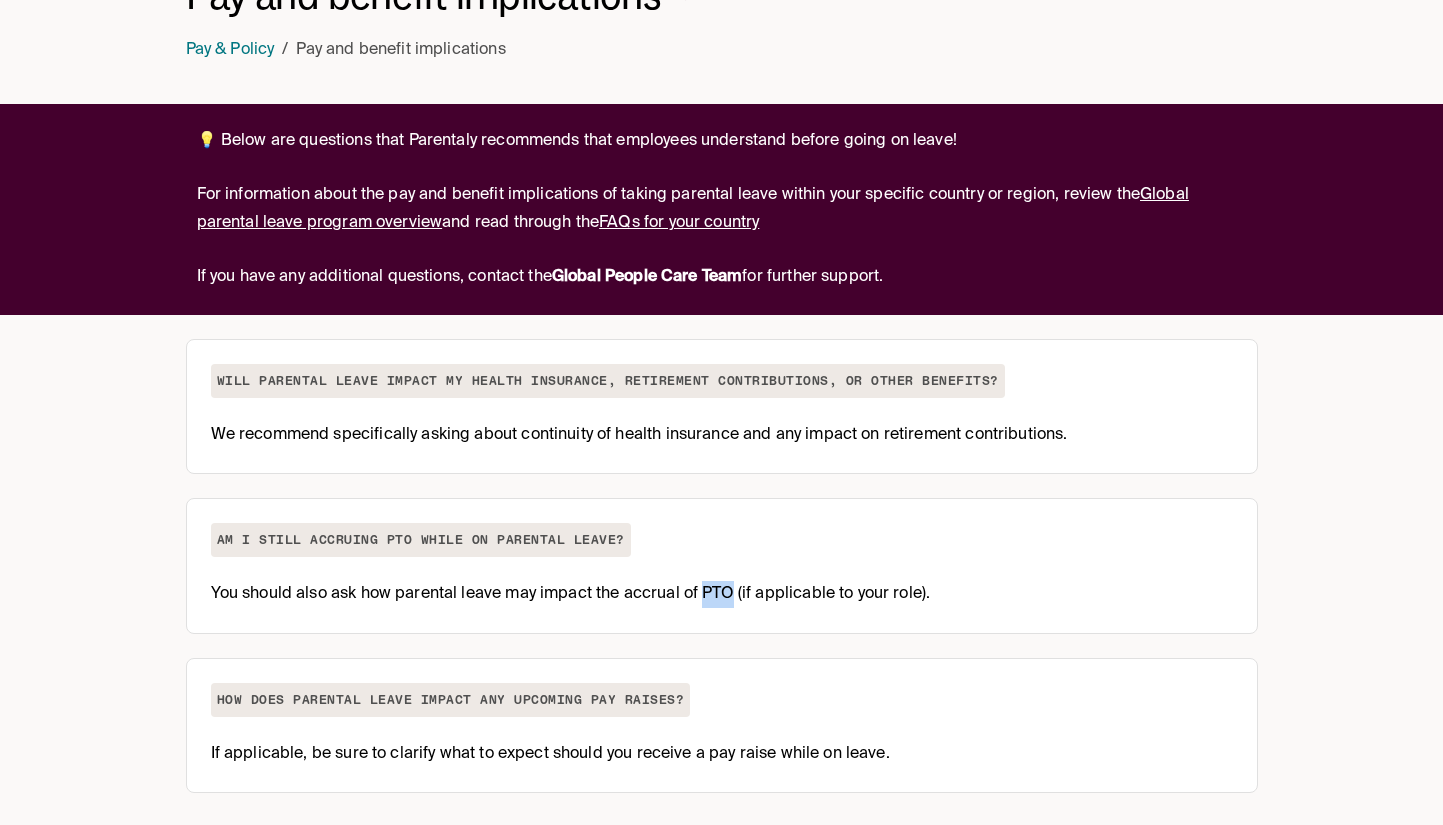 click on "You should also ask how parental leave may impact the accrual of PTO (if applicable to your role)." at bounding box center (571, 594) 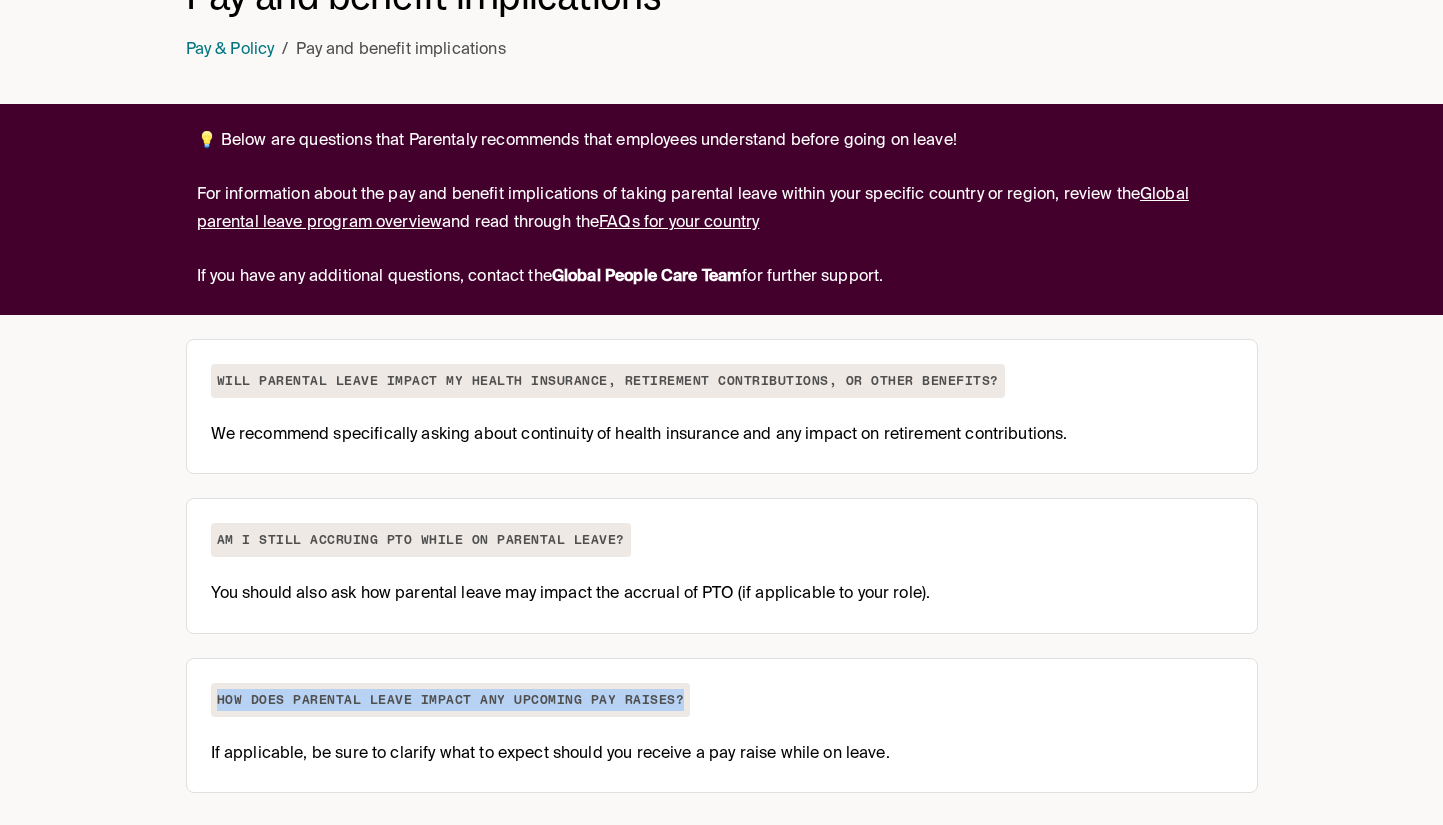 drag, startPoint x: 372, startPoint y: 704, endPoint x: 729, endPoint y: 704, distance: 357 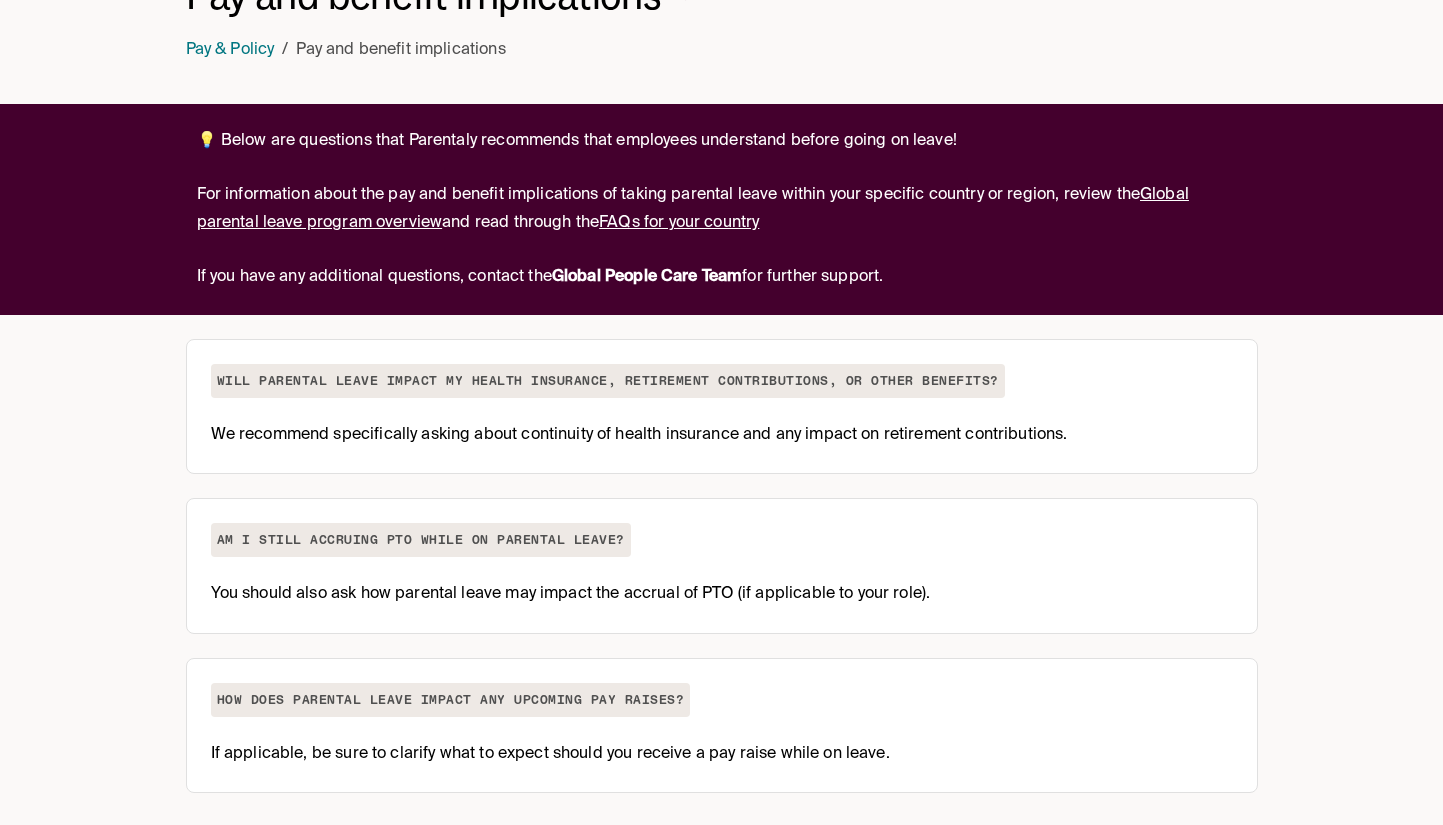 click on "How does parental leave impact any upcoming pay raises?  If applicable, be sure to clarify what to expect should you receive a pay raise while on leave." at bounding box center (722, 725) 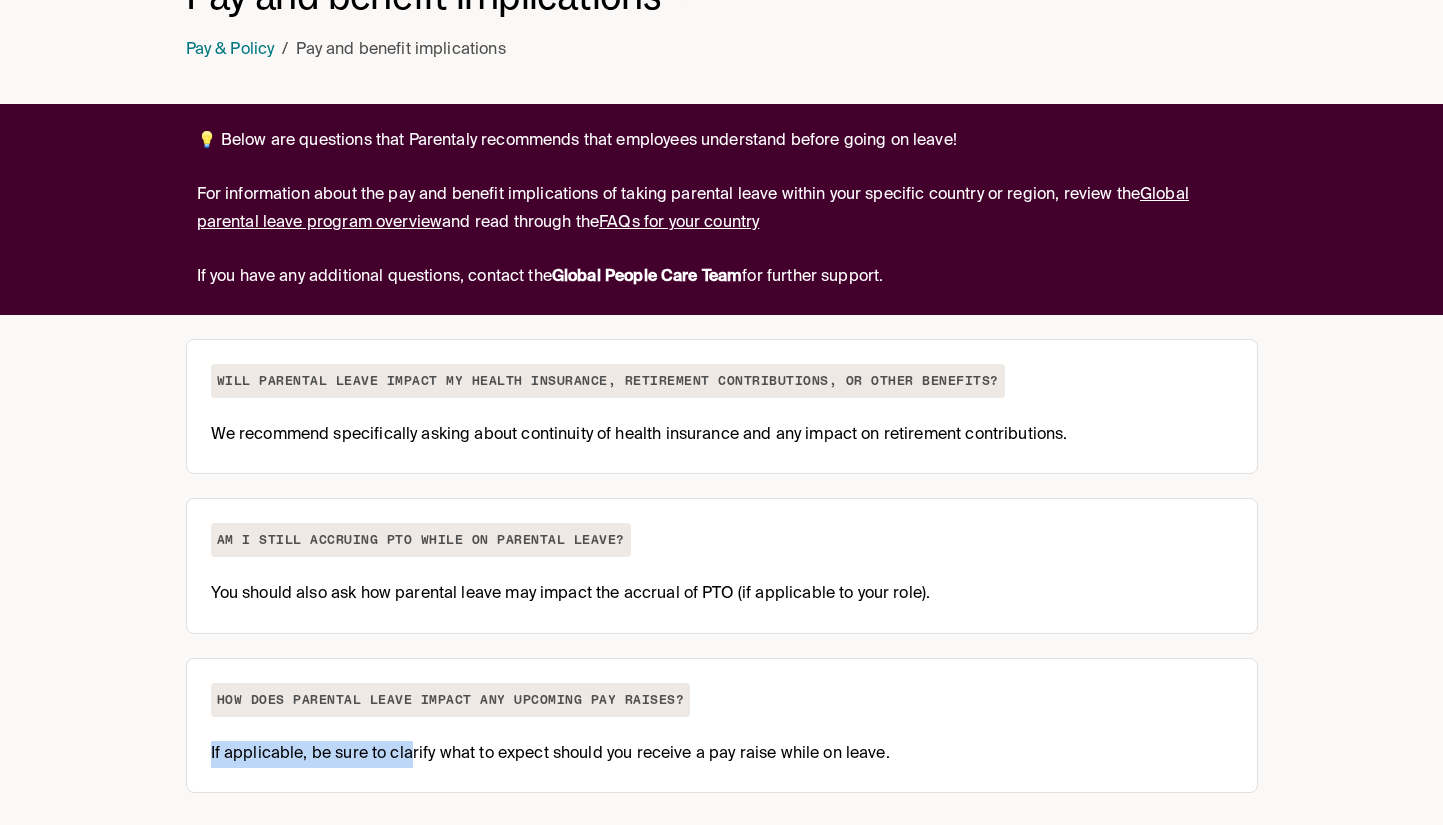 drag, startPoint x: 210, startPoint y: 752, endPoint x: 489, endPoint y: 746, distance: 279.0645 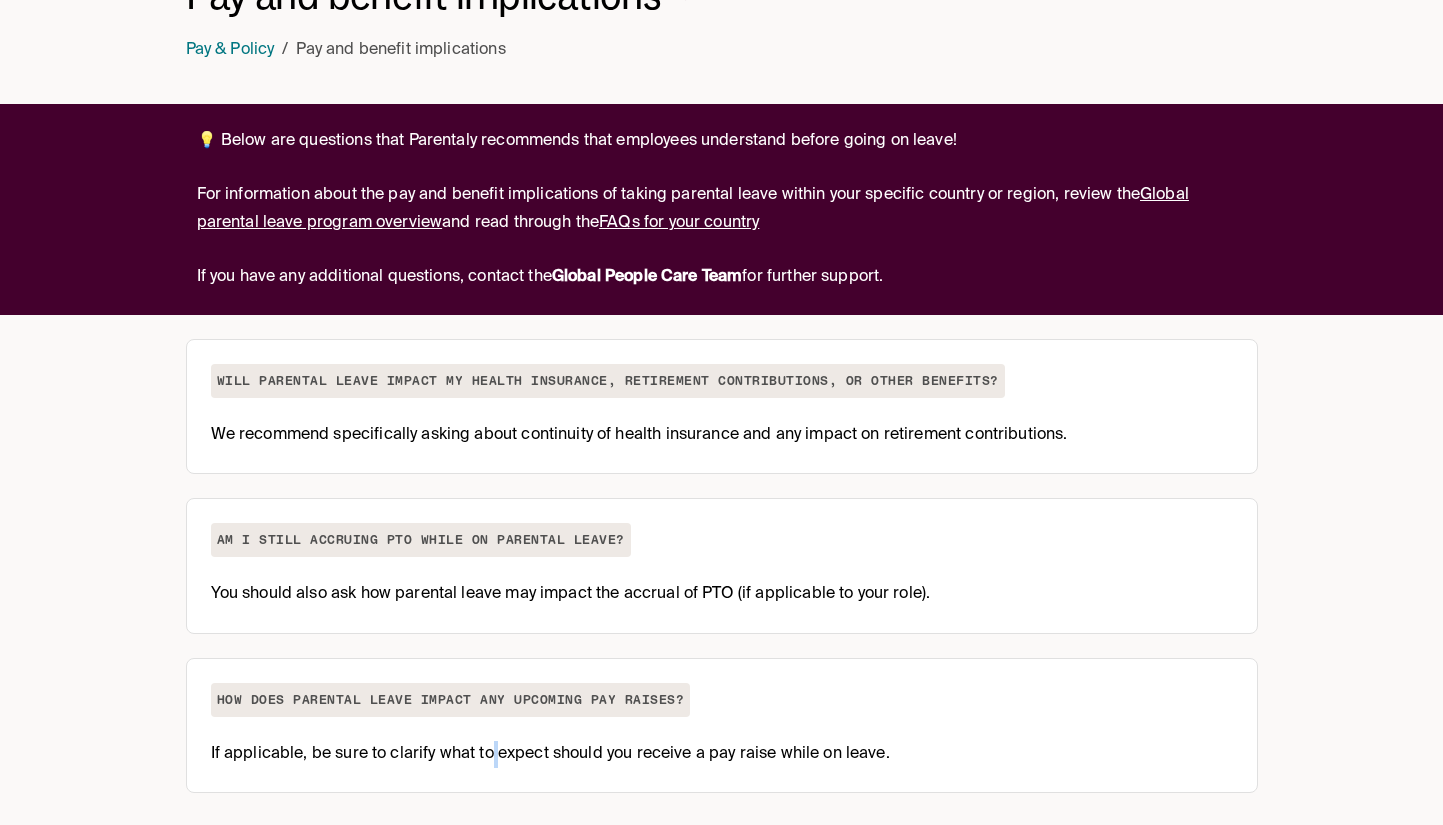 drag, startPoint x: 497, startPoint y: 745, endPoint x: 578, endPoint y: 743, distance: 81.02469 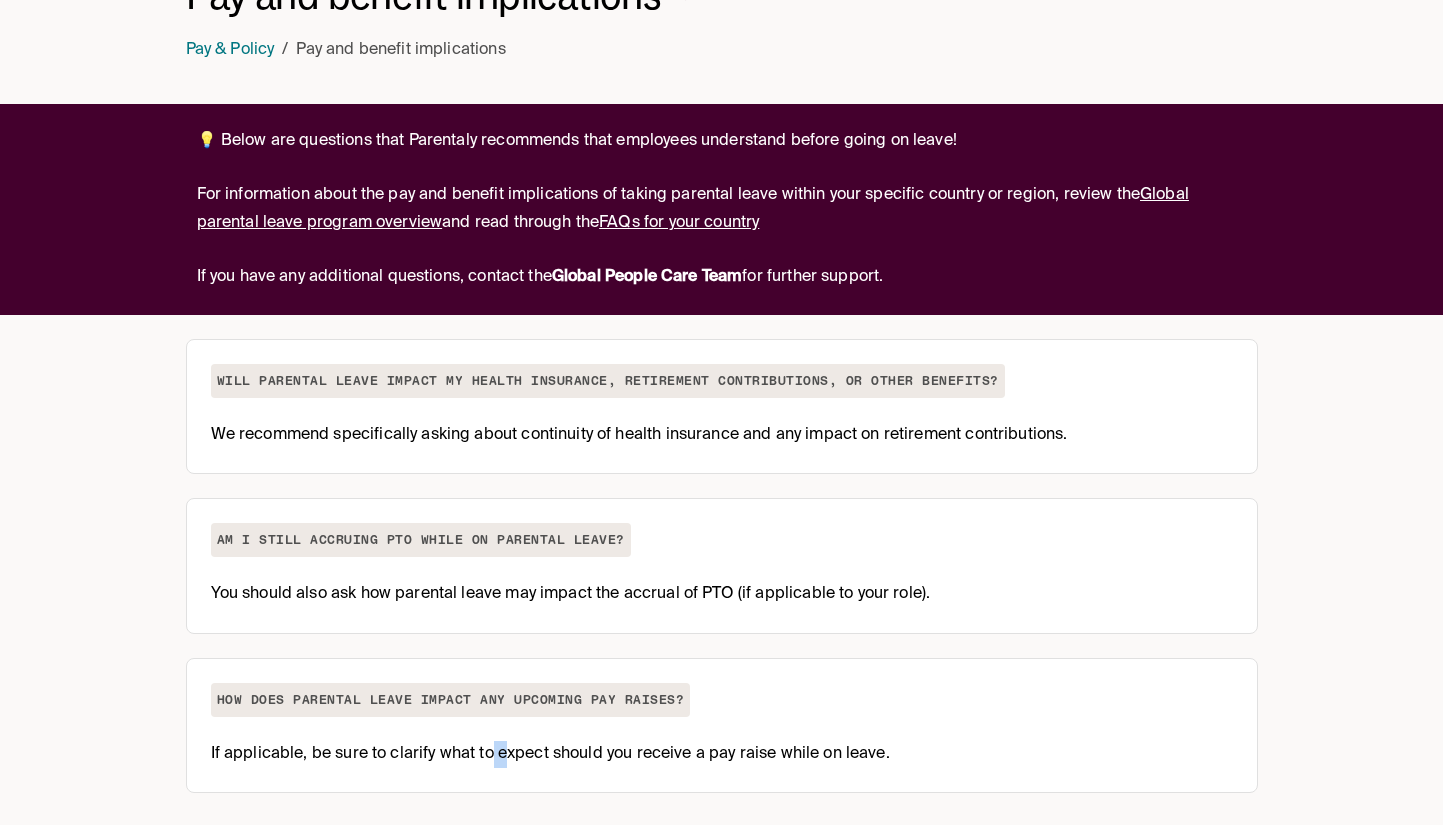 click on "If applicable, be sure to clarify what to expect should you receive a pay raise while on leave." at bounding box center (722, 754) 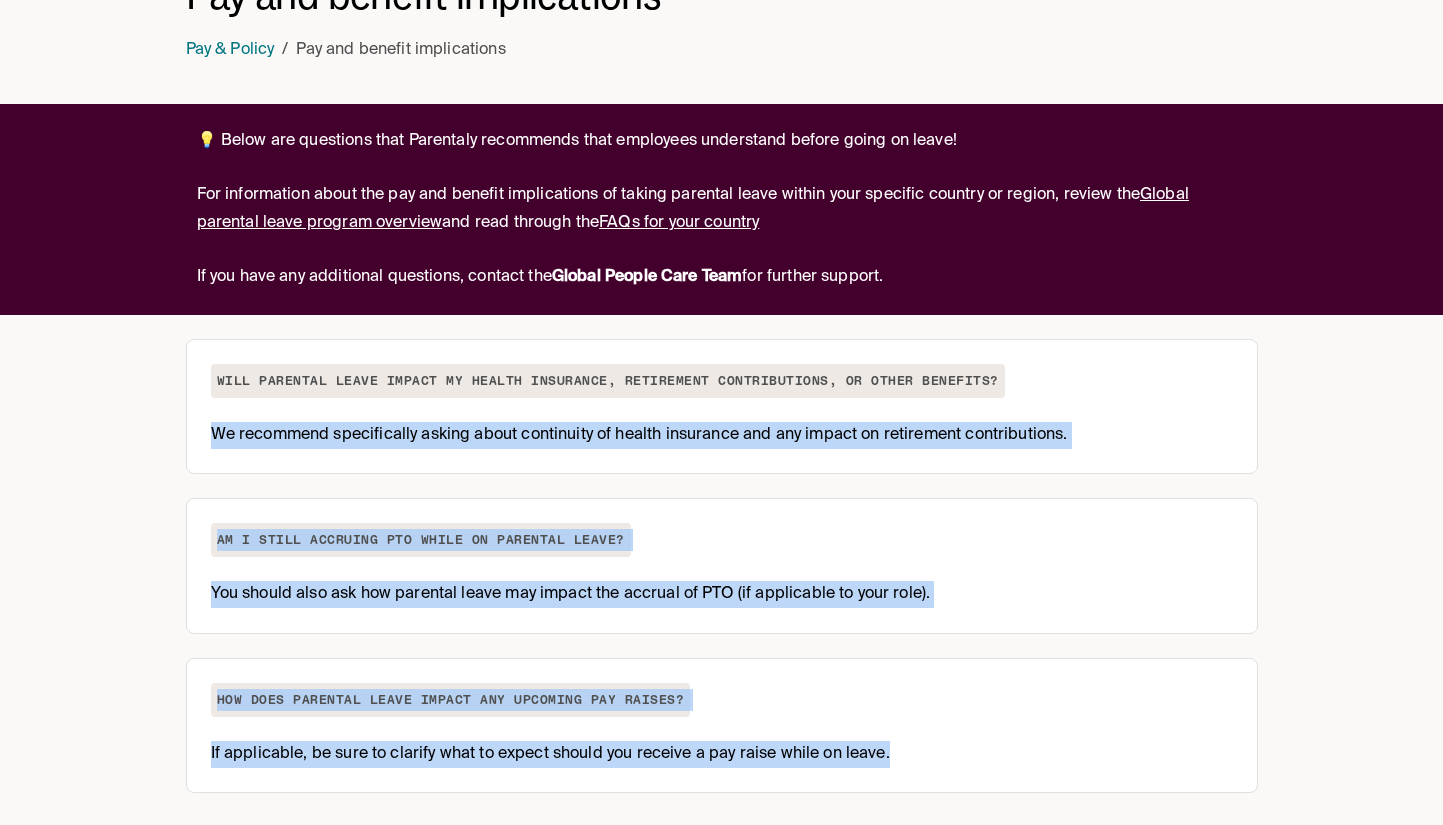 drag, startPoint x: 956, startPoint y: 762, endPoint x: 582, endPoint y: 546, distance: 431.8935 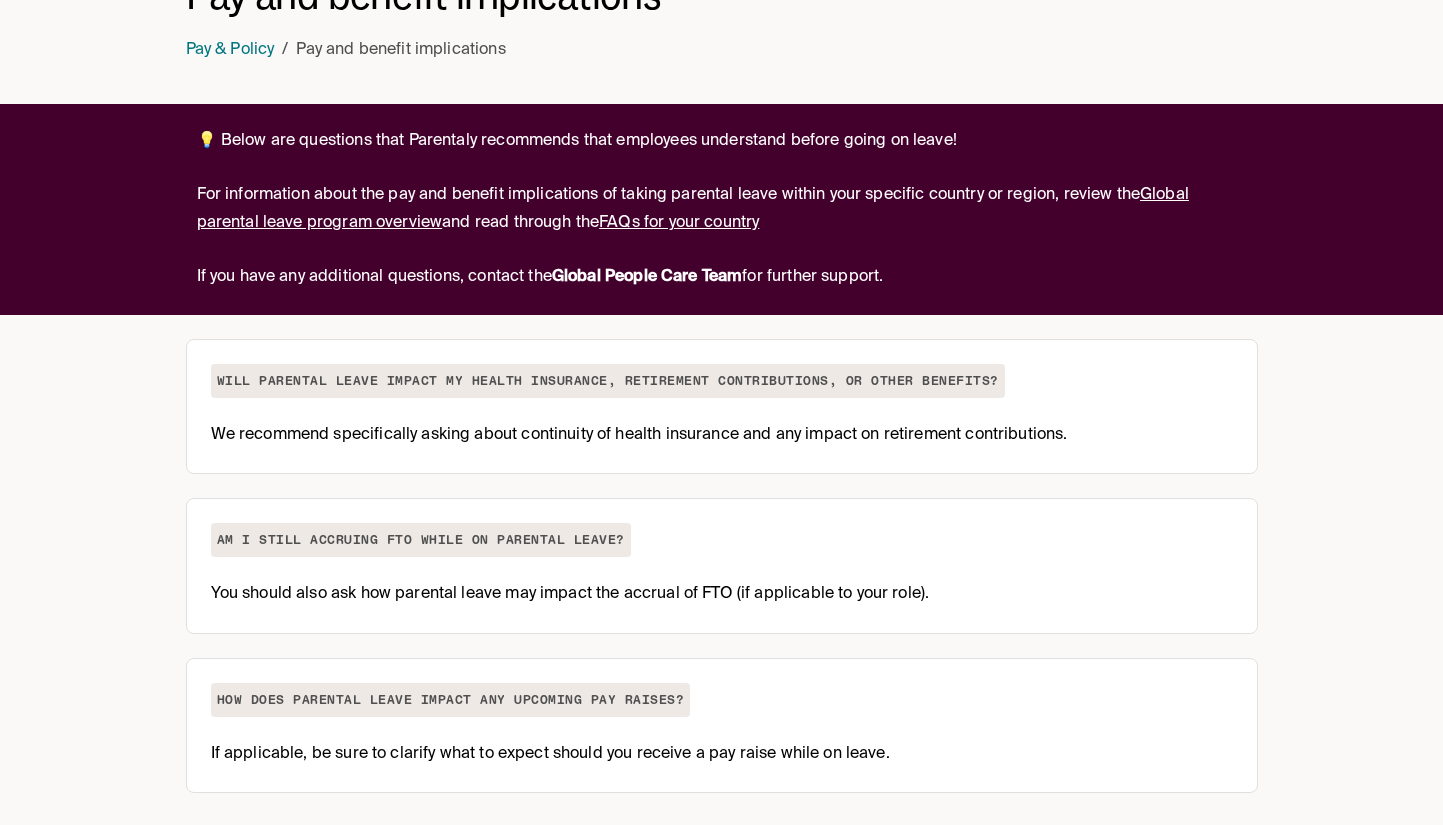 scroll, scrollTop: 0, scrollLeft: 0, axis: both 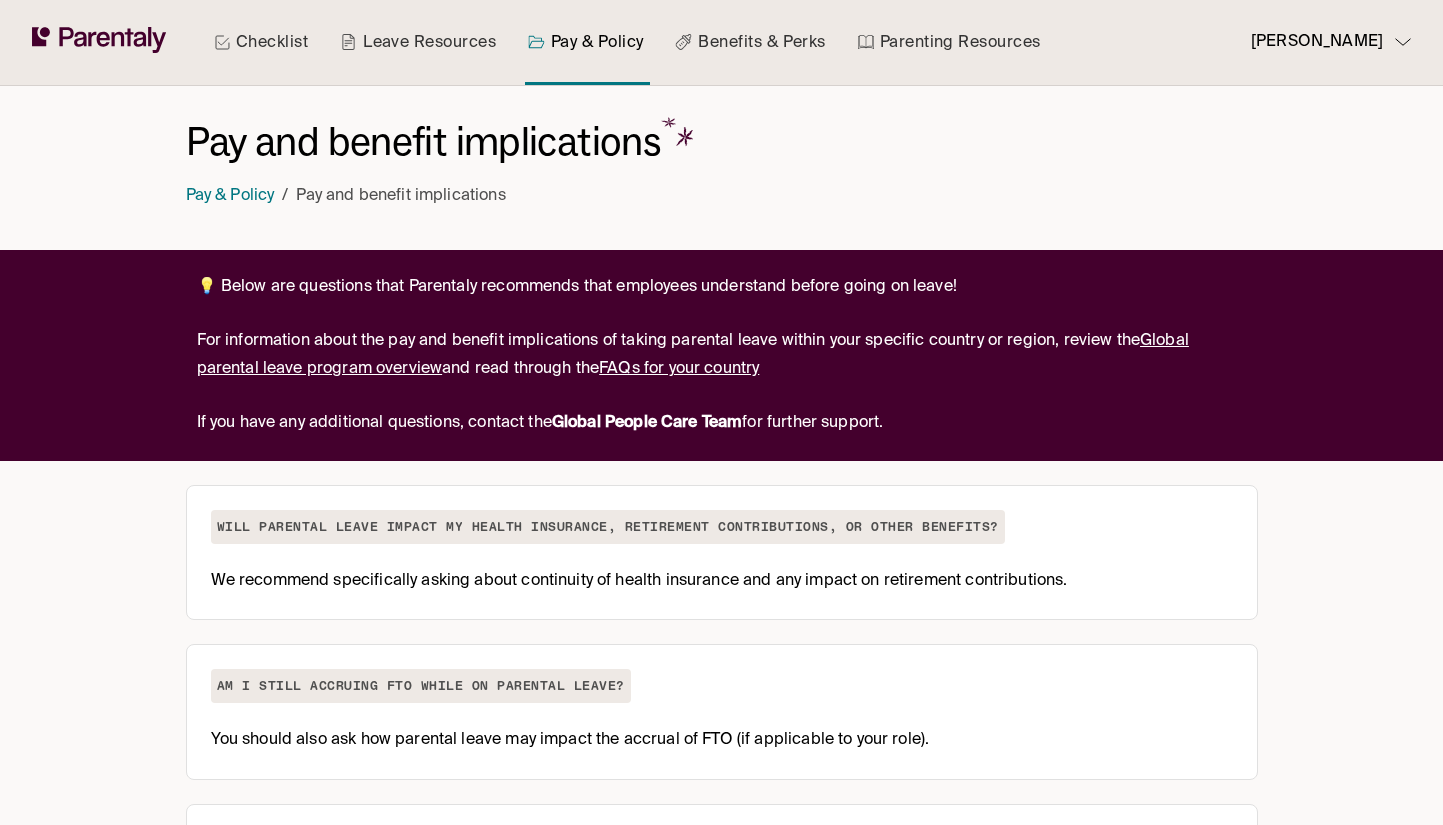 click on "Global parental leave program overview" at bounding box center [693, 354] 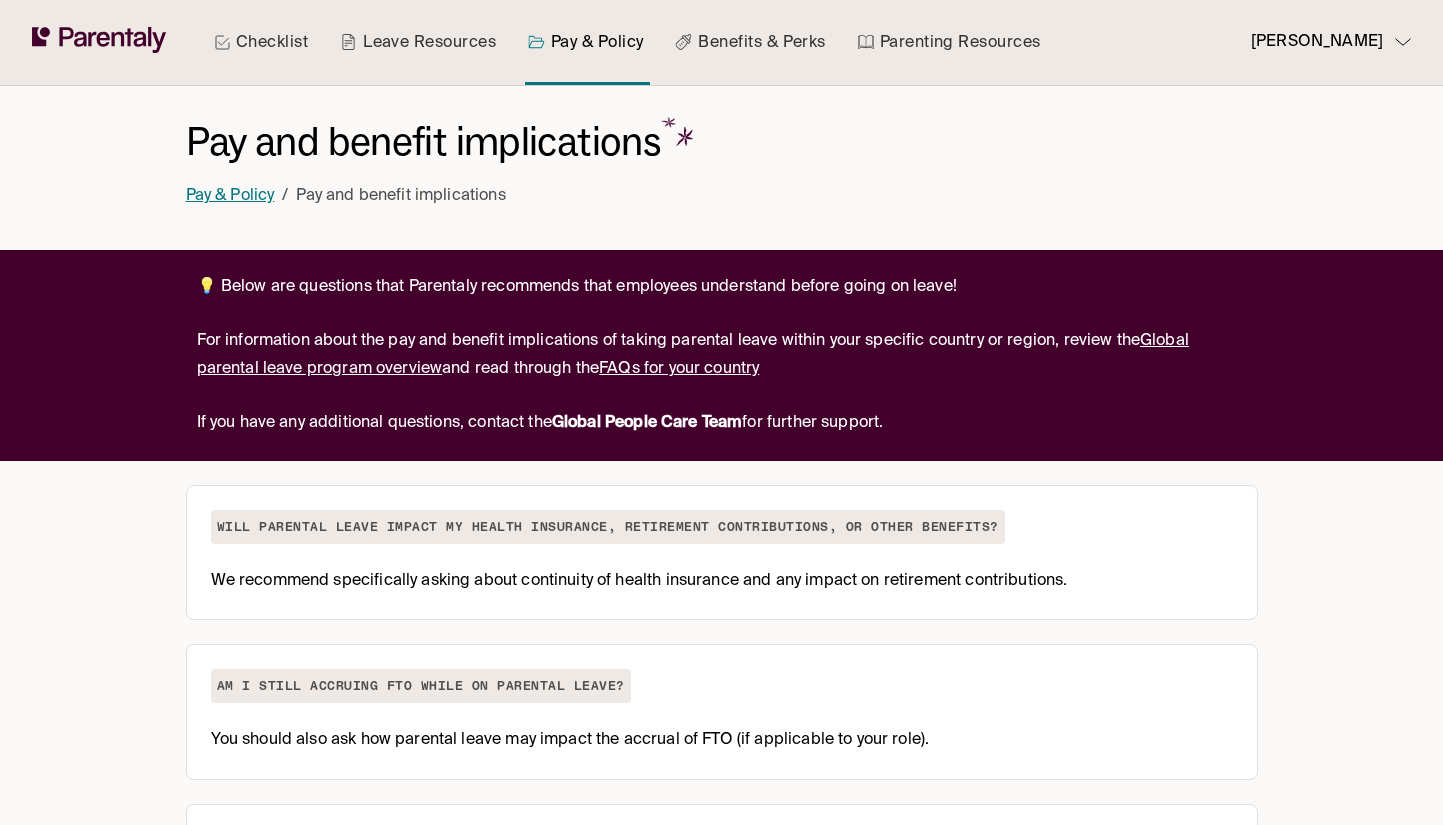 click on "Pay & Policy" at bounding box center [230, 196] 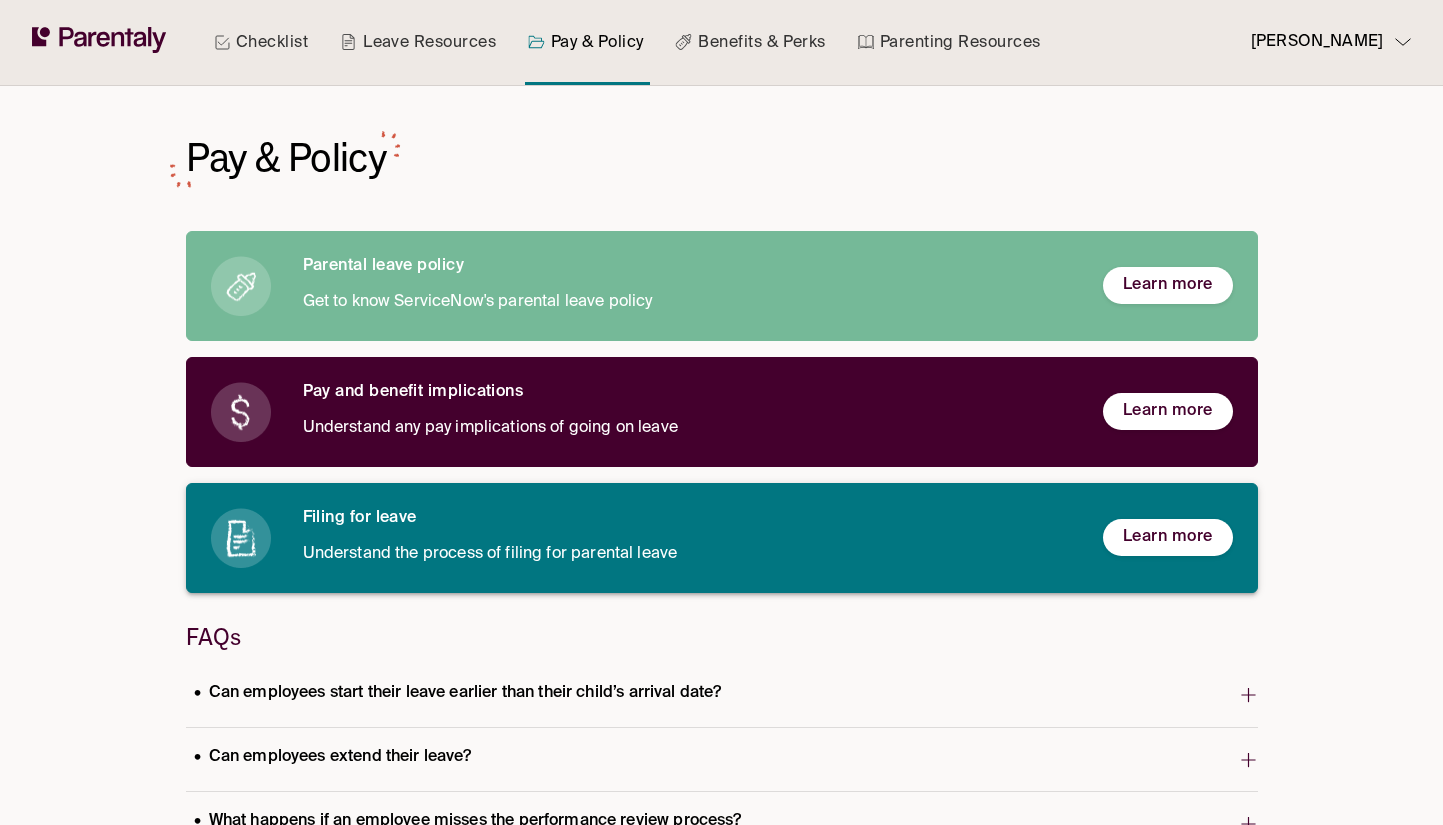 click on "Filing for leave Understand the process of filing for parental leave Learn more" at bounding box center (722, 538) 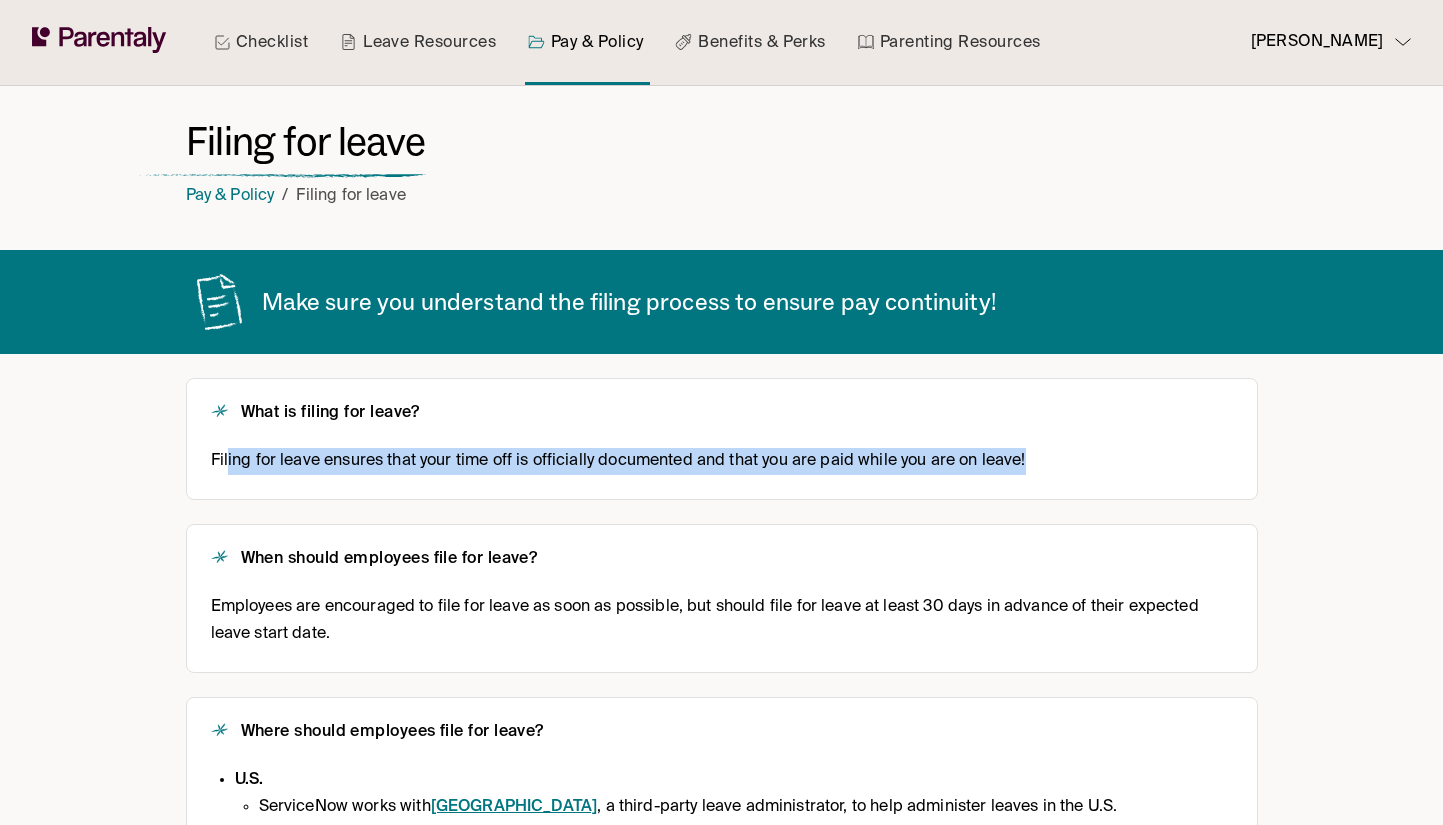 drag, startPoint x: 232, startPoint y: 460, endPoint x: 1064, endPoint y: 469, distance: 832.0487 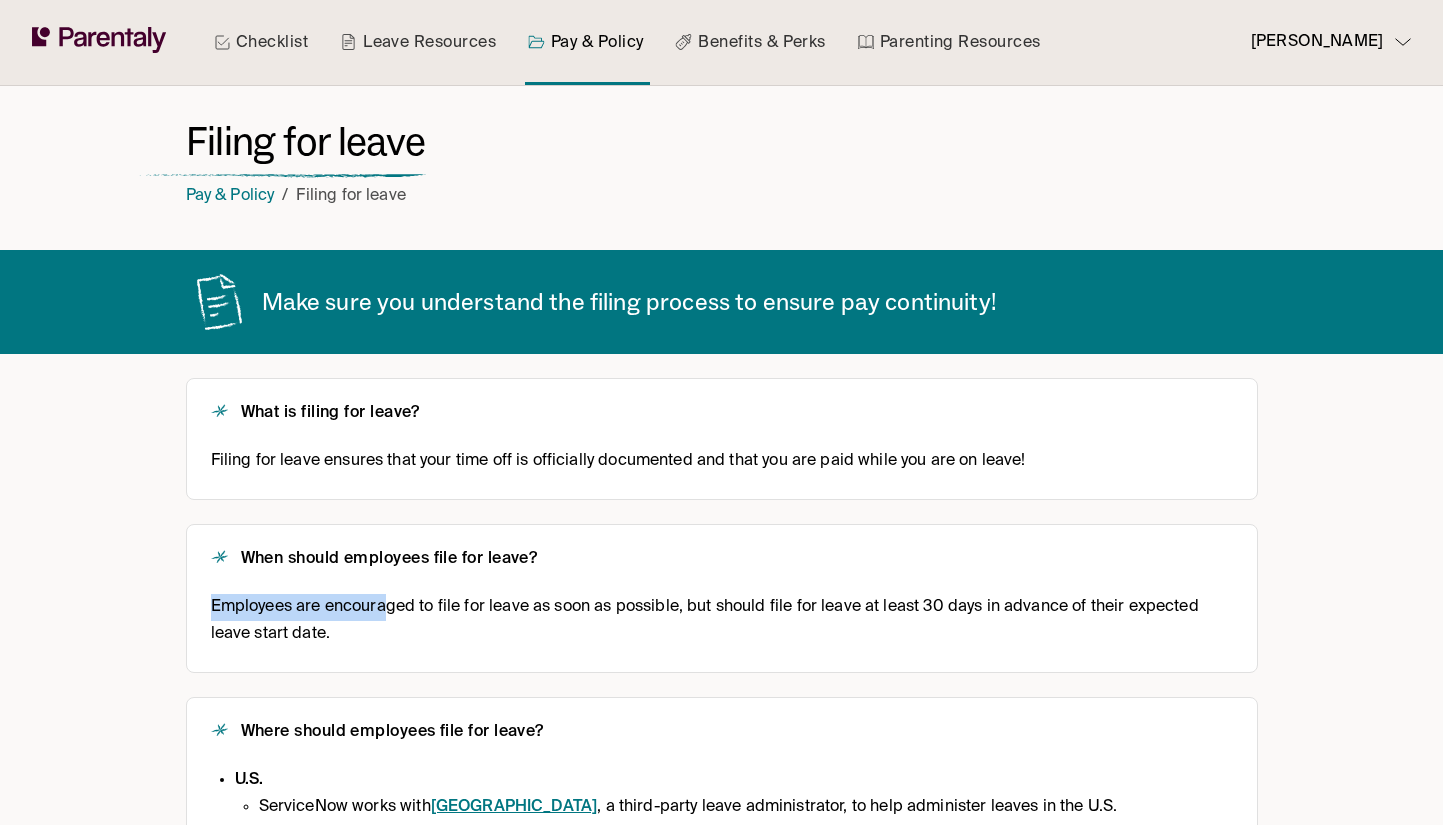 drag, startPoint x: 211, startPoint y: 615, endPoint x: 383, endPoint y: 609, distance: 172.10461 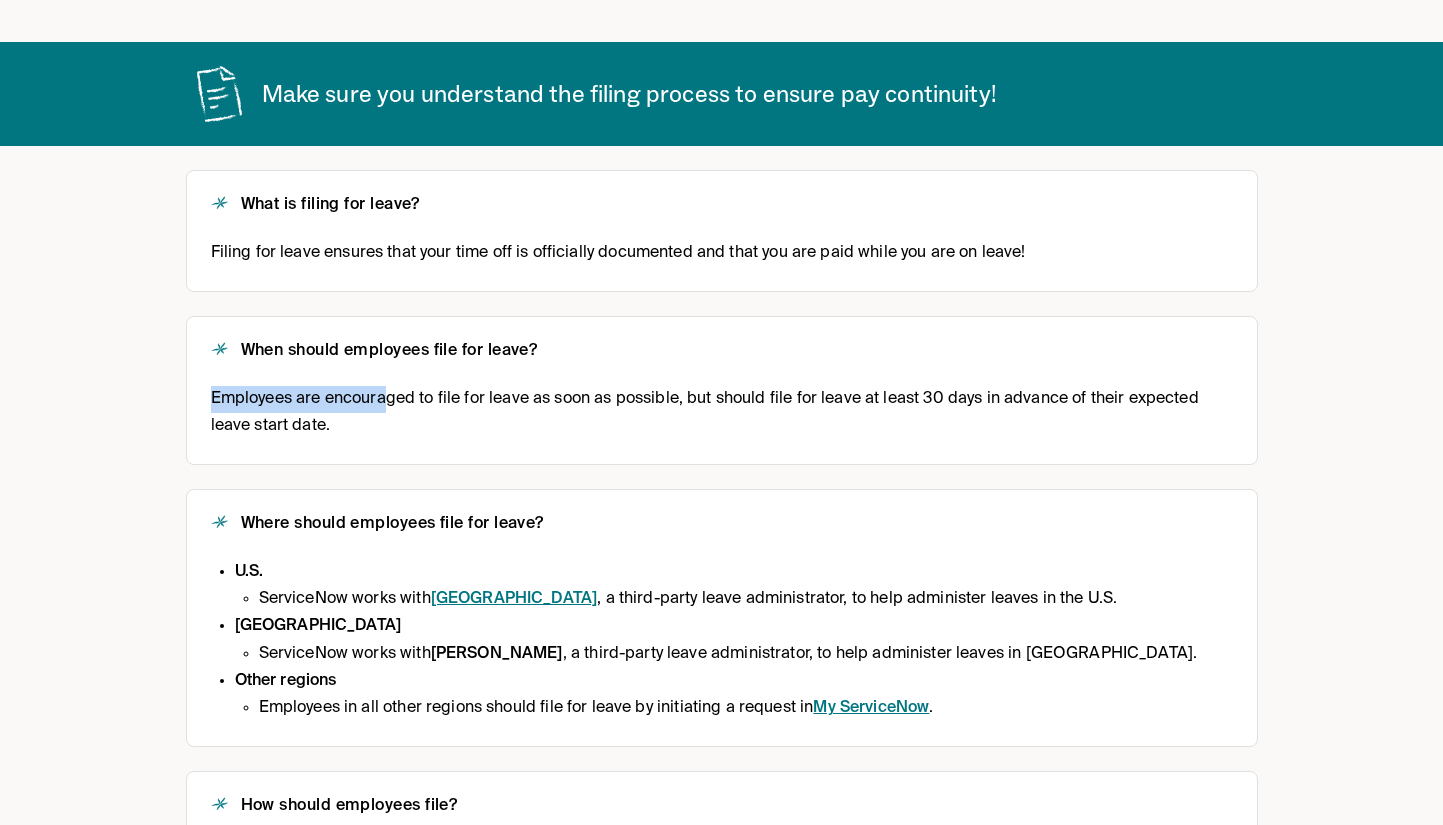scroll, scrollTop: 296, scrollLeft: 0, axis: vertical 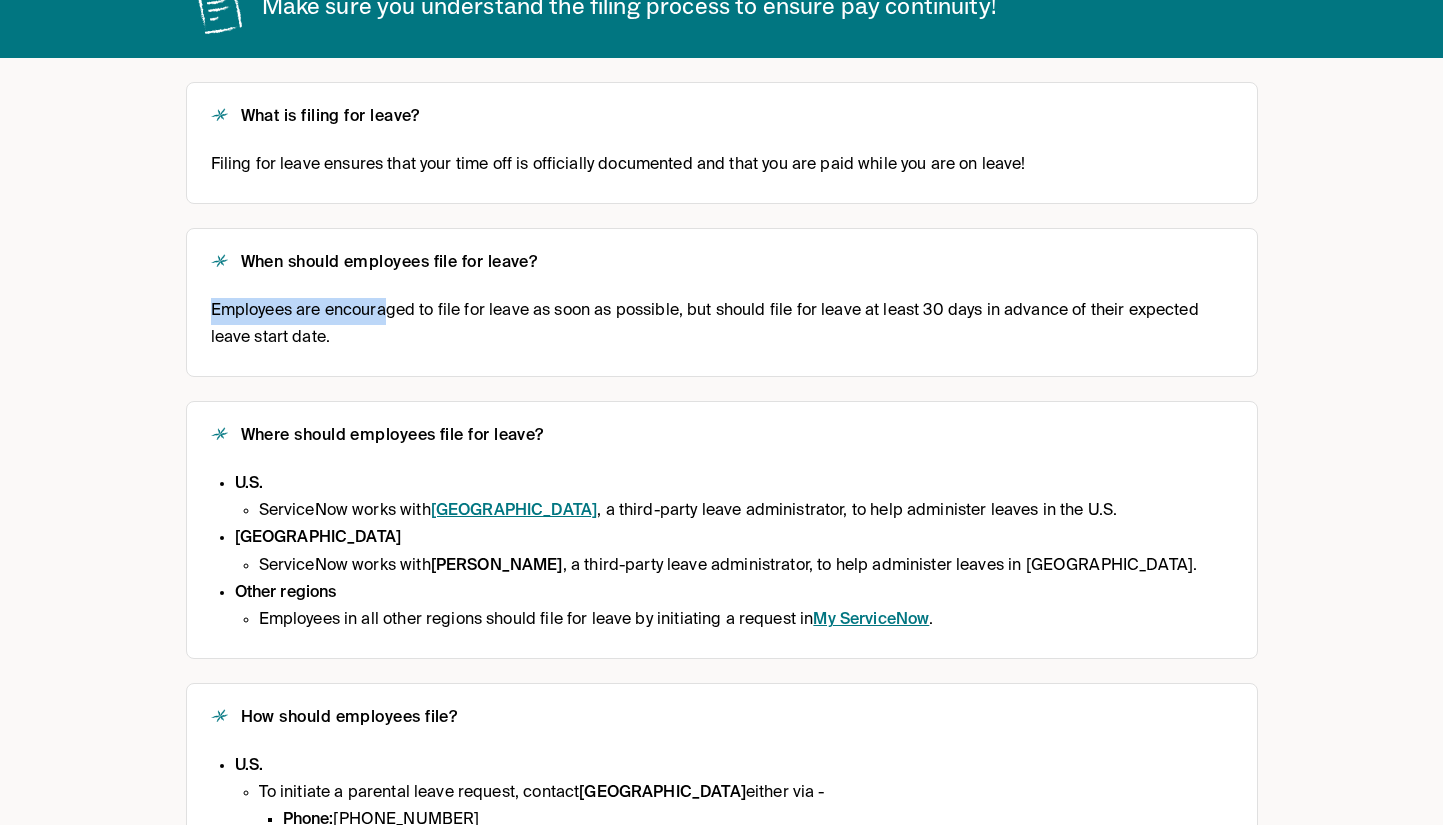 click on "Hartford" at bounding box center [514, 511] 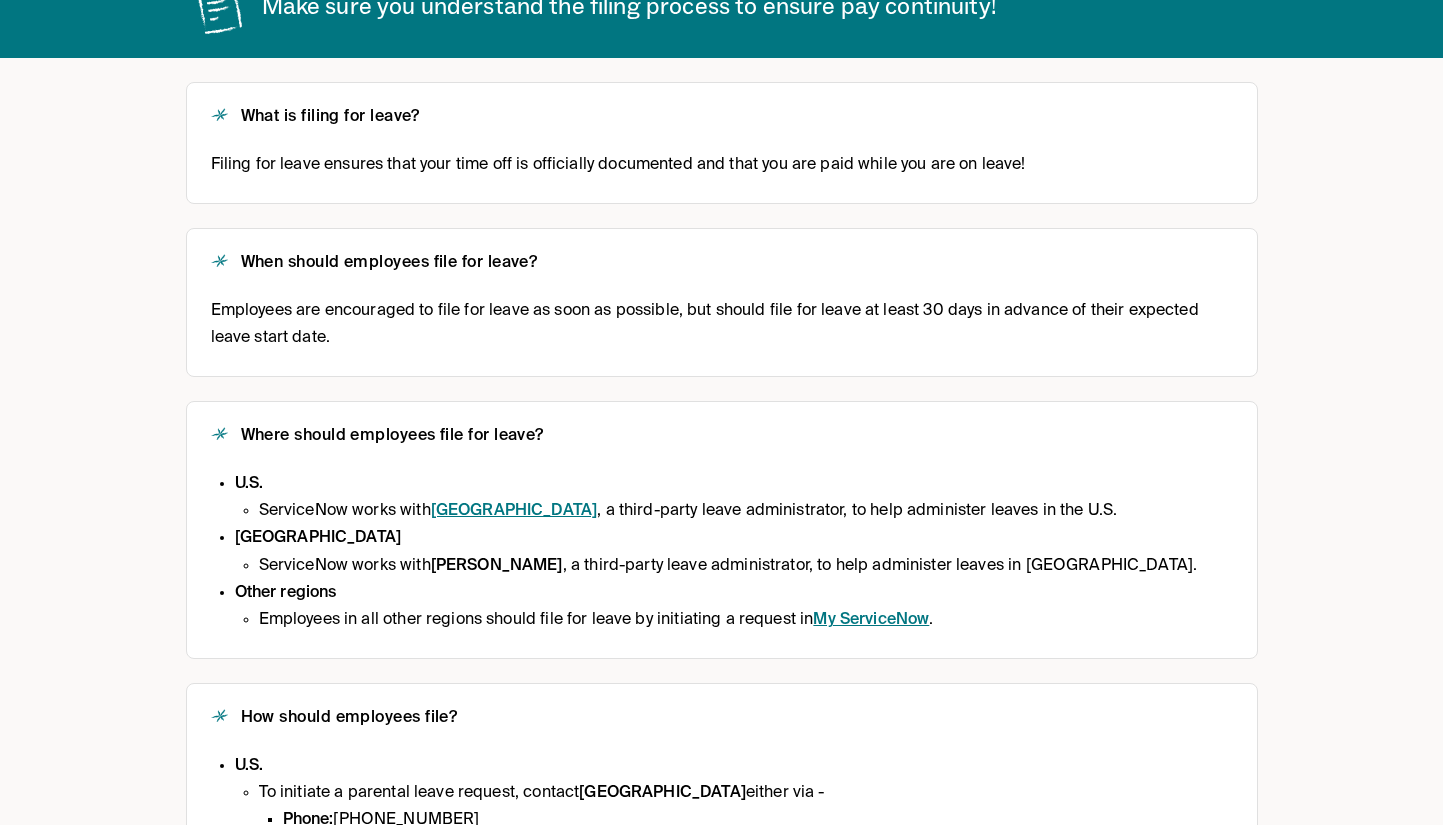 drag, startPoint x: 619, startPoint y: 501, endPoint x: 667, endPoint y: 498, distance: 48.09366 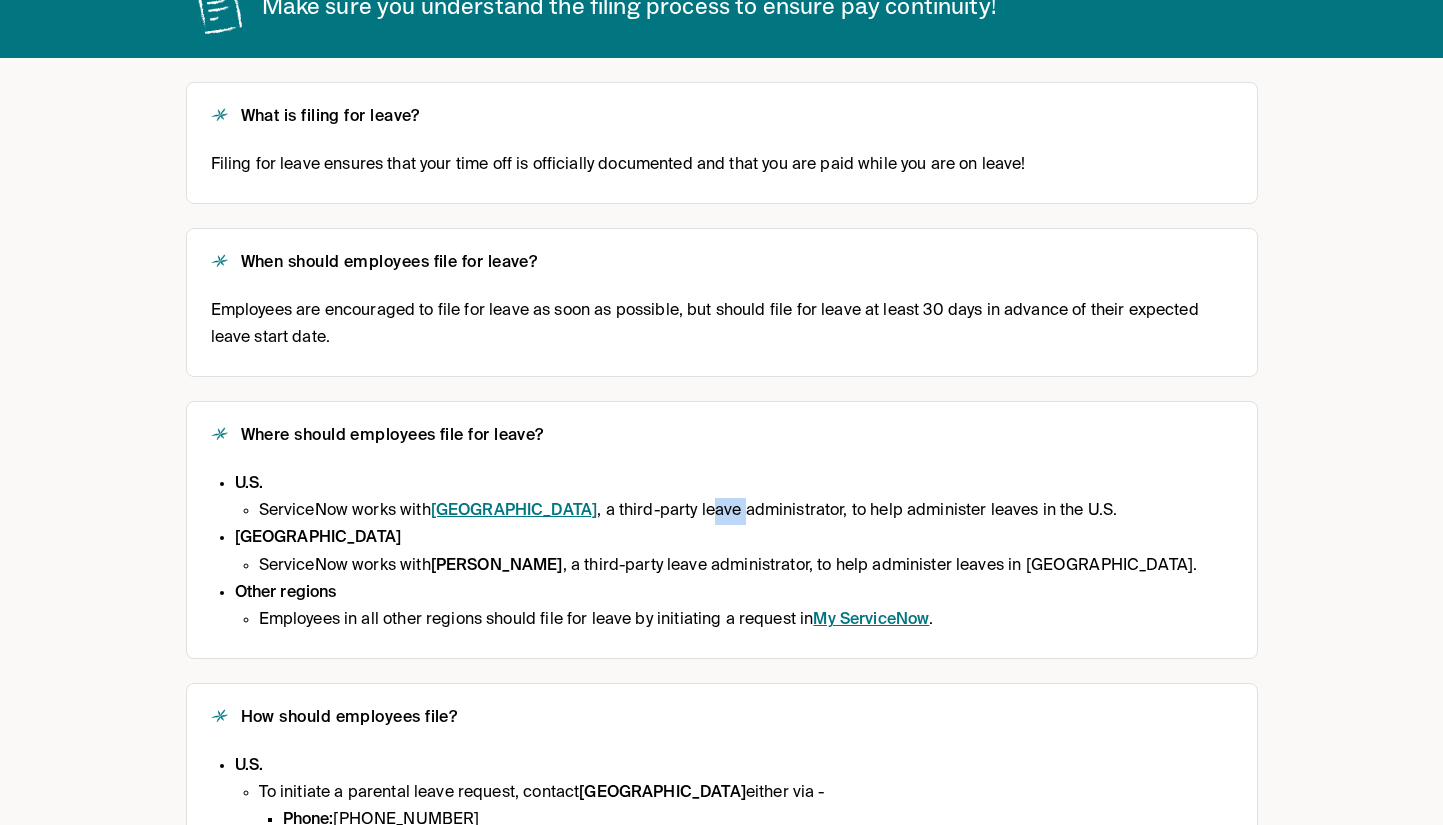 click on "ServiceNow works with  Hartford , a third-party leave administrator, to help administer leaves in the U.S." at bounding box center [728, 511] 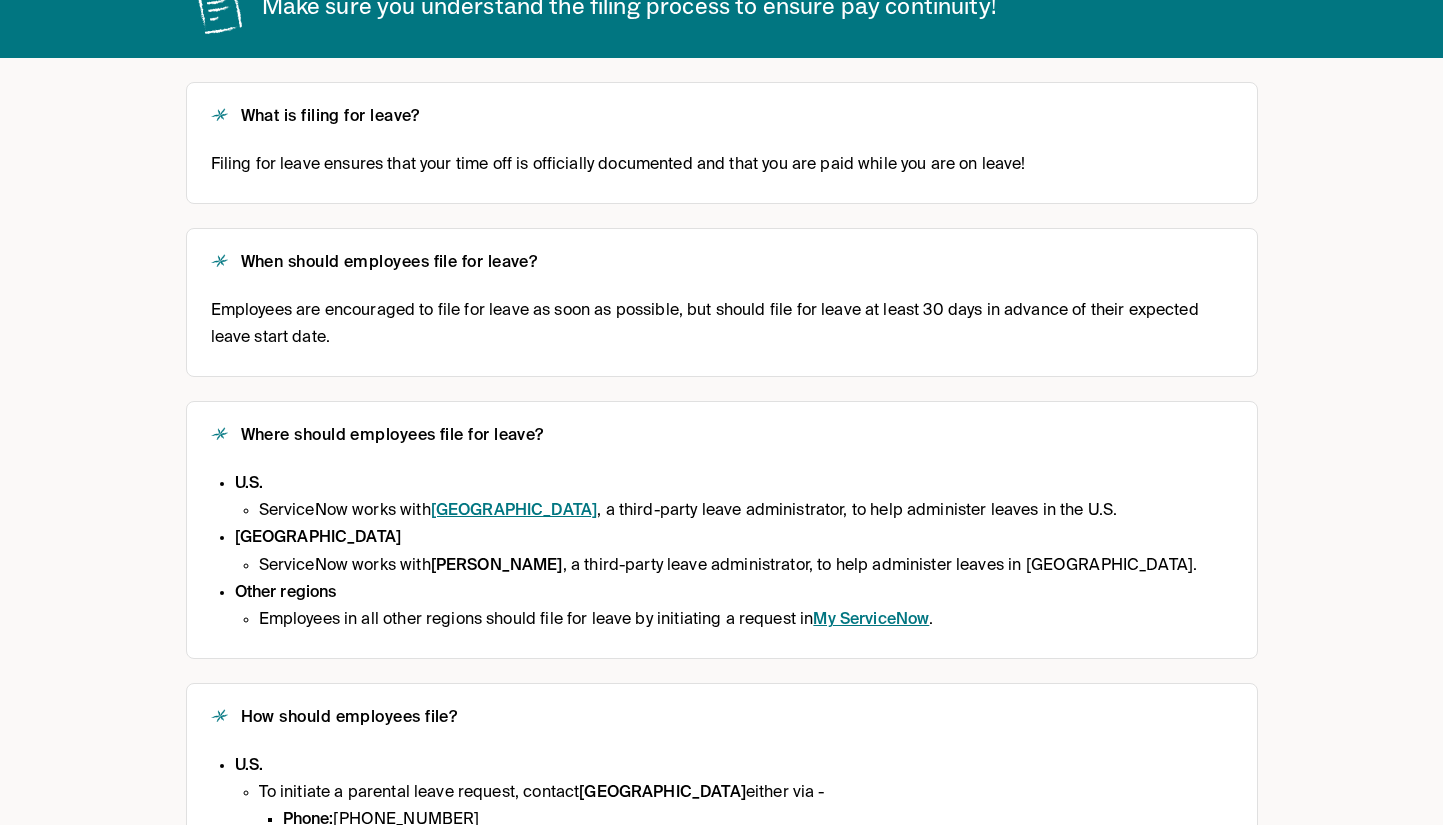 click on "ServiceNow works with  Hartford , a third-party leave administrator, to help administer leaves in the U.S." at bounding box center [728, 511] 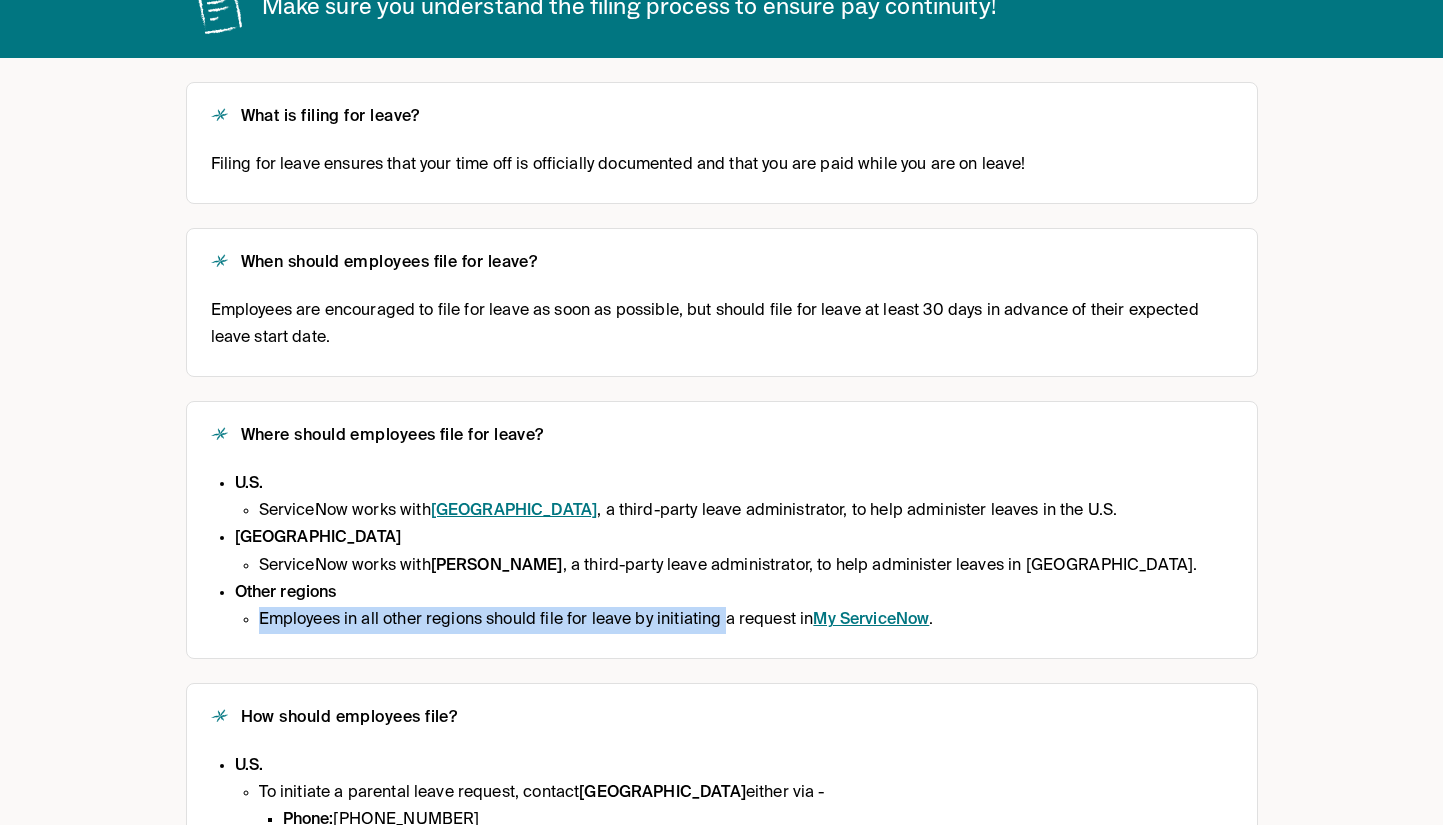 drag, startPoint x: 441, startPoint y: 608, endPoint x: 888, endPoint y: 623, distance: 447.25162 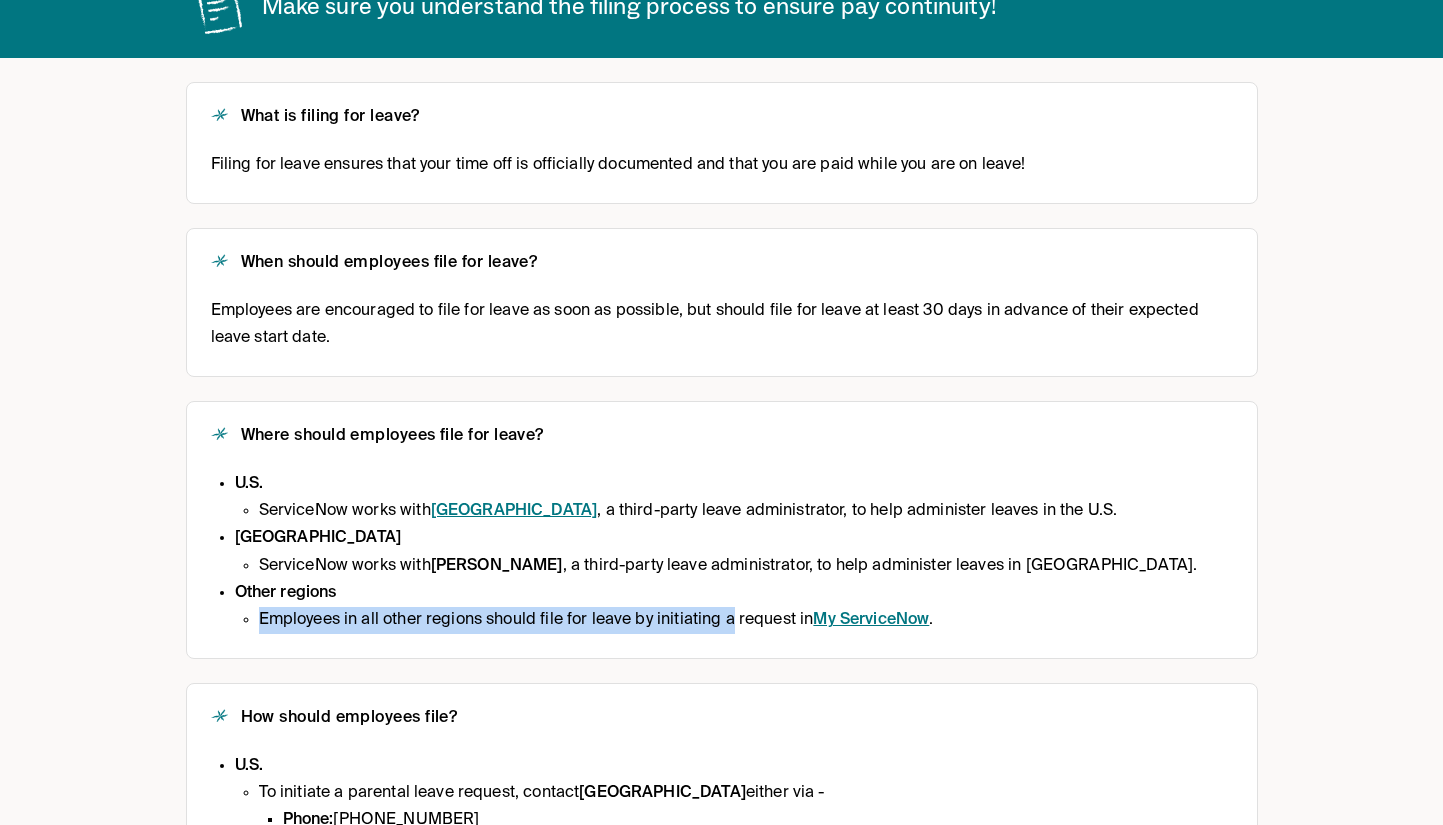 click on "My ServiceNow" at bounding box center [871, 620] 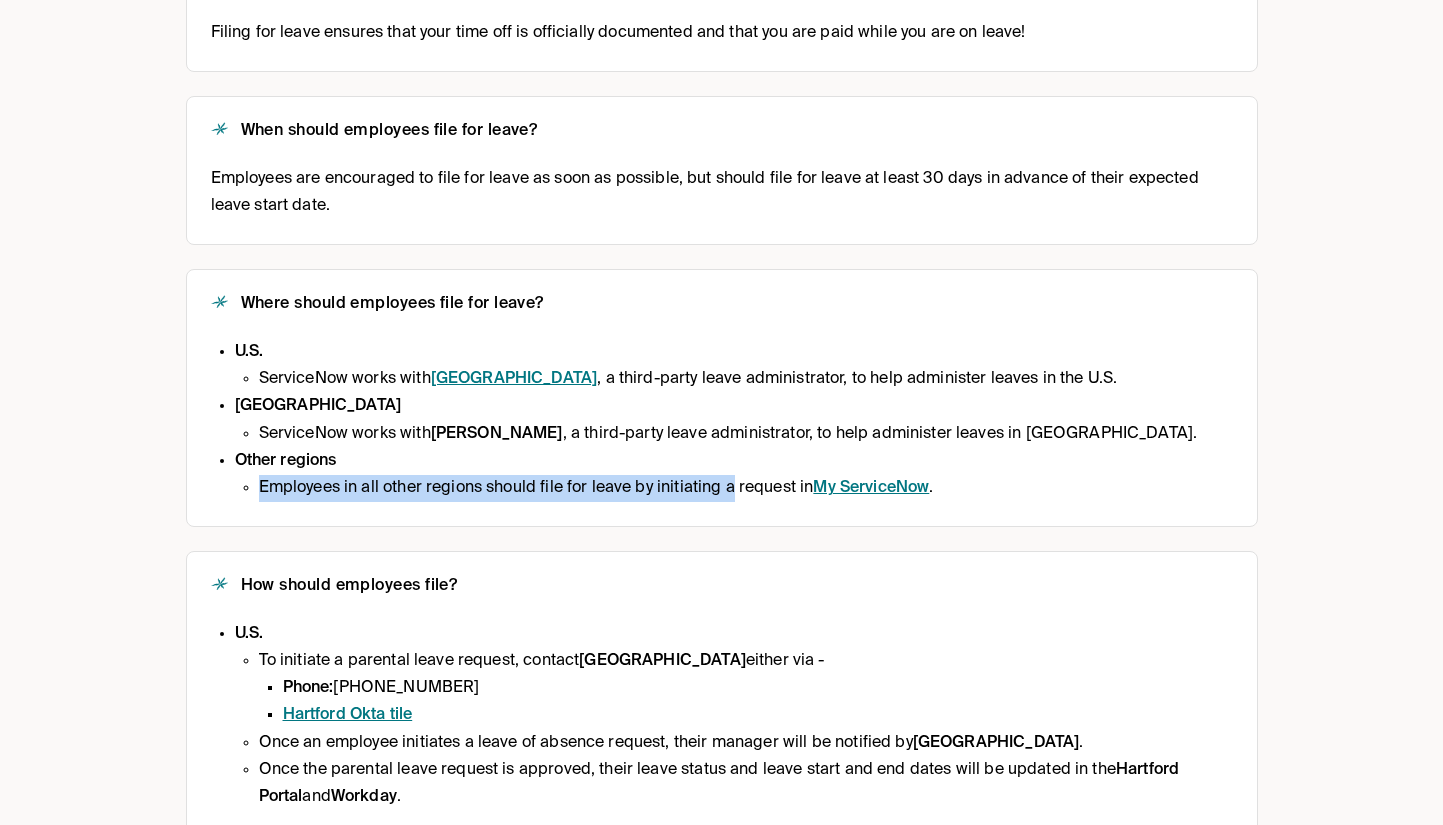 scroll, scrollTop: 513, scrollLeft: 0, axis: vertical 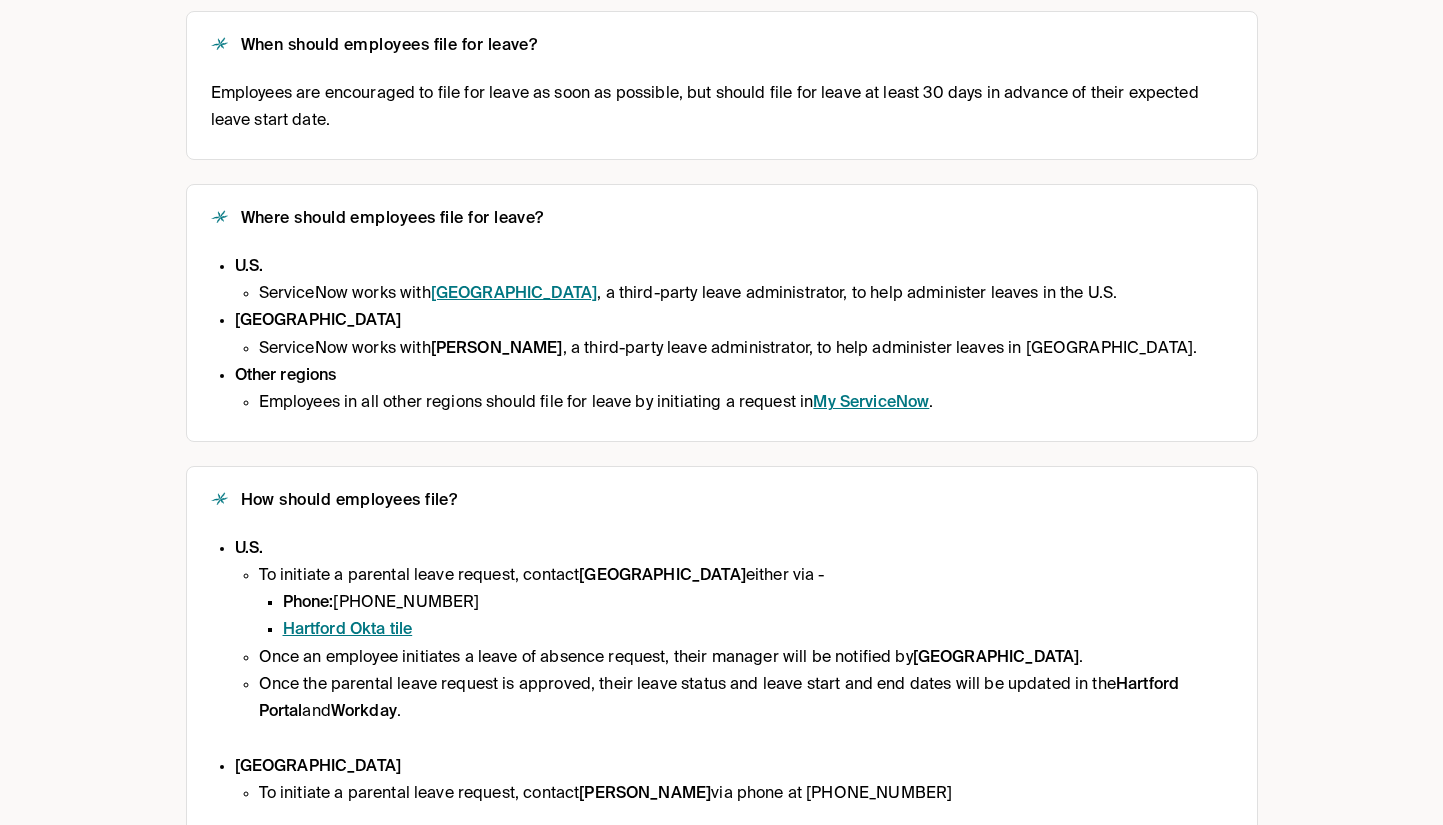 drag, startPoint x: 479, startPoint y: 580, endPoint x: 618, endPoint y: 586, distance: 139.12944 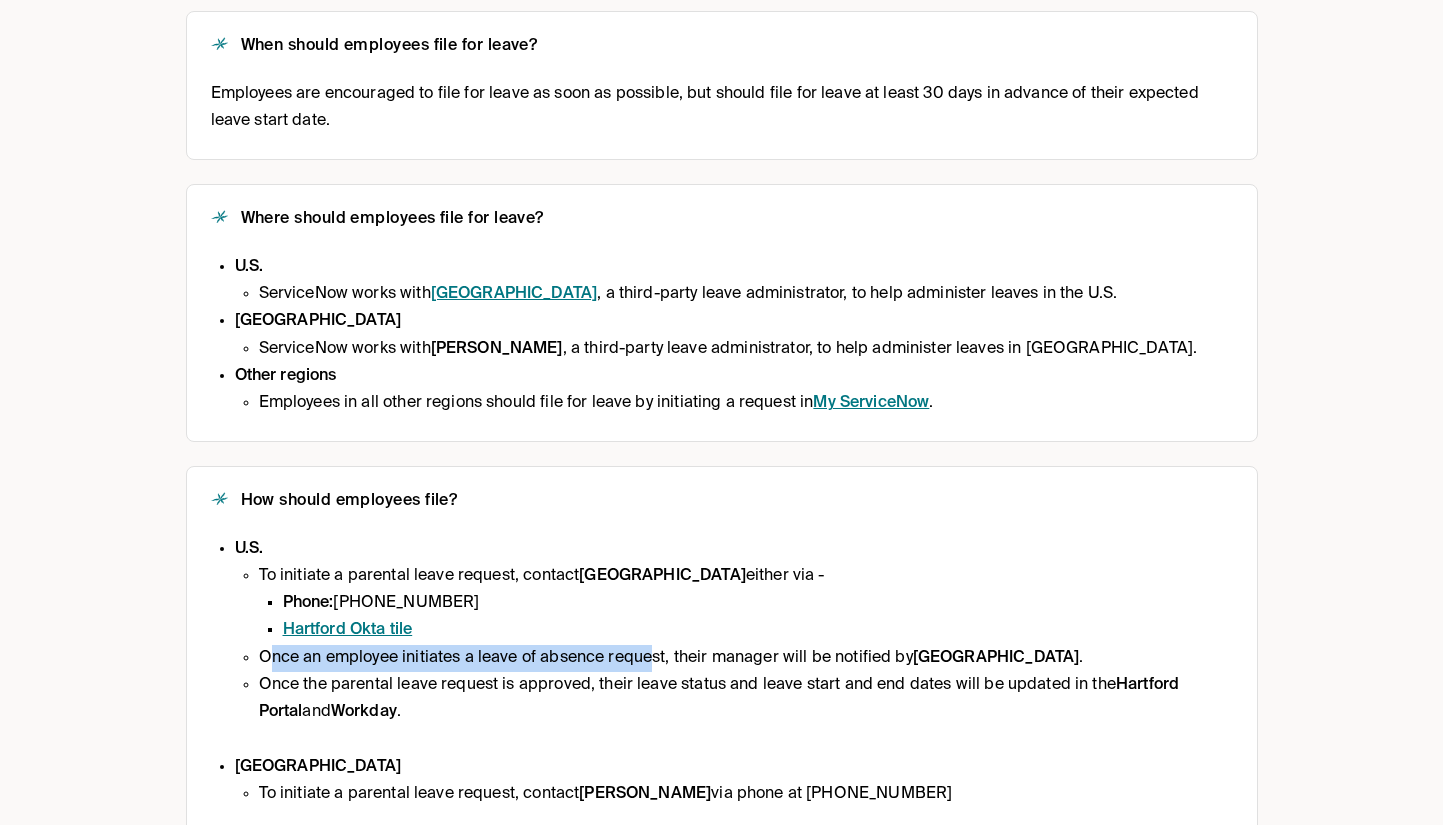 drag, startPoint x: 281, startPoint y: 656, endPoint x: 826, endPoint y: 647, distance: 545.0743 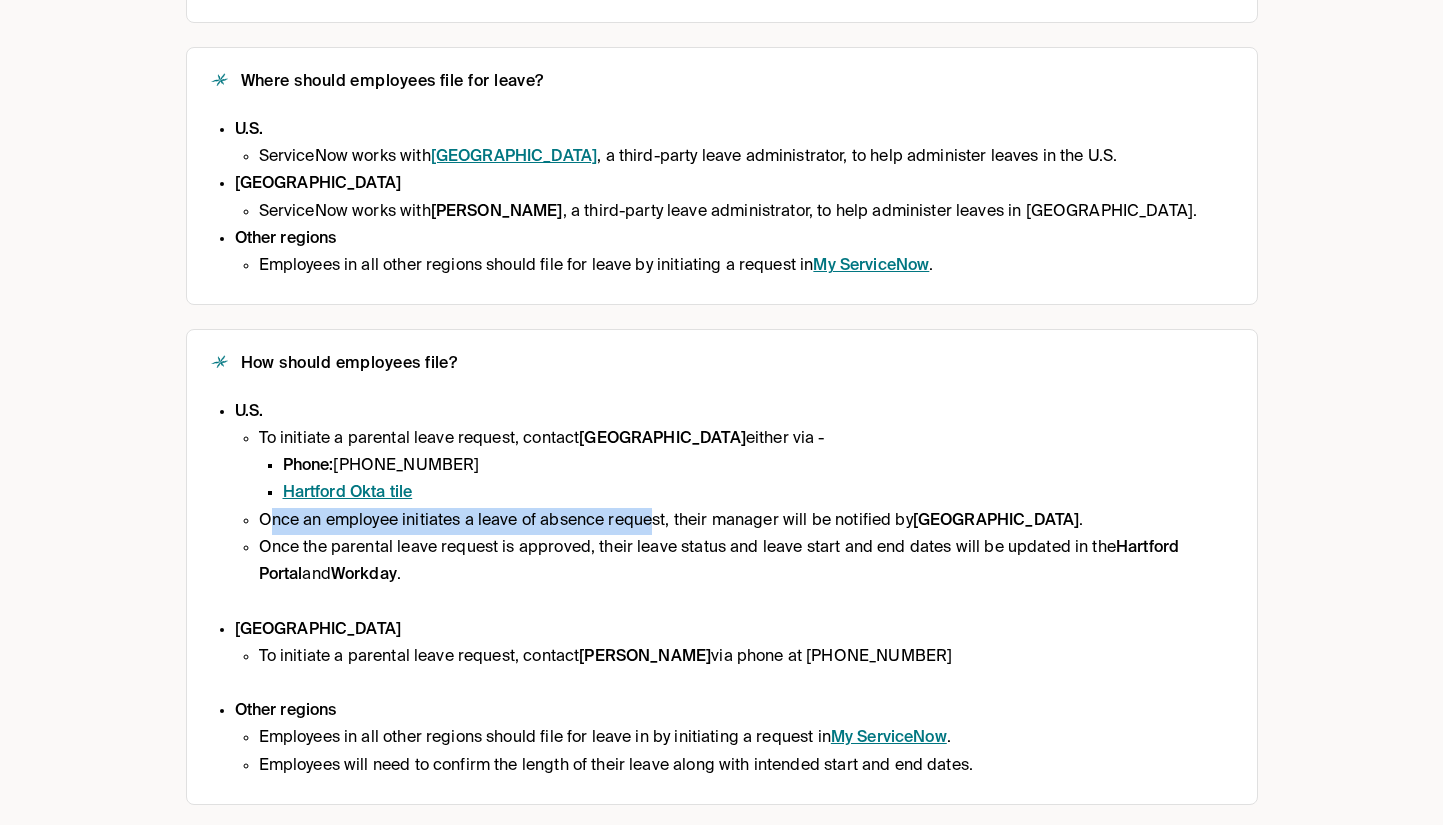scroll, scrollTop: 650, scrollLeft: 0, axis: vertical 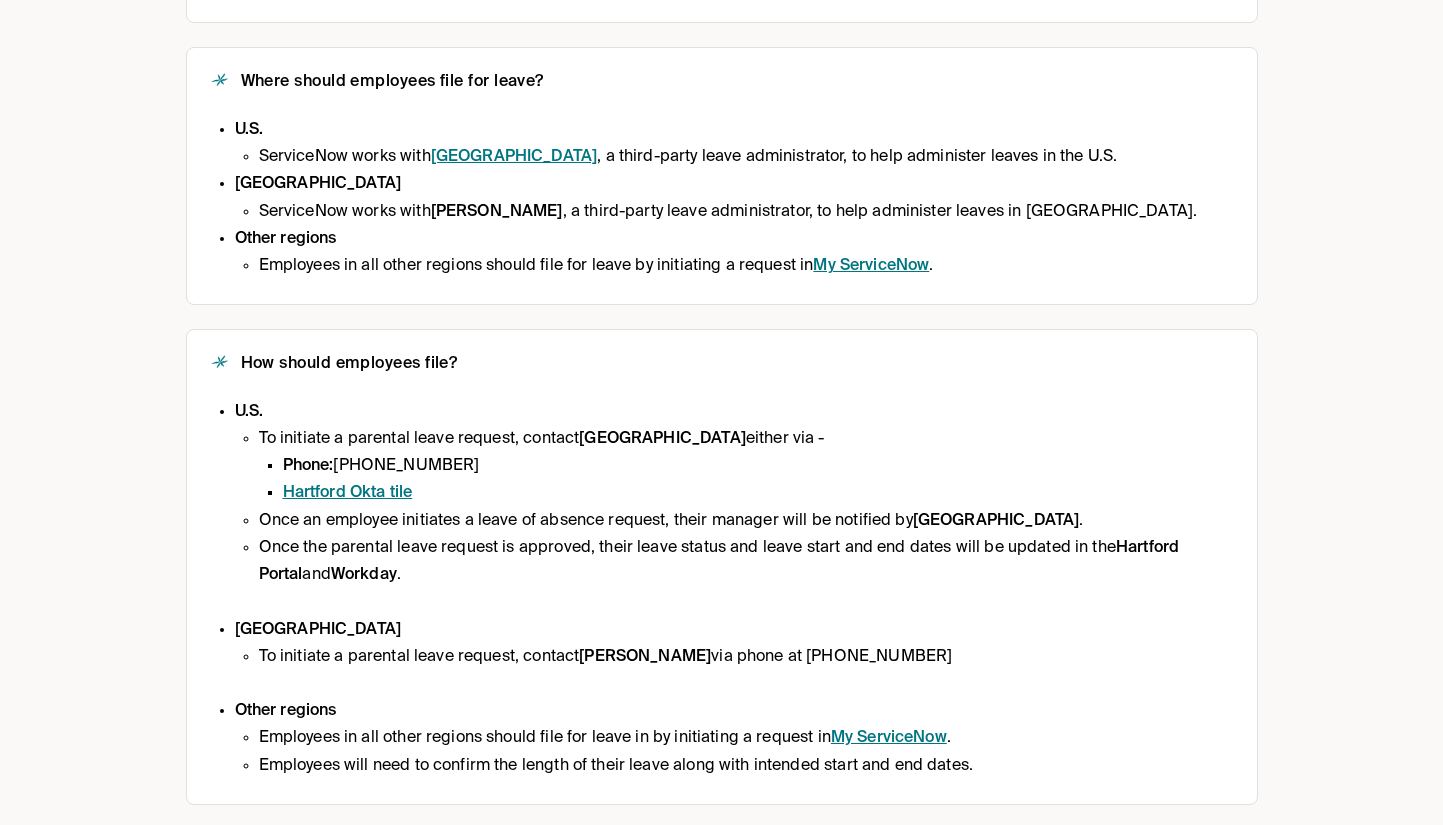 drag, startPoint x: 440, startPoint y: 580, endPoint x: 290, endPoint y: 572, distance: 150.21318 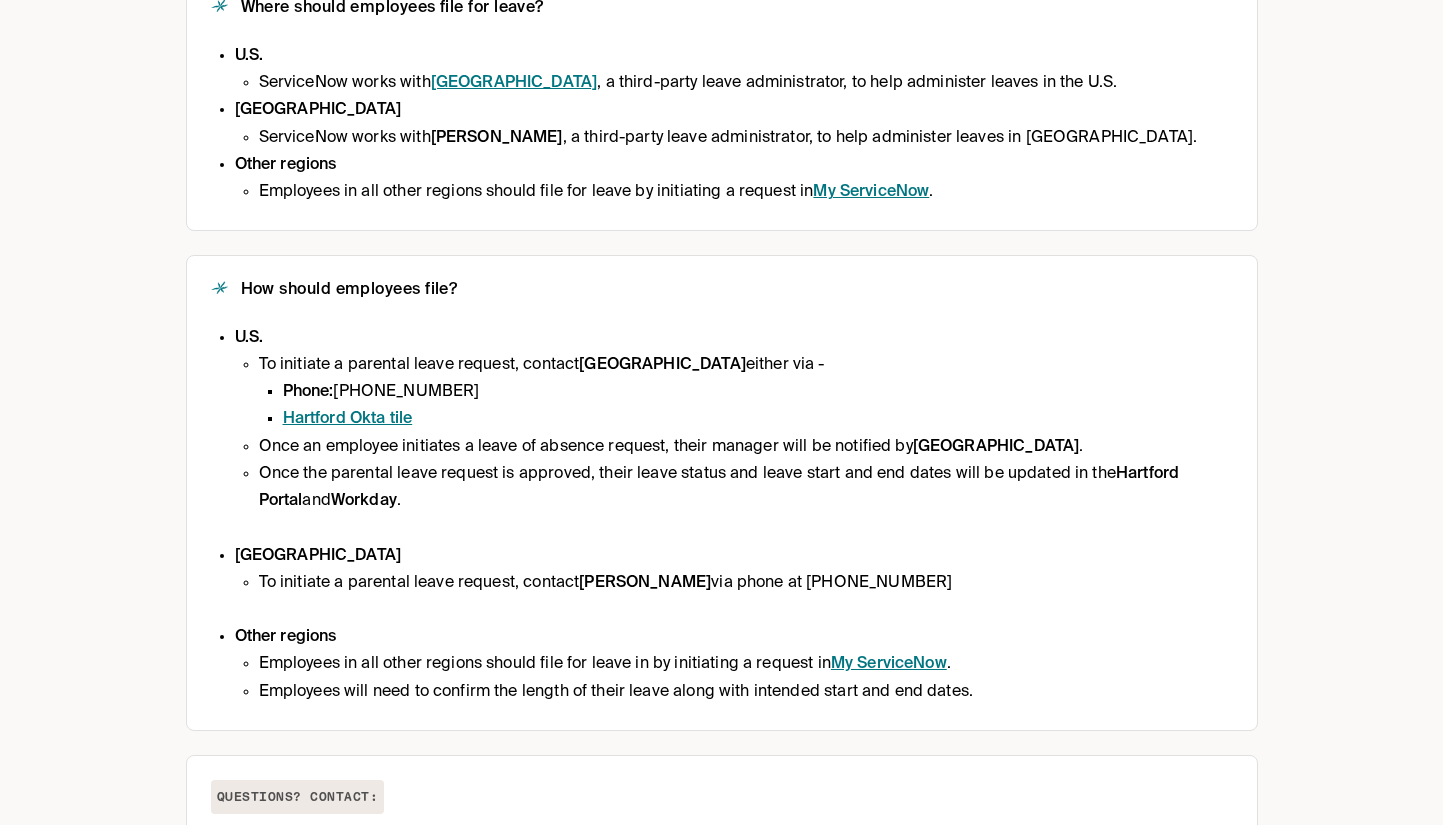 scroll, scrollTop: 771, scrollLeft: 0, axis: vertical 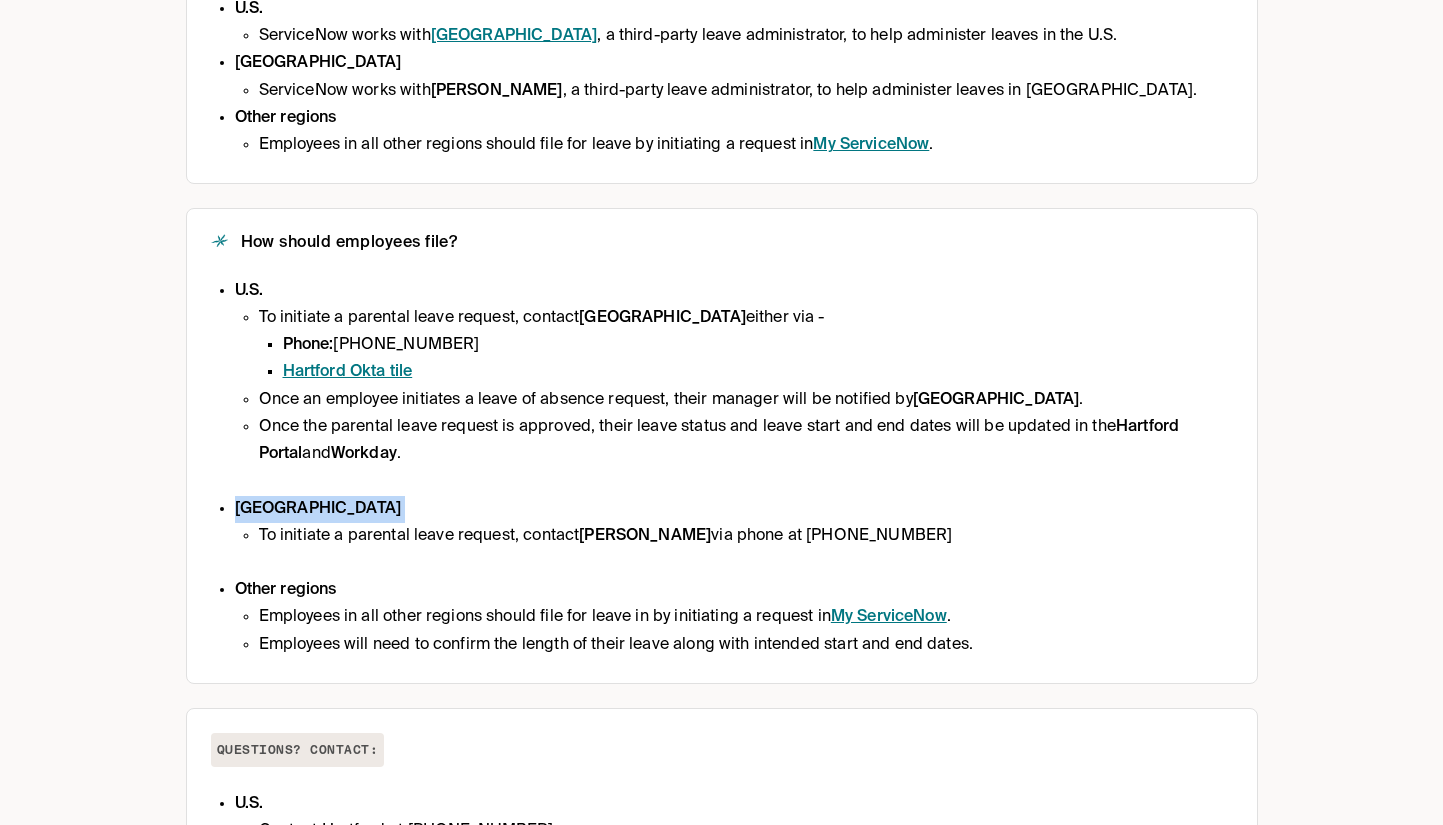 drag, startPoint x: 352, startPoint y: 538, endPoint x: 913, endPoint y: 551, distance: 561.1506 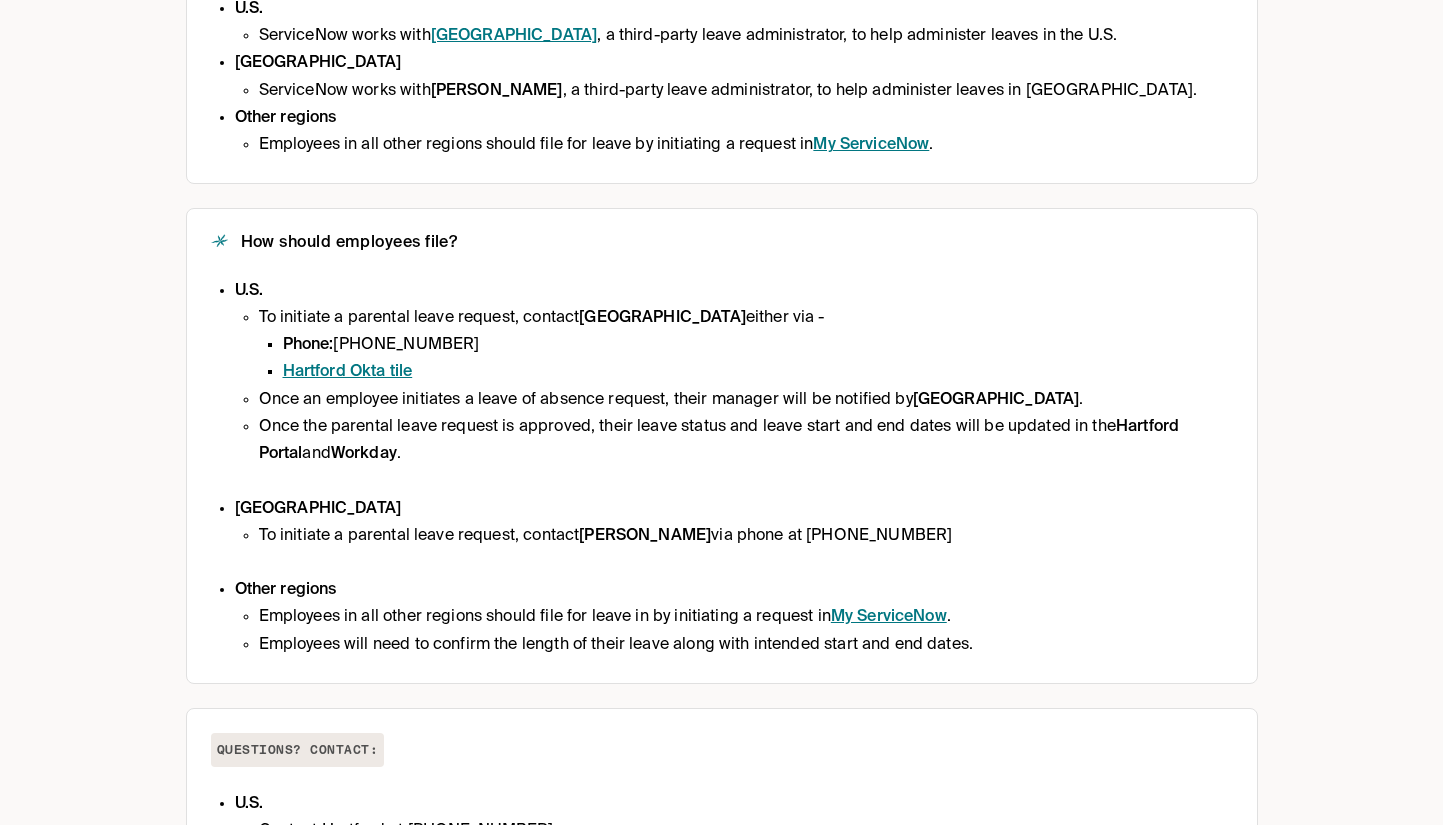 click on "My ServiceNow" at bounding box center (889, 617) 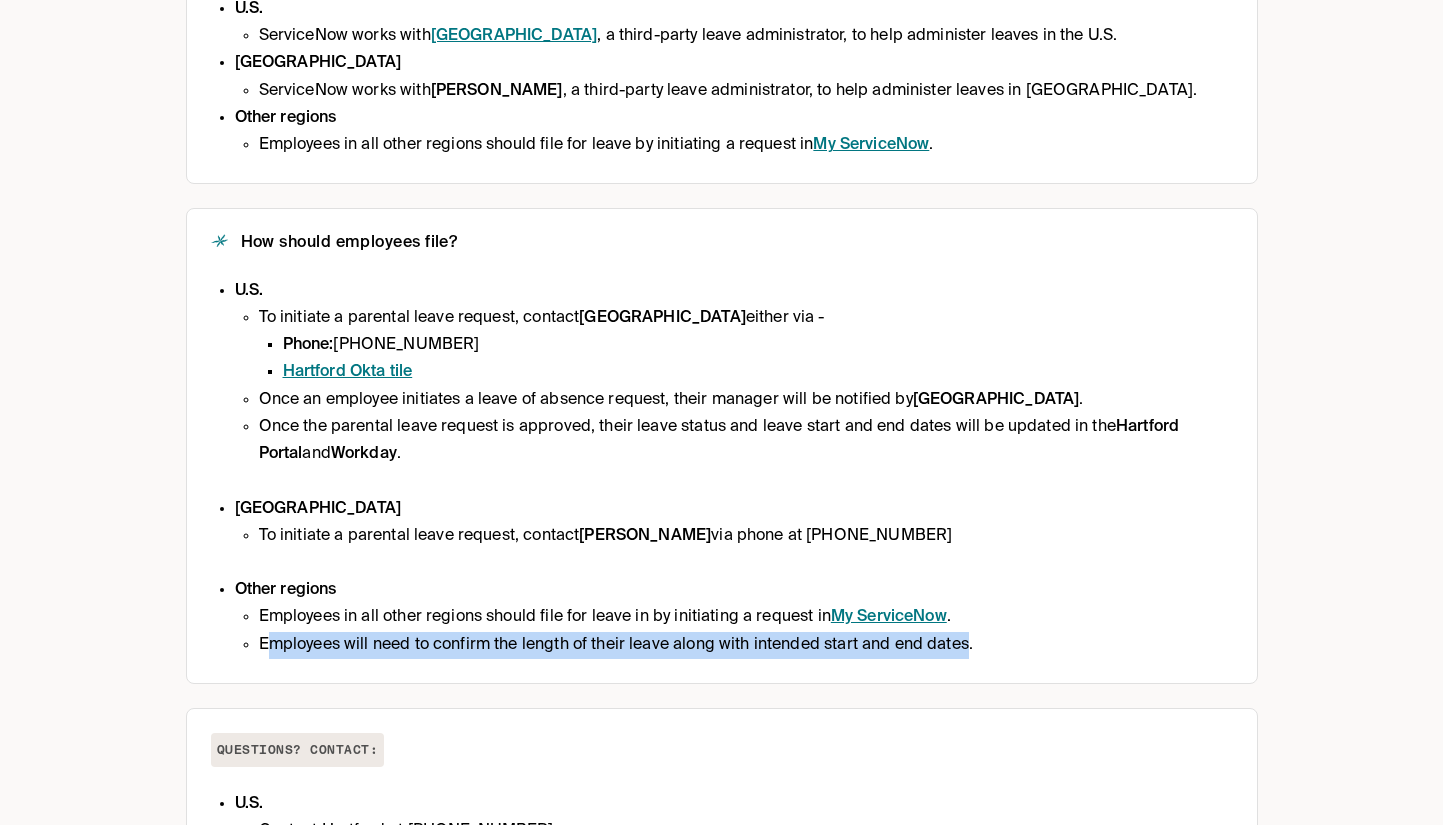 drag, startPoint x: 267, startPoint y: 644, endPoint x: 1019, endPoint y: 625, distance: 752.24 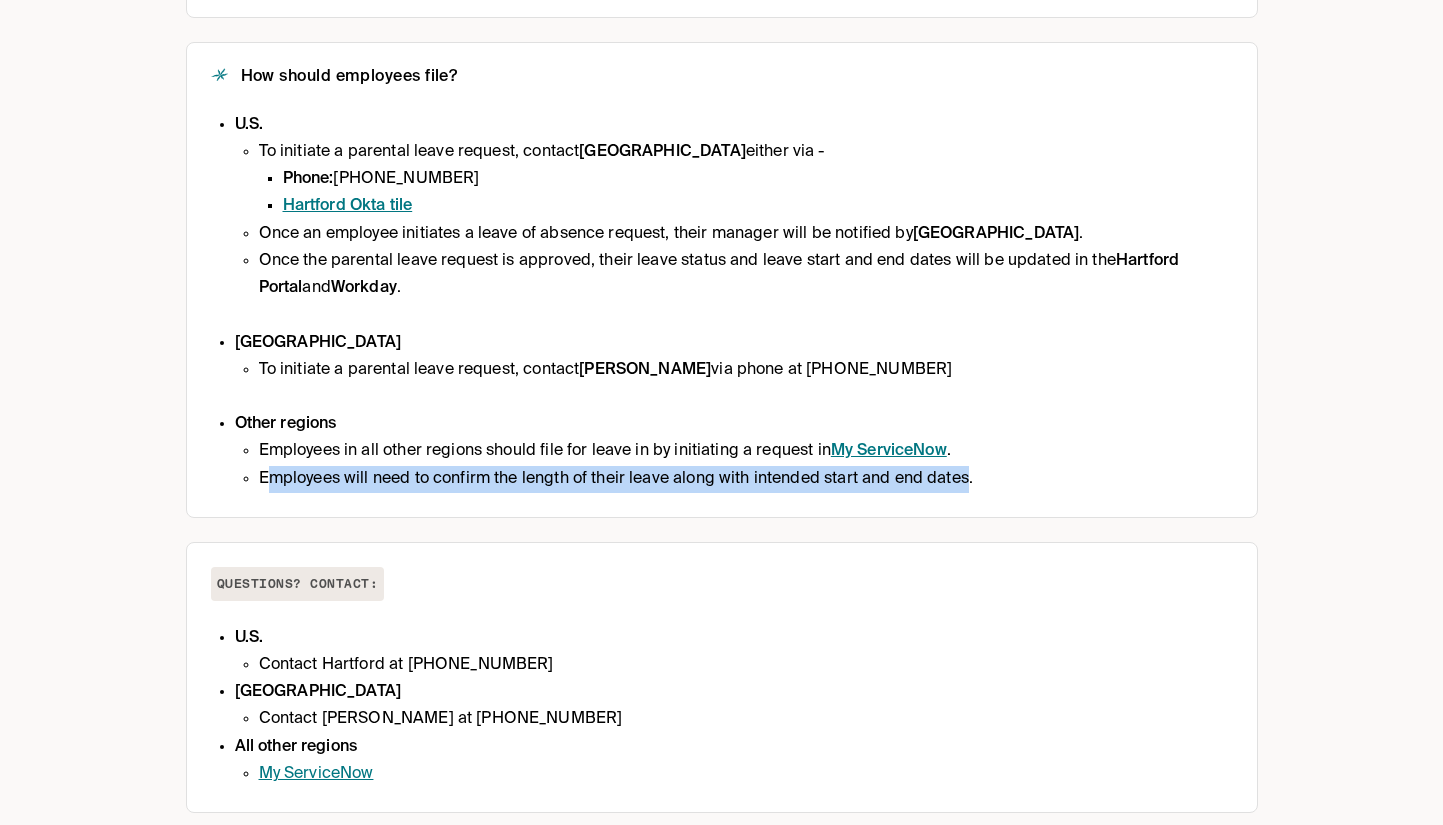 scroll, scrollTop: 957, scrollLeft: 0, axis: vertical 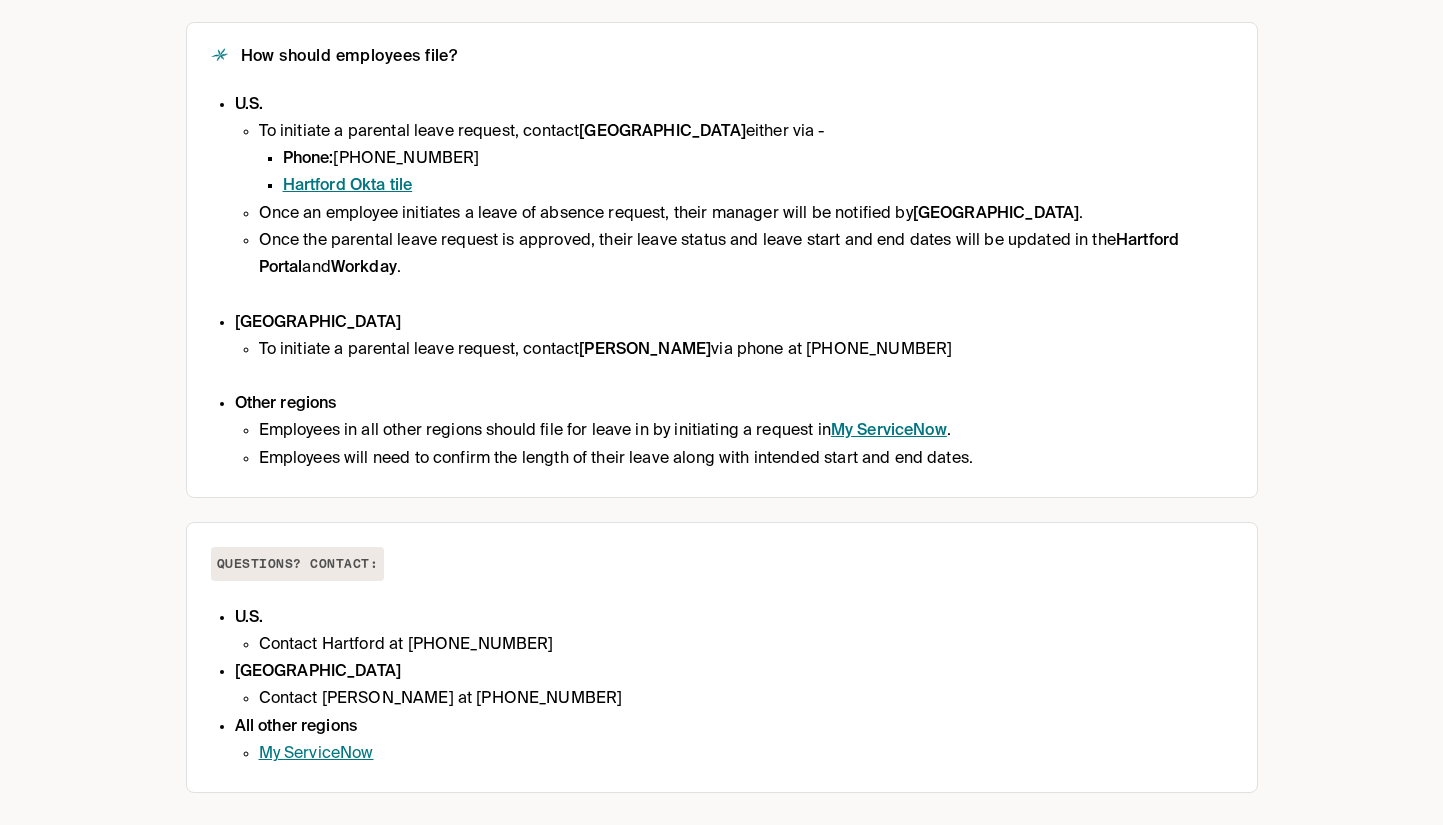 click on "U.S.   Contact Hartford at  866-223-1927 Canada   Contact Cowan at 855-777-0141 All other regions   My ServiceNow" at bounding box center (722, 686) 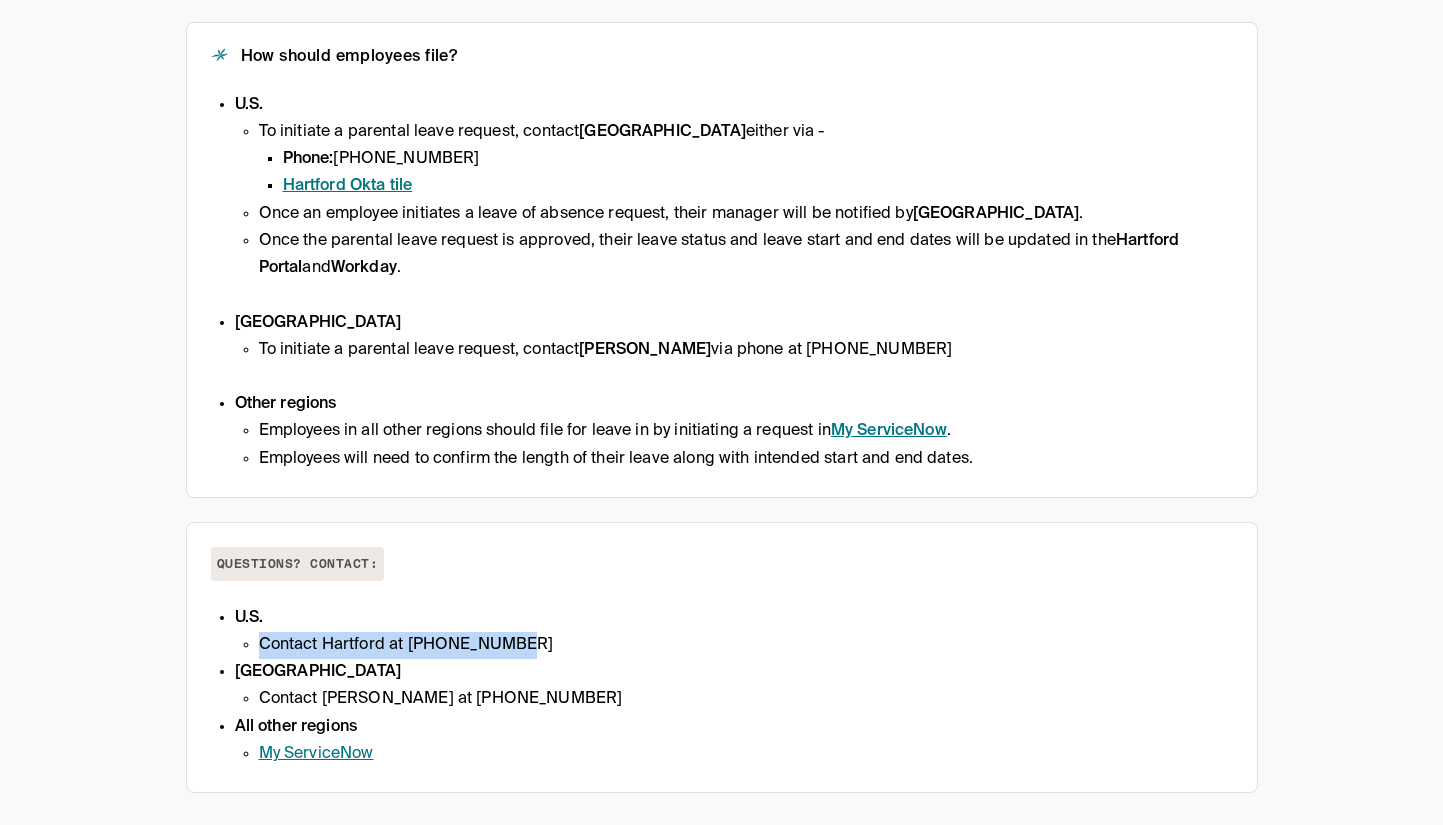 drag, startPoint x: 360, startPoint y: 650, endPoint x: 577, endPoint y: 655, distance: 217.0576 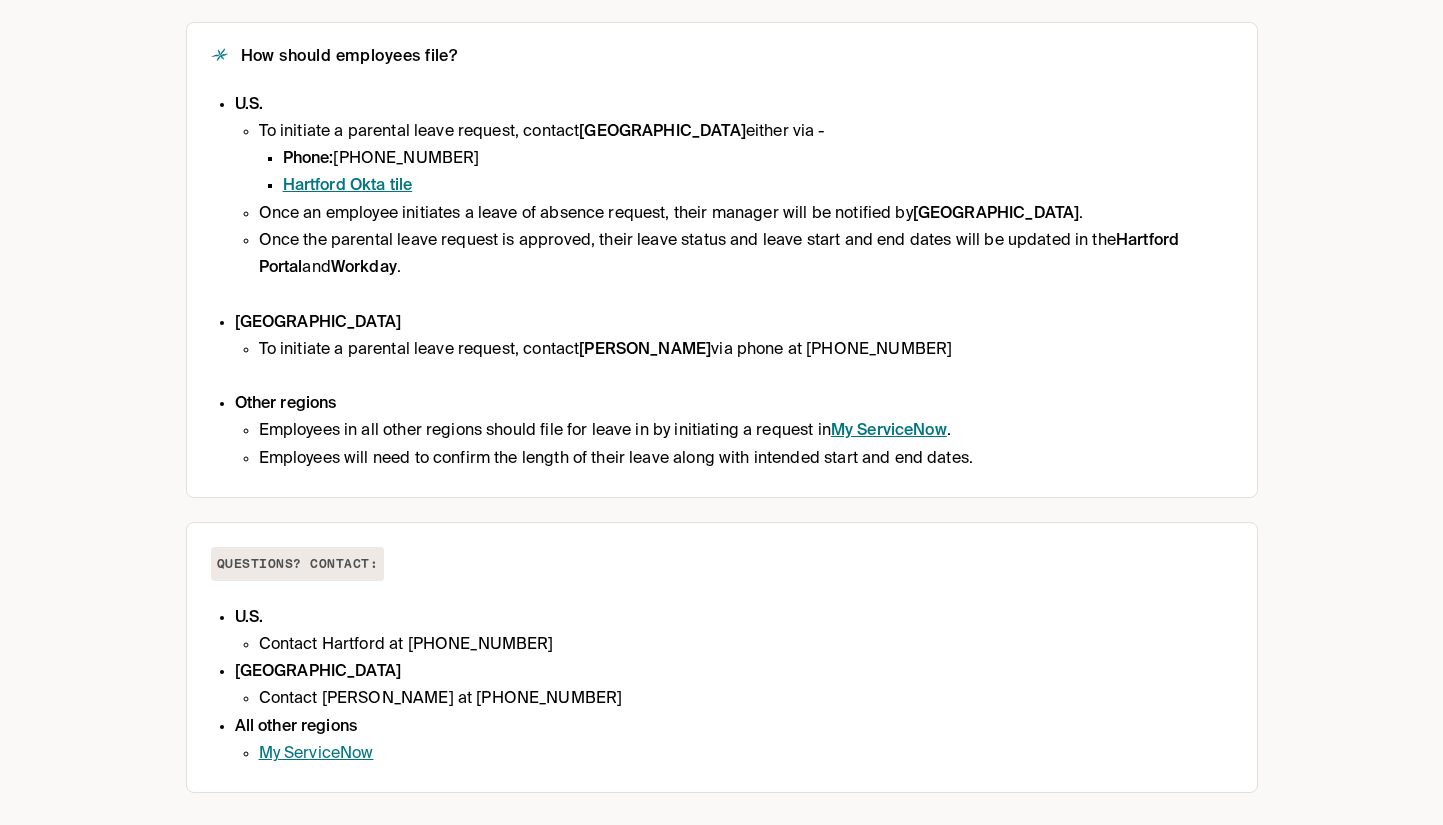 drag, startPoint x: 576, startPoint y: 669, endPoint x: 184, endPoint y: 683, distance: 392.2499 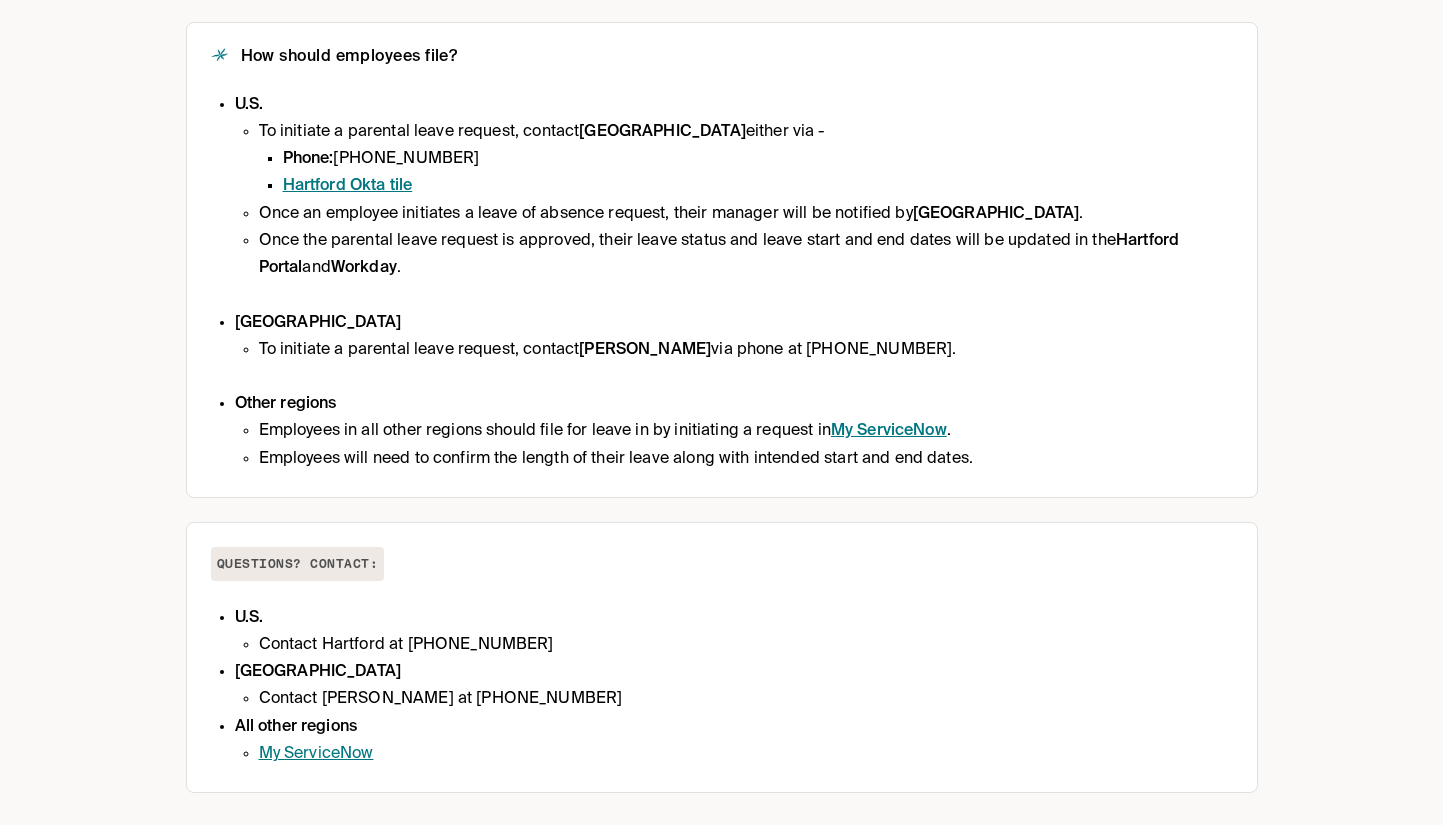click on "To initiate a parental leave request, contact  Cowan  via phone at 855-777-0141." at bounding box center (746, 350) 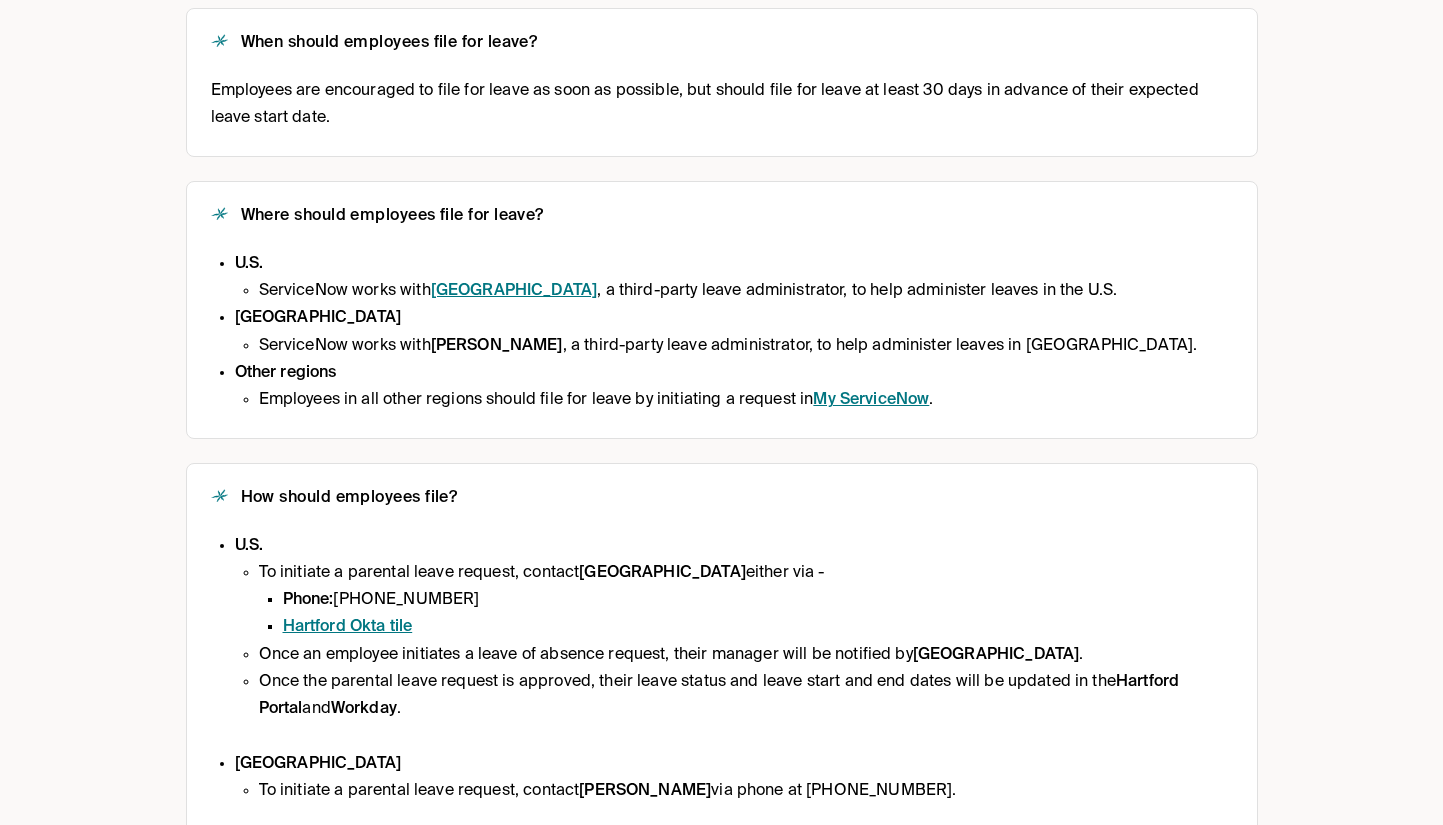 scroll, scrollTop: 0, scrollLeft: 0, axis: both 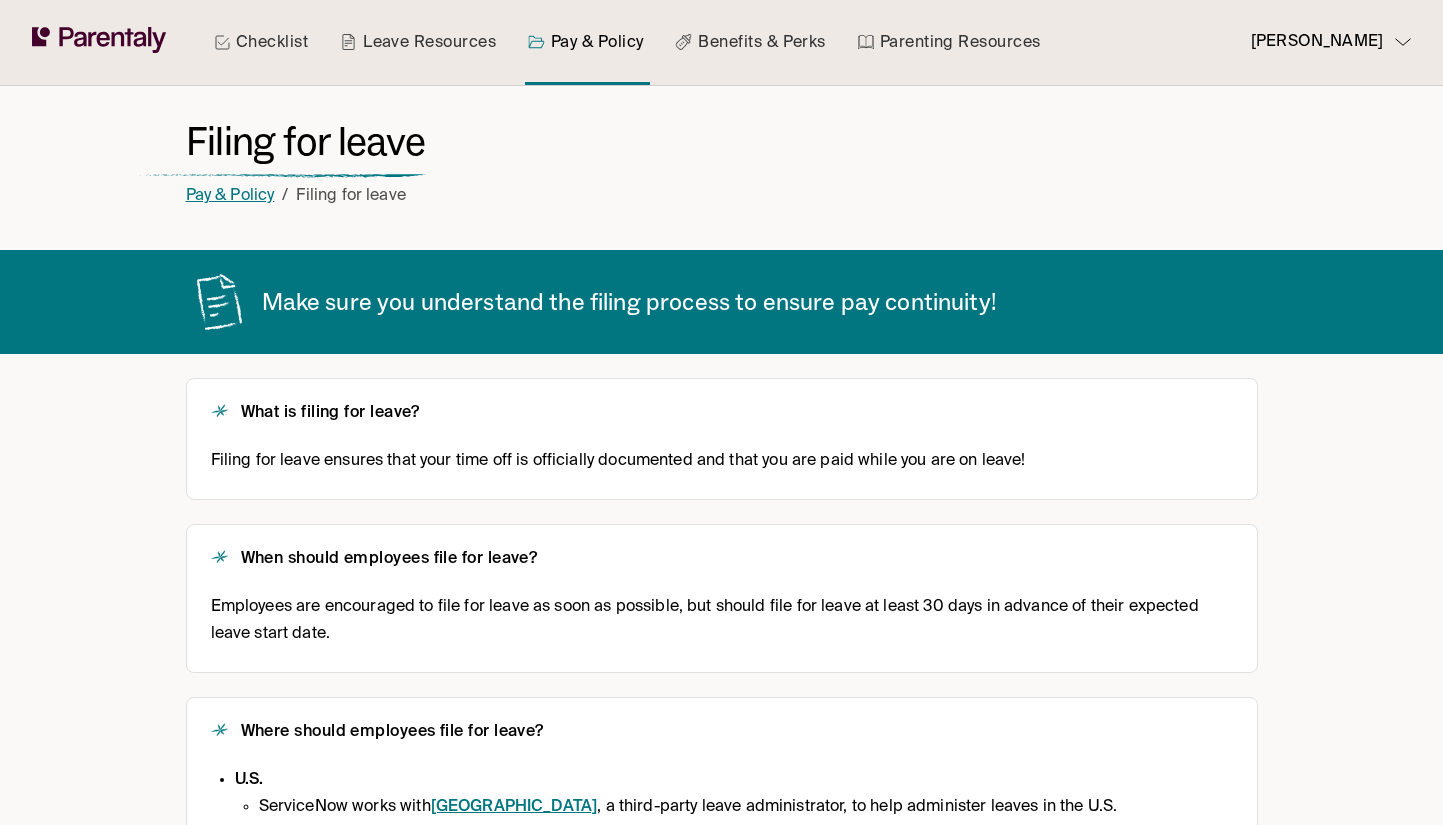 click on "Pay & Policy" at bounding box center [230, 196] 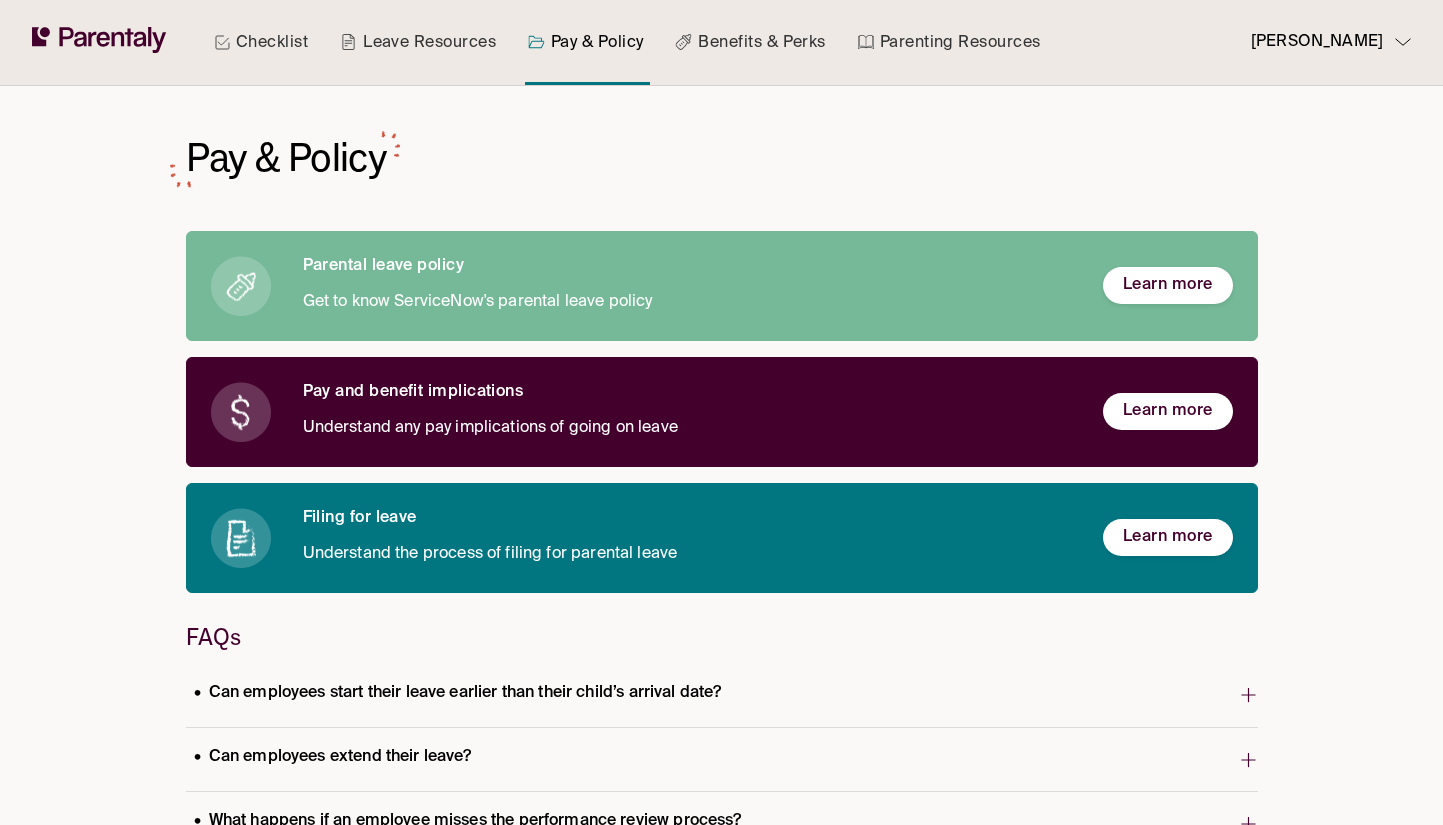 click on "Benefits & Perks" at bounding box center (750, 42) 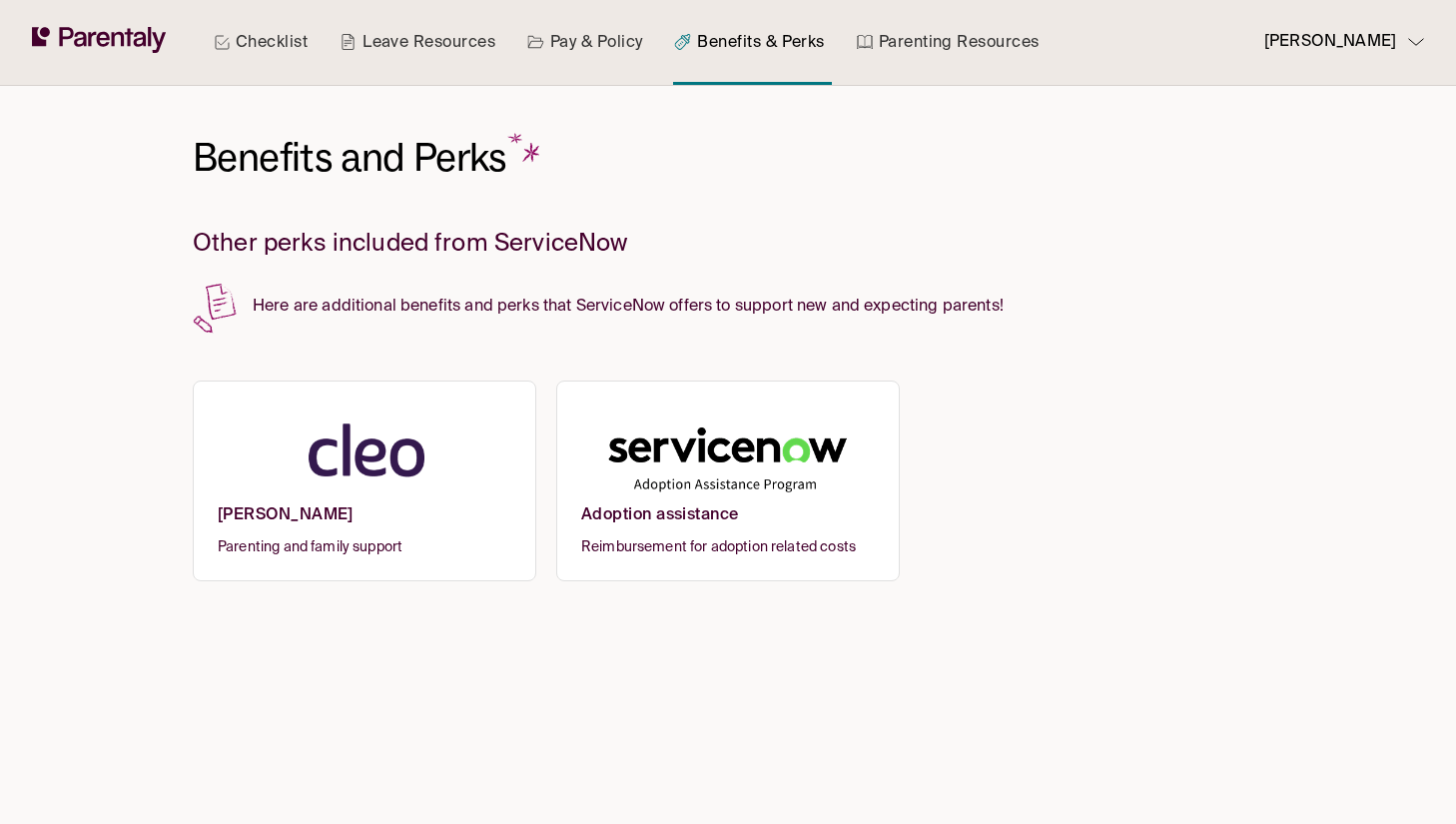 click at bounding box center [364, 455] 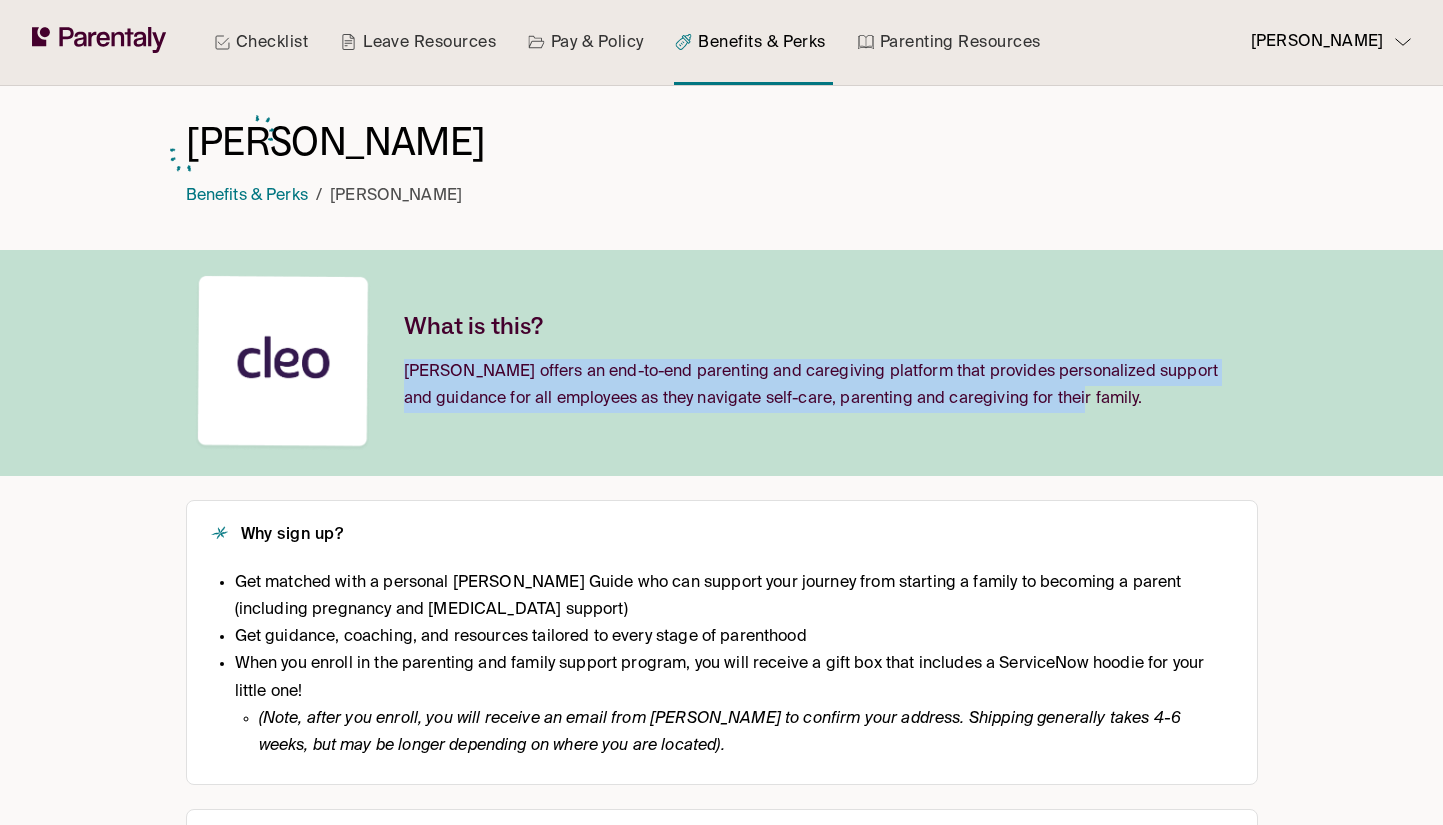 drag, startPoint x: 411, startPoint y: 367, endPoint x: 1163, endPoint y: 397, distance: 752.59814 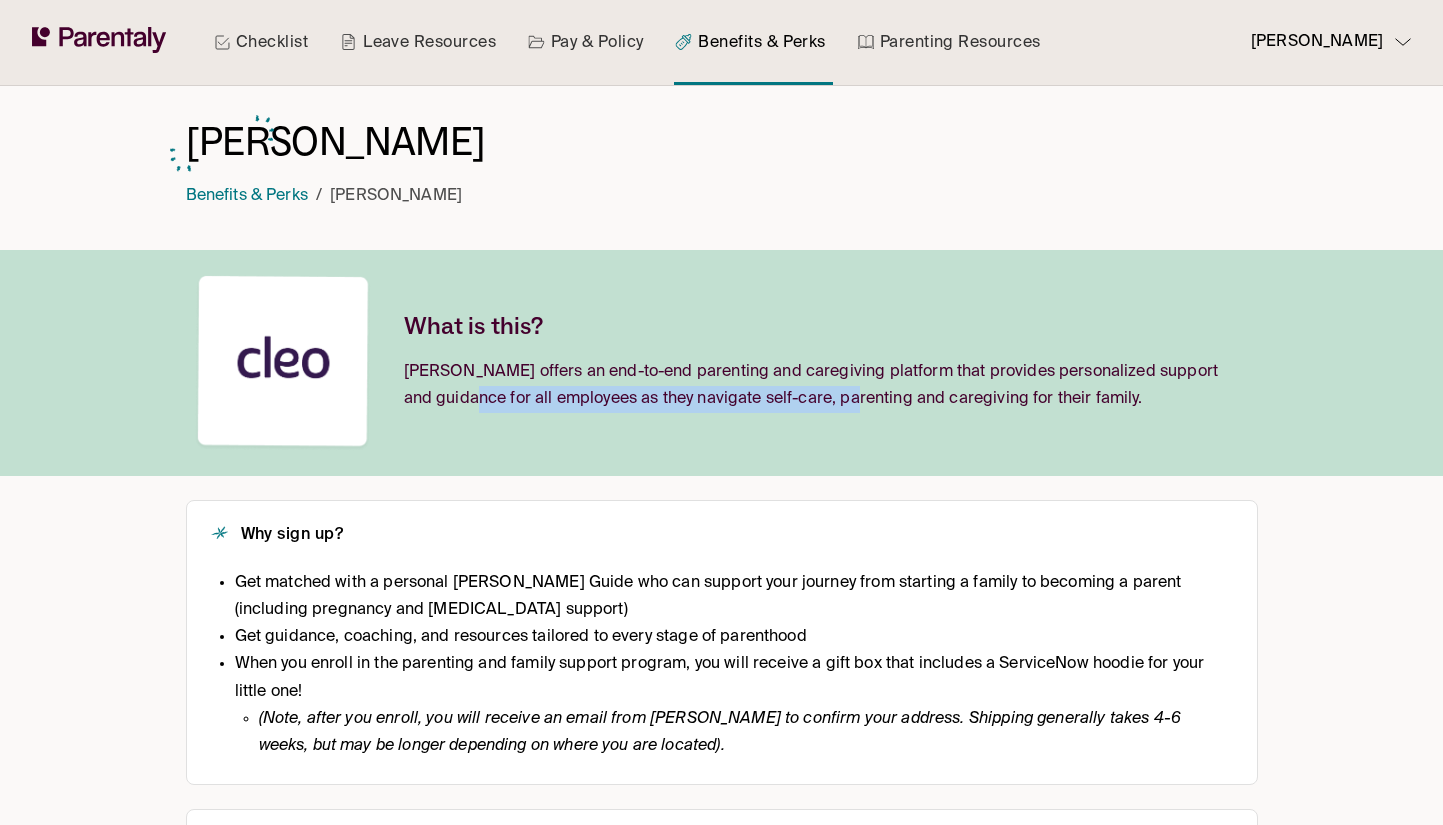drag, startPoint x: 443, startPoint y: 407, endPoint x: 822, endPoint y: 411, distance: 379.02112 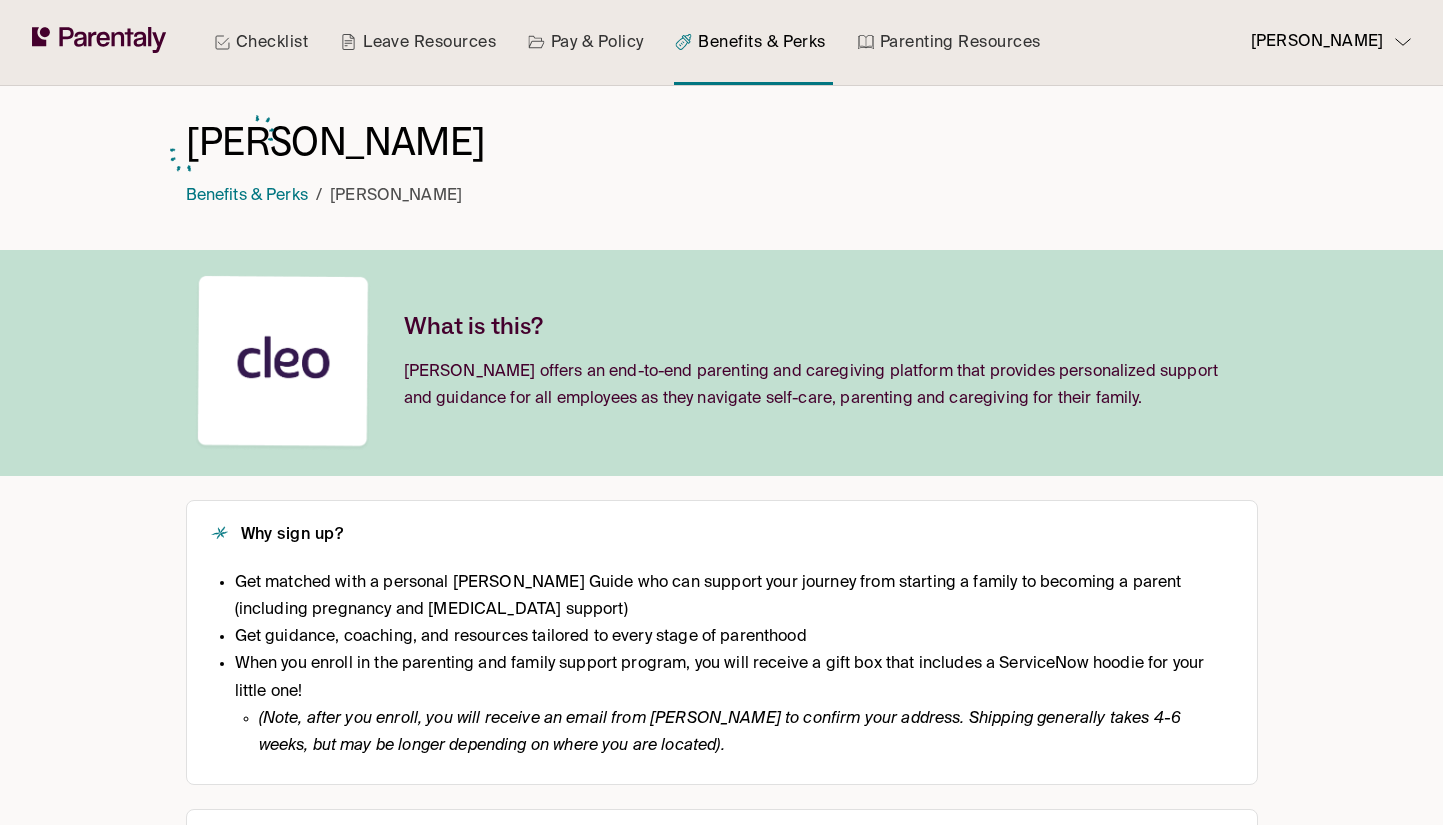 drag, startPoint x: 829, startPoint y: 412, endPoint x: 966, endPoint y: 406, distance: 137.13132 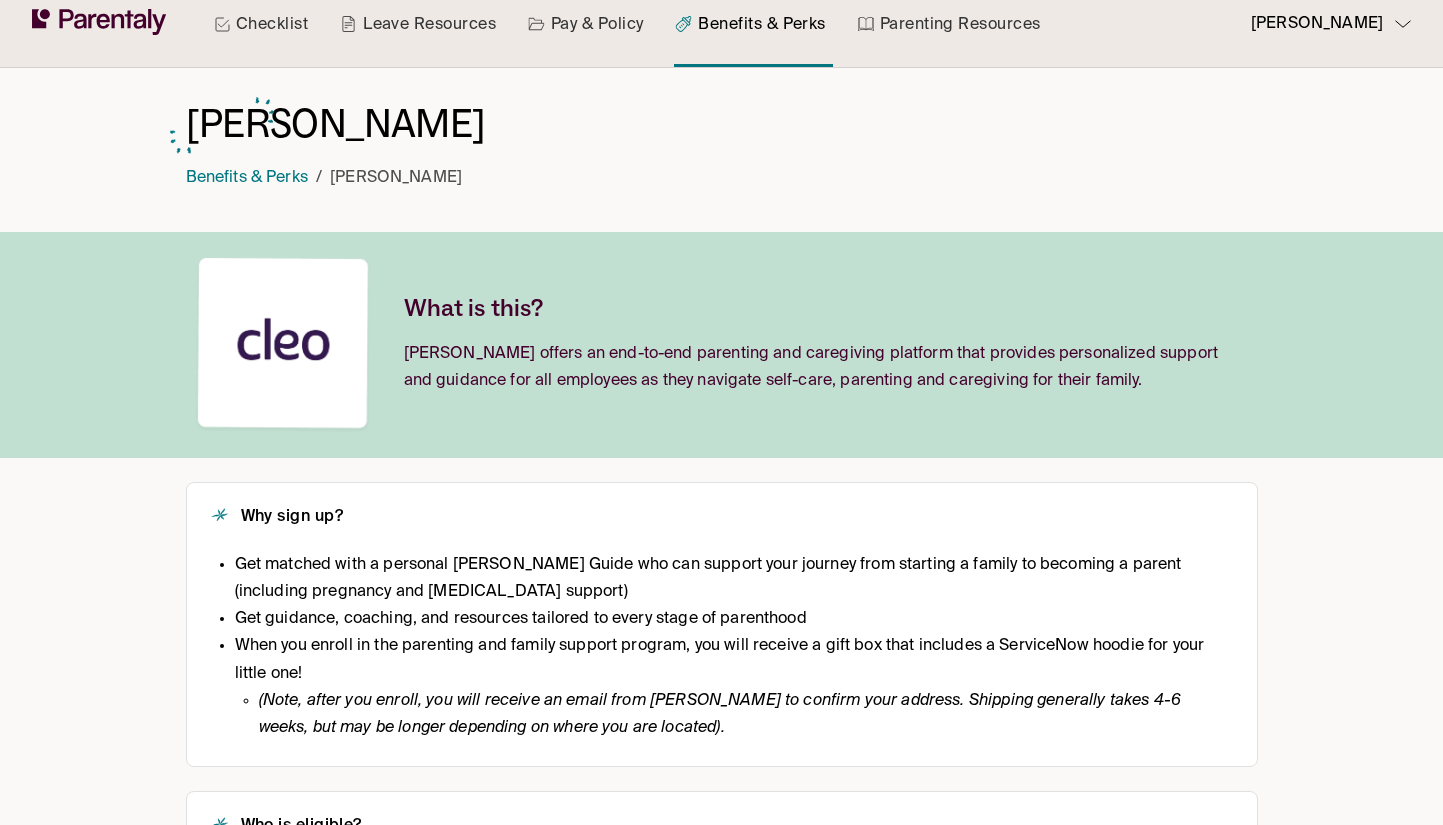 scroll, scrollTop: 33, scrollLeft: 0, axis: vertical 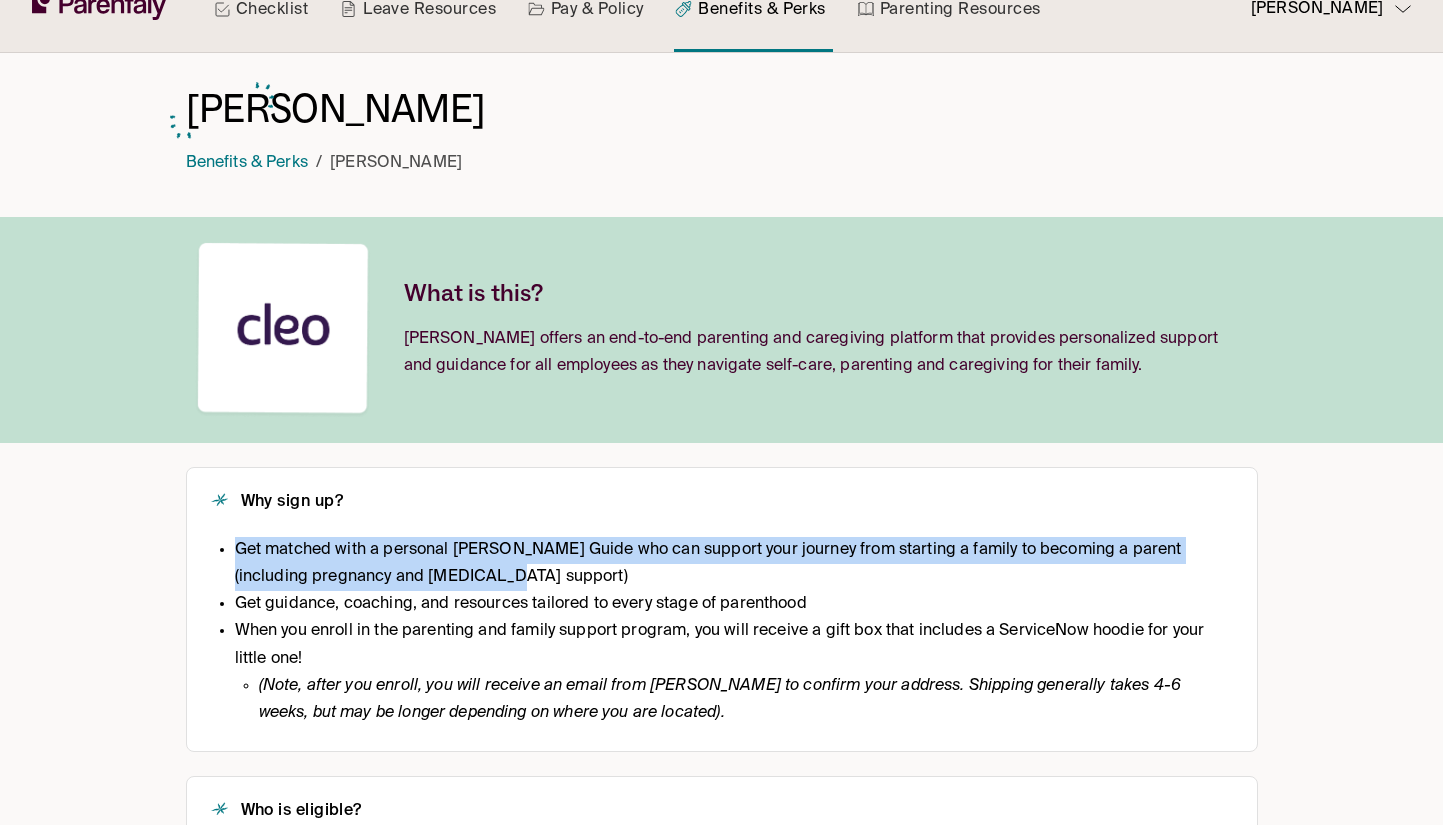drag, startPoint x: 239, startPoint y: 551, endPoint x: 557, endPoint y: 580, distance: 319.31958 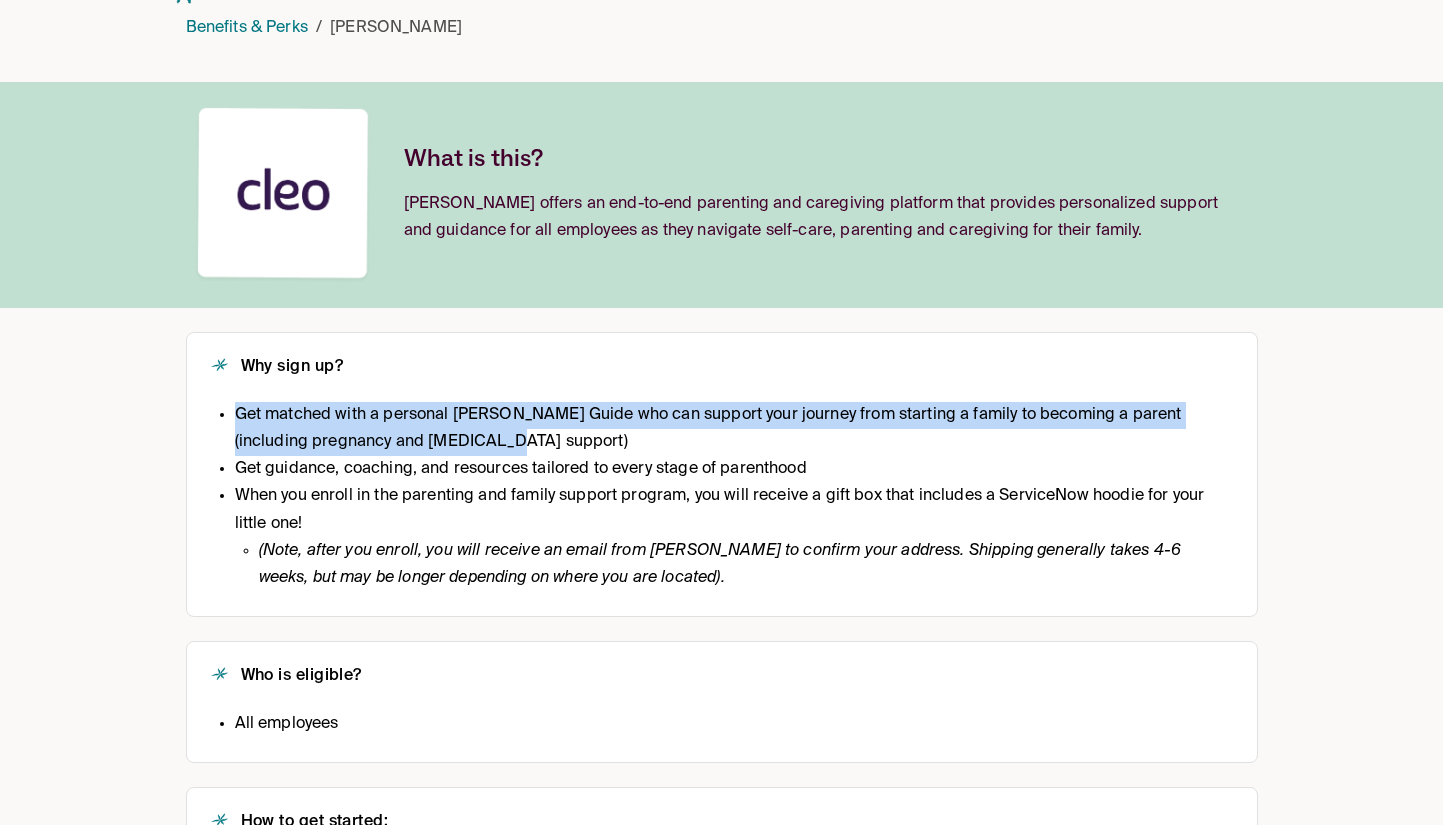 scroll, scrollTop: 172, scrollLeft: 0, axis: vertical 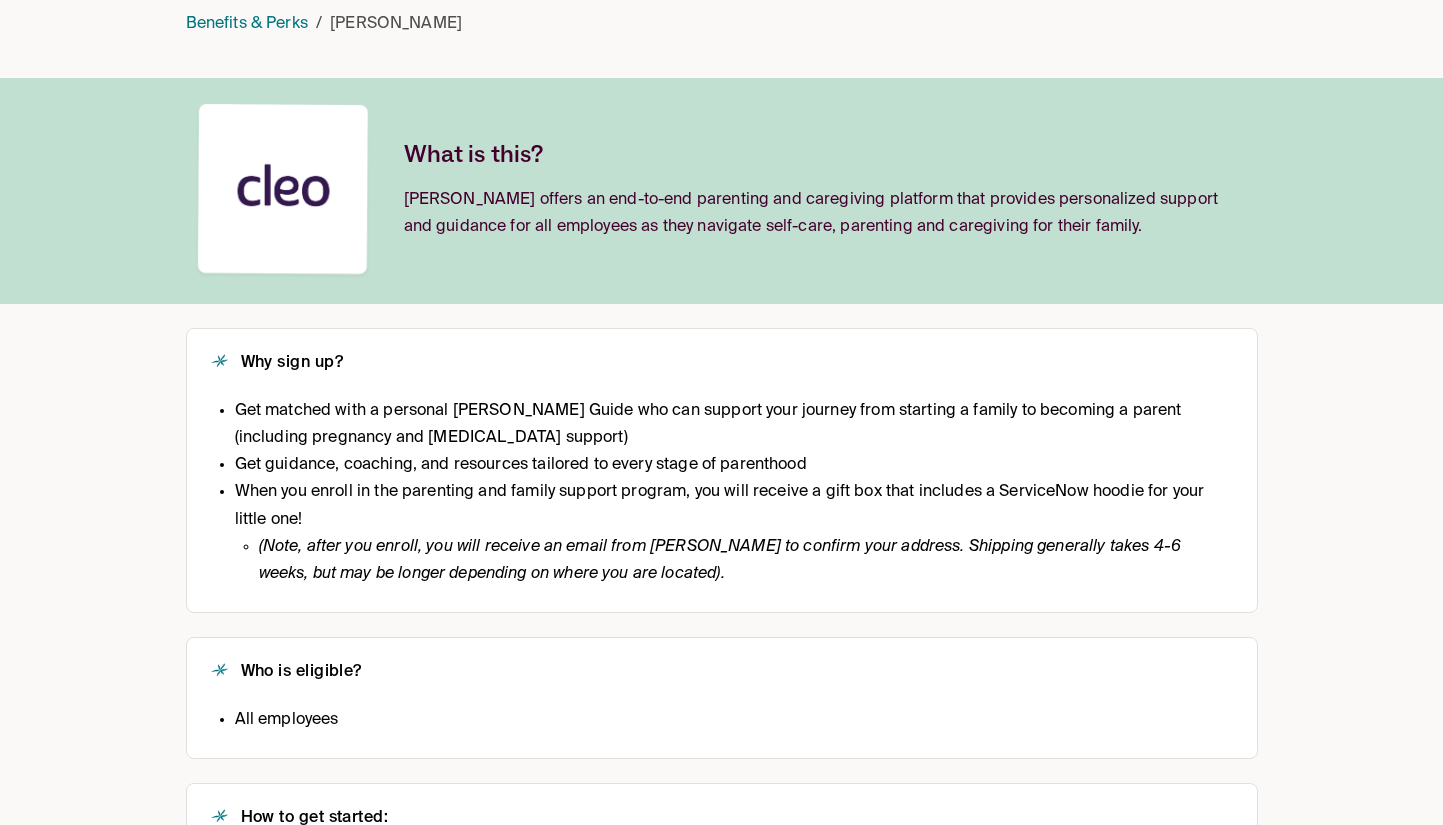 click on "When you enroll in the parenting and family support program, you will receive a gift box that includes a ServiceNow hoodie for your little one!
(Note, after you enroll, you will receive an email from Cleo to confirm your address. Shipping generally takes 4-6 weeks, but may be longer depending on where you are located)." at bounding box center (734, 533) 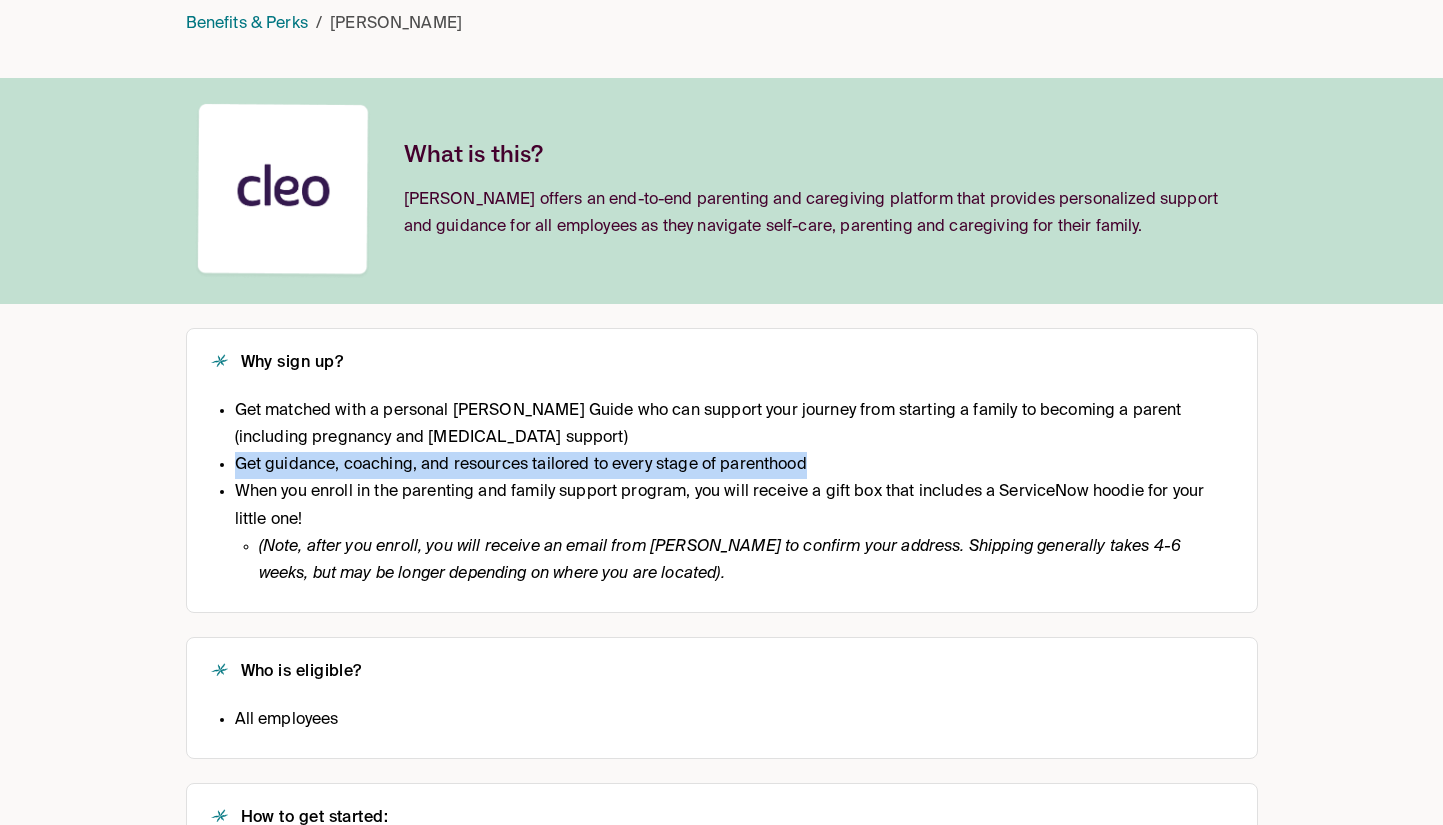 drag, startPoint x: 248, startPoint y: 461, endPoint x: 884, endPoint y: 469, distance: 636.0503 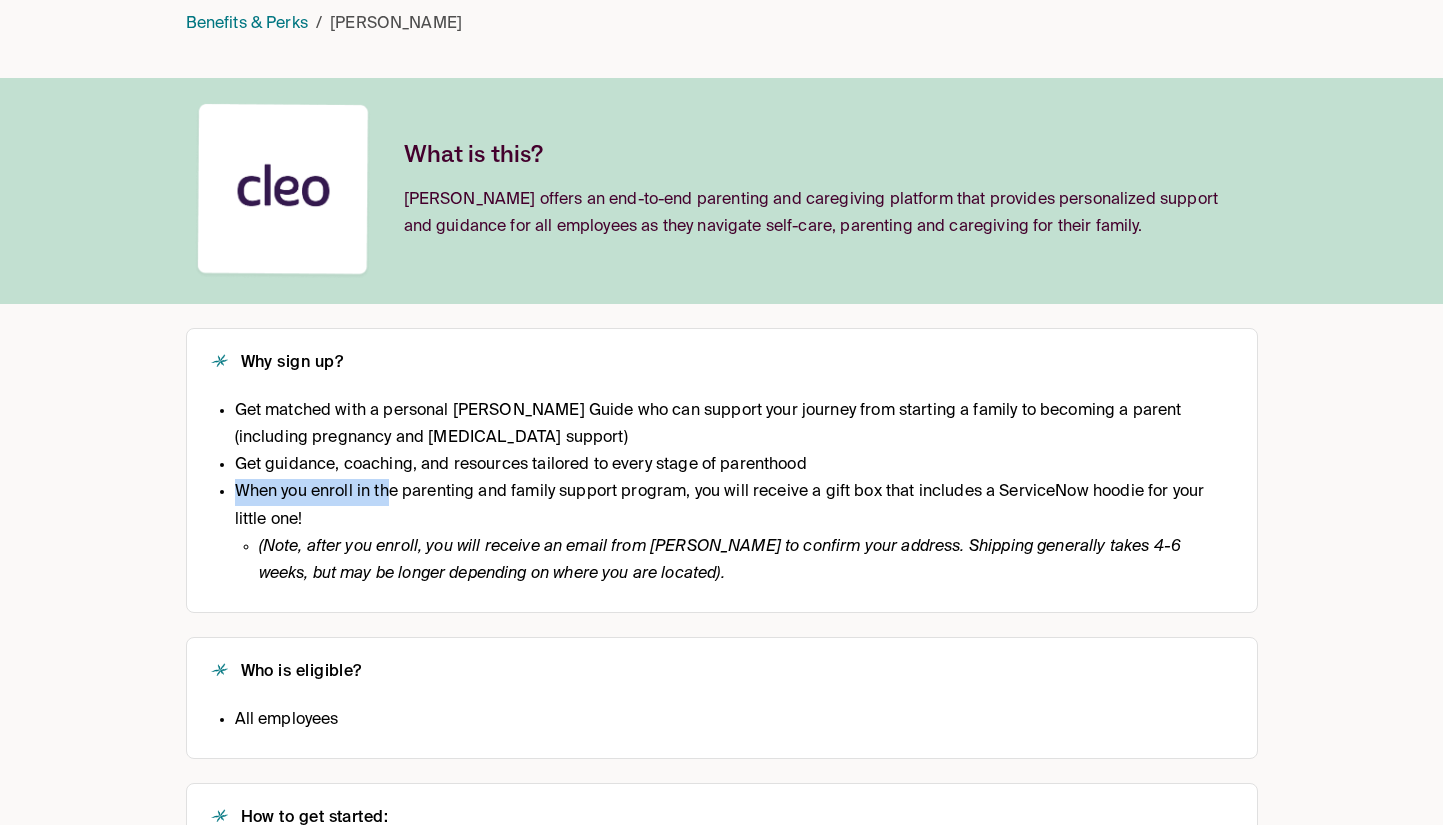 drag, startPoint x: 204, startPoint y: 492, endPoint x: 469, endPoint y: 508, distance: 265.48257 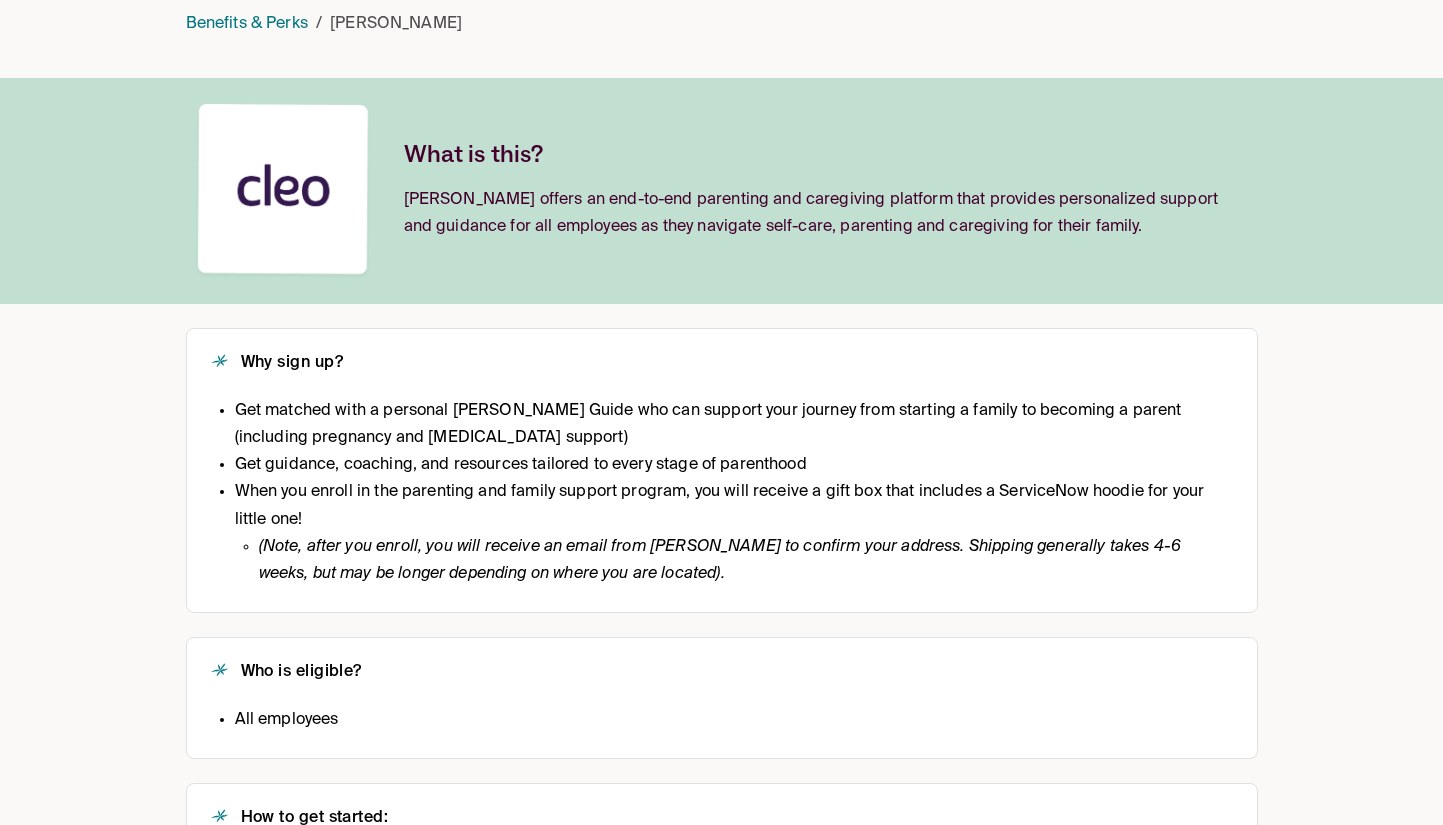 click on "(Note, after you enroll, you will receive an email from Cleo to confirm your address. Shipping generally takes 4-6 weeks, but may be longer depending on where you are located)." at bounding box center [746, 561] 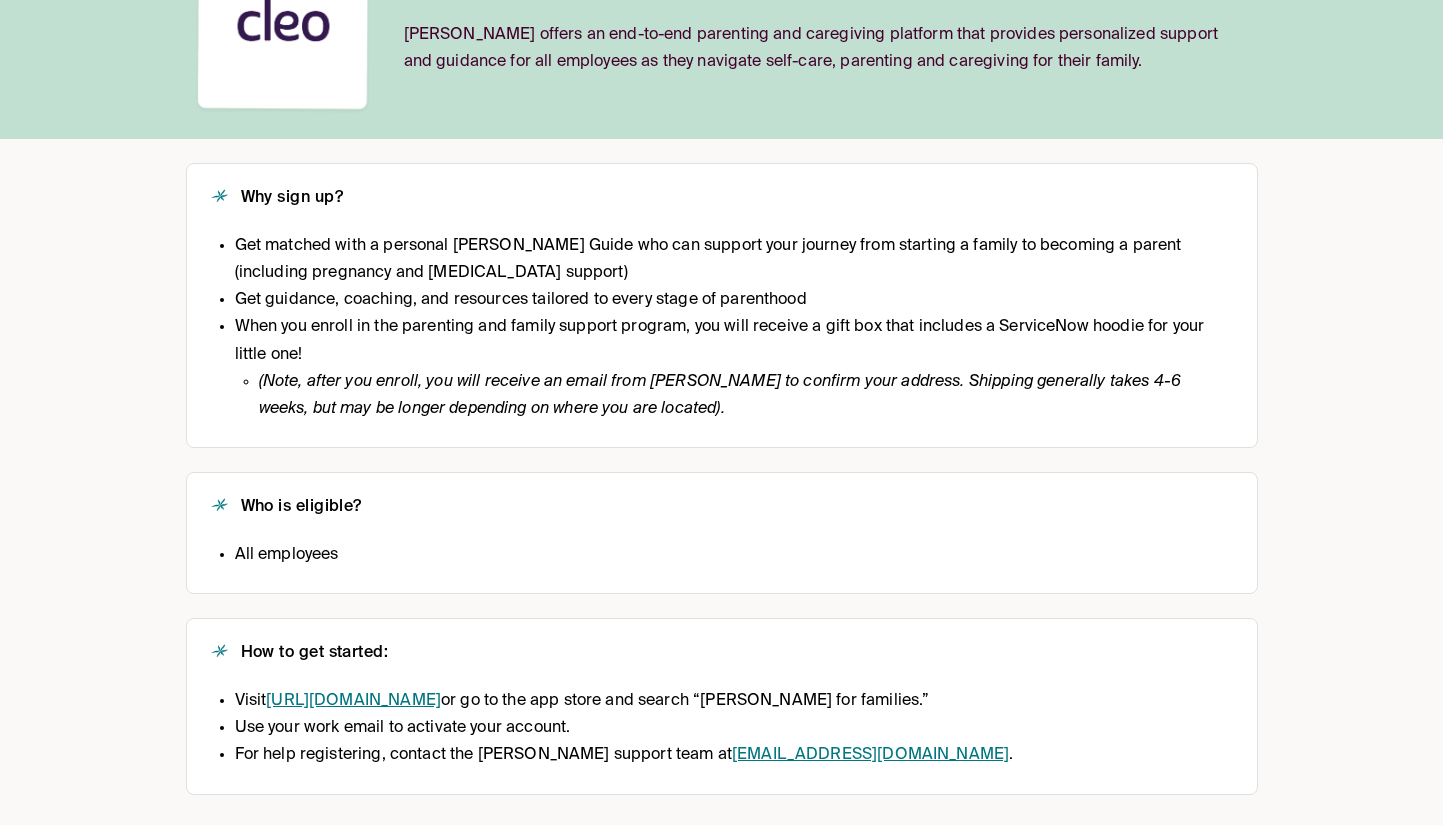 scroll, scrollTop: 338, scrollLeft: 0, axis: vertical 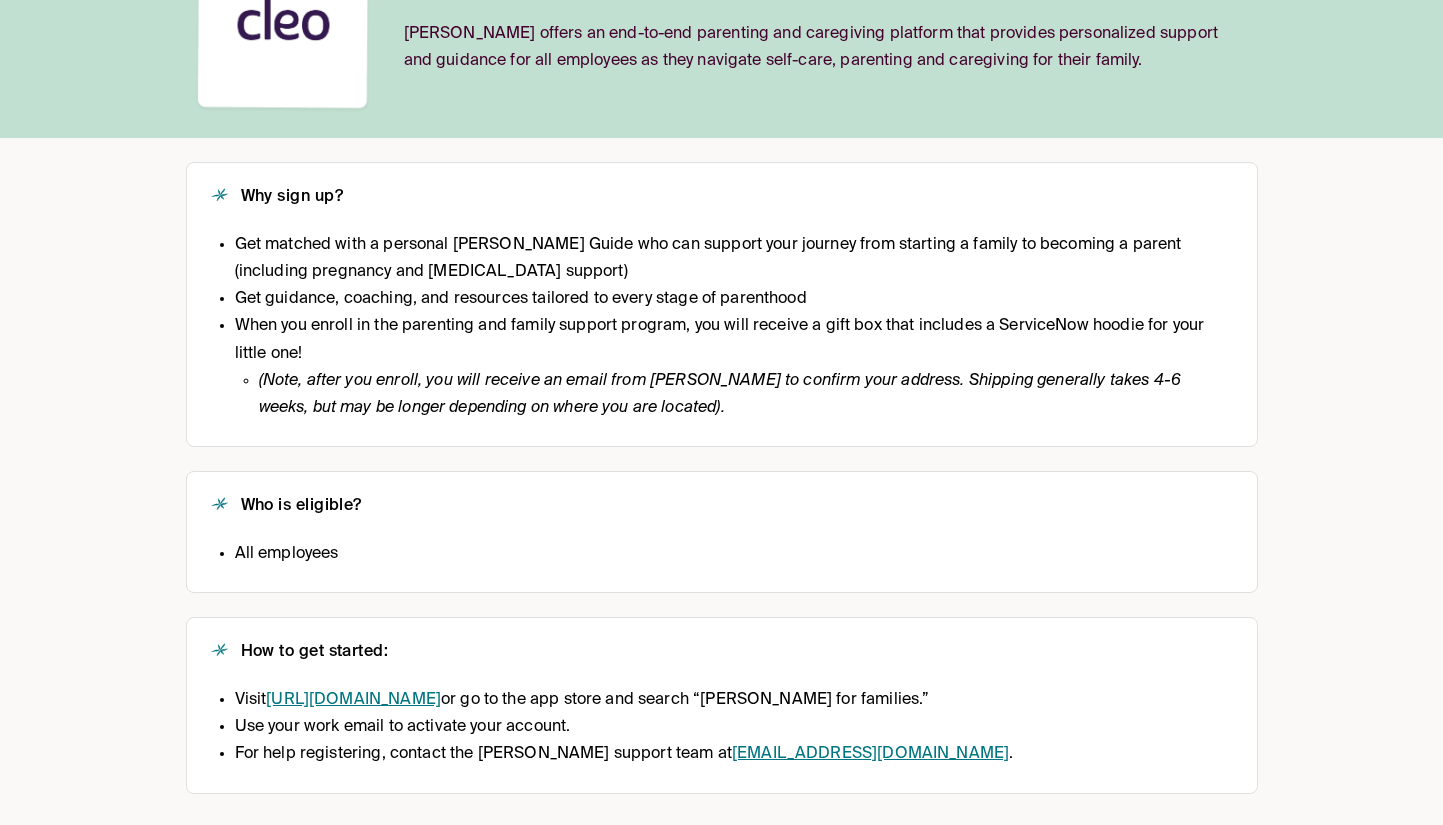 click on "https://hicleo.com/activate/" at bounding box center (353, 700) 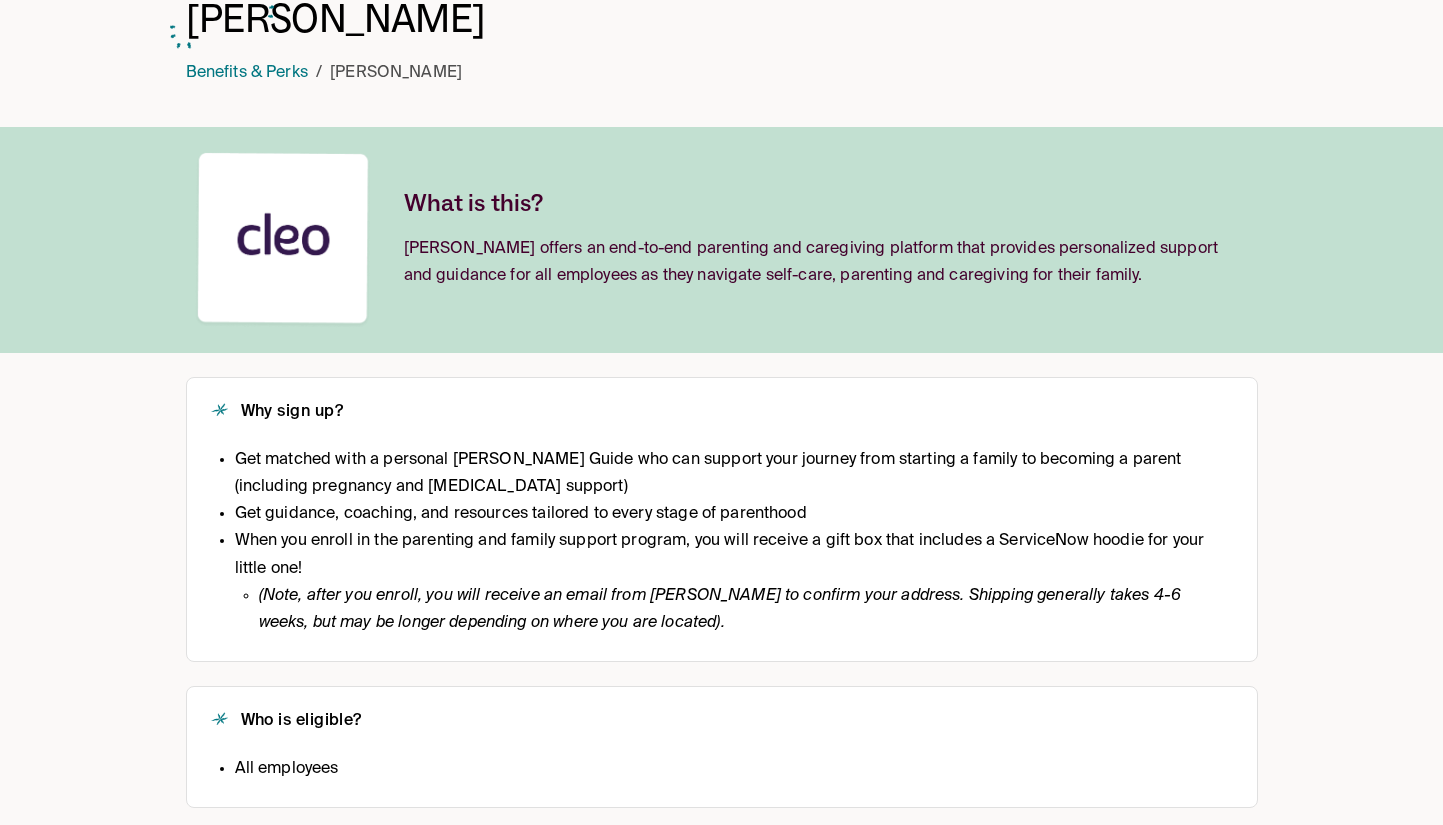 scroll, scrollTop: 0, scrollLeft: 0, axis: both 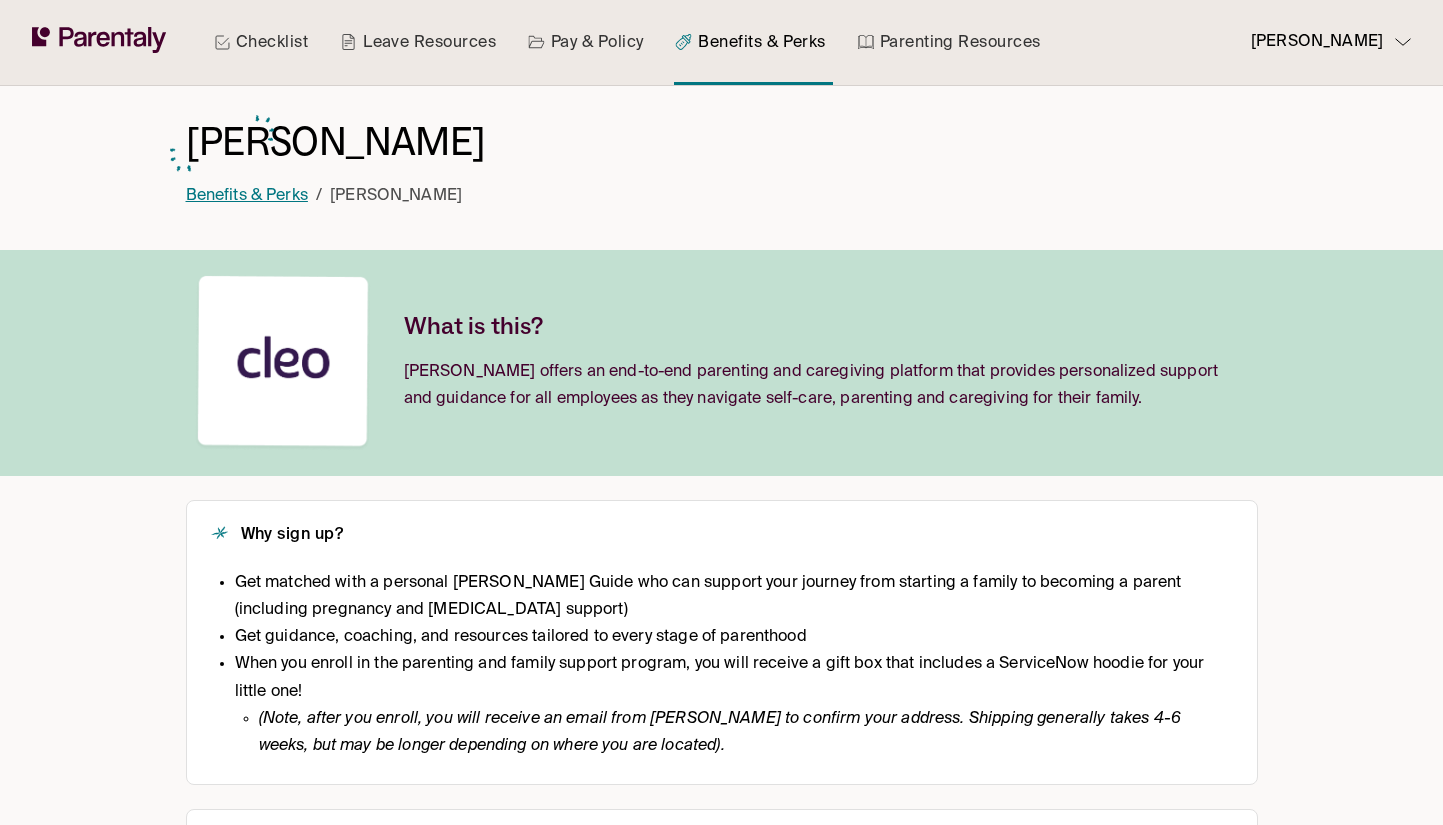click on "Benefits & Perks" at bounding box center [247, 196] 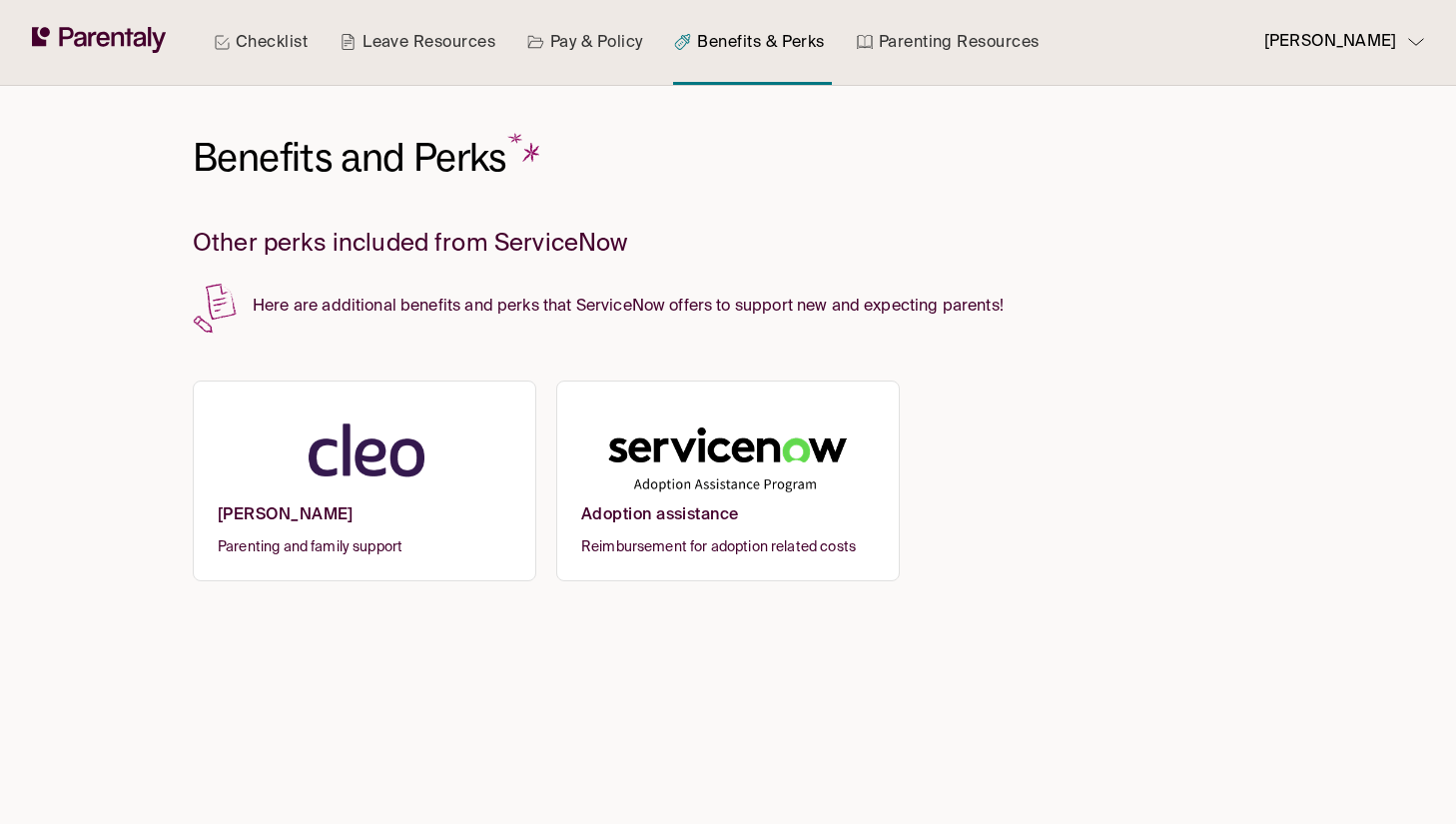 click at bounding box center (728, 455) 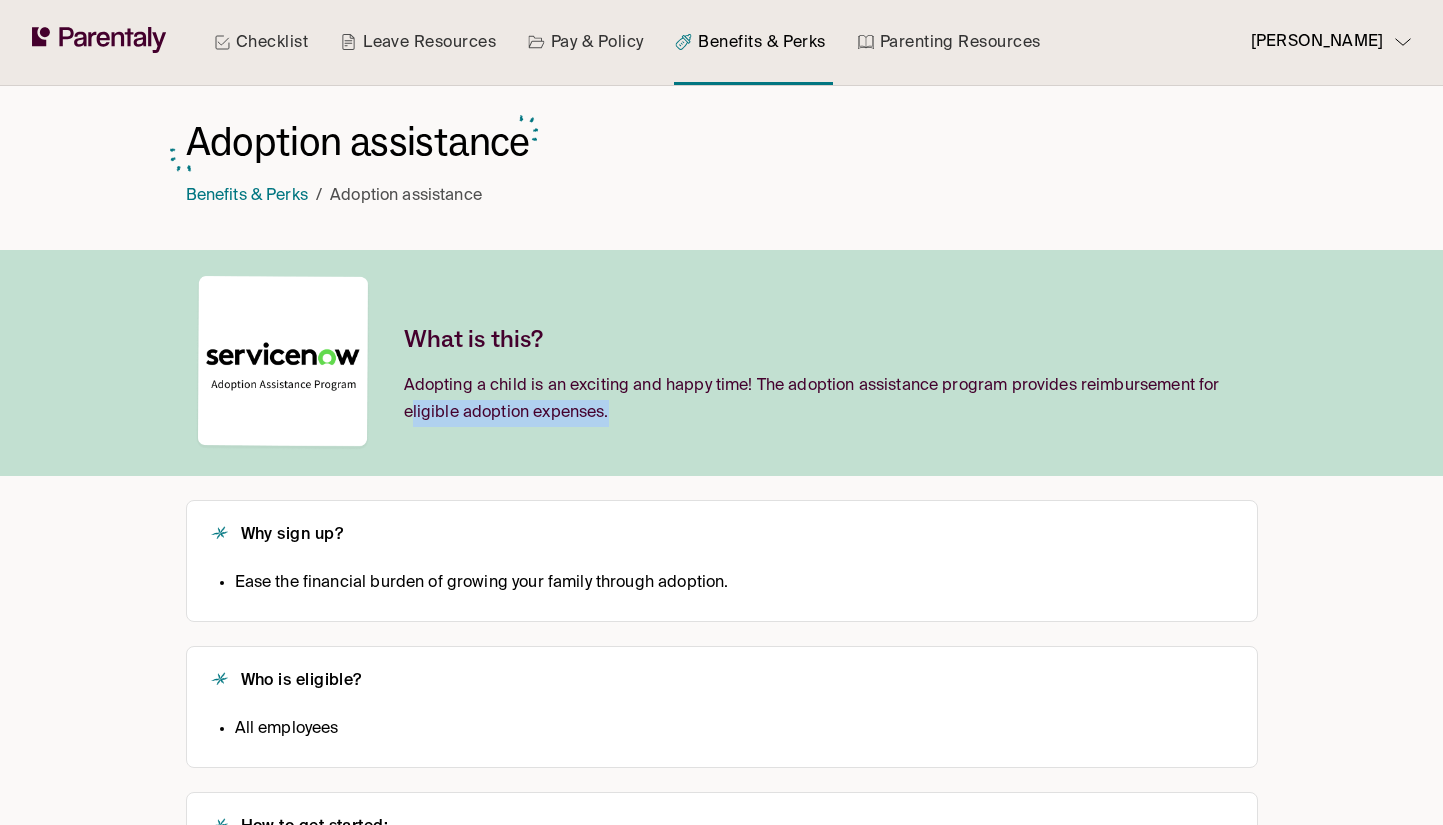 drag, startPoint x: 432, startPoint y: 398, endPoint x: 788, endPoint y: 432, distance: 357.6199 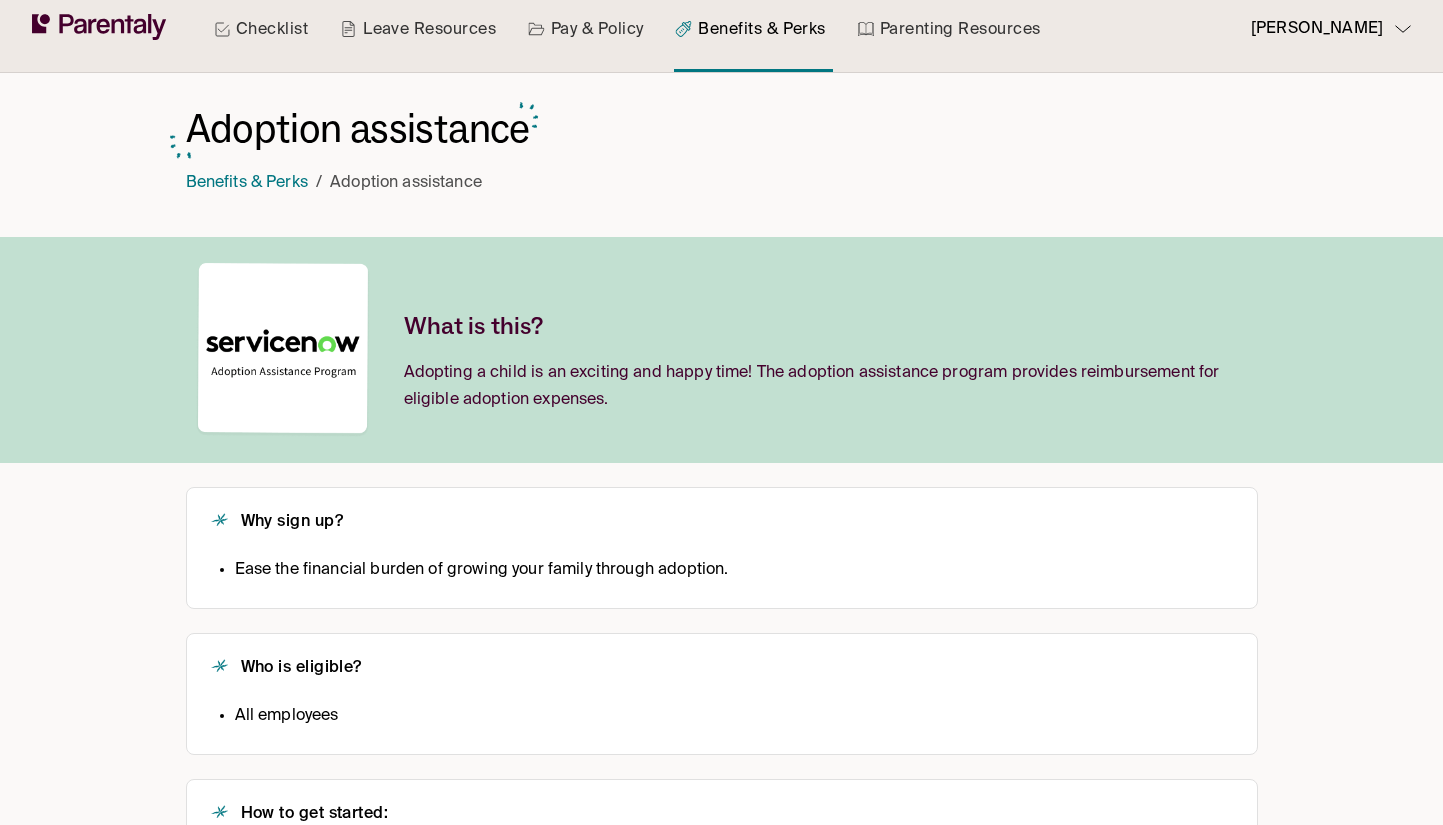 scroll, scrollTop: 32, scrollLeft: 0, axis: vertical 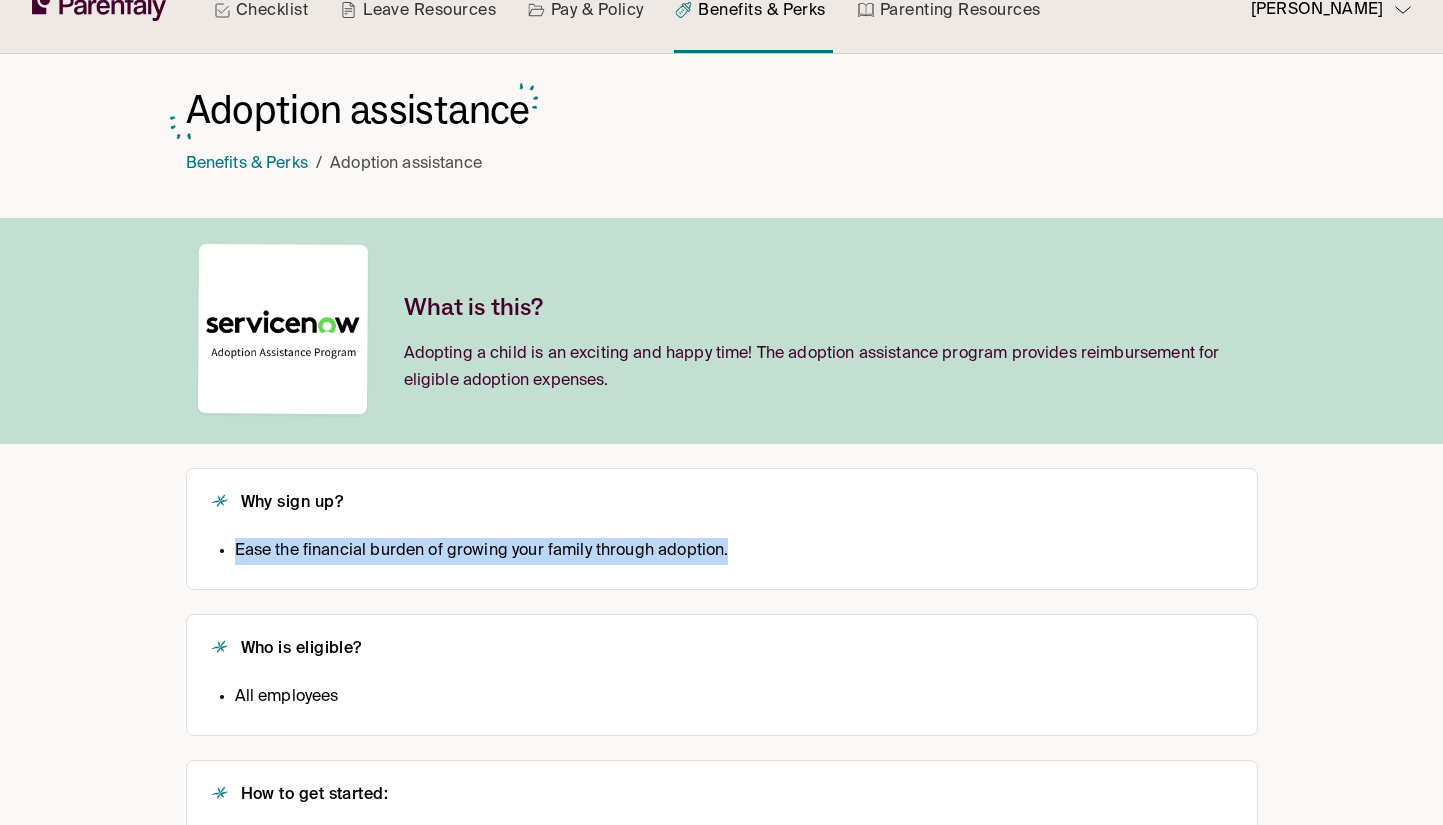 drag, startPoint x: 237, startPoint y: 552, endPoint x: 809, endPoint y: 561, distance: 572.0708 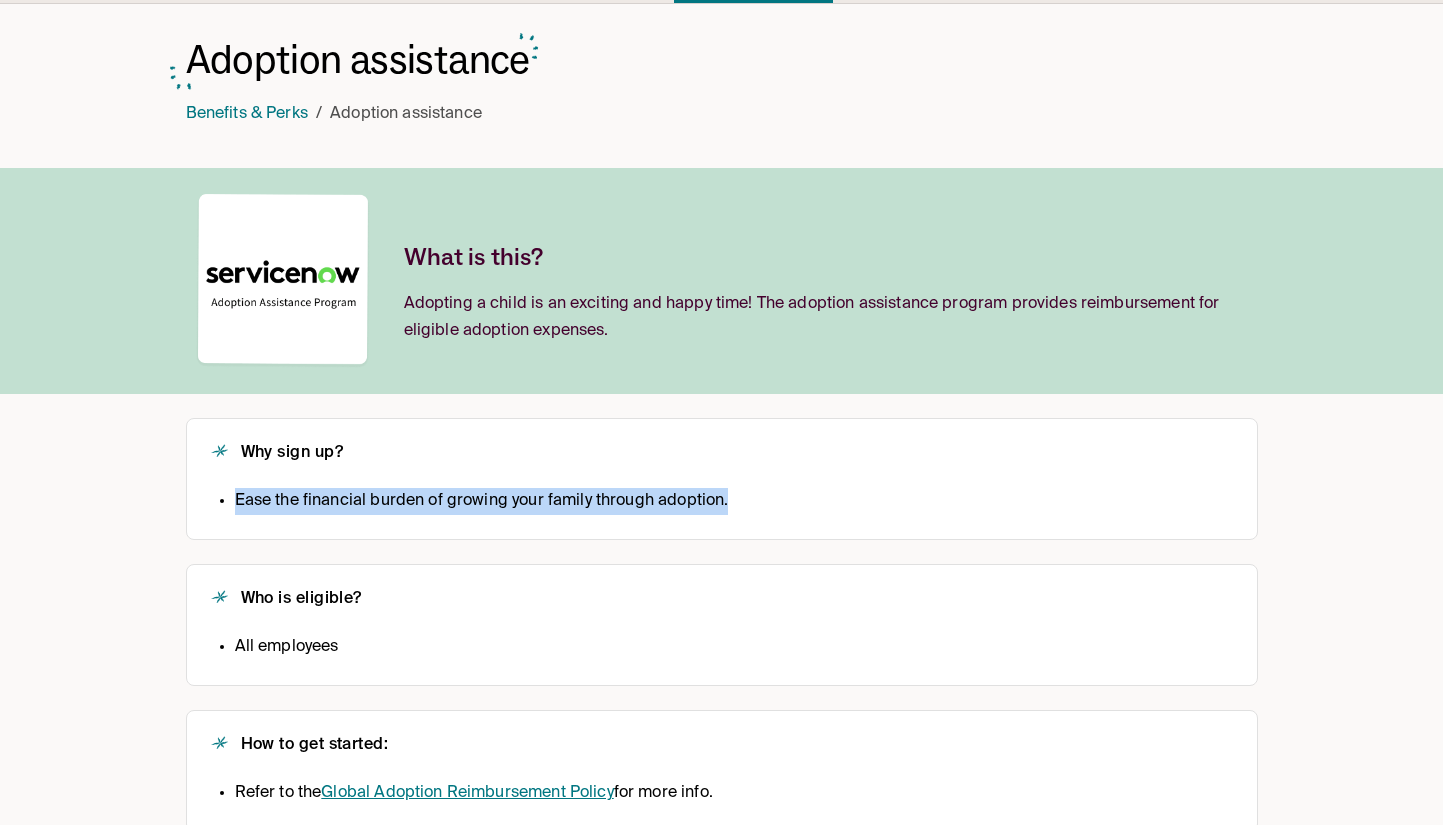 scroll, scrollTop: 121, scrollLeft: 0, axis: vertical 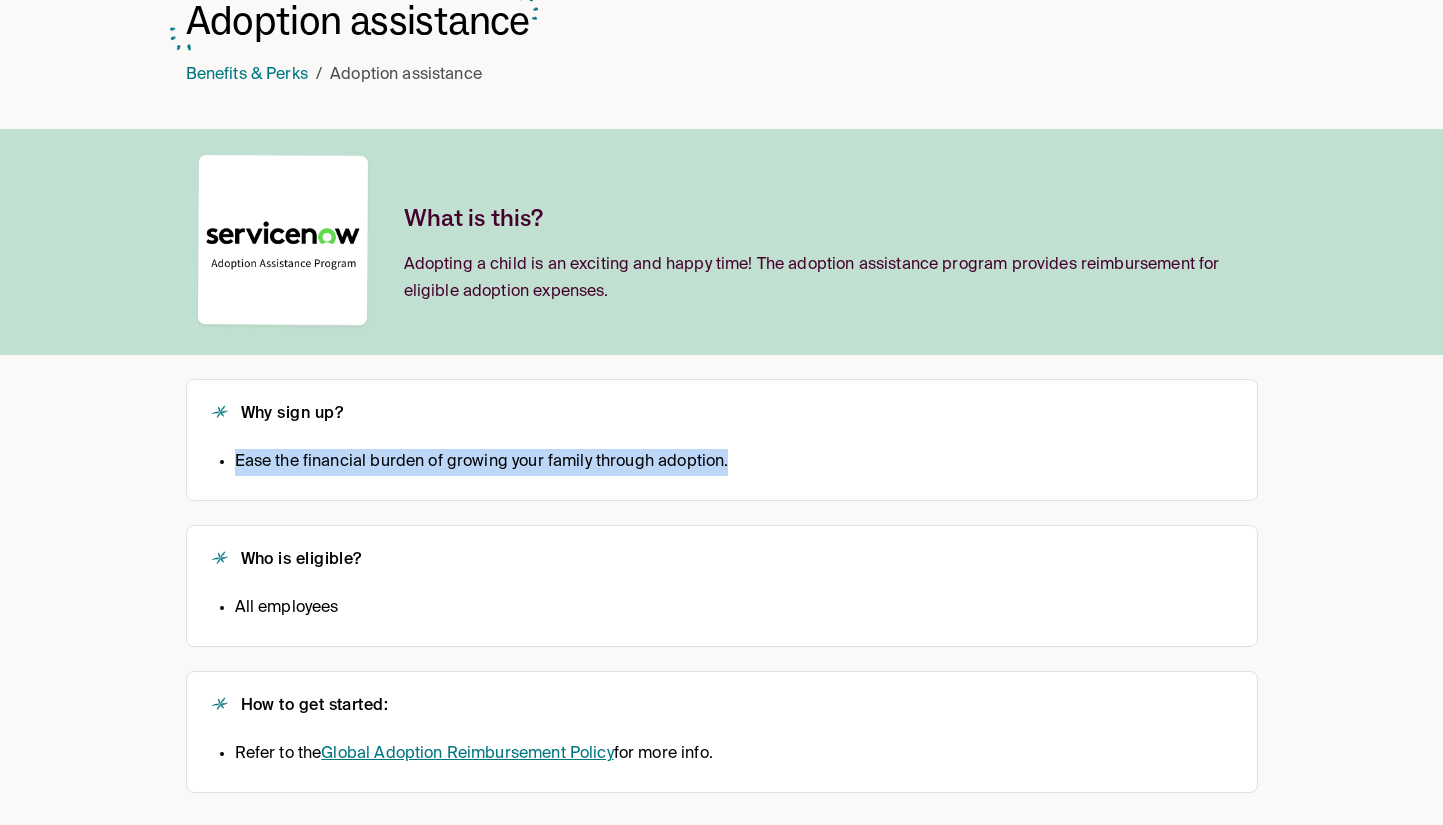 click on "Global Adoption Reimbursement Policy" at bounding box center [467, 754] 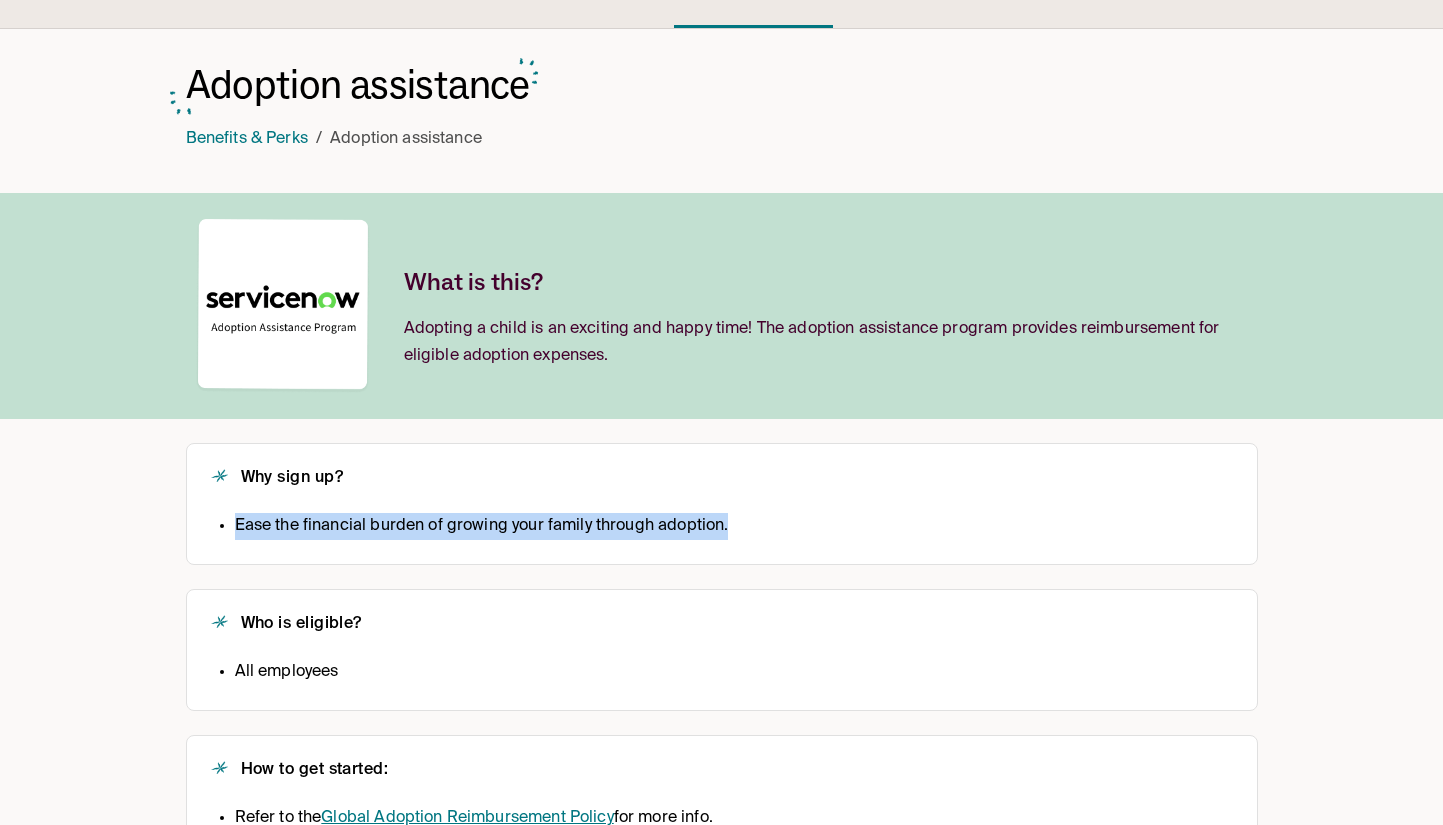 scroll, scrollTop: 0, scrollLeft: 0, axis: both 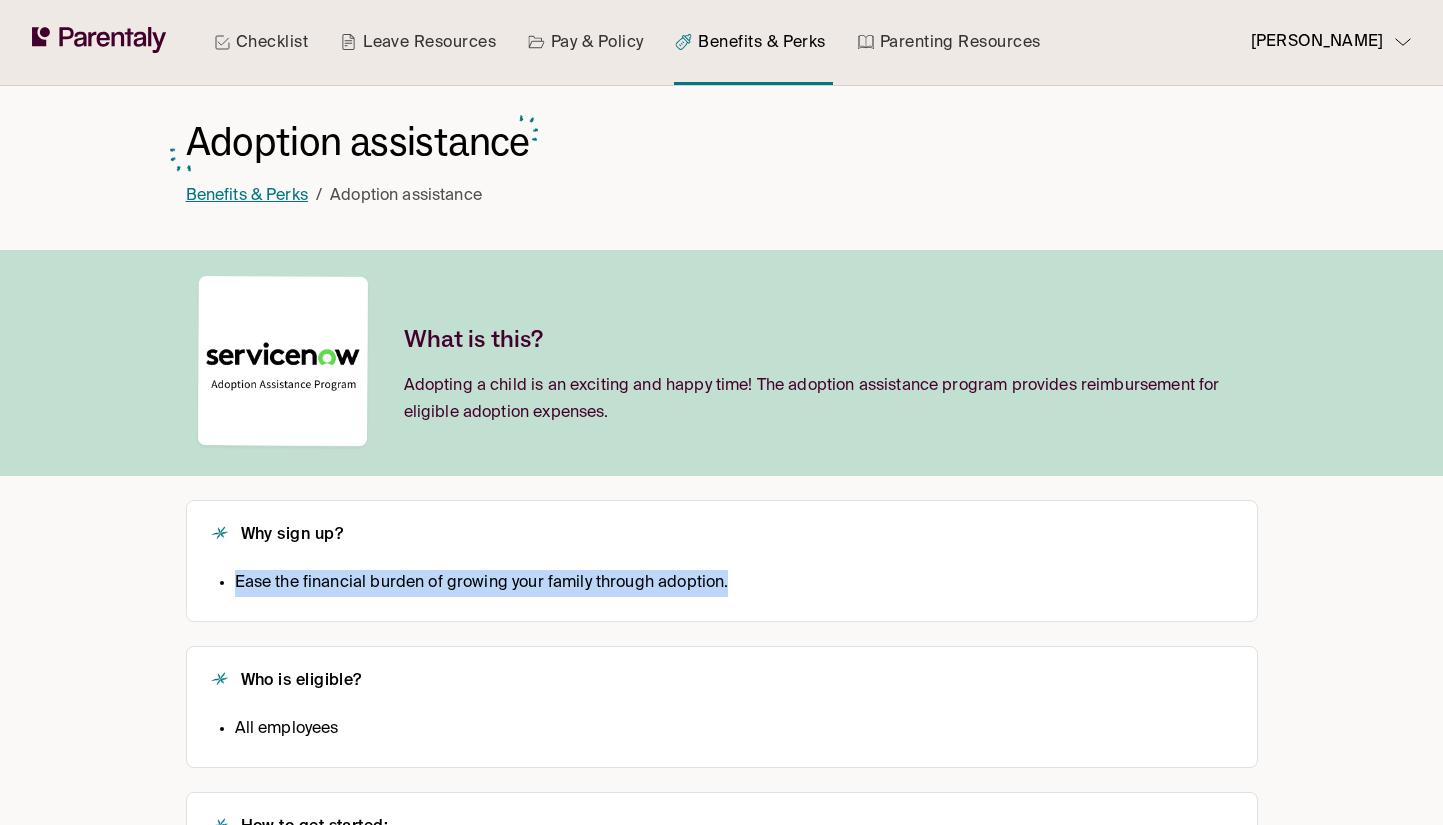 click on "Benefits & Perks" at bounding box center [247, 196] 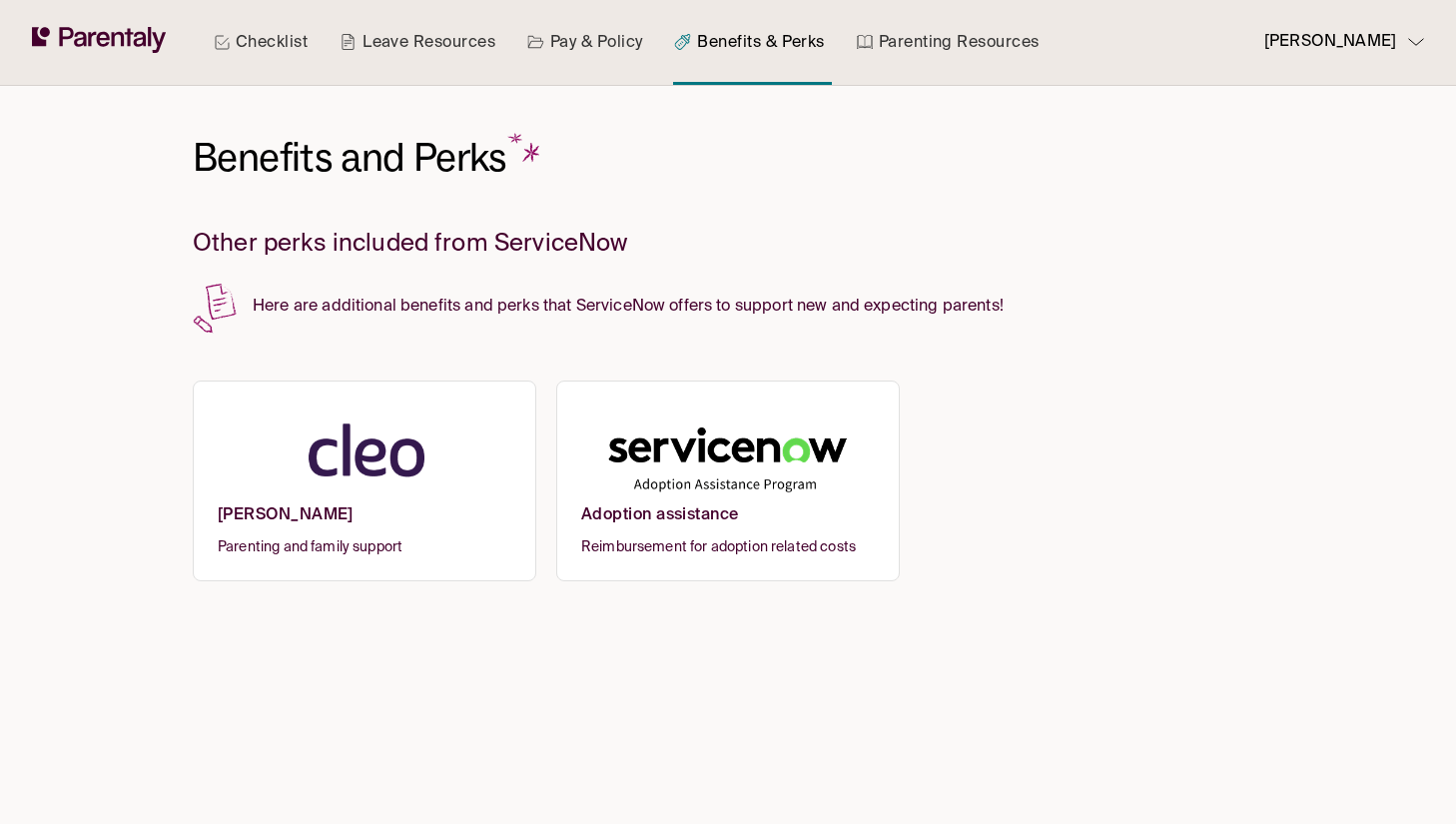 click on "Checklist" at bounding box center (261, 42) 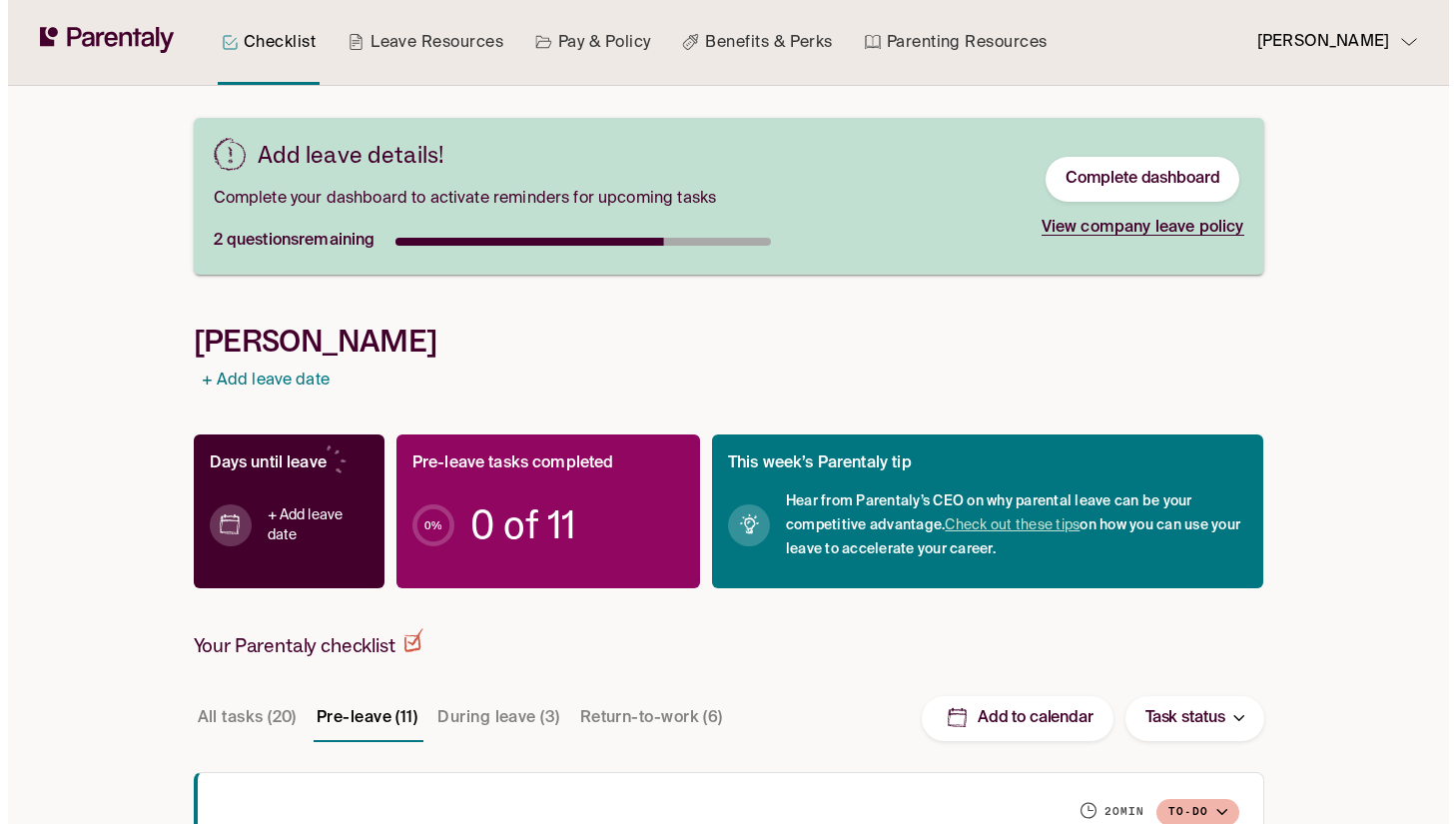 scroll, scrollTop: 387, scrollLeft: 0, axis: vertical 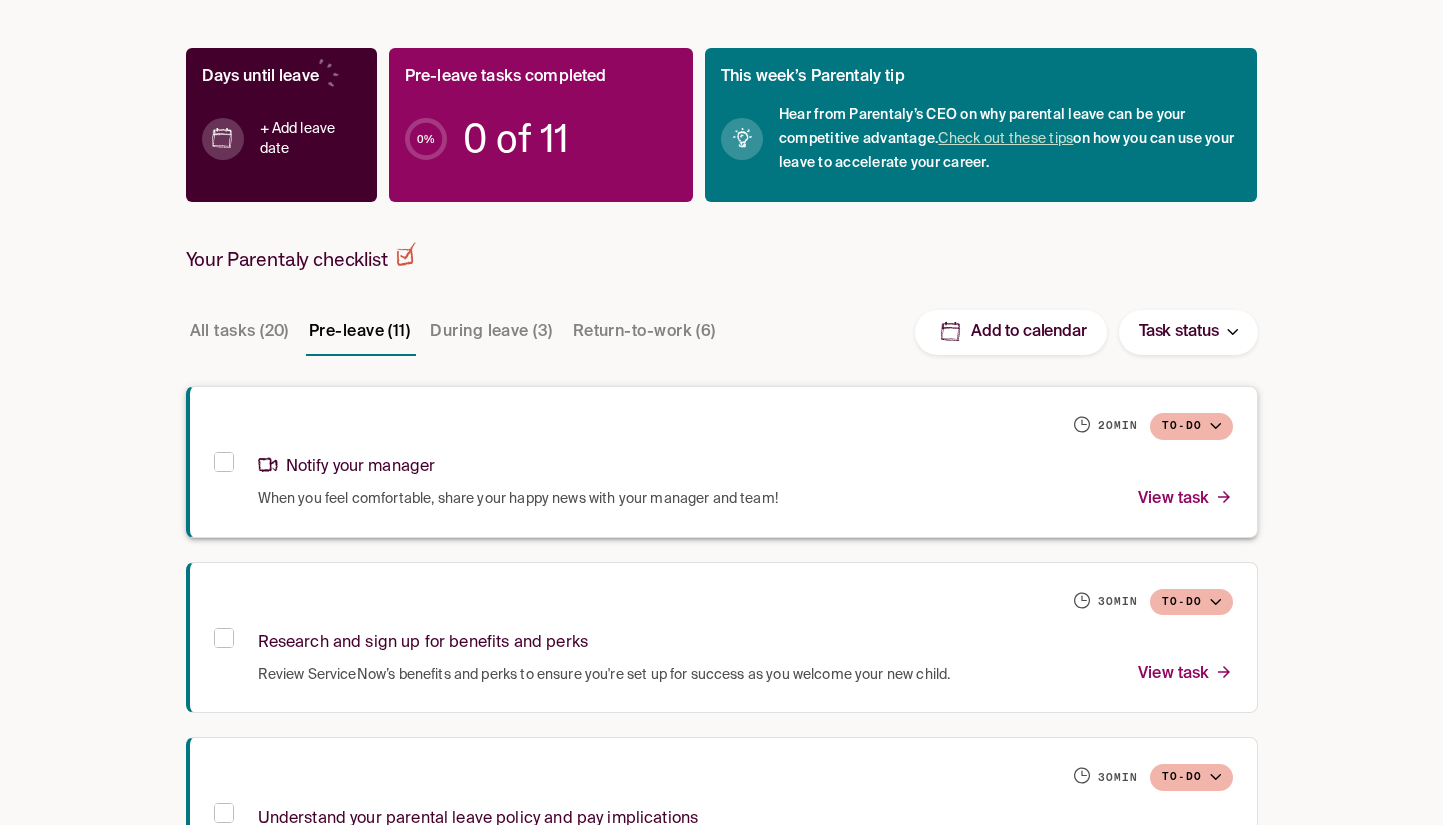 click on "When you feel comfortable, share your happy news with your manager and team!" at bounding box center [518, 499] 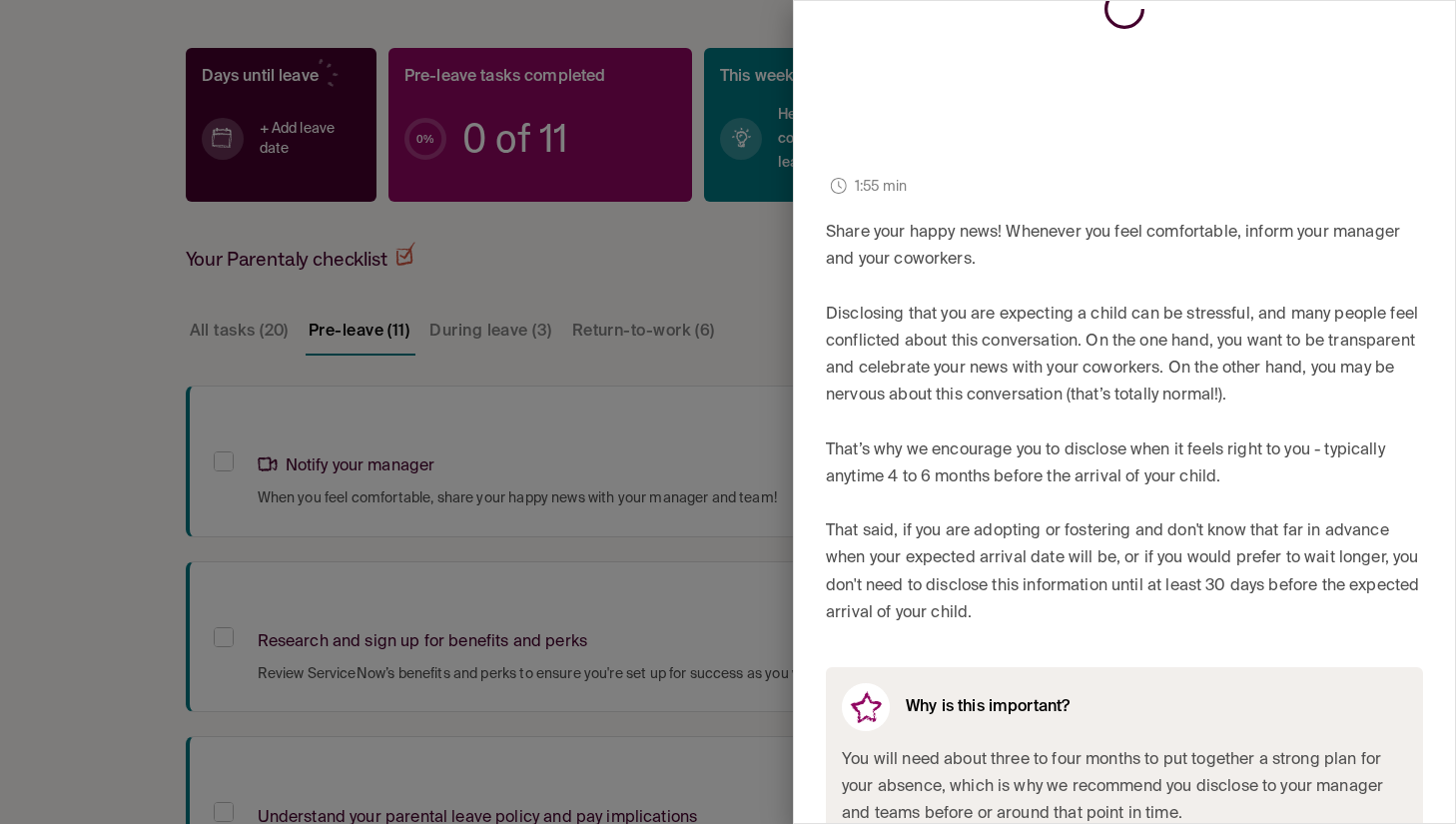 scroll, scrollTop: 386, scrollLeft: 0, axis: vertical 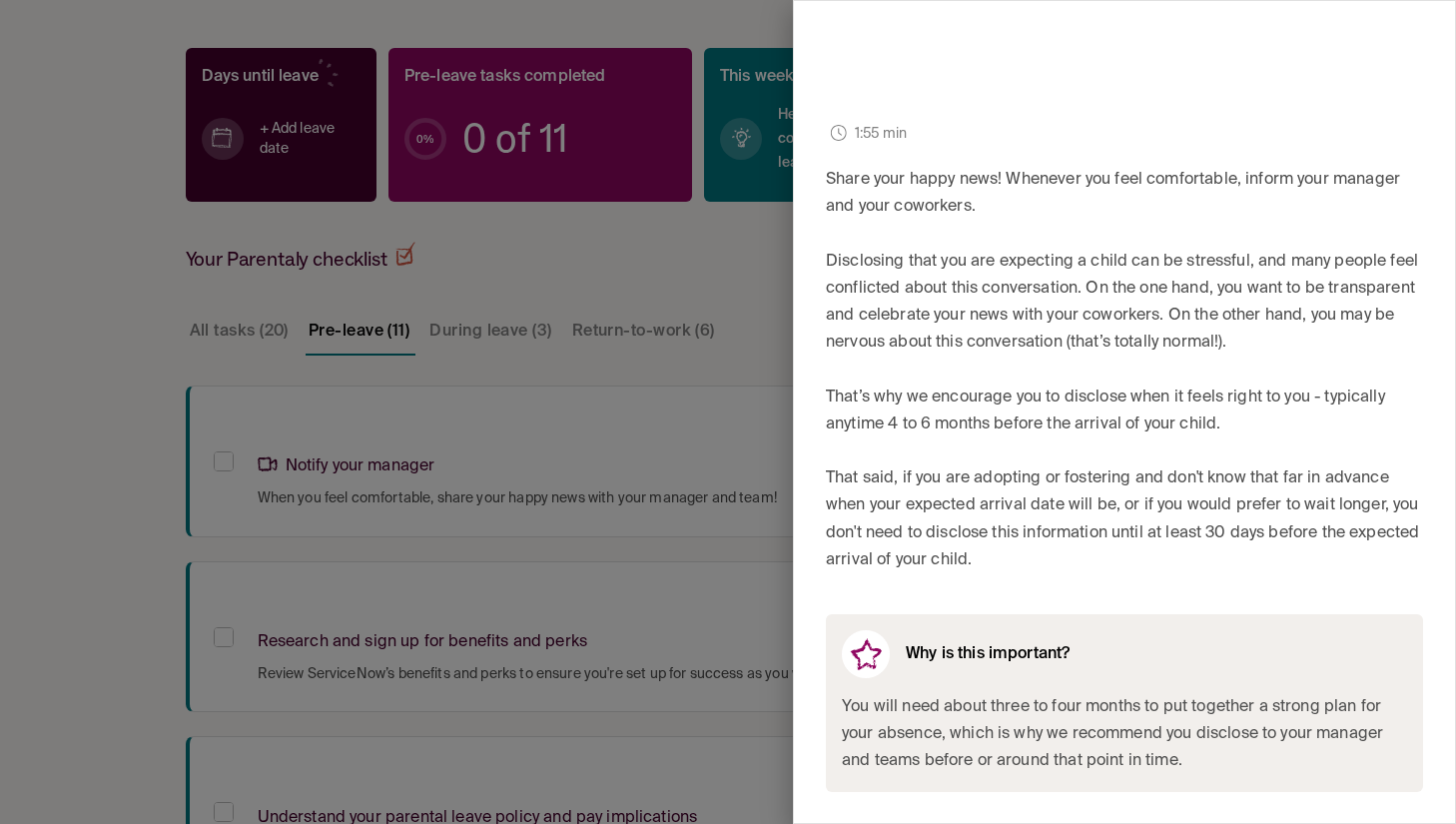 click on "To-do Notify your manager 1:55 min Share your happy news! Whenever you feel comfortable, inform your manager and your coworkers. Disclosing that you are expecting a child can be stressful, and many people feel conflicted about this conversation. On the one hand, you want to be transparent and celebrate your news with your coworkers. On the other hand, you may be nervous about this conversation (that’s totally normal!). That’s why we encourage you to disclose when it feels right to you - typically anytime 4 to 6 months before the arrival of your child. That said, if you are adopting or fostering and don't know that far in advance when your expected arrival date will be, or if you would prefer to wait longer, you don't need to disclose this information until at least 30 days before the expected arrival of your child. Why is this important?" at bounding box center [1124, 224] 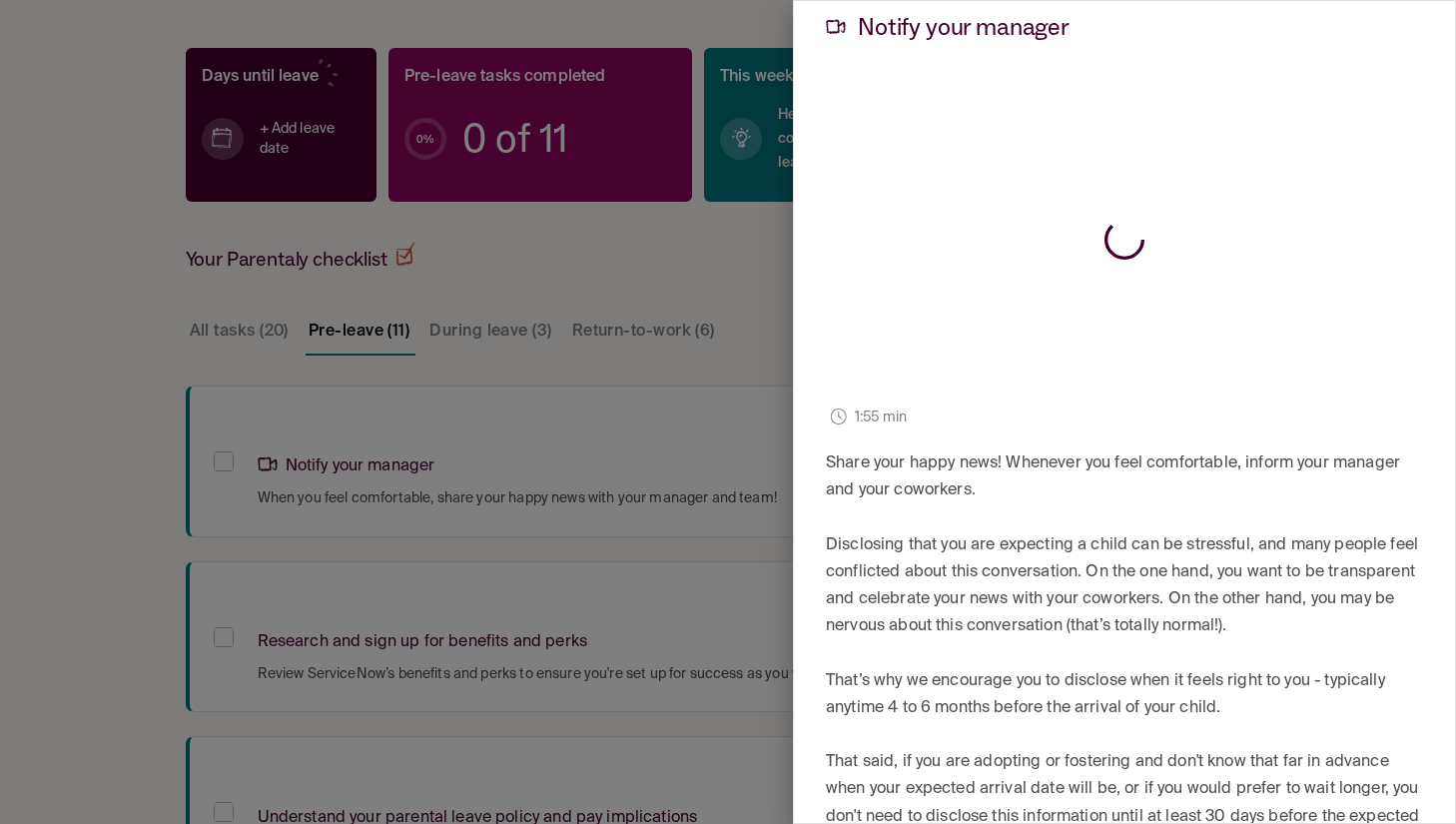 scroll, scrollTop: 0, scrollLeft: 0, axis: both 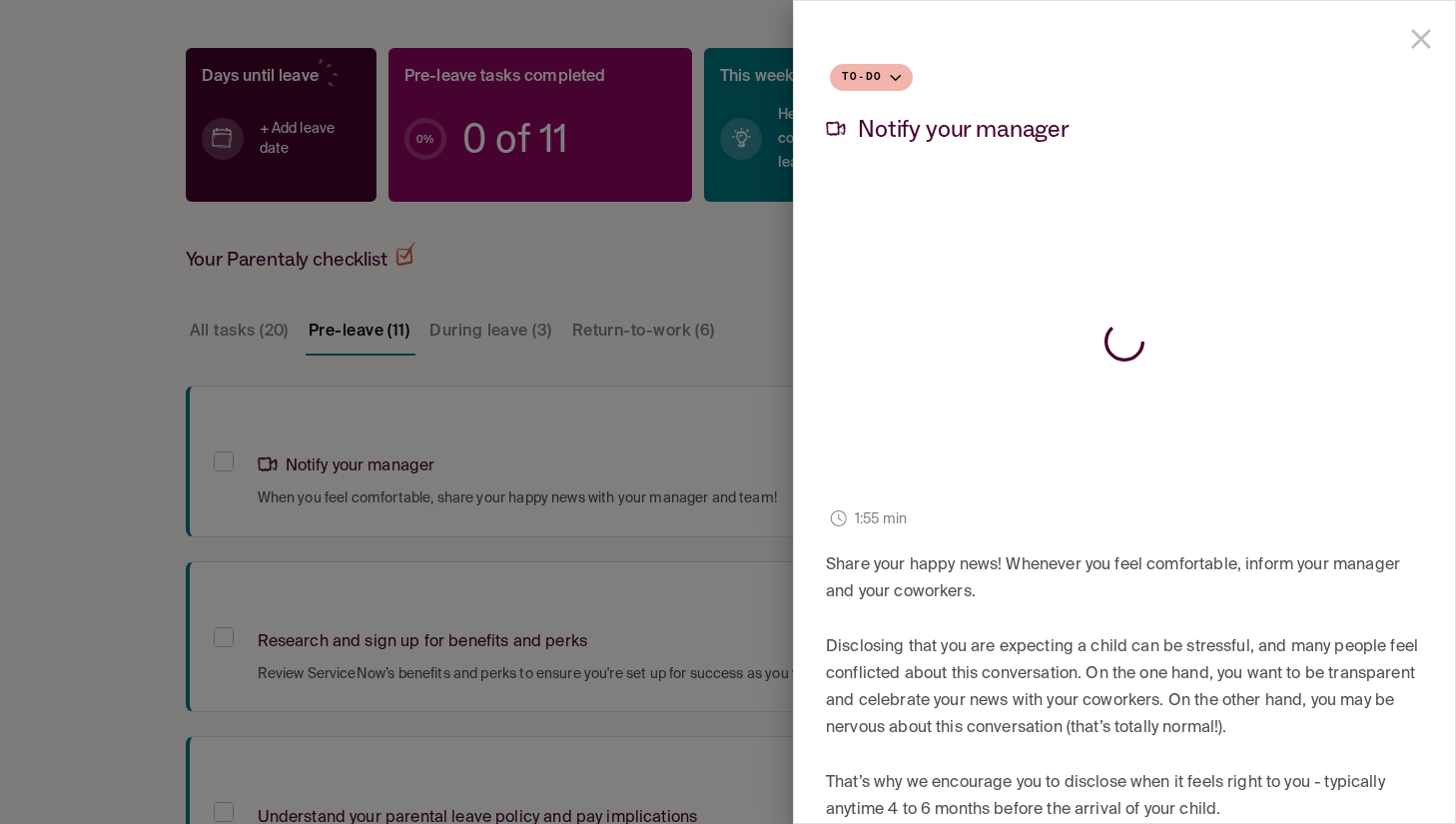 click at bounding box center [1421, 39] 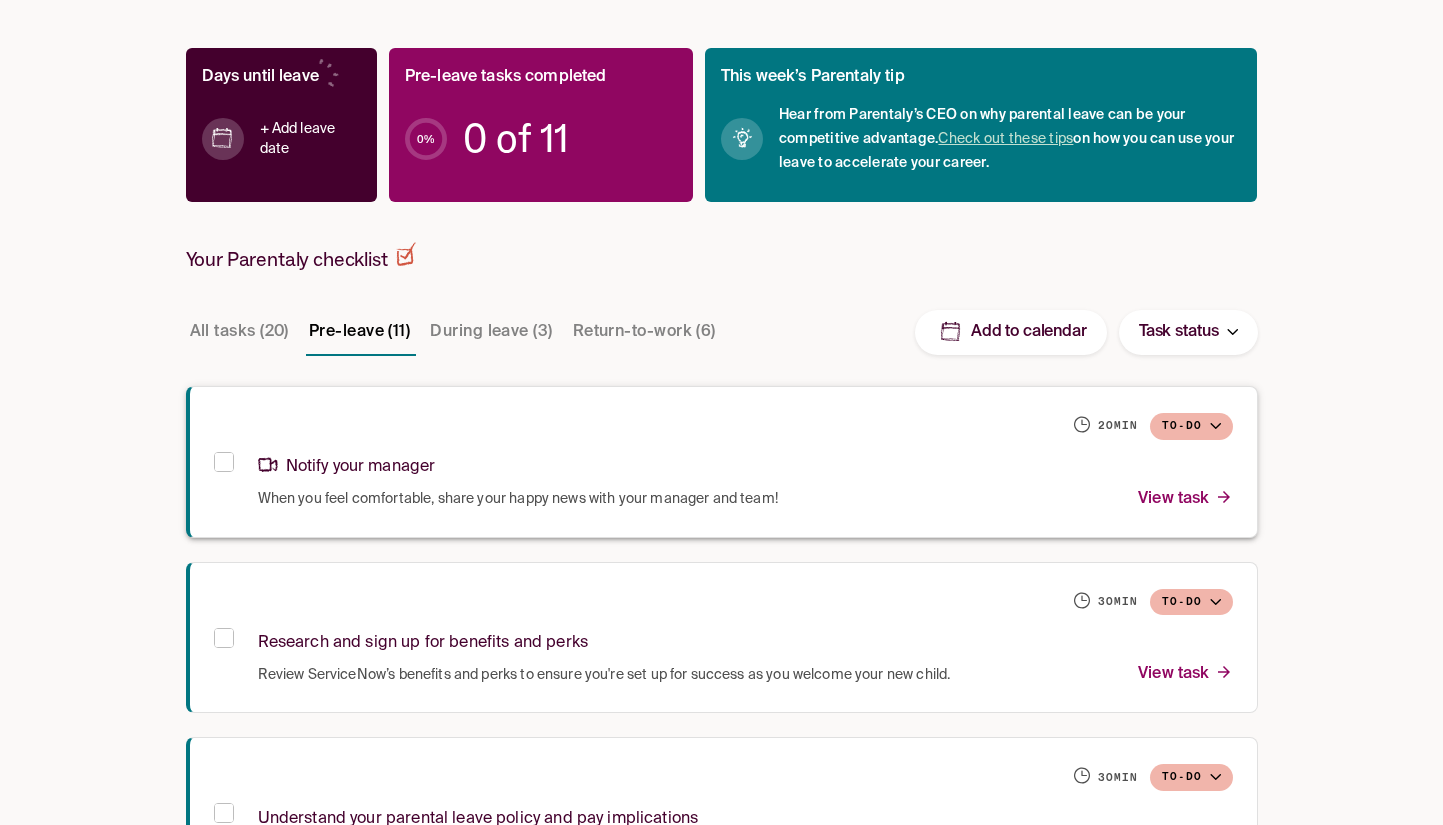 click on "20  min To-do" at bounding box center [745, 426] 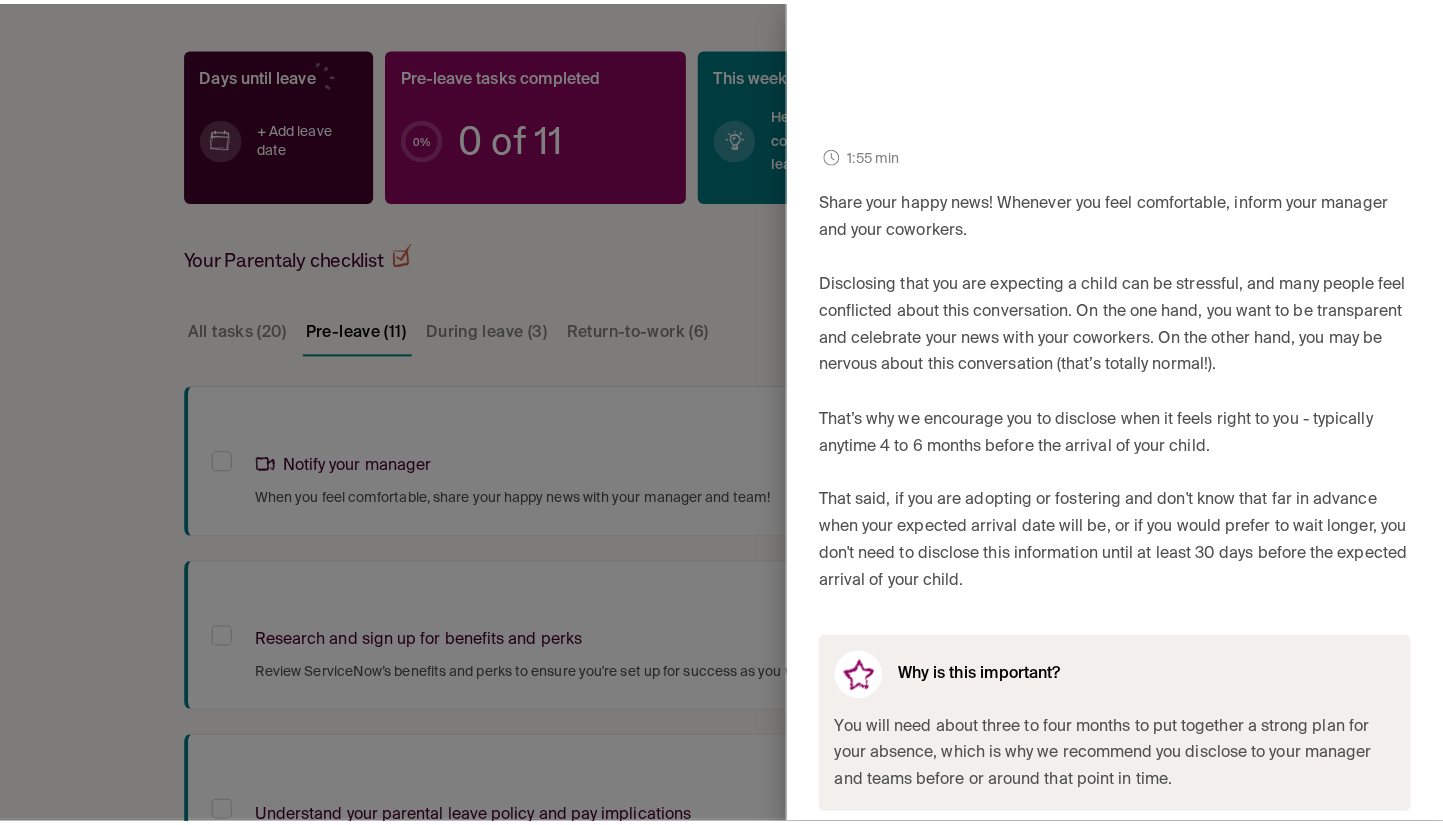 scroll, scrollTop: 386, scrollLeft: 0, axis: vertical 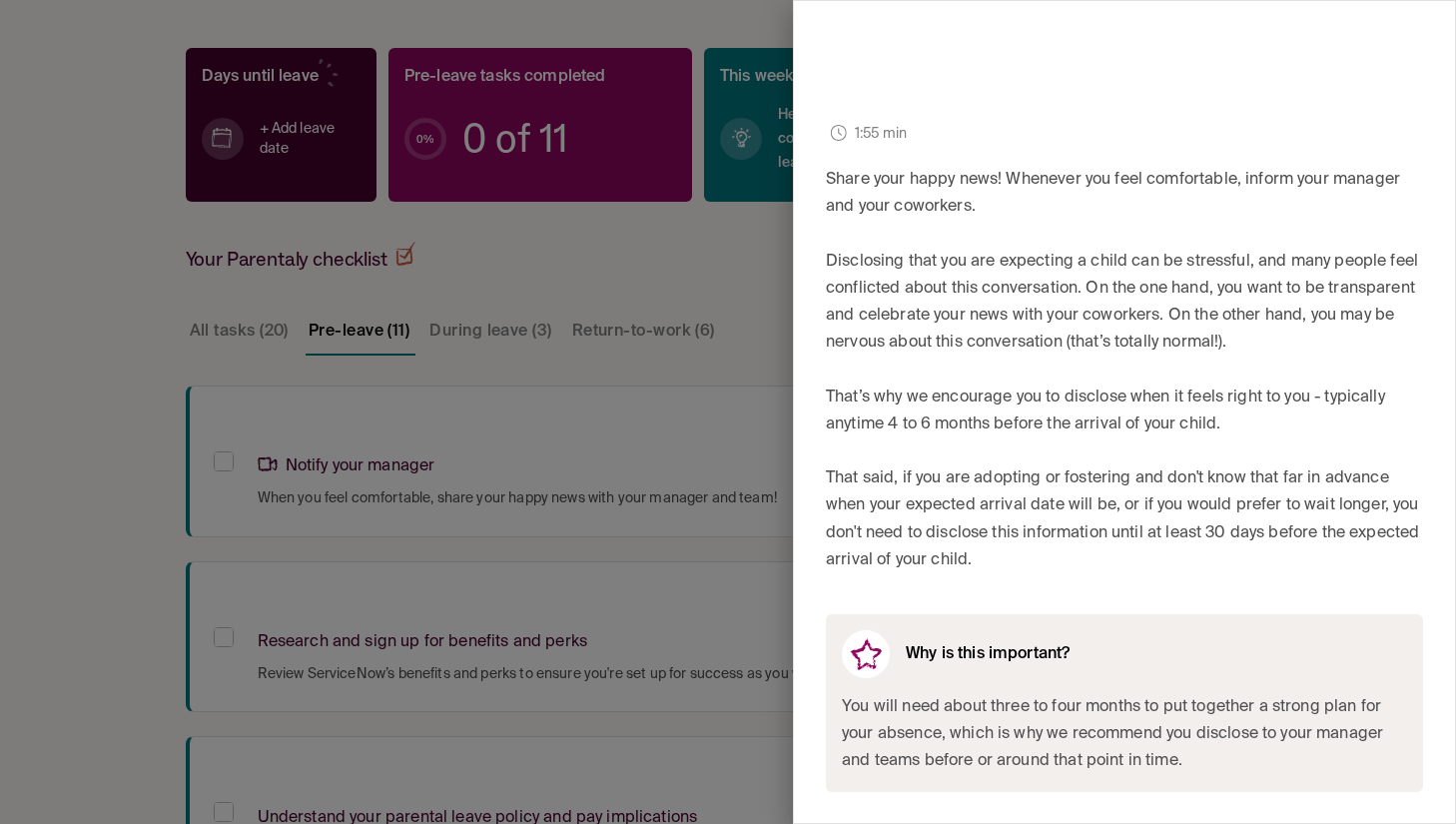 drag, startPoint x: 673, startPoint y: 603, endPoint x: 671, endPoint y: 671, distance: 68.0294 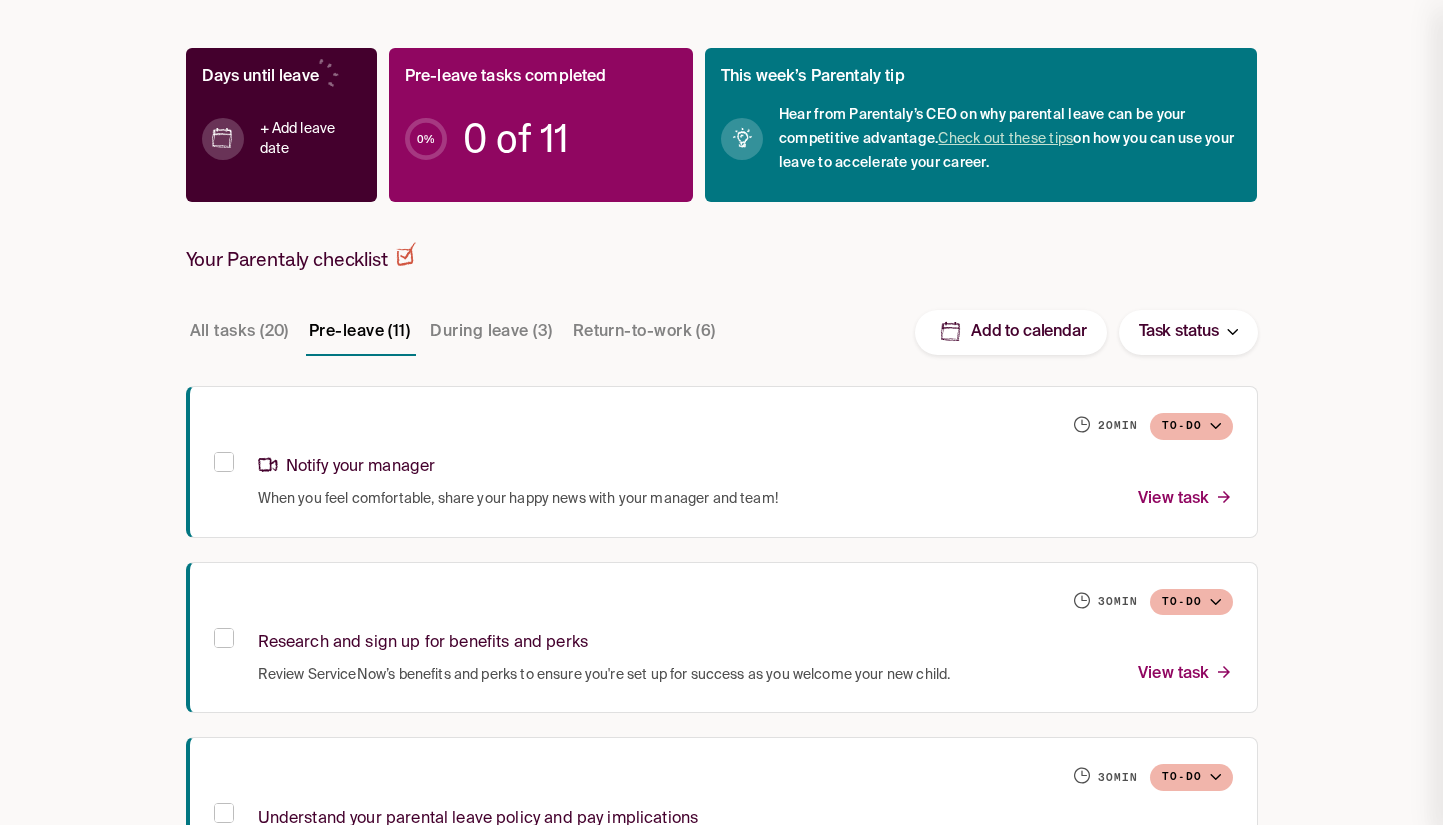 click on "Review ServiceNow’s benefits and perks to ensure you're set up for success as you welcome your new child." at bounding box center [604, 675] 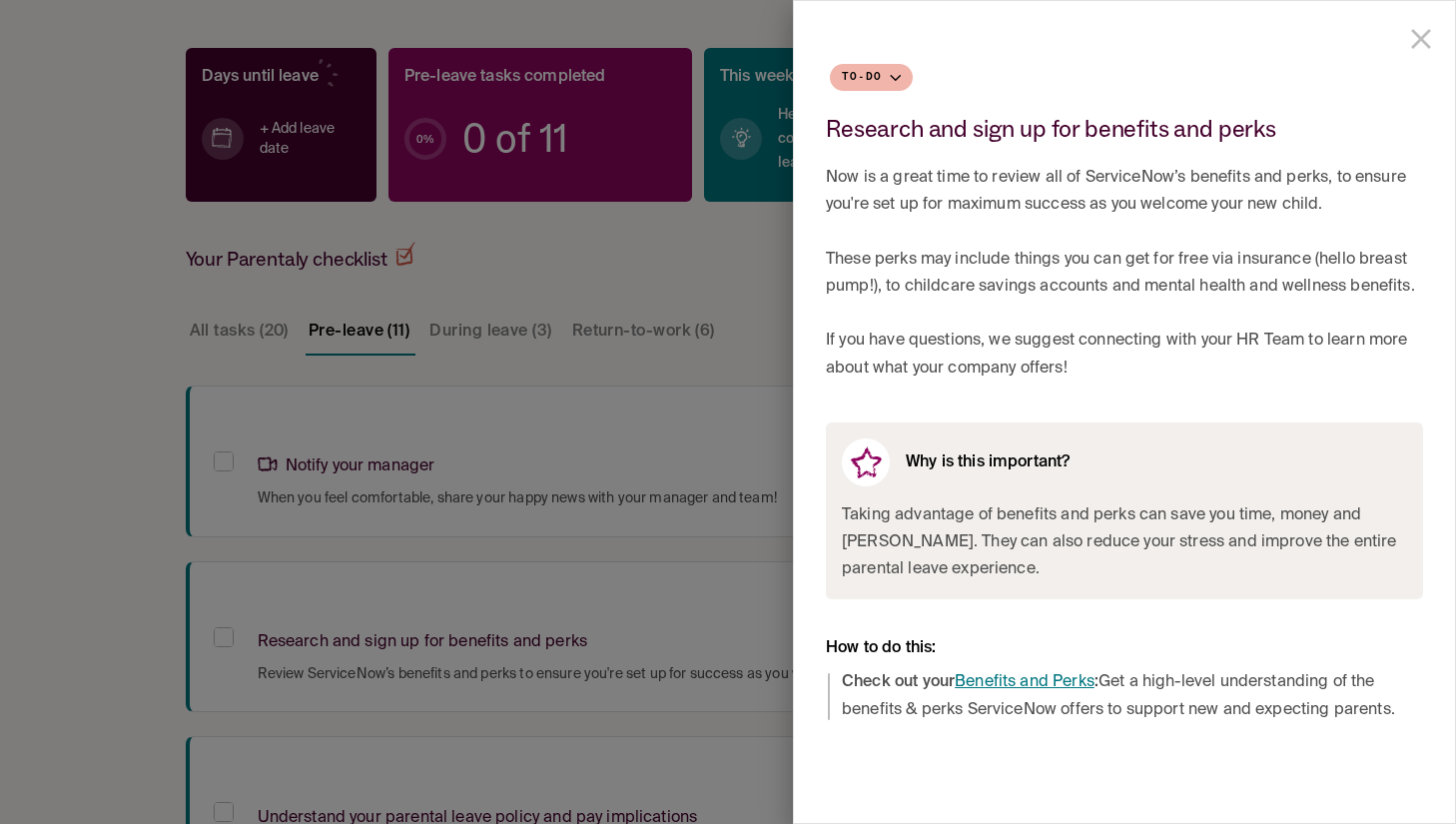 click on "Benefits and Perks" at bounding box center (1025, 682) 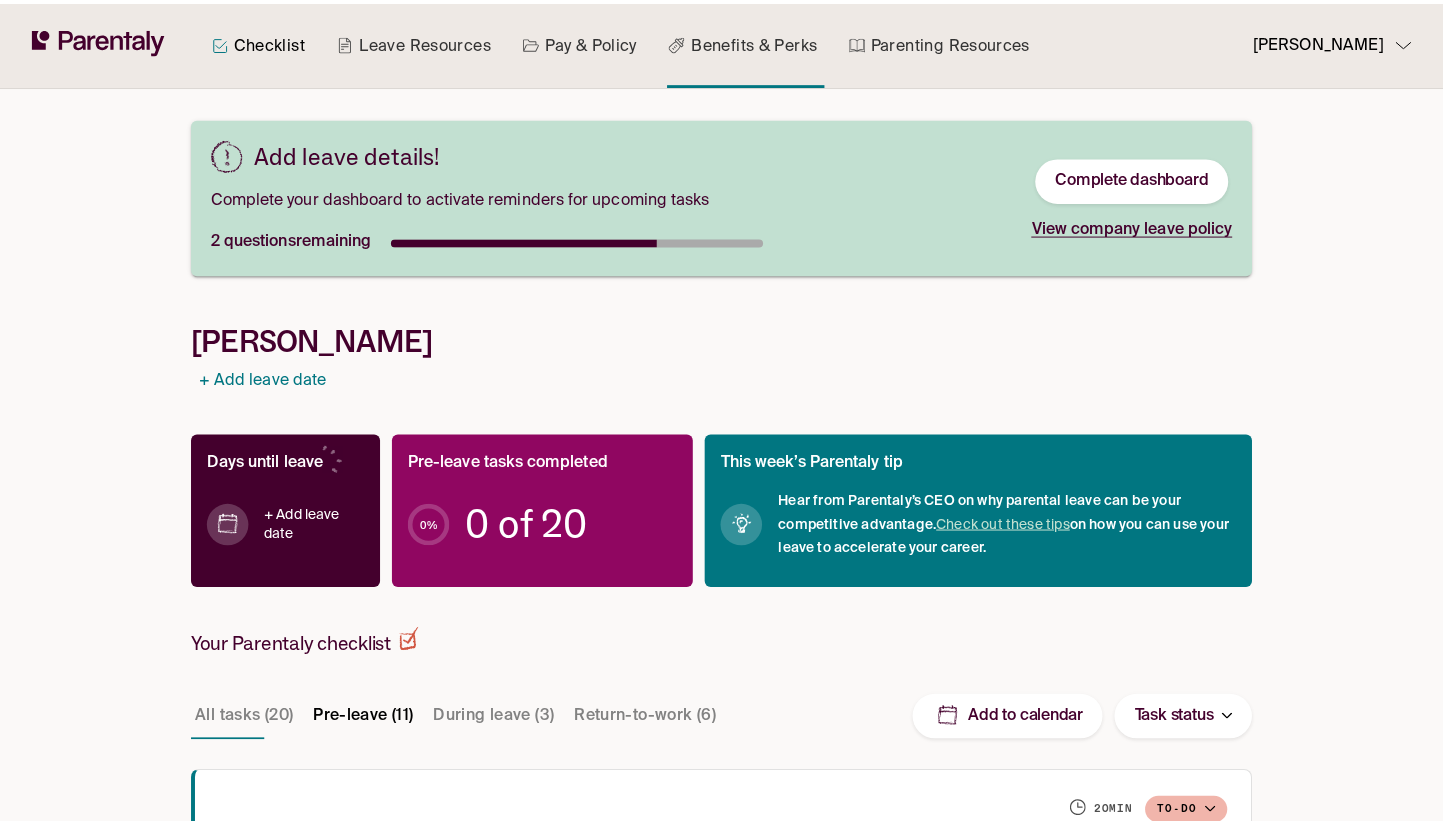 scroll, scrollTop: 387, scrollLeft: 0, axis: vertical 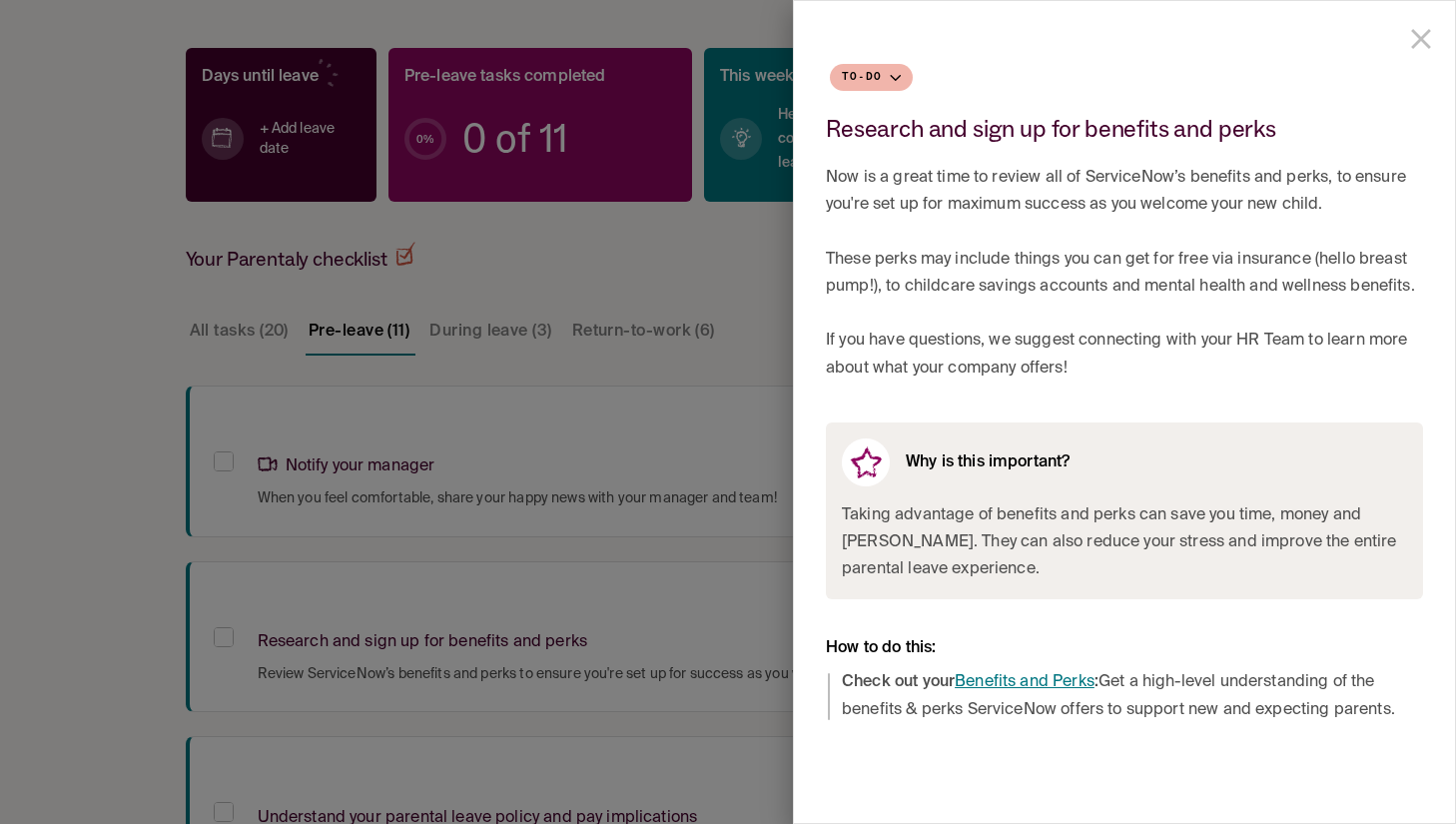 click at bounding box center (728, 412) 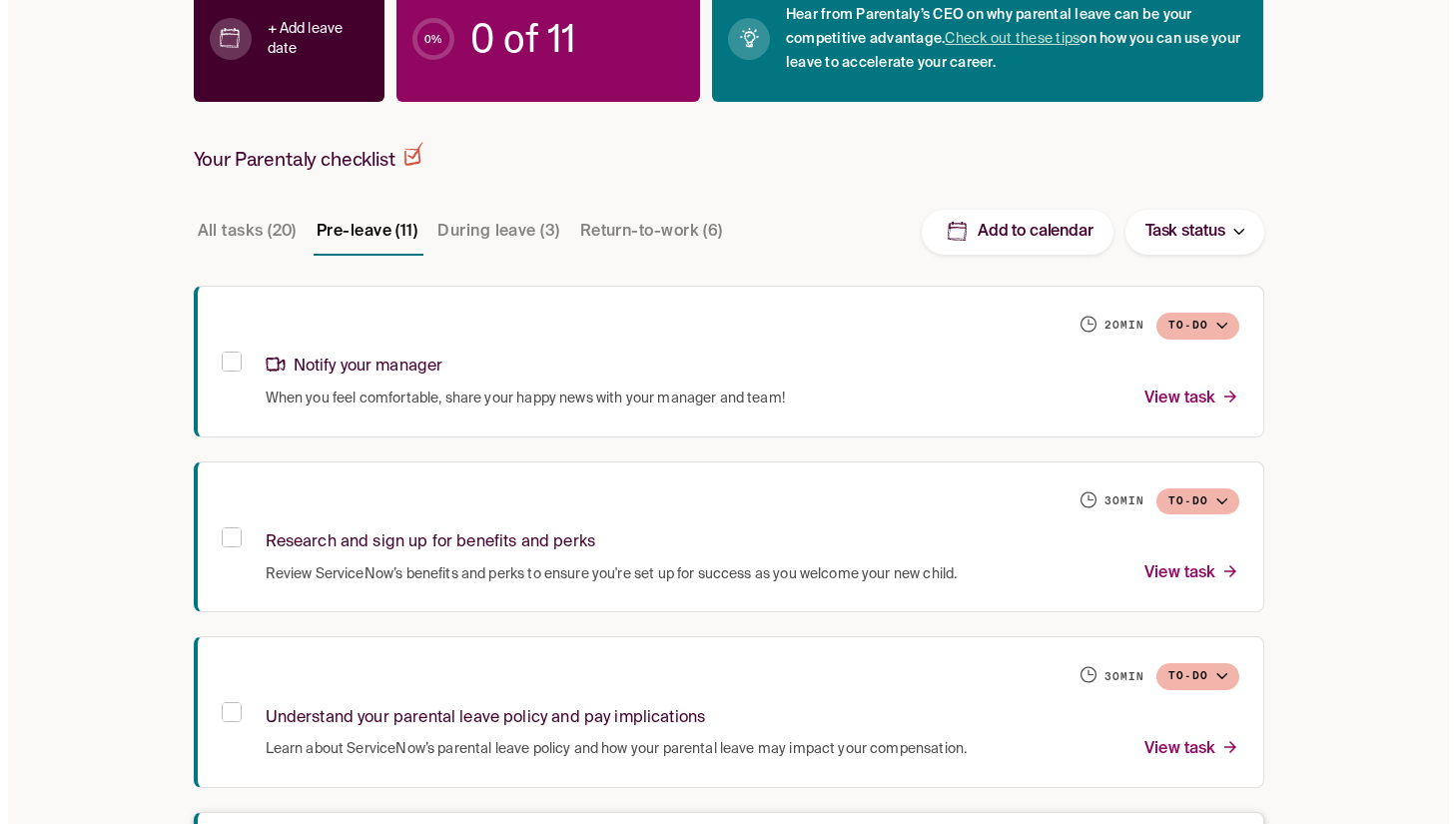 scroll, scrollTop: 752, scrollLeft: 0, axis: vertical 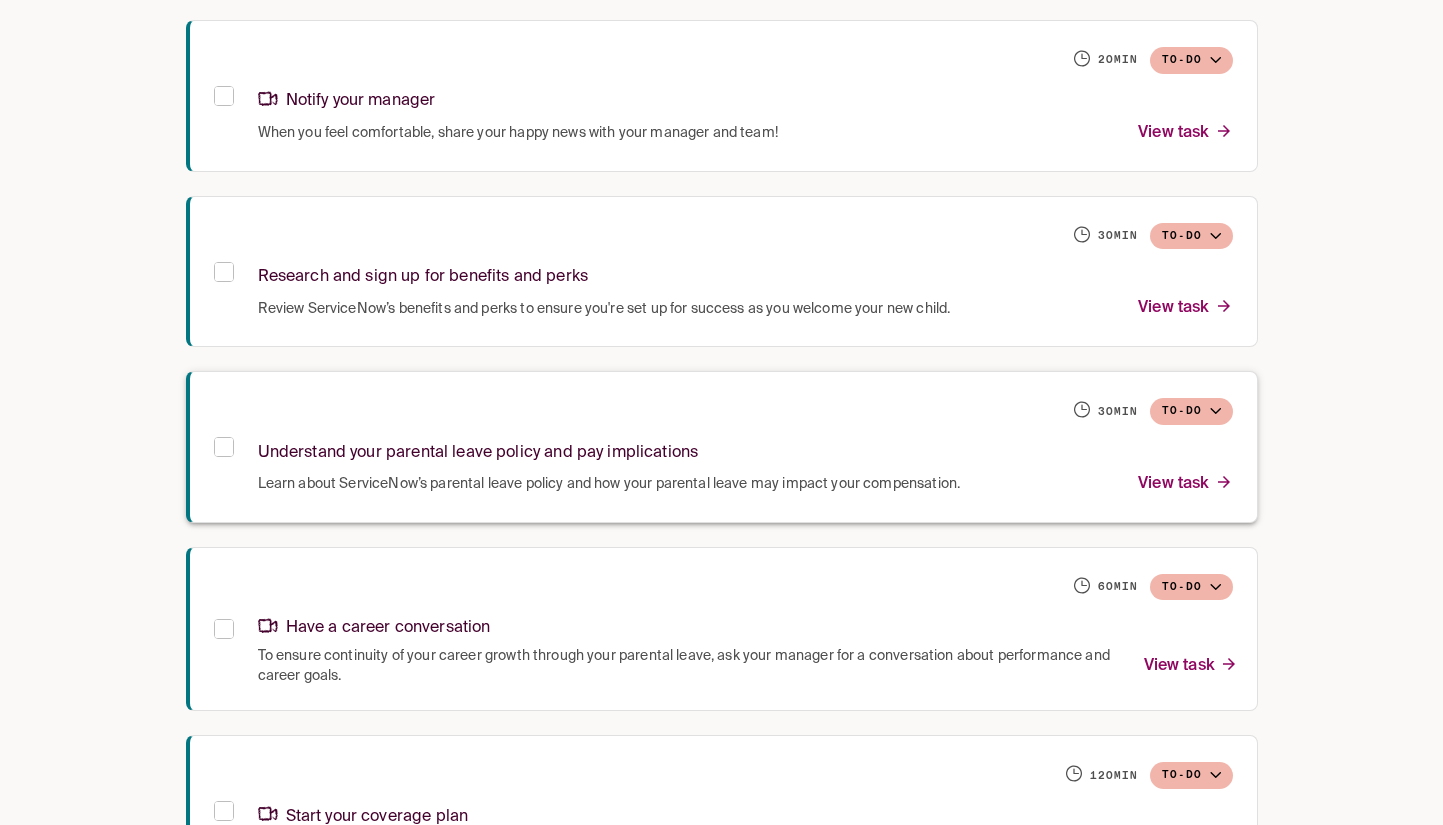 click on "Learn about ServiceNow’s parental leave policy and how your parental leave may impact your compensation." at bounding box center (609, 484) 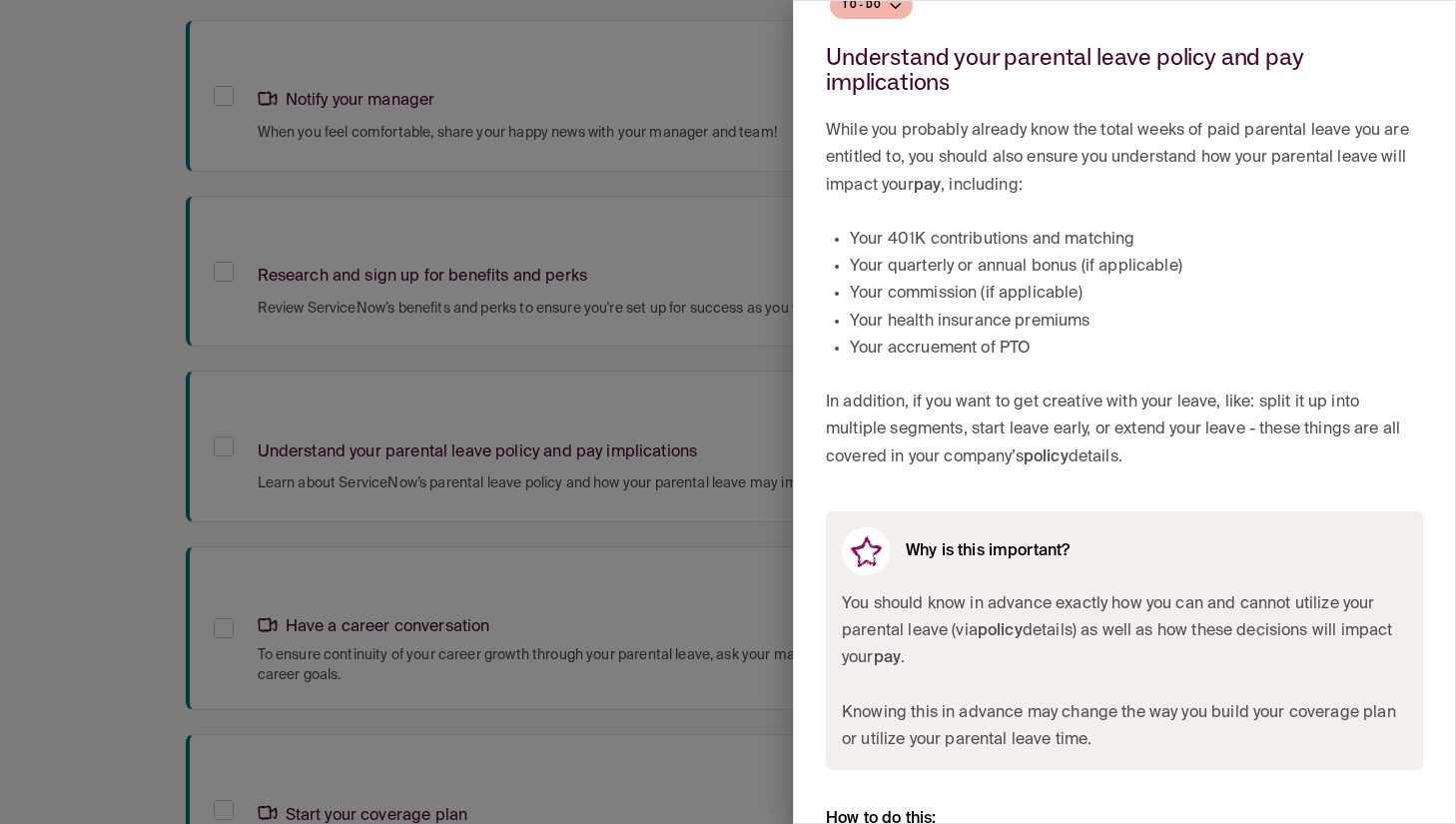 scroll, scrollTop: 159, scrollLeft: 0, axis: vertical 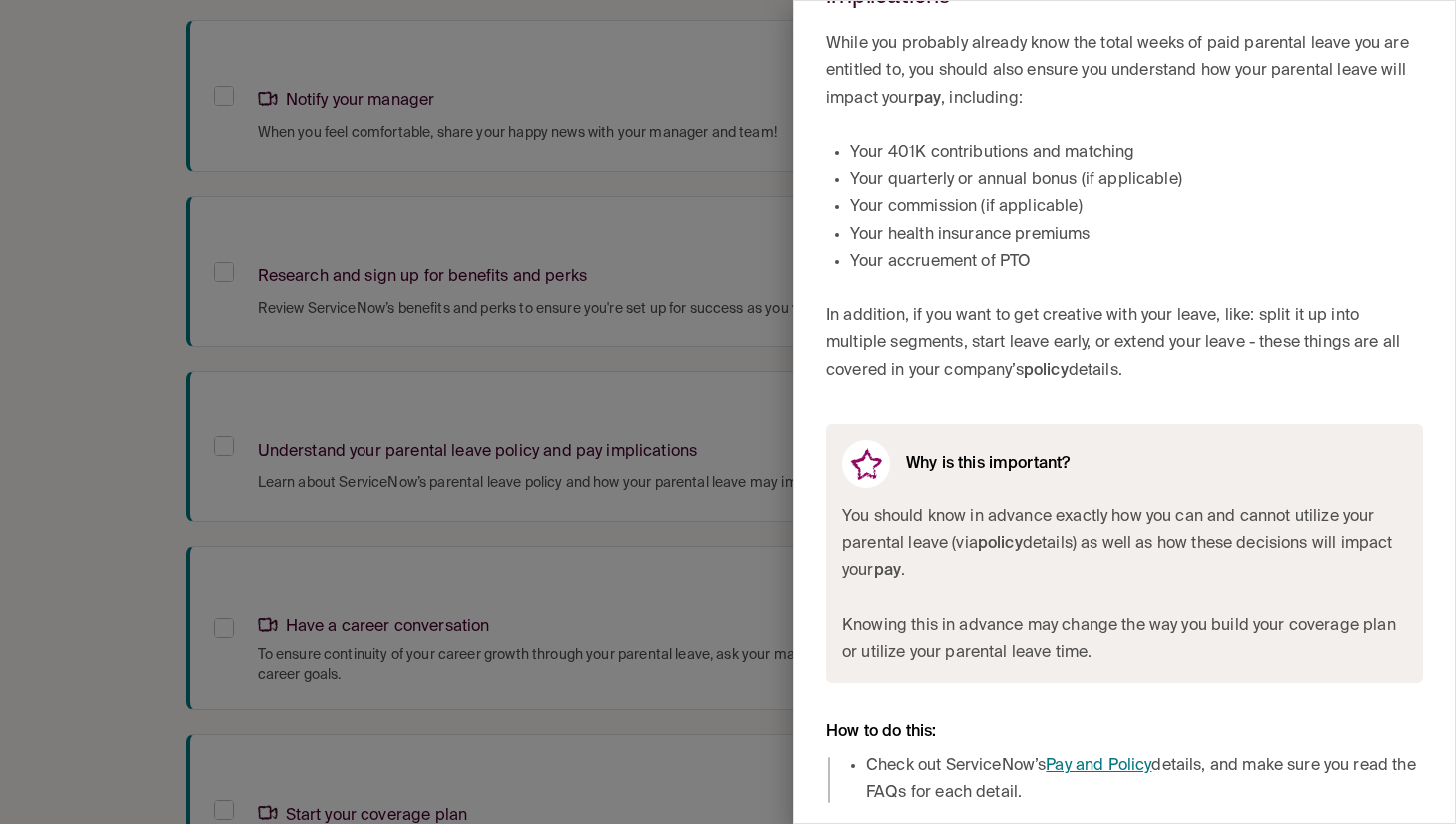 click on "Pay and Policy" at bounding box center (1098, 766) 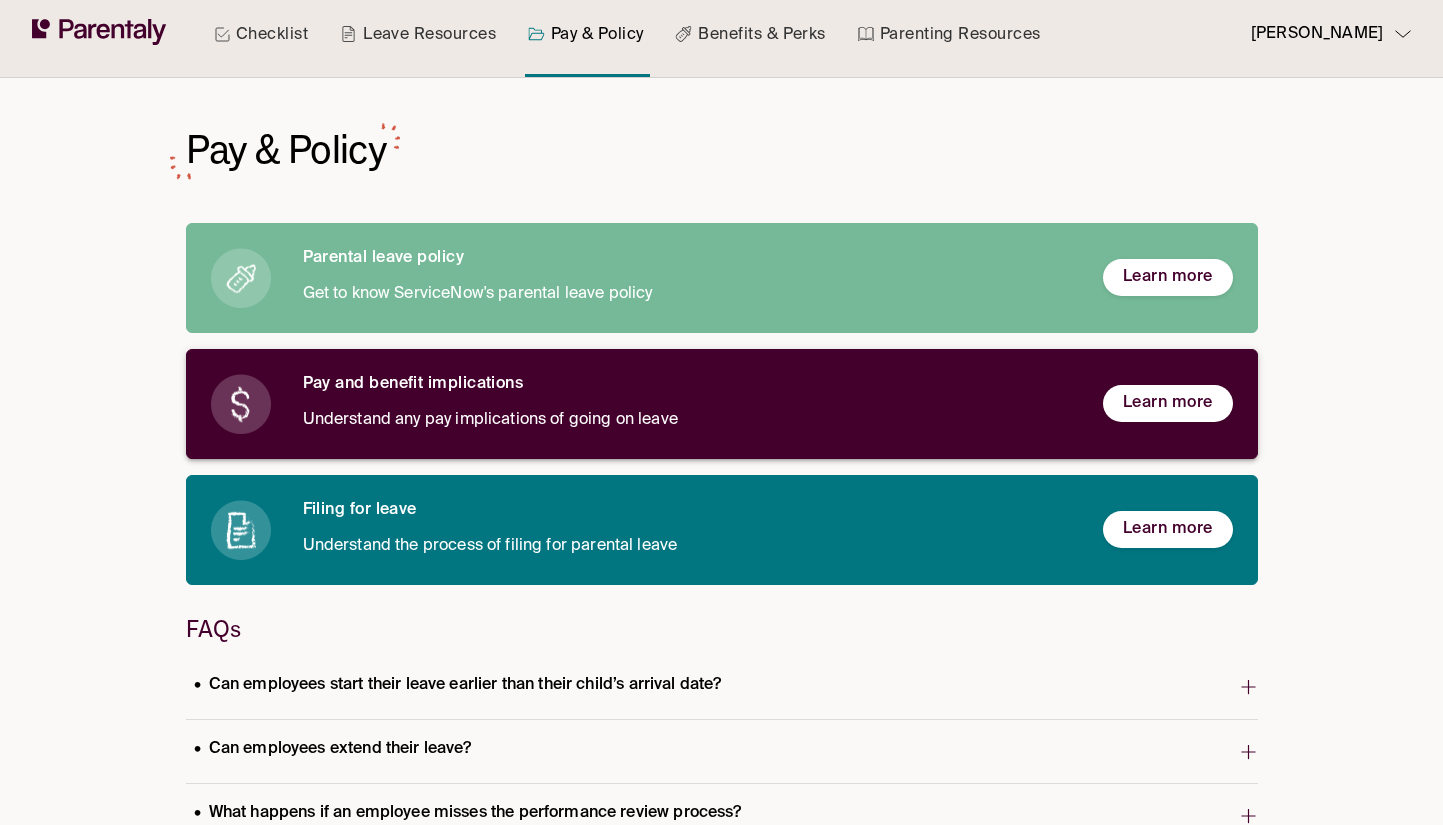 scroll, scrollTop: 0, scrollLeft: 0, axis: both 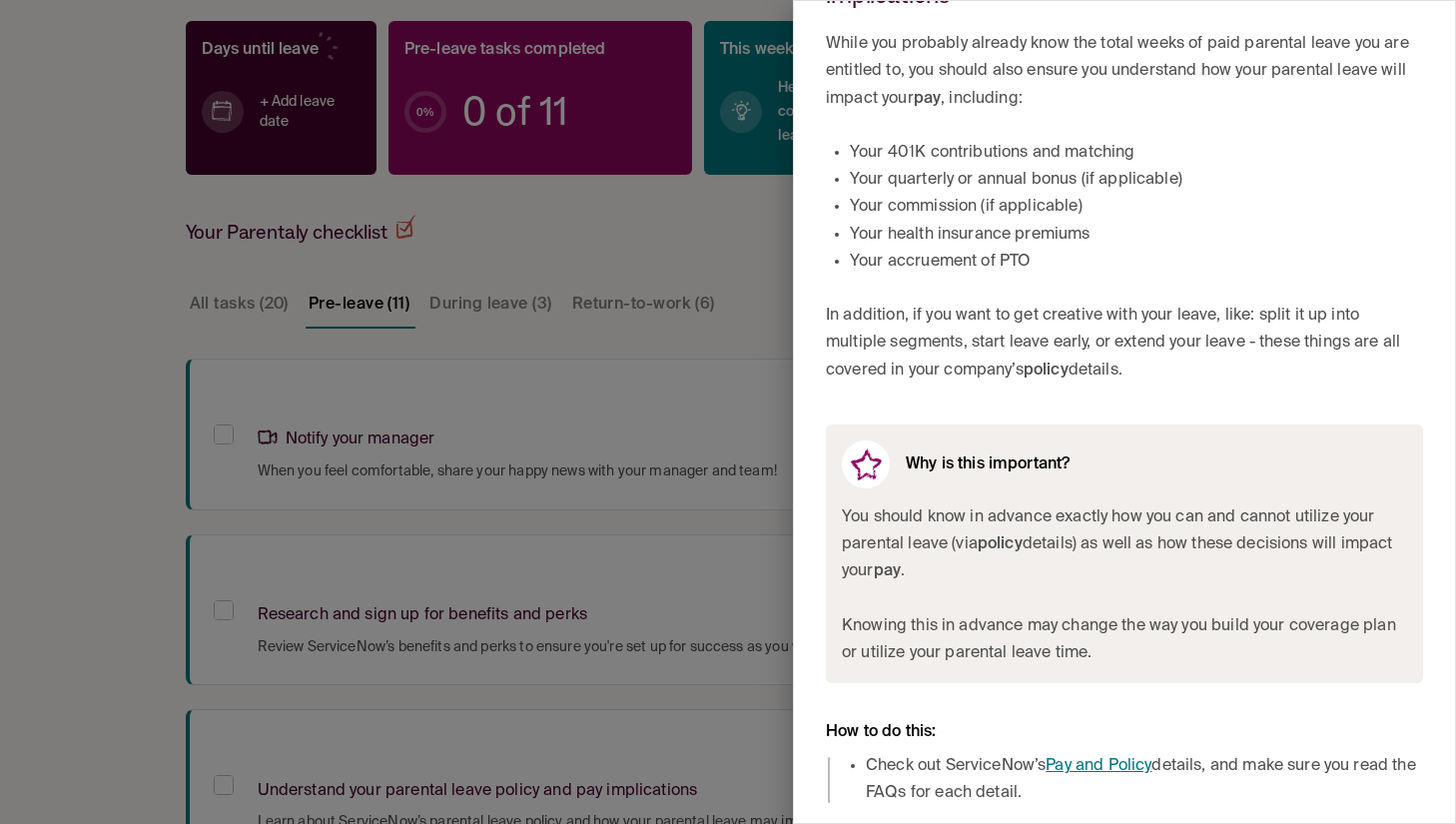click on "Check out ServiceNow’s  Pay and Policy  details, and make sure you read the FAQs for each detail." at bounding box center (1144, 780) 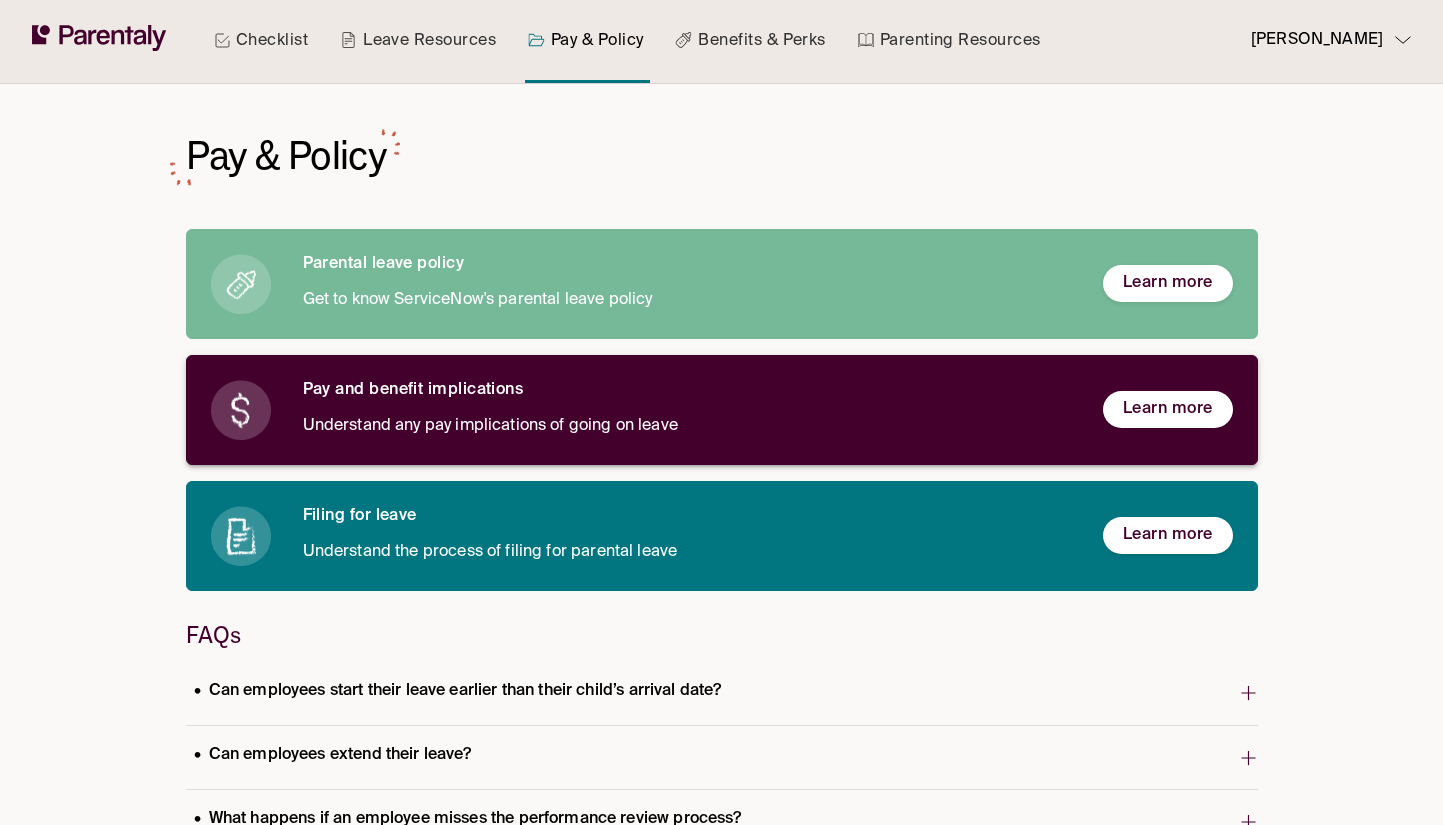 scroll, scrollTop: 0, scrollLeft: 0, axis: both 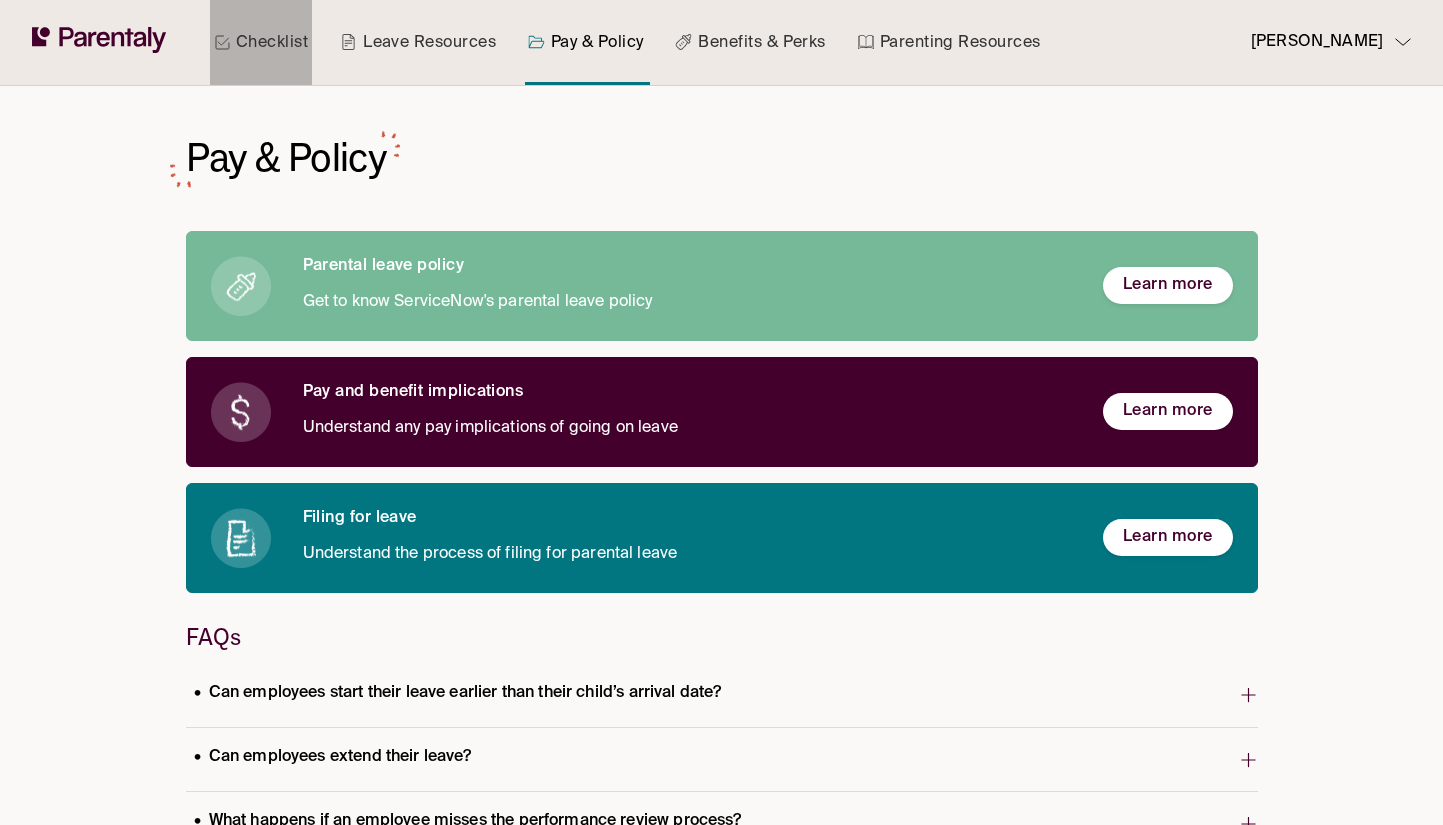 click on "Checklist" at bounding box center [261, 42] 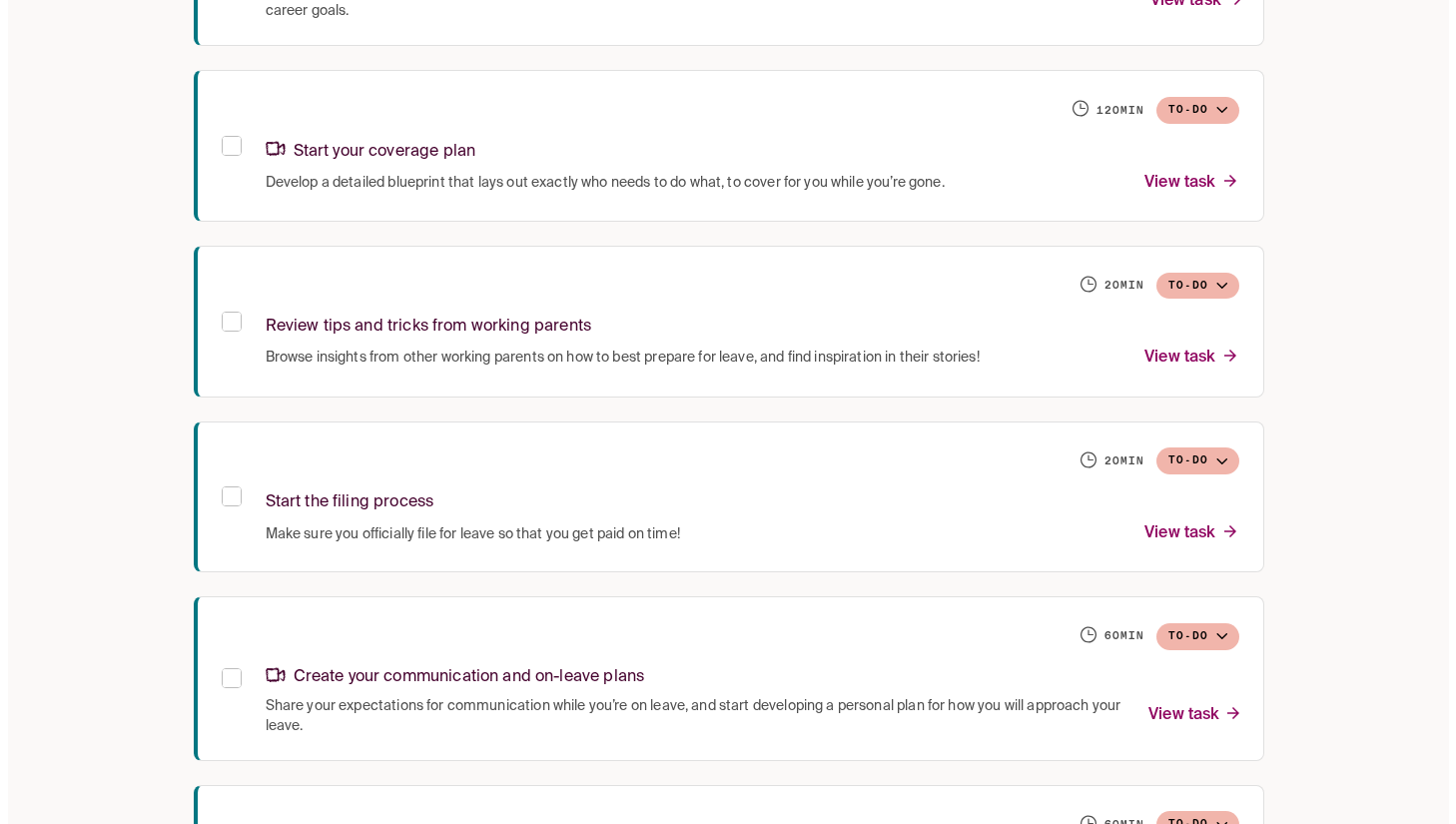 scroll, scrollTop: 1234, scrollLeft: 0, axis: vertical 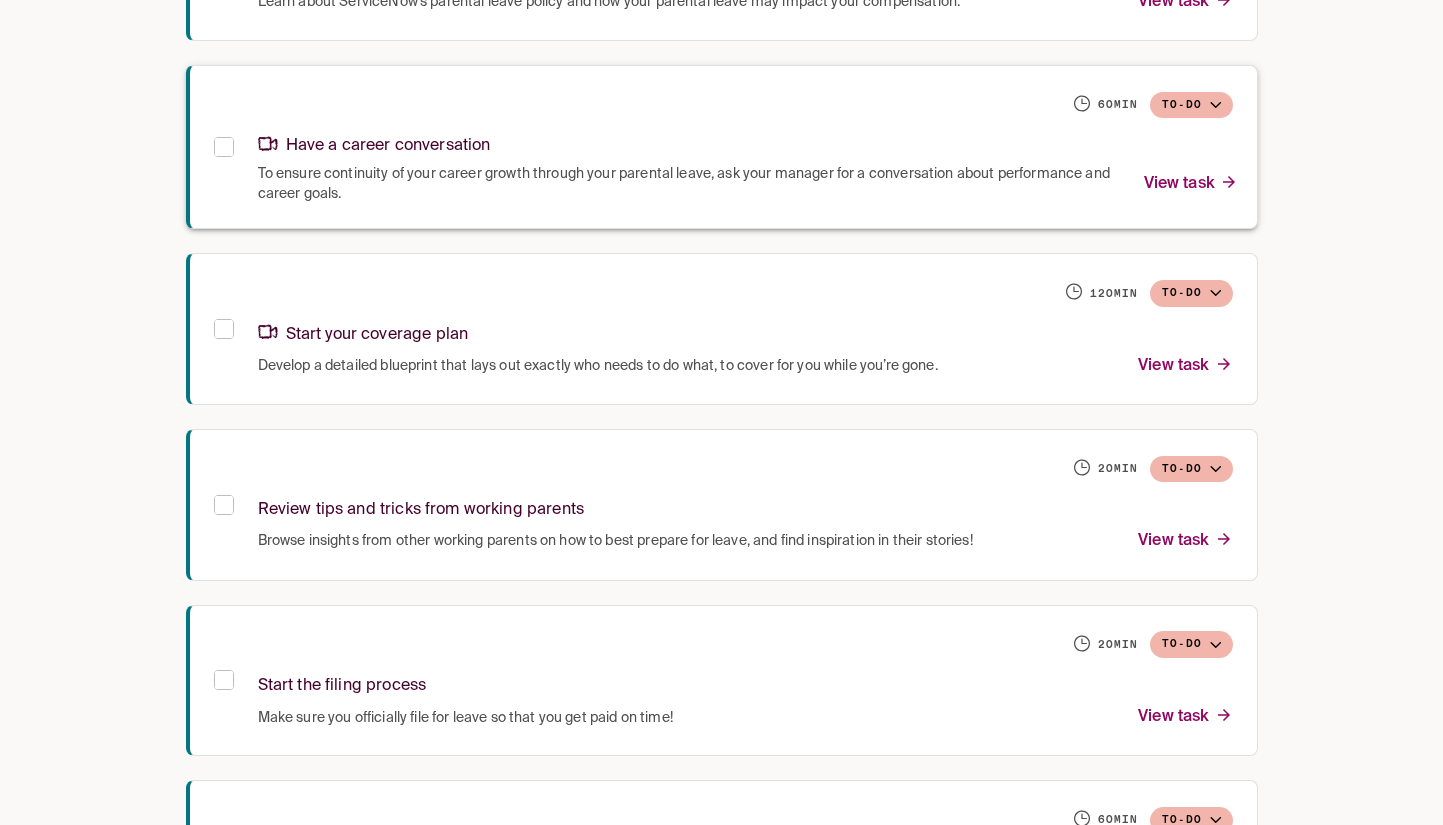 click on "To ensure continuity of your career growth through your parental leave, ask your manager for a conversation about performance and career goals." at bounding box center (689, 184) 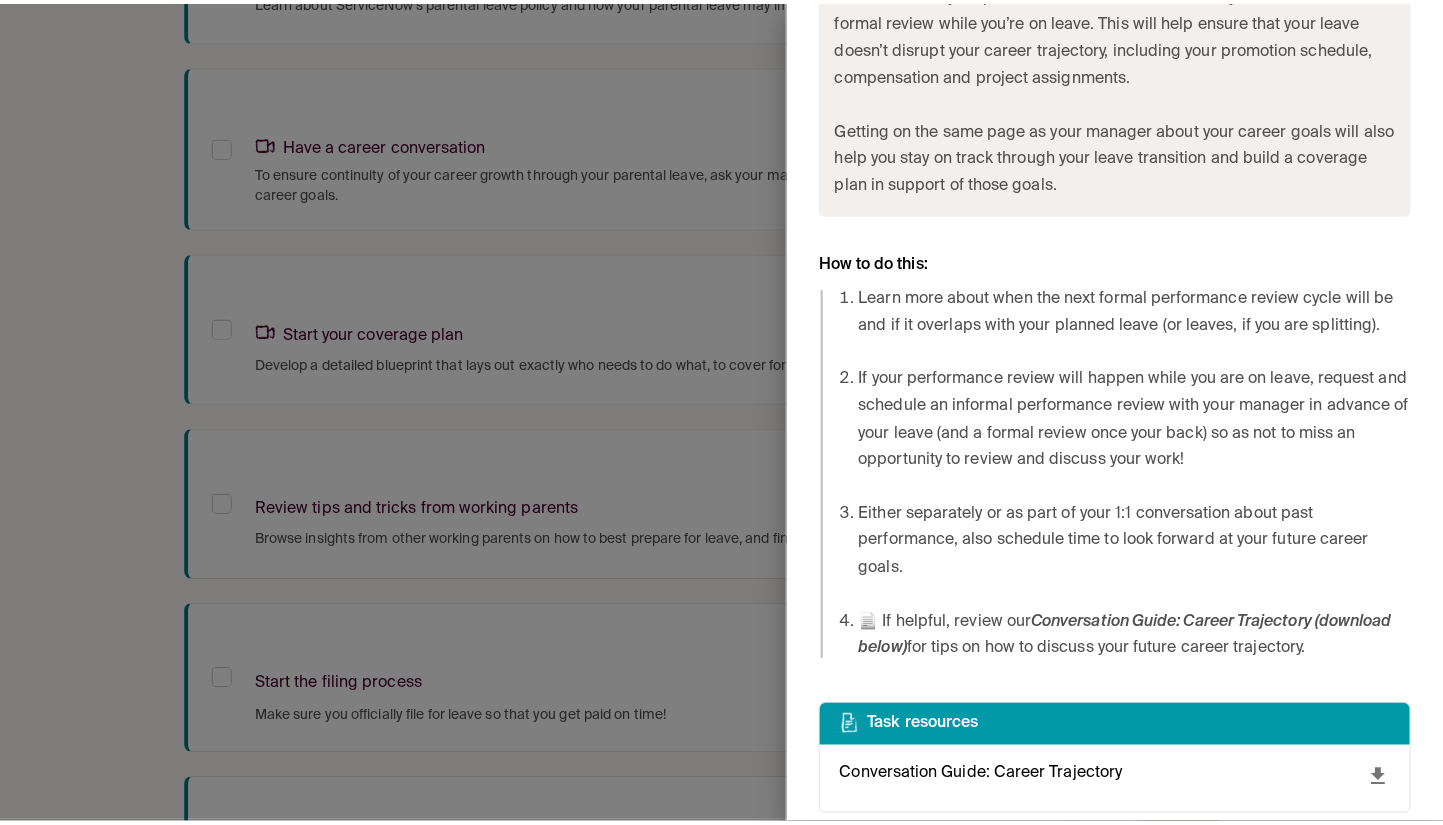 scroll, scrollTop: 964, scrollLeft: 0, axis: vertical 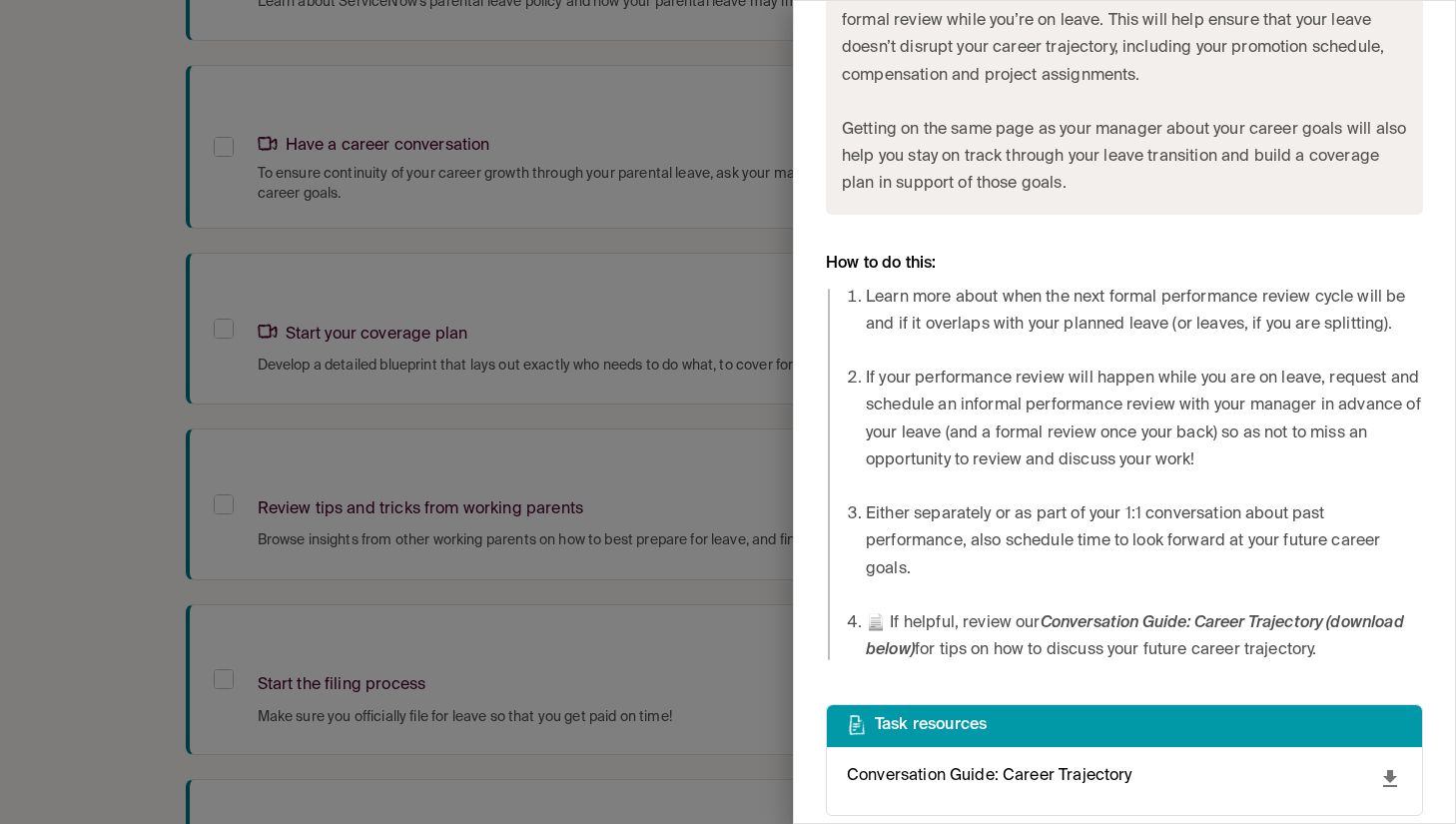 click at bounding box center (728, 412) 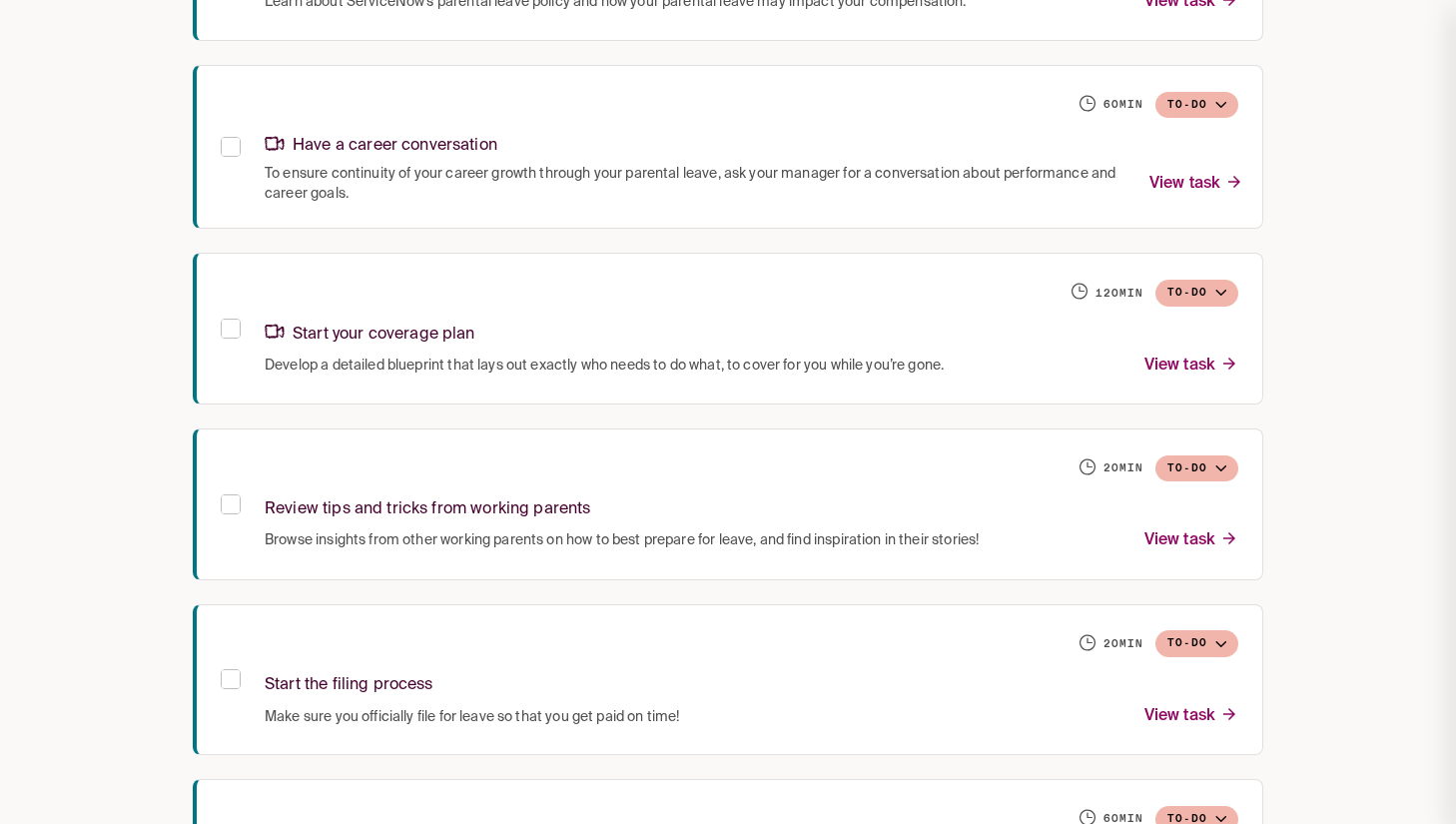 scroll, scrollTop: 0, scrollLeft: 0, axis: both 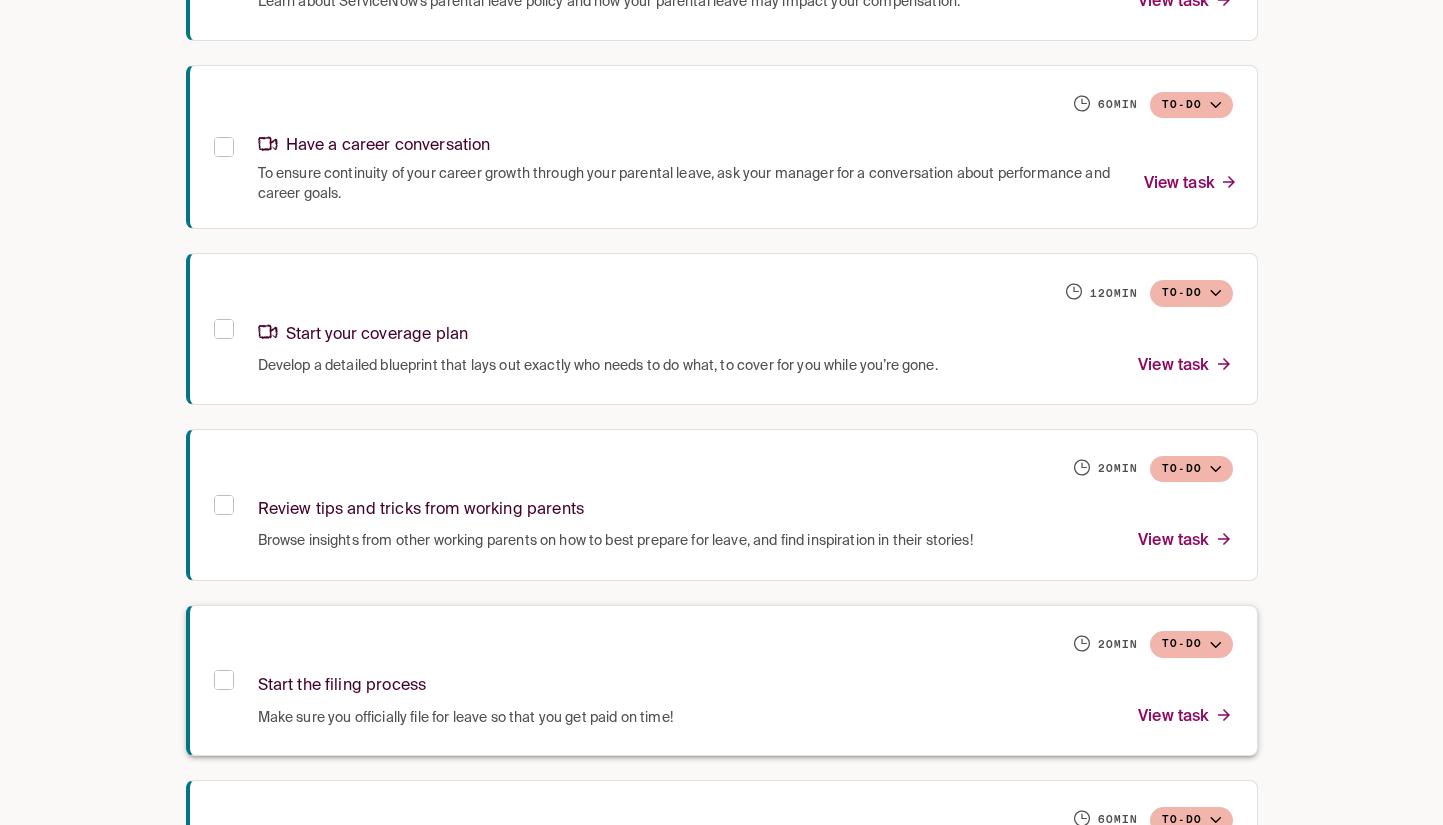 click on "20  min To-do" at bounding box center [745, 645] 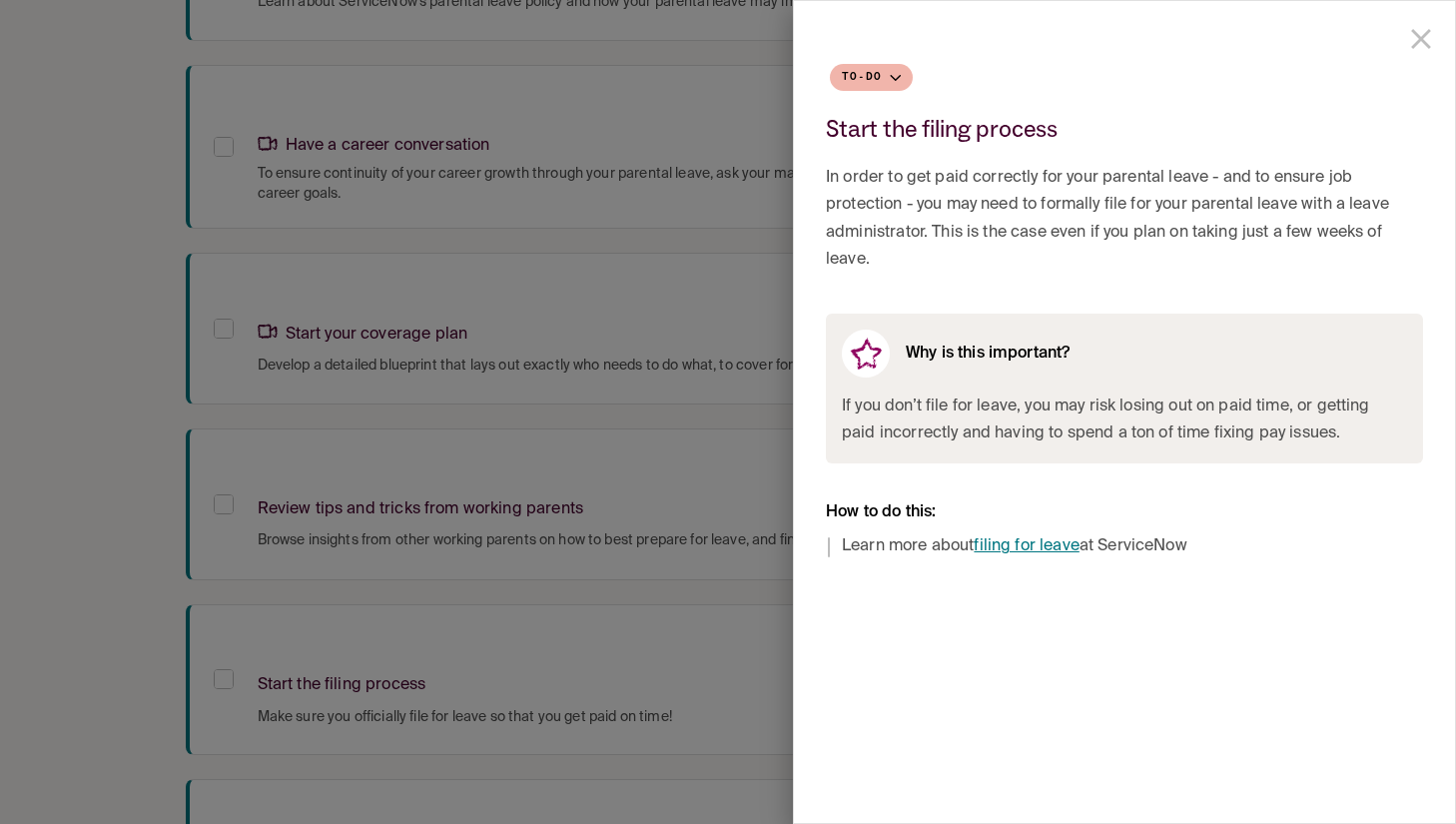 click on "filing for leave" at bounding box center [1026, 546] 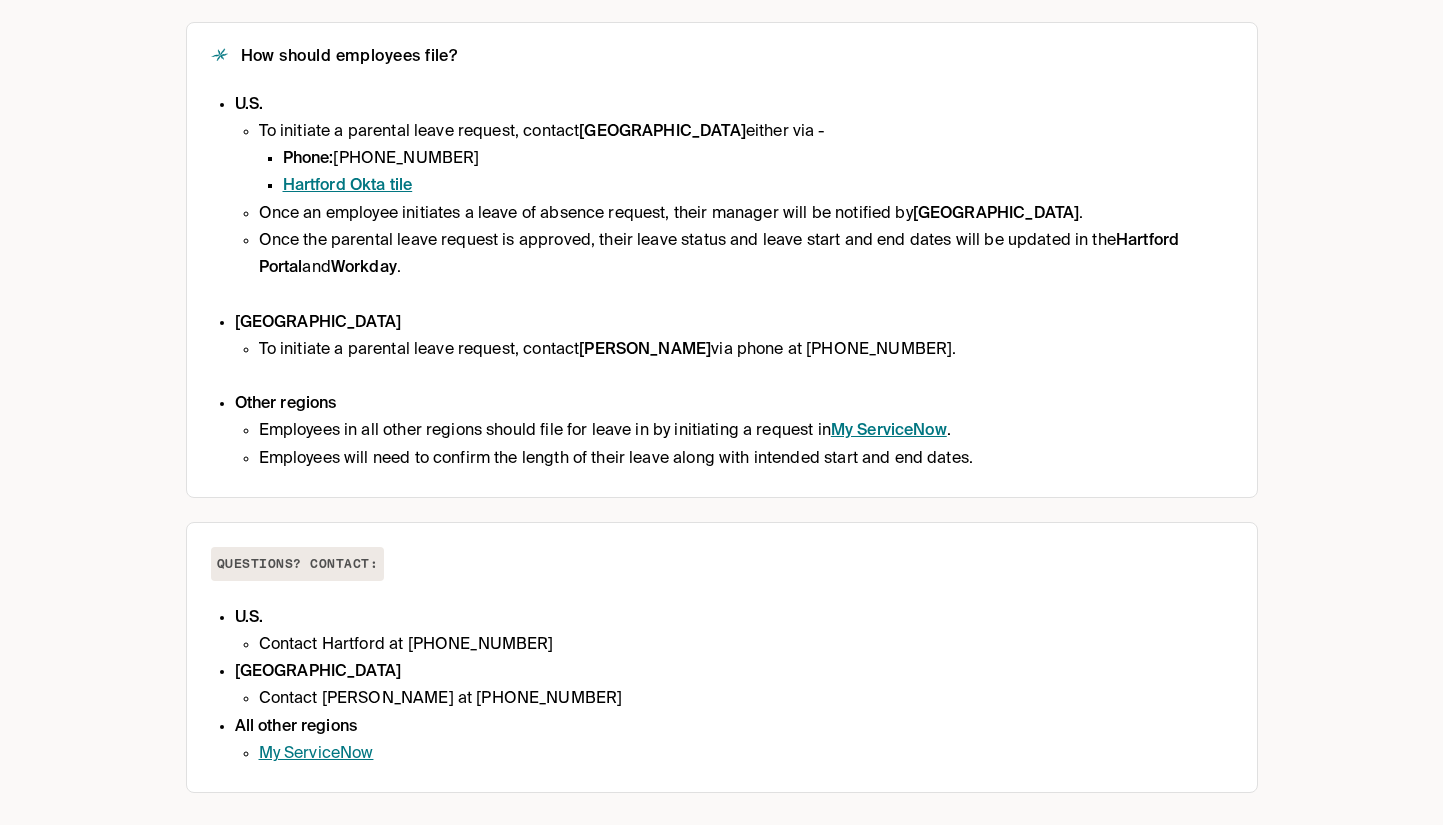 scroll, scrollTop: 0, scrollLeft: 0, axis: both 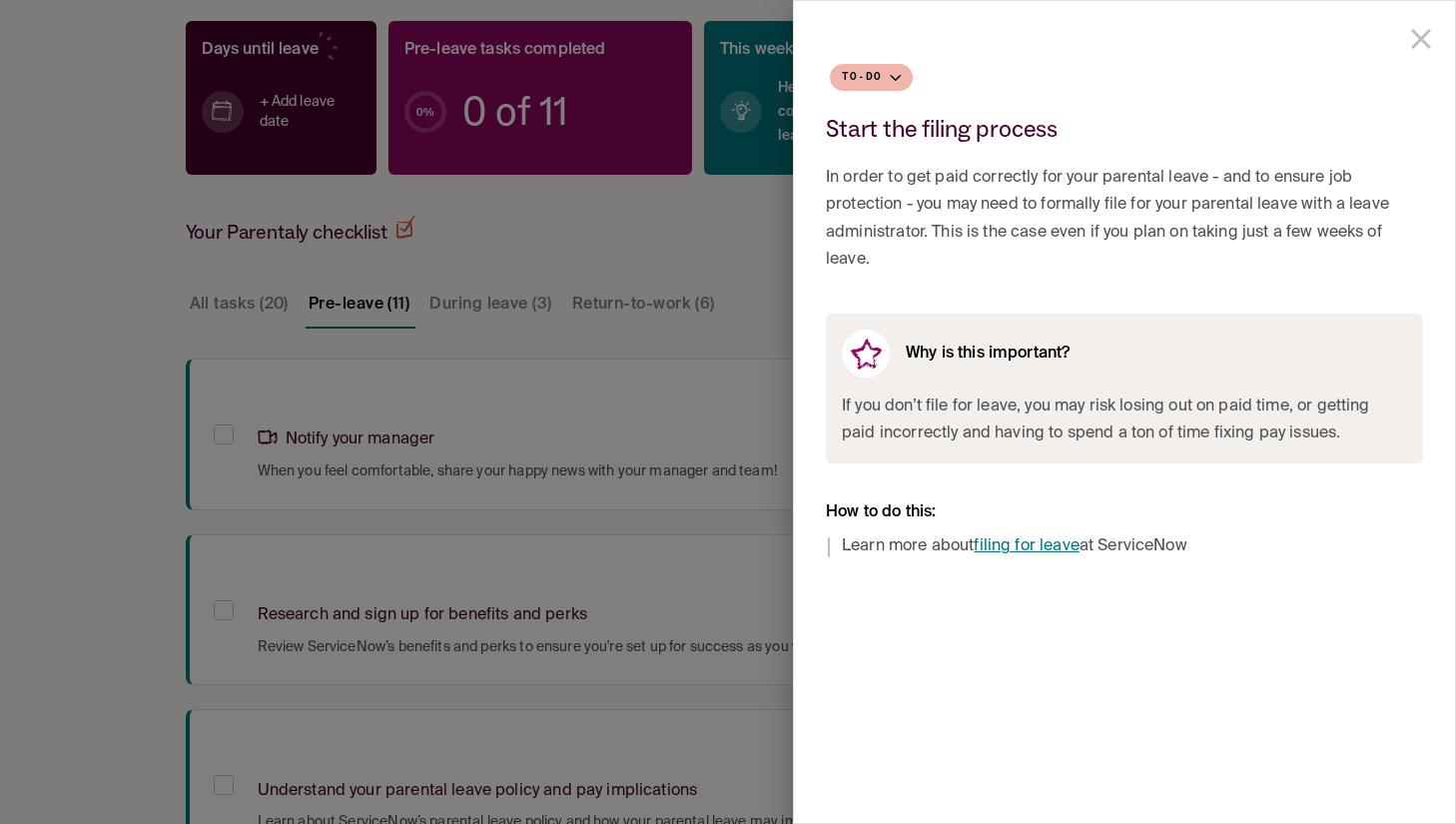 click at bounding box center [728, 412] 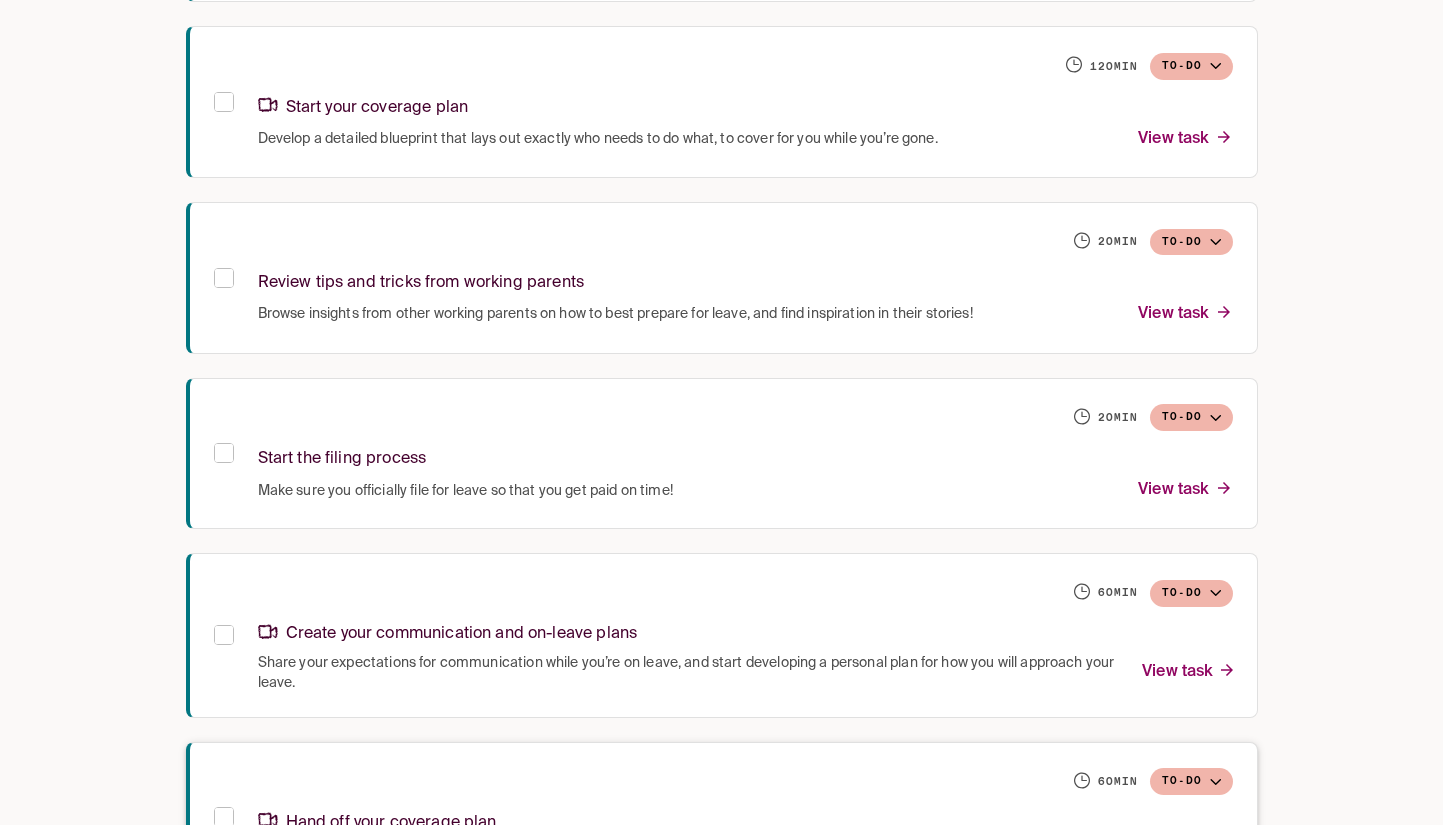 scroll, scrollTop: 1913, scrollLeft: 0, axis: vertical 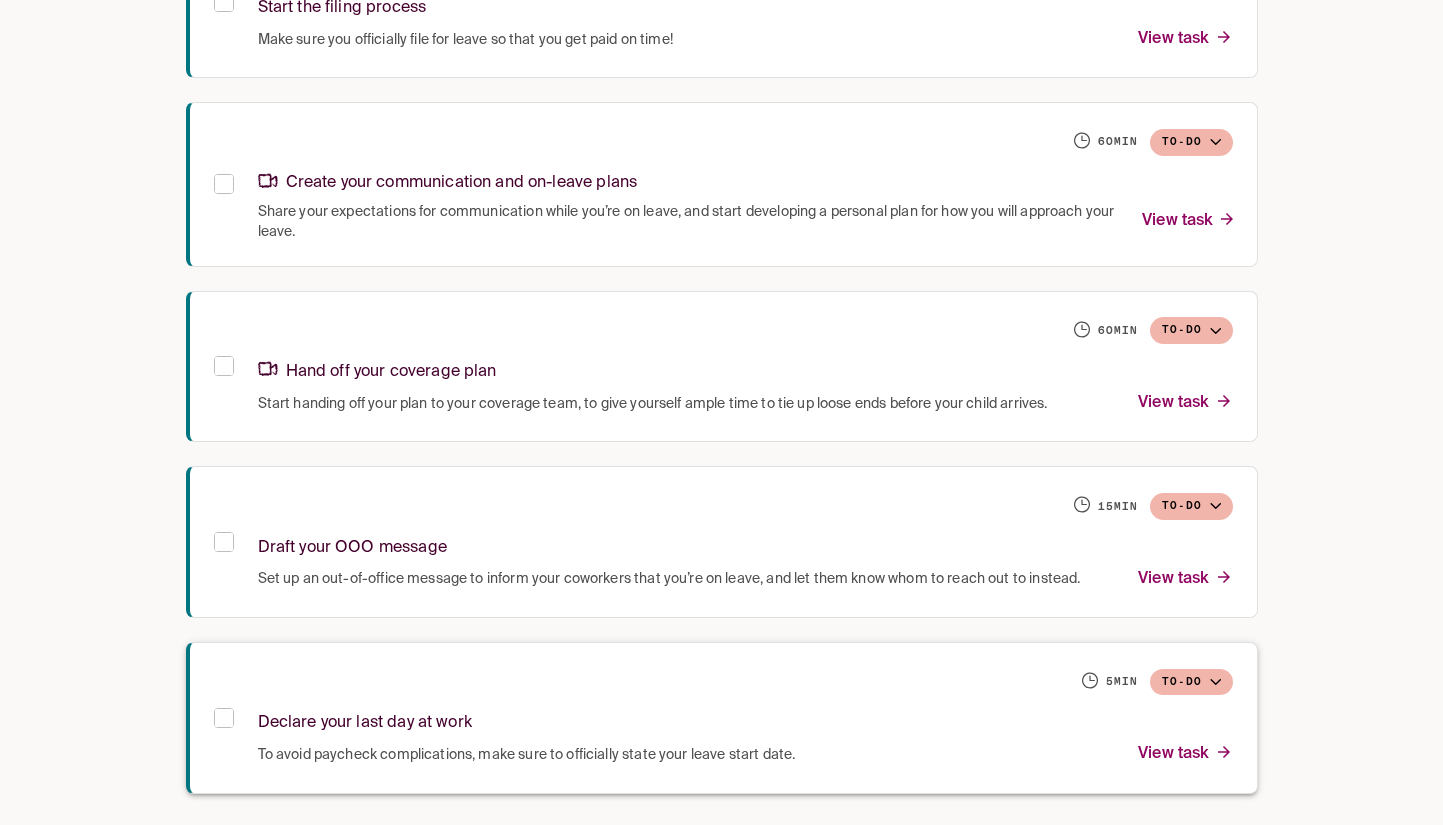 click on "5  min To-do" at bounding box center (745, 682) 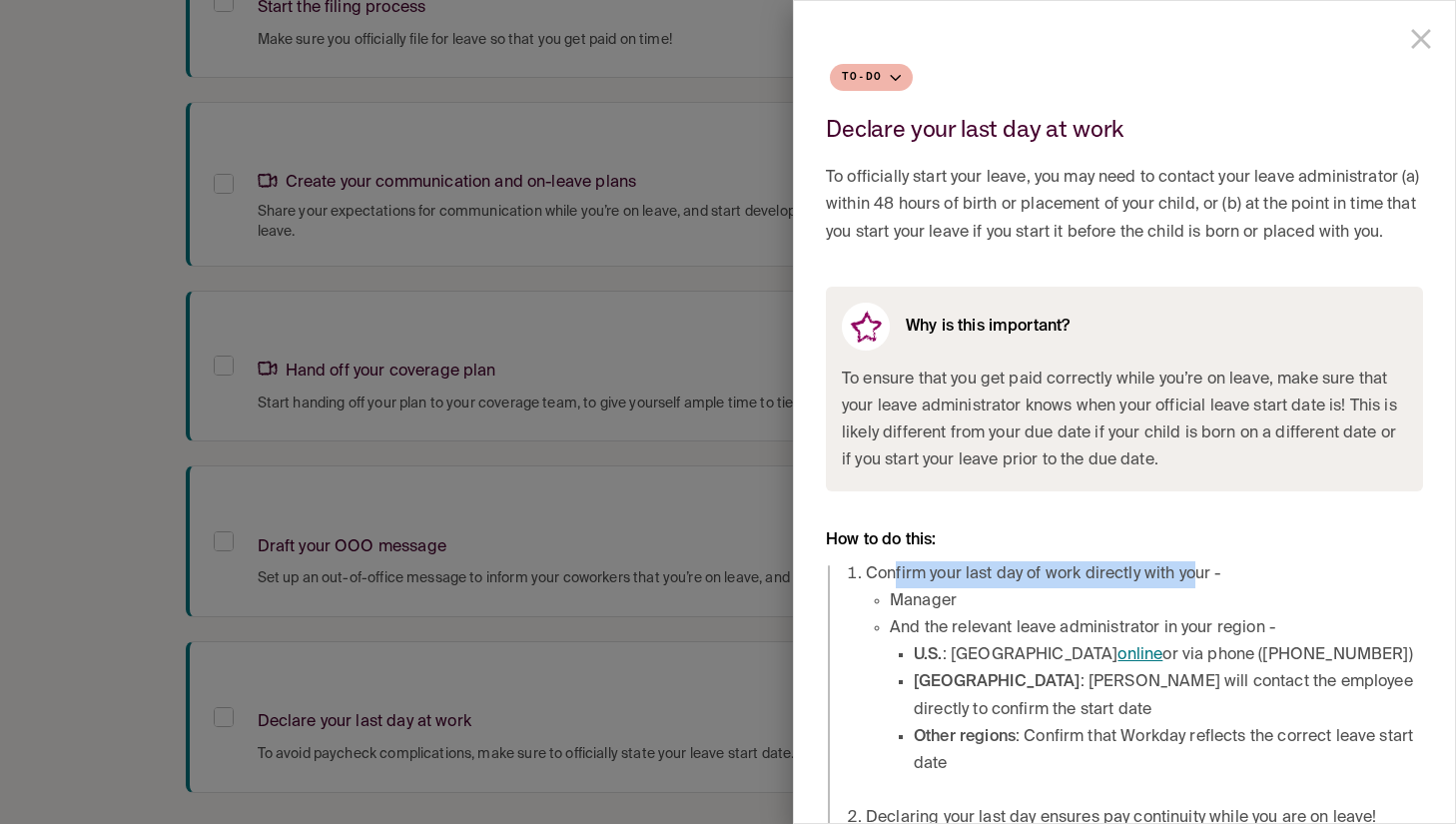 drag, startPoint x: 895, startPoint y: 603, endPoint x: 1252, endPoint y: 590, distance: 357.23662 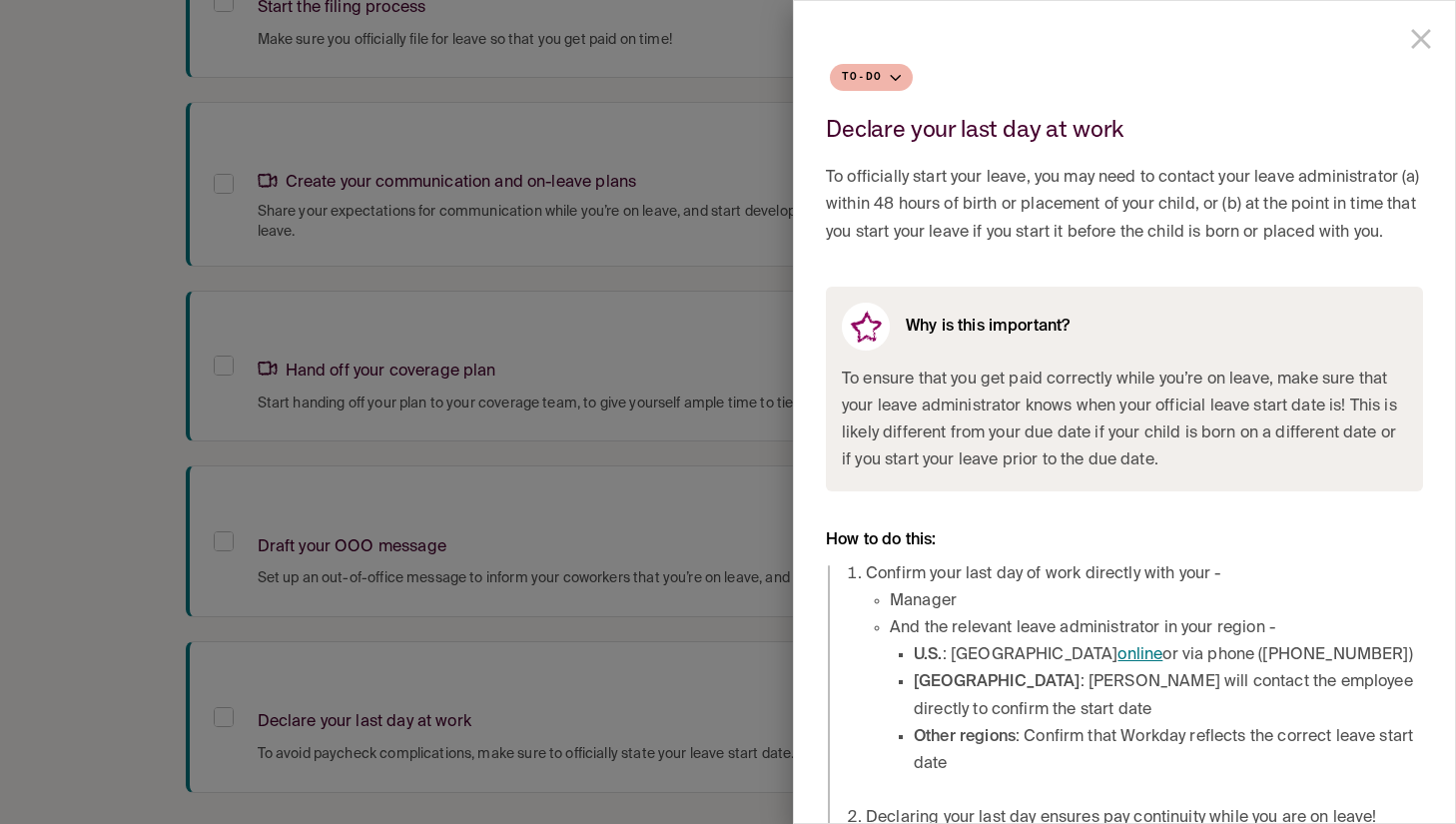 click on "Confirm your last day of work directly with your -
Manager And the relevant leave administrator in your region -
U.S. : Hartford  online  or via phone (866-223-1927) Canada : Cowan will contact the employee directly to confirm the start date Other regions : Confirm that Workday reflects the correct leave start date" at bounding box center [1144, 670] 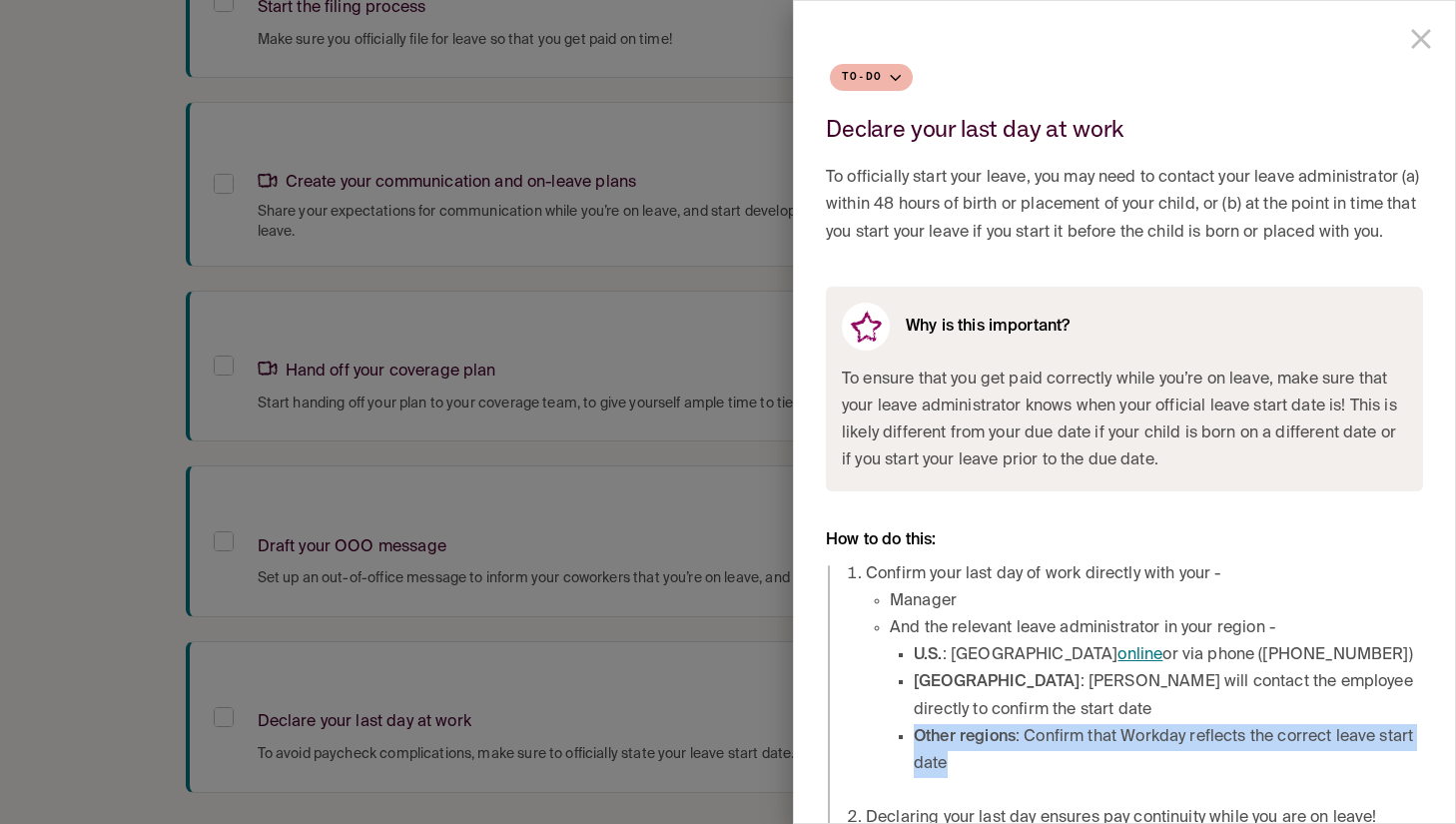 drag, startPoint x: 915, startPoint y: 757, endPoint x: 1083, endPoint y: 792, distance: 171.60711 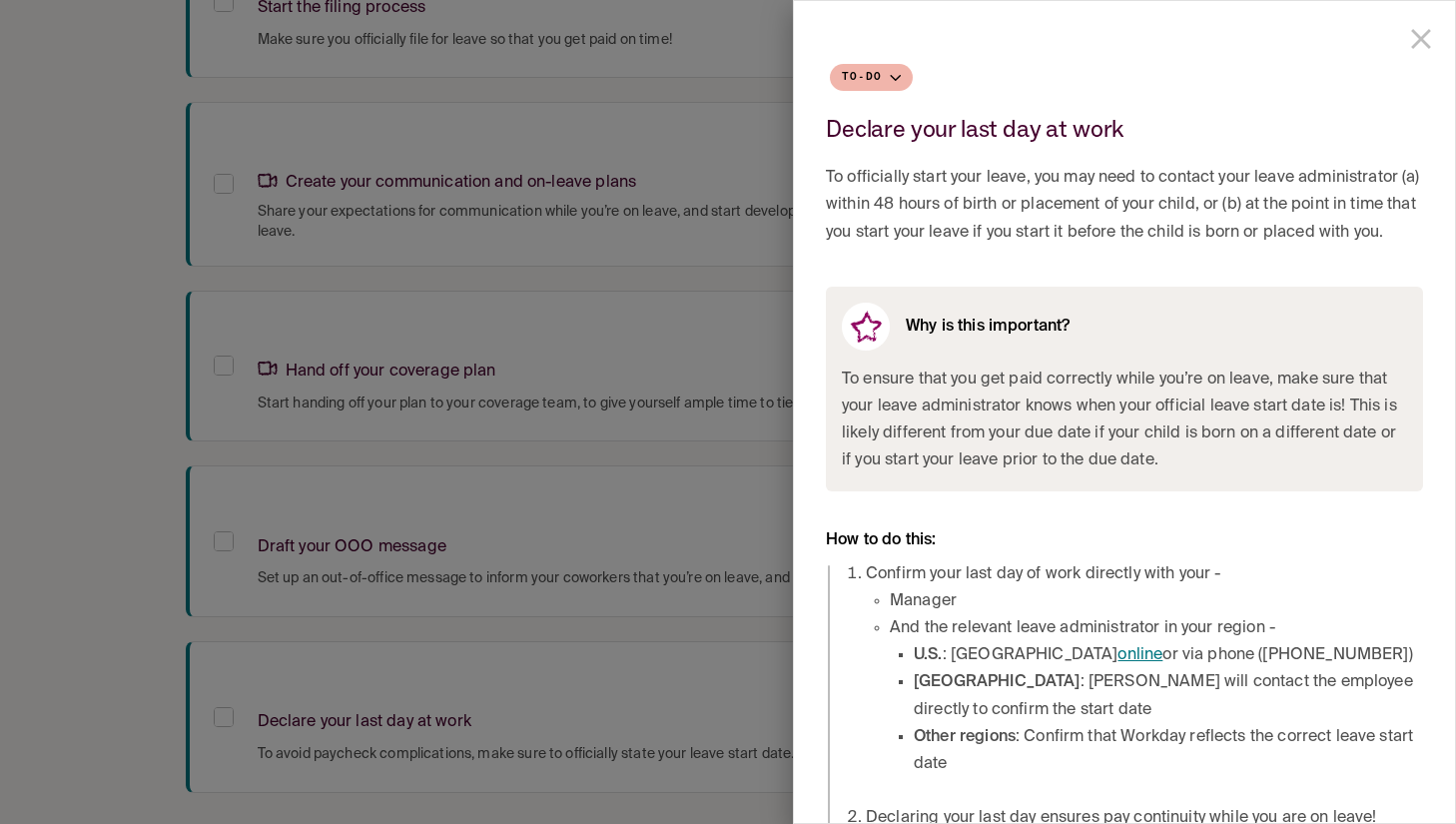 click on "[GEOGRAPHIC_DATA]" at bounding box center [997, 682] 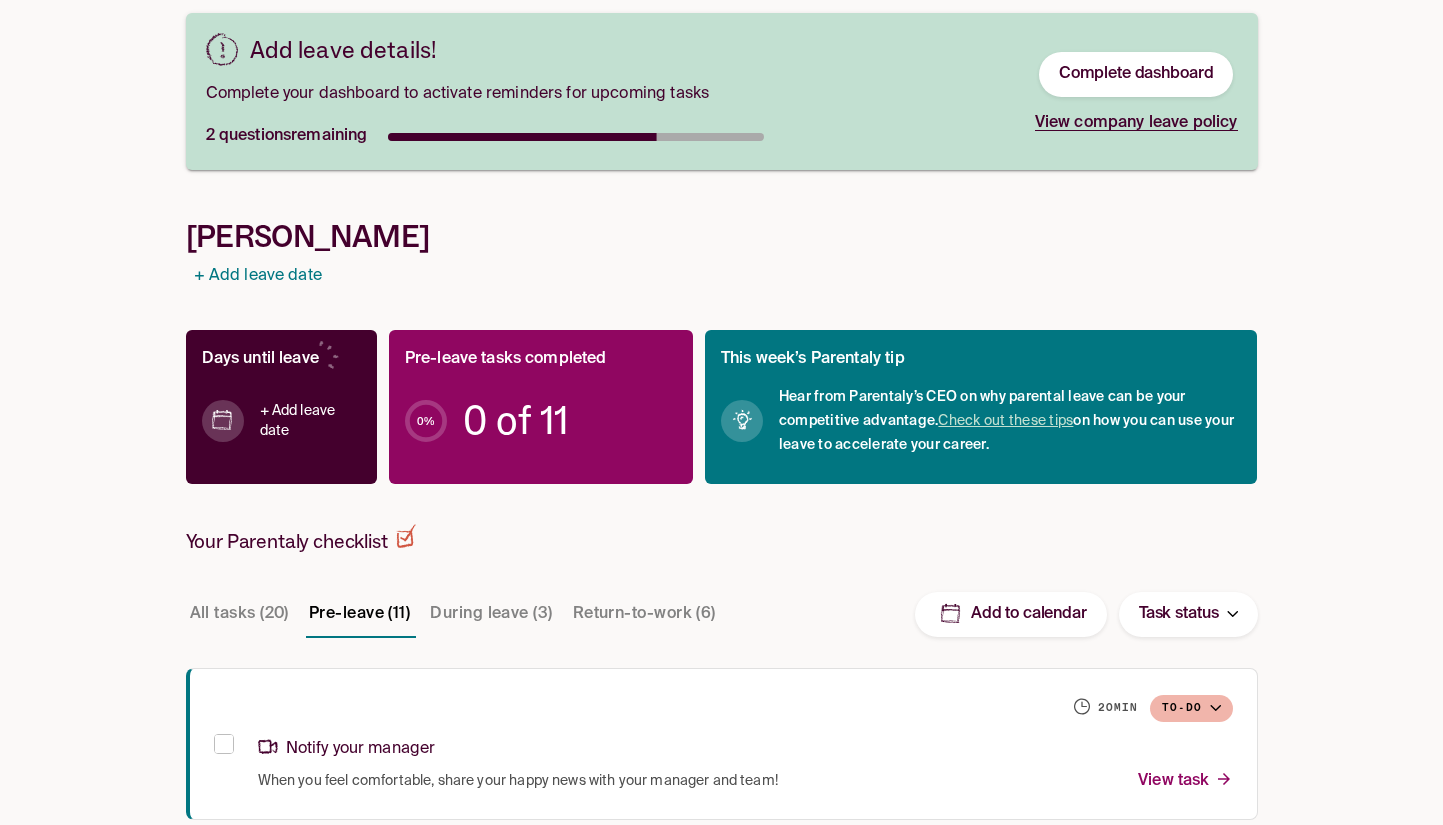 scroll, scrollTop: 0, scrollLeft: 0, axis: both 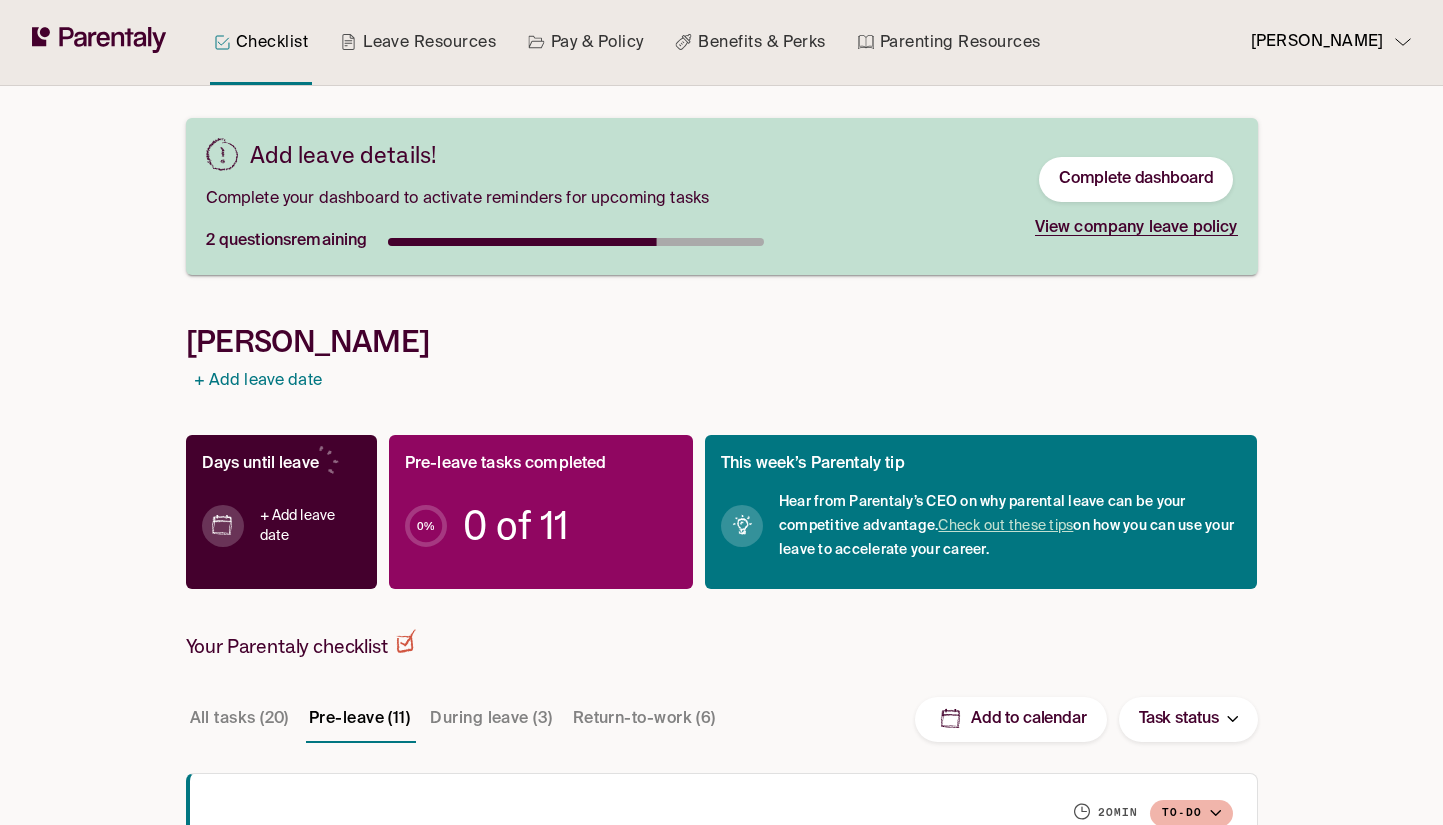 click on "Return-to-work (6)" at bounding box center (644, 719) 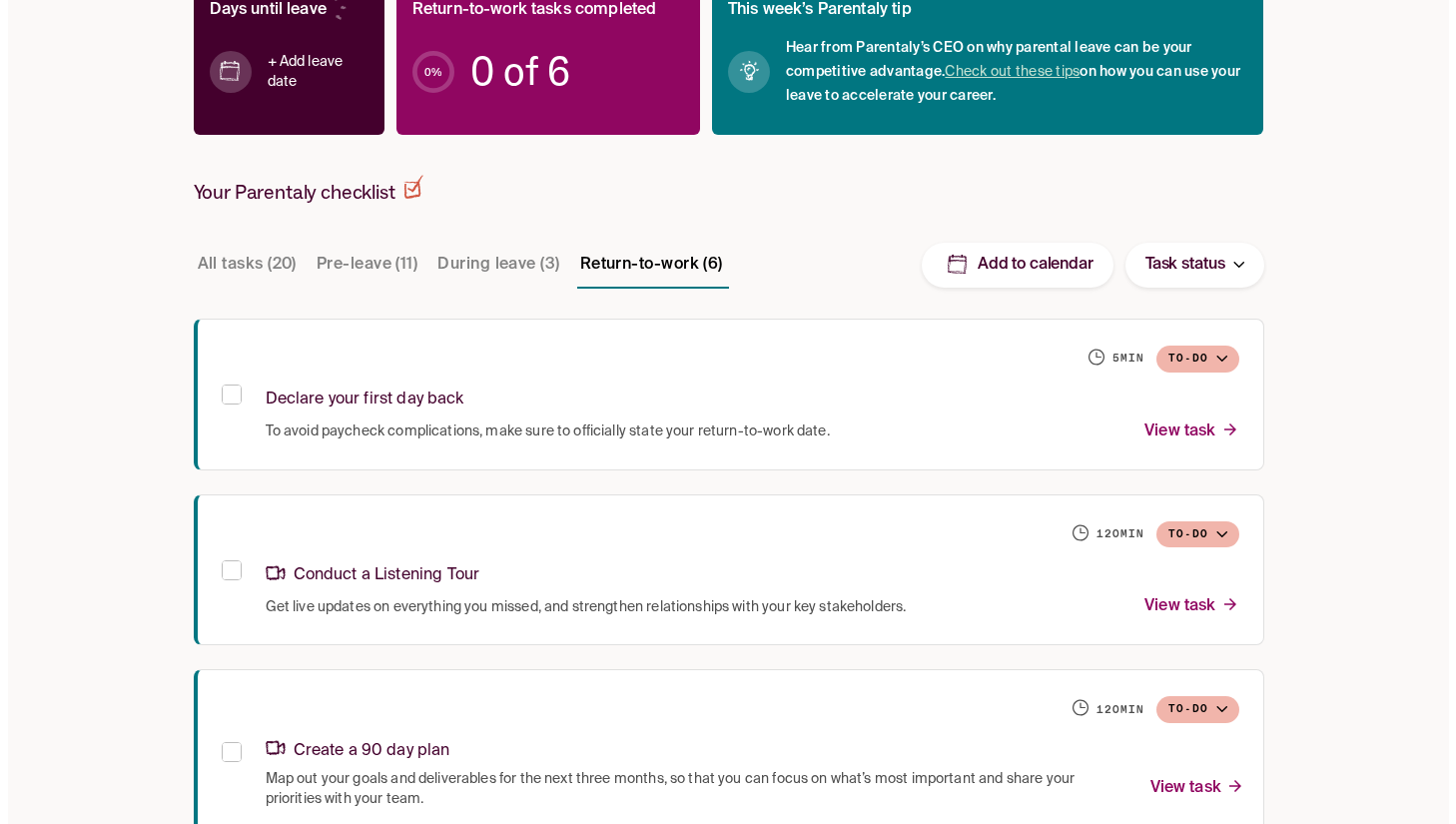 scroll, scrollTop: 658, scrollLeft: 0, axis: vertical 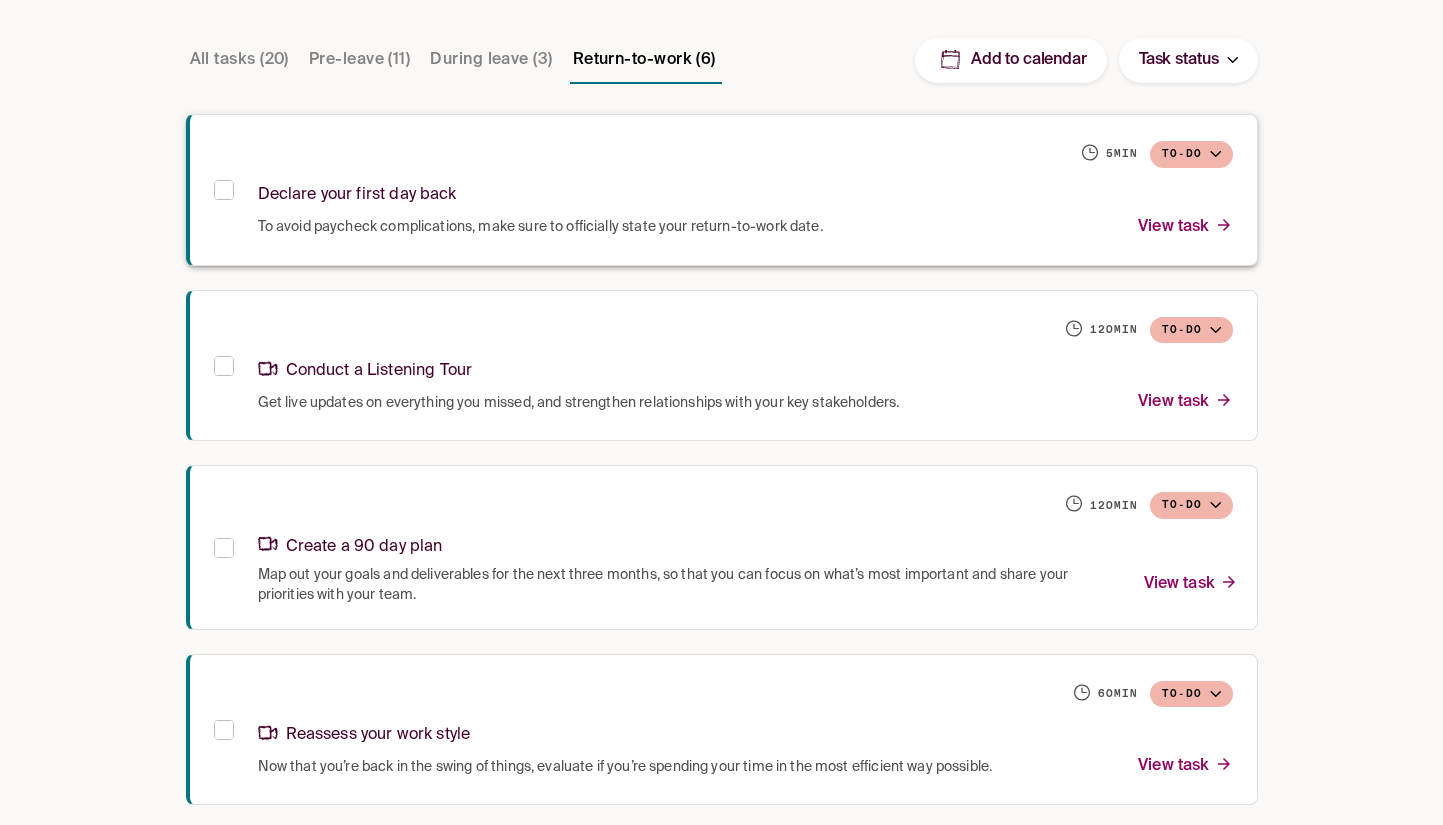 click on "5  min To-do Declare your first day back To avoid paycheck complications, make sure to officially state your return-to-work date. View task" at bounding box center [722, 190] 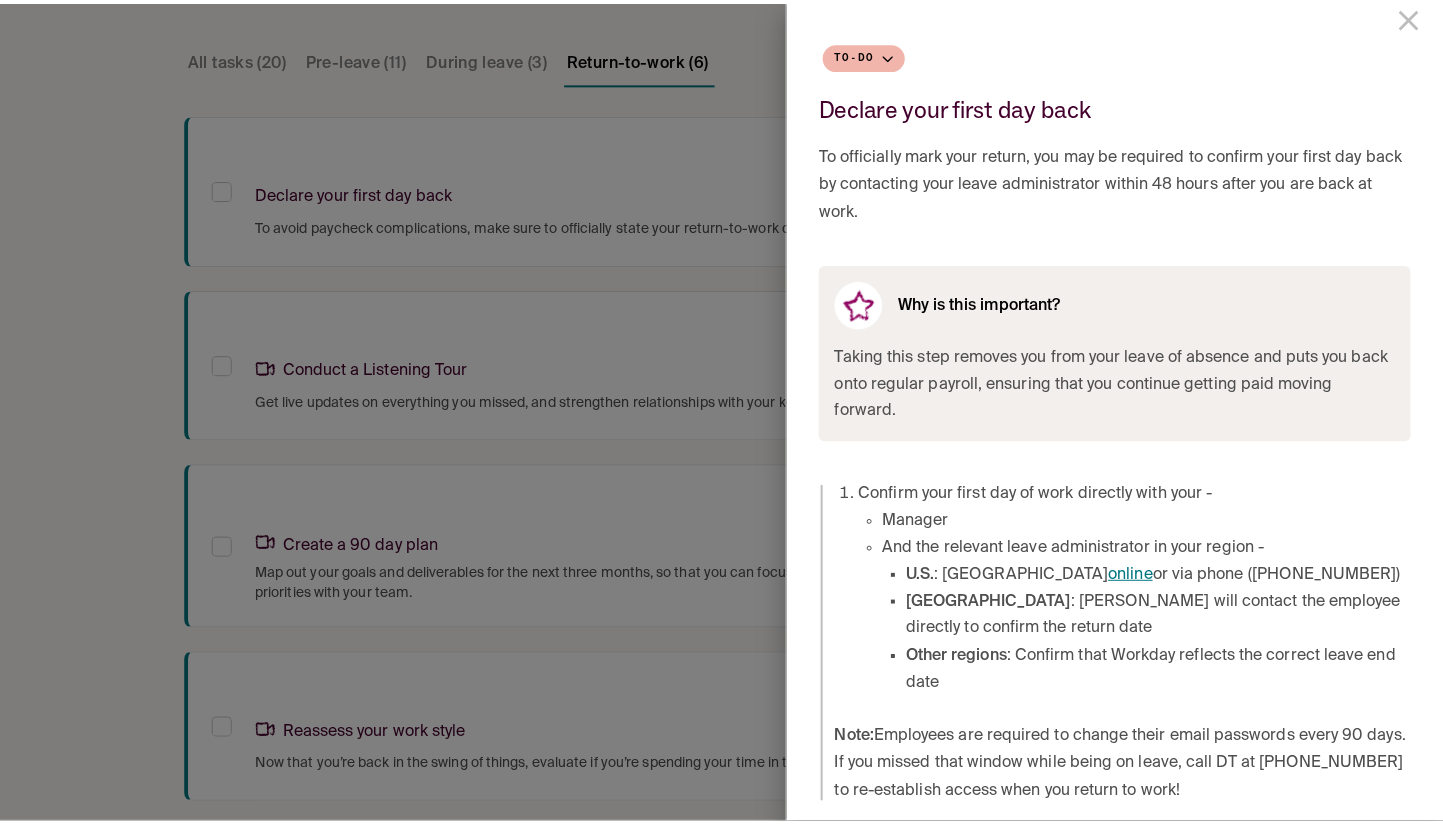 scroll, scrollTop: 23, scrollLeft: 0, axis: vertical 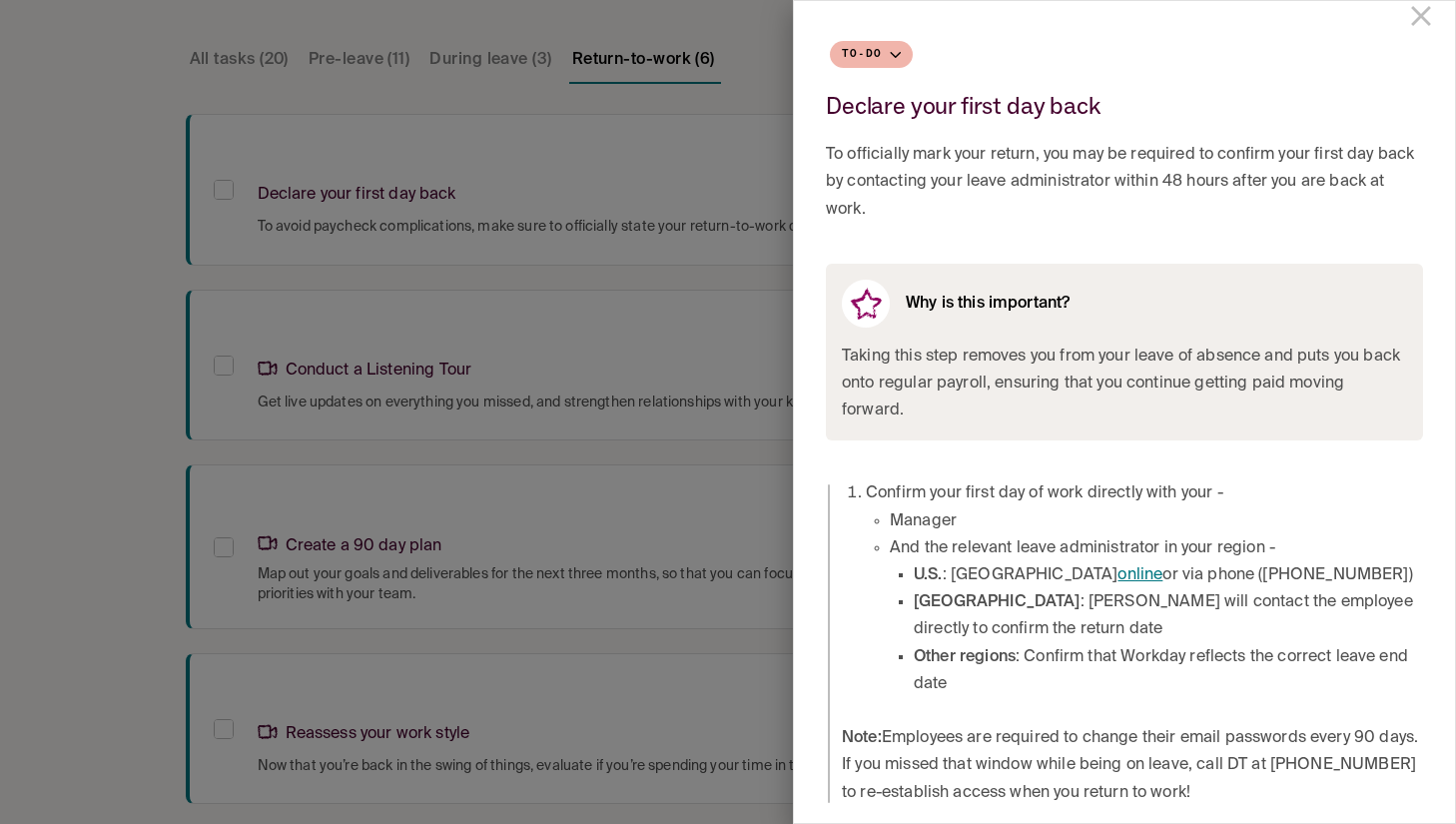 drag, startPoint x: 560, startPoint y: 759, endPoint x: 988, endPoint y: 85, distance: 798.41092 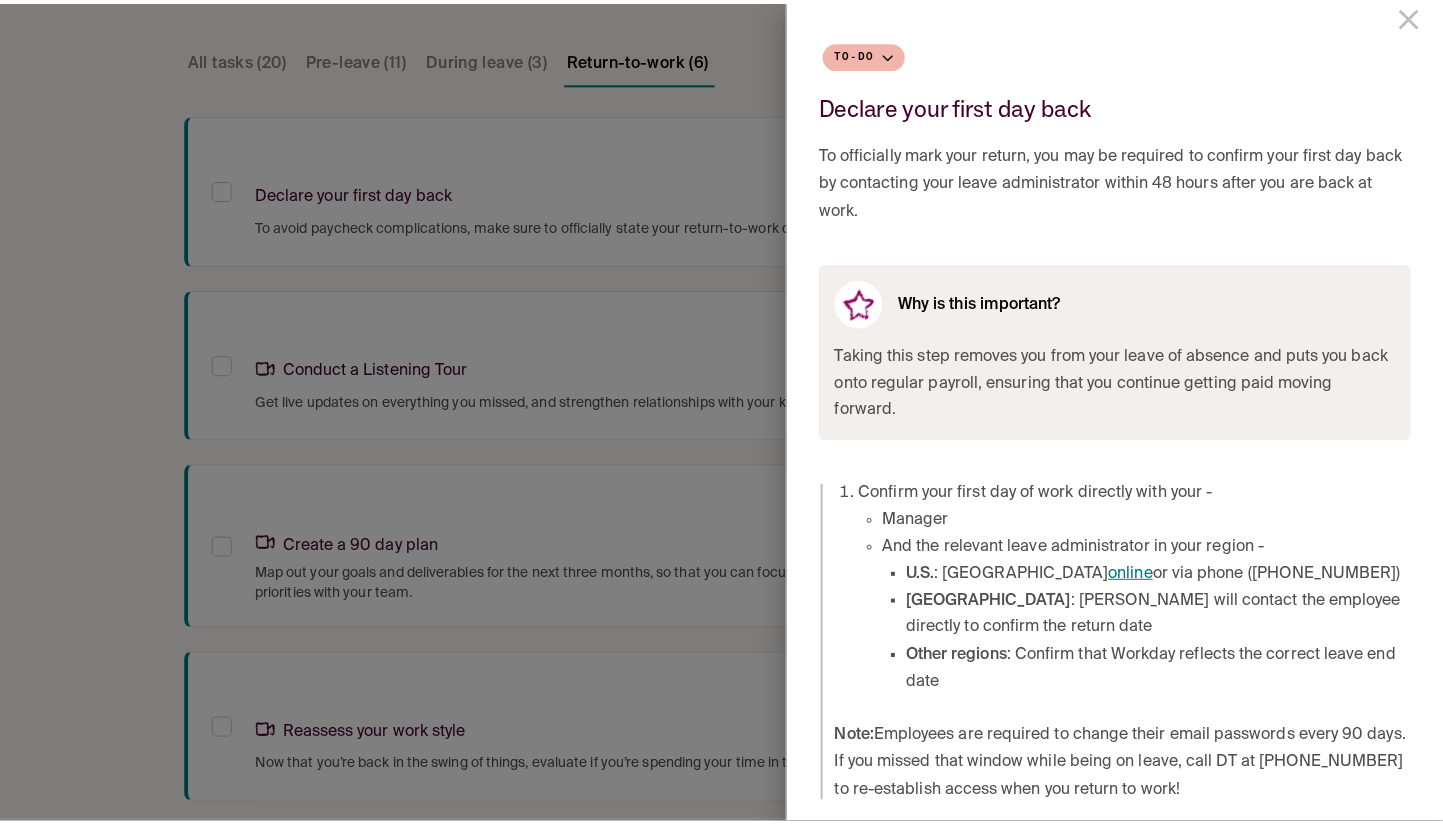 scroll, scrollTop: 0, scrollLeft: 0, axis: both 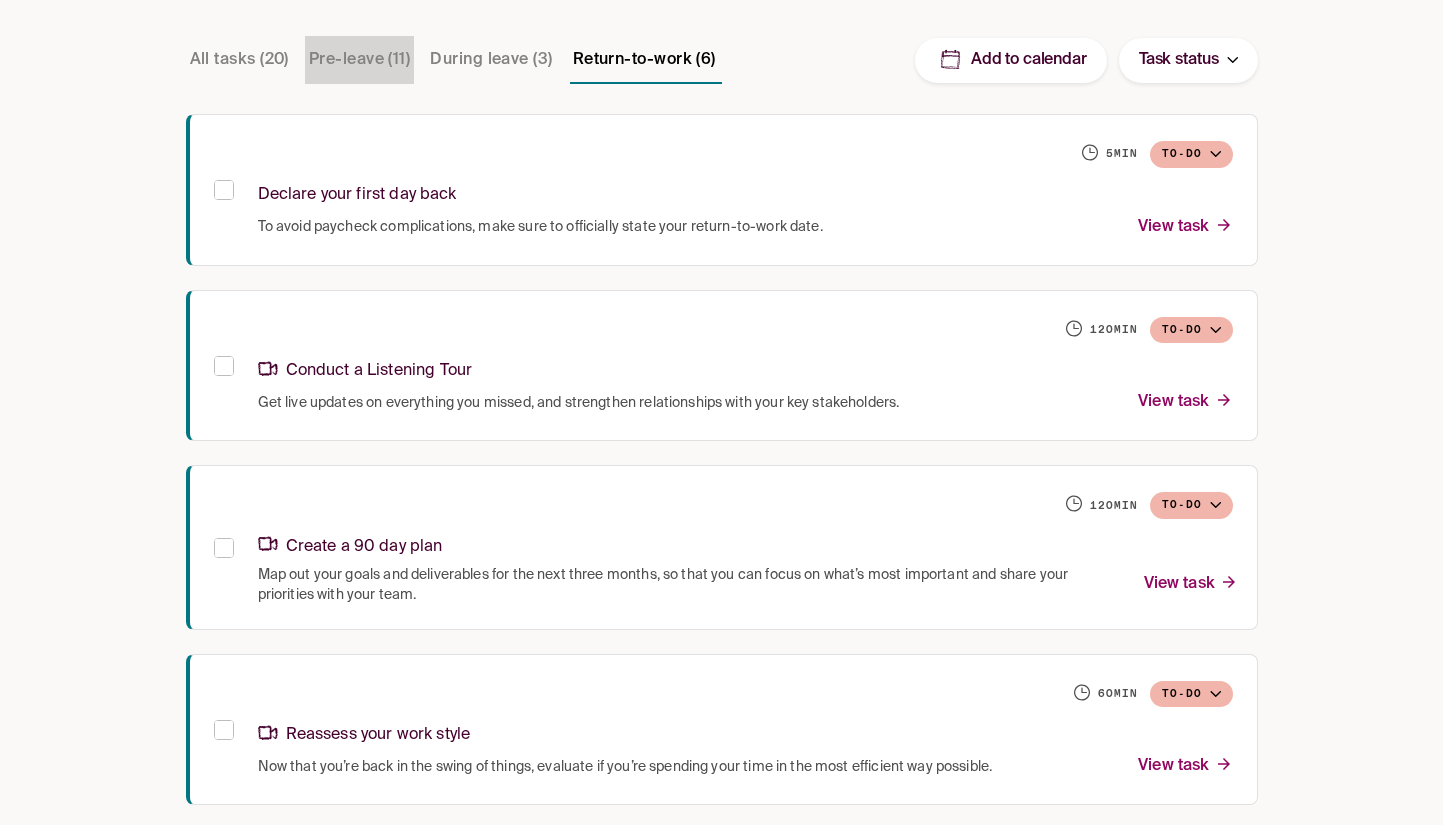 click on "Pre-leave (11)" at bounding box center [359, 60] 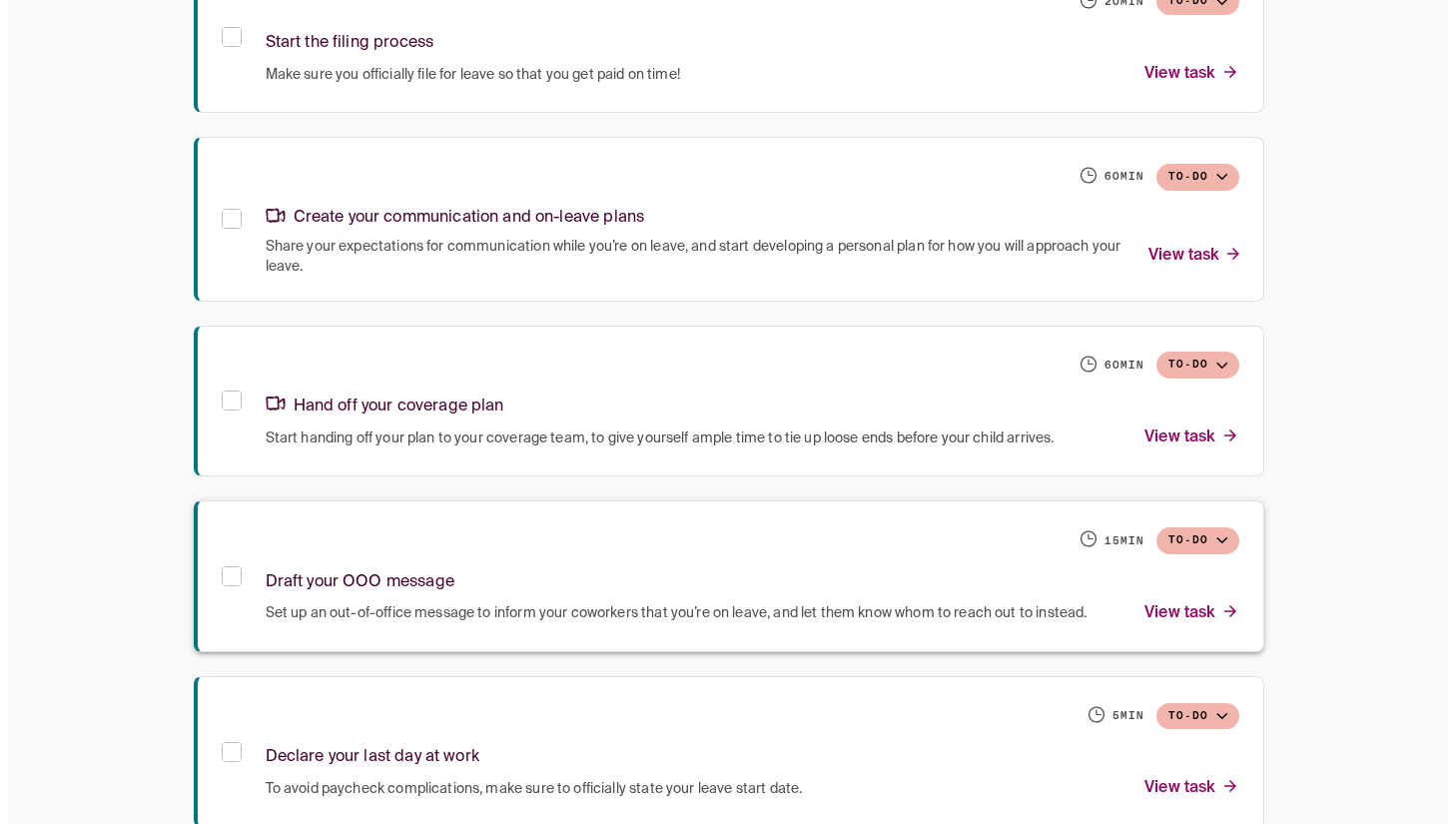 scroll, scrollTop: 1911, scrollLeft: 0, axis: vertical 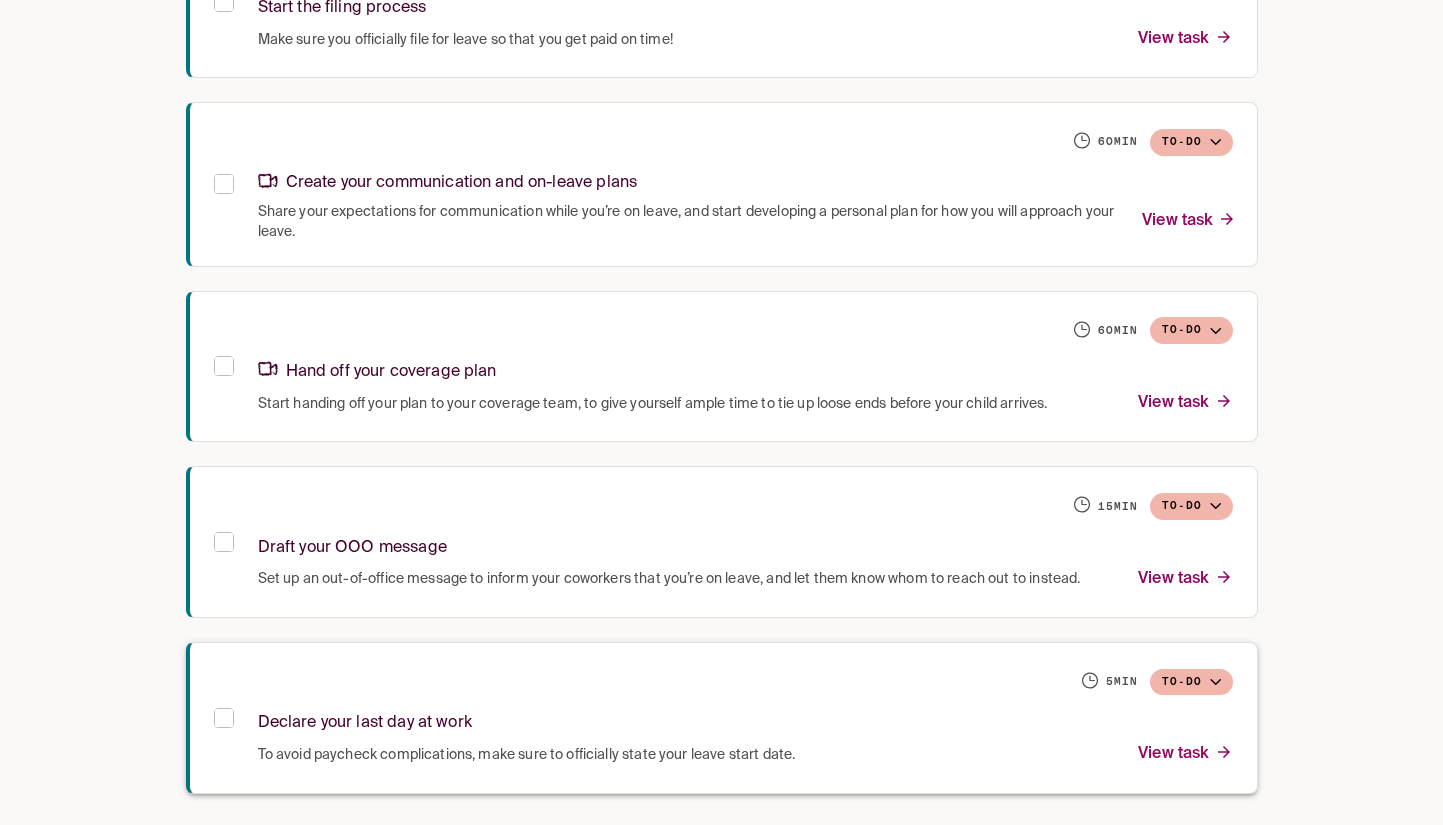drag, startPoint x: 598, startPoint y: 725, endPoint x: 597, endPoint y: 713, distance: 12.0415945 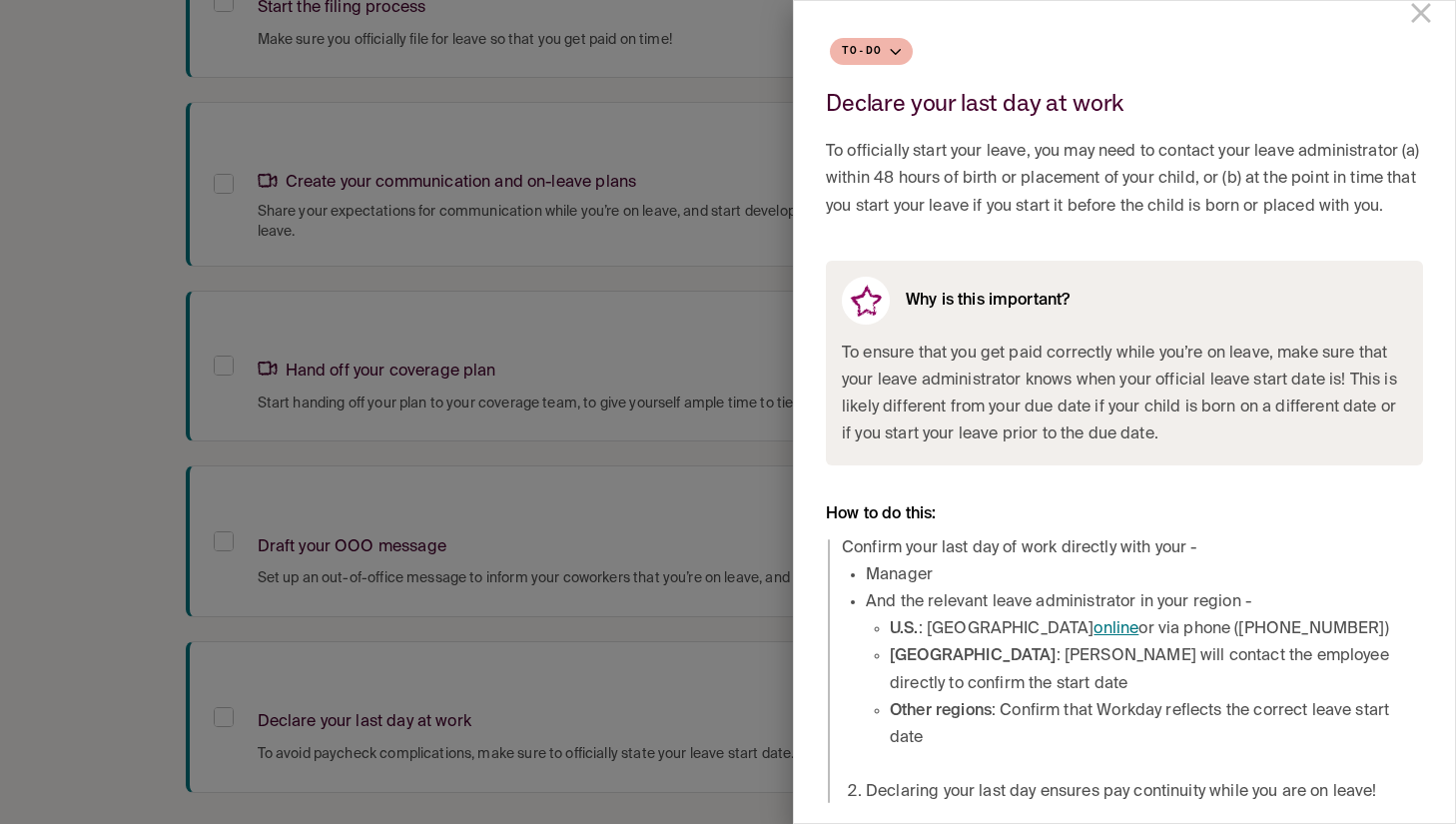 scroll, scrollTop: 53, scrollLeft: 0, axis: vertical 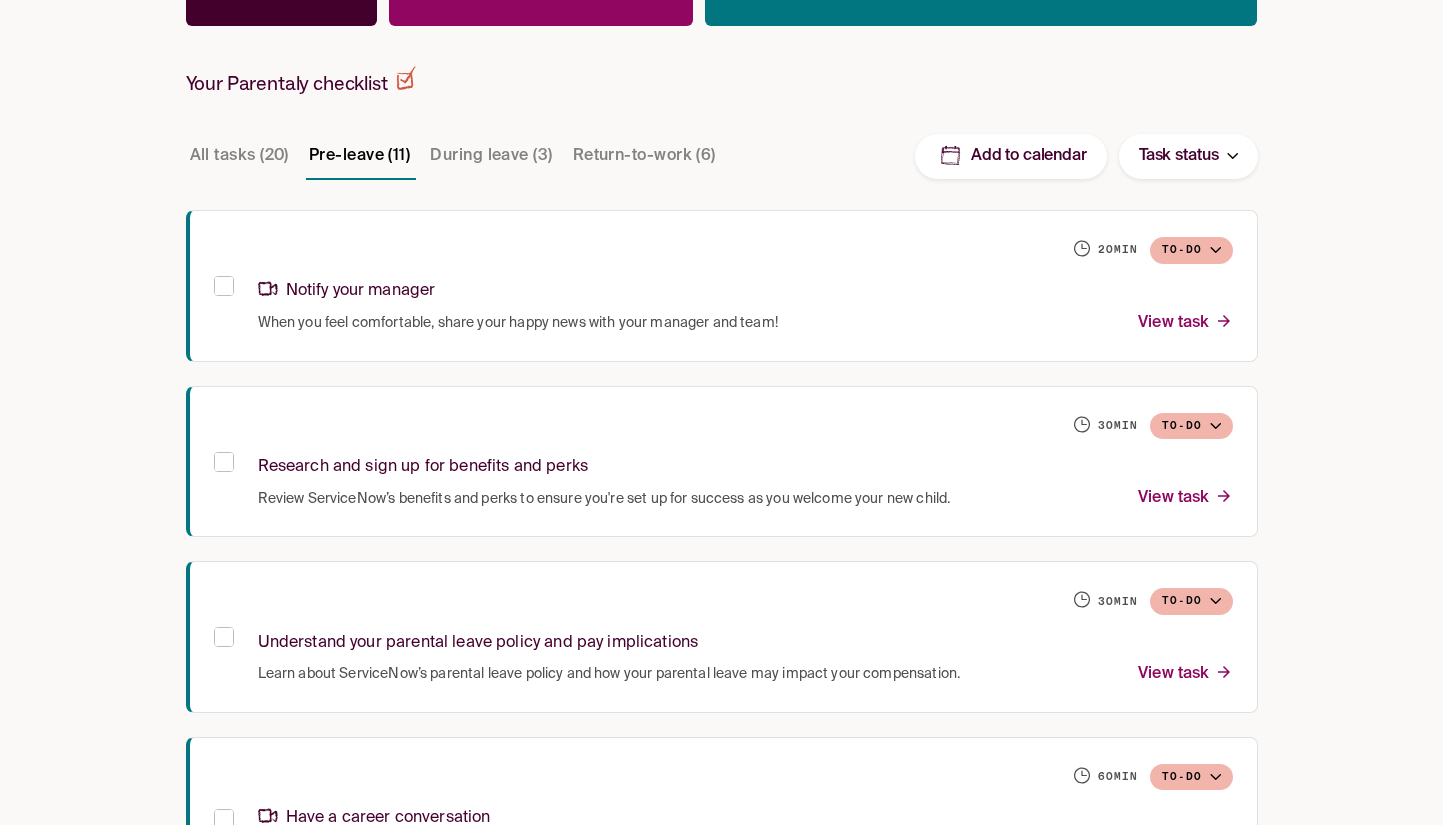 click on "Return-to-work (6)" at bounding box center [644, 156] 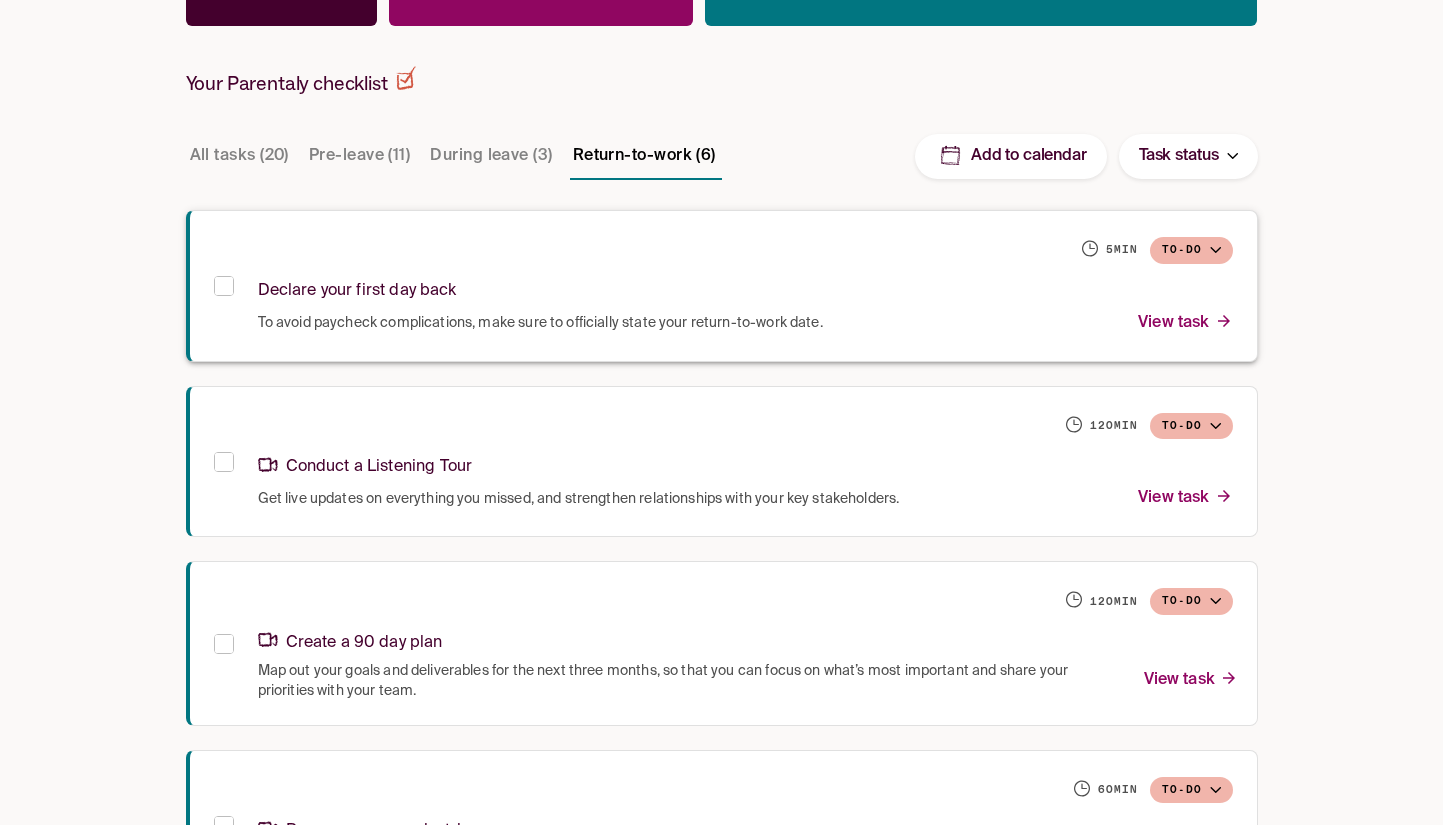 click on "Declare your first day back" at bounding box center [745, 287] 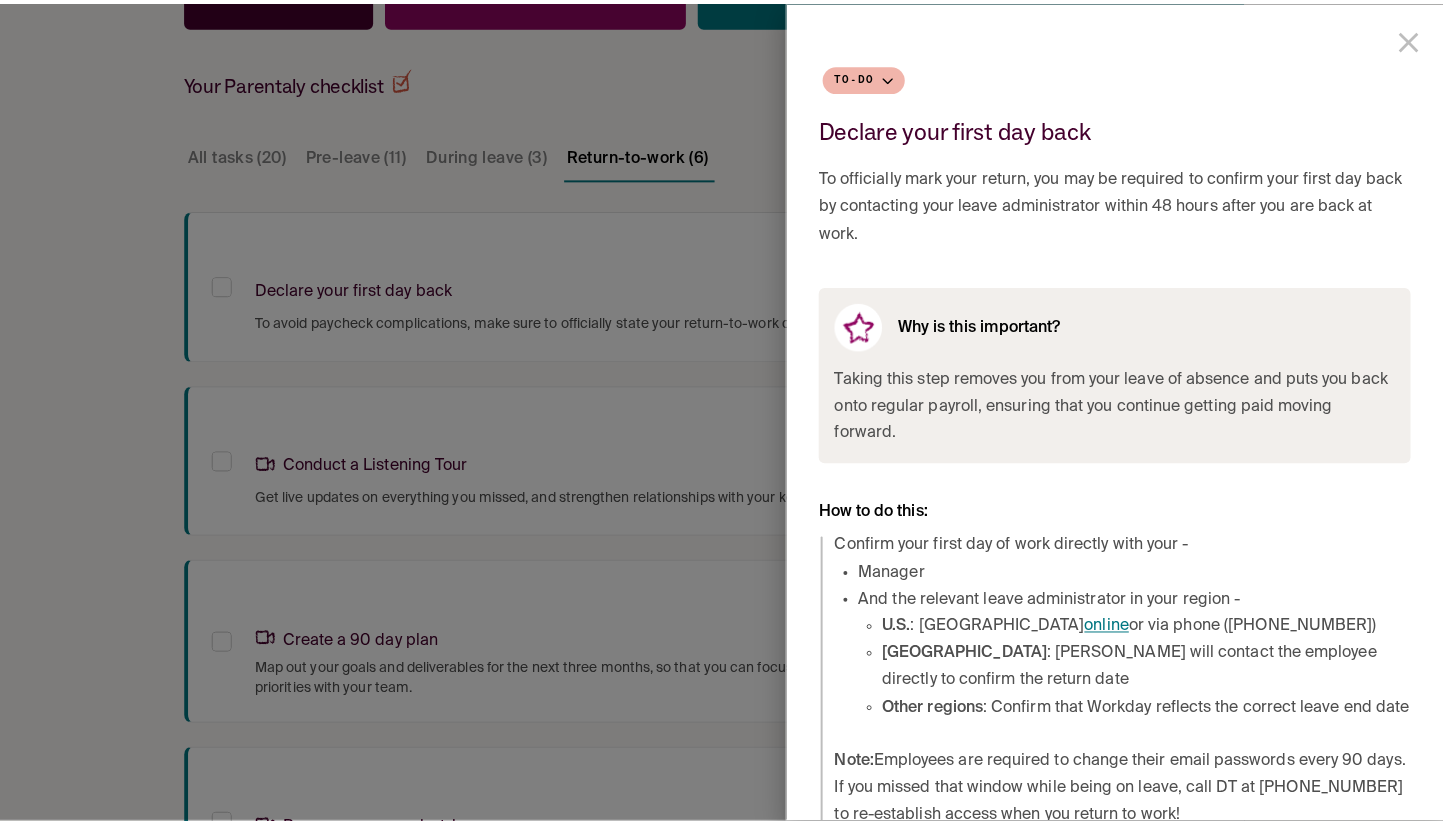 scroll, scrollTop: 53, scrollLeft: 0, axis: vertical 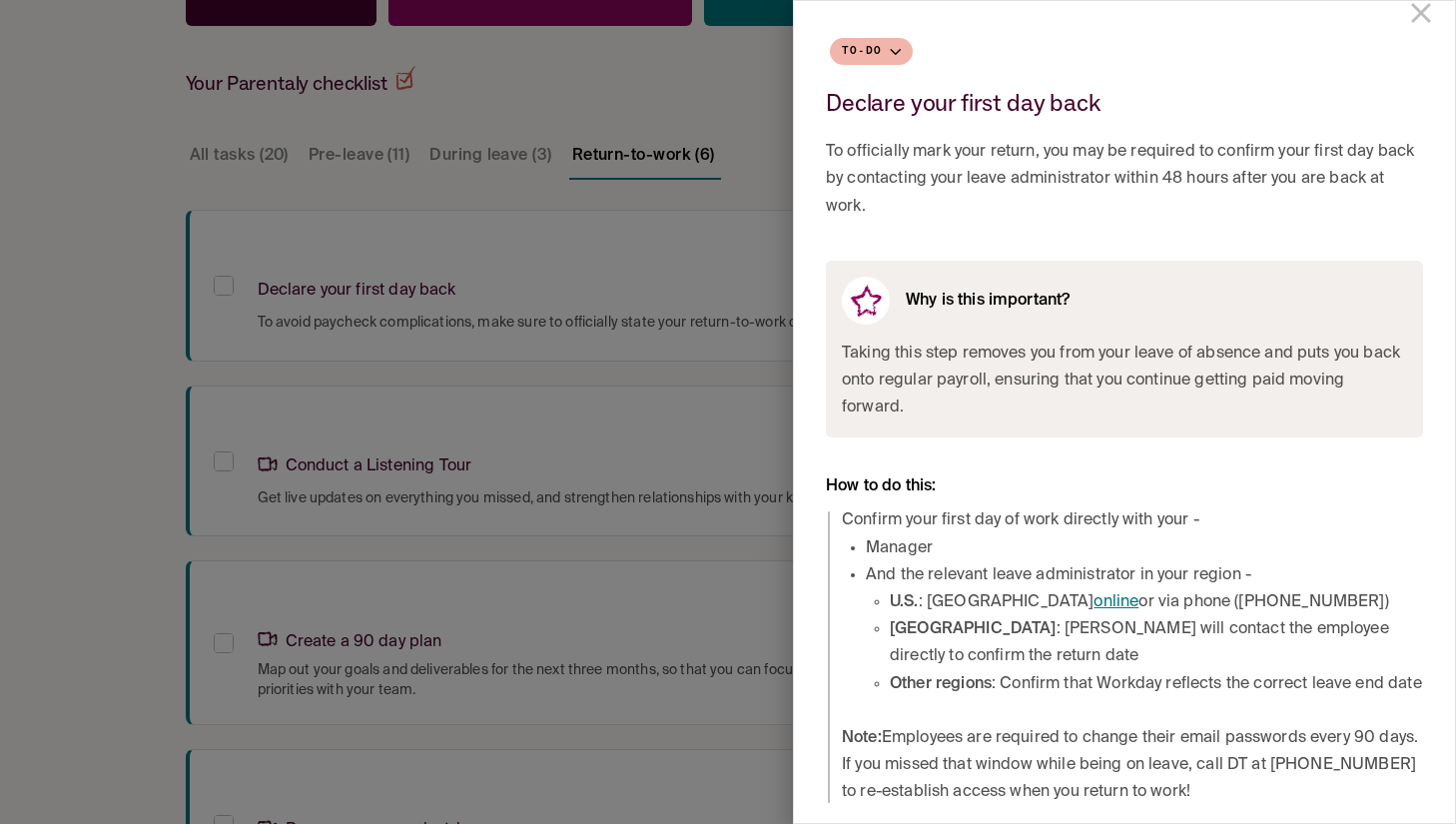 drag, startPoint x: 912, startPoint y: 747, endPoint x: 1204, endPoint y: 772, distance: 293.0683 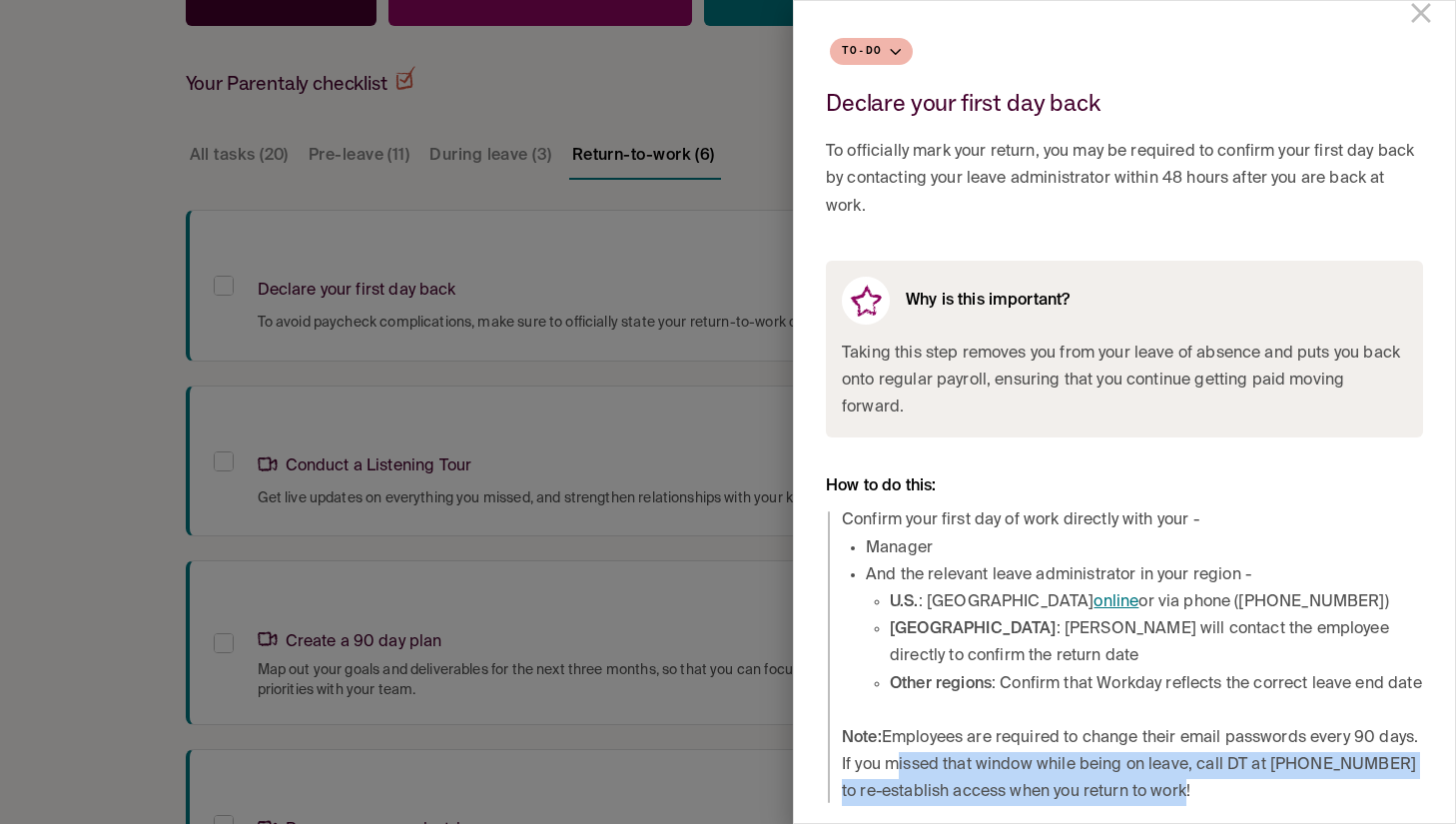 drag, startPoint x: 1262, startPoint y: 798, endPoint x: 930, endPoint y: 762, distance: 333.9461 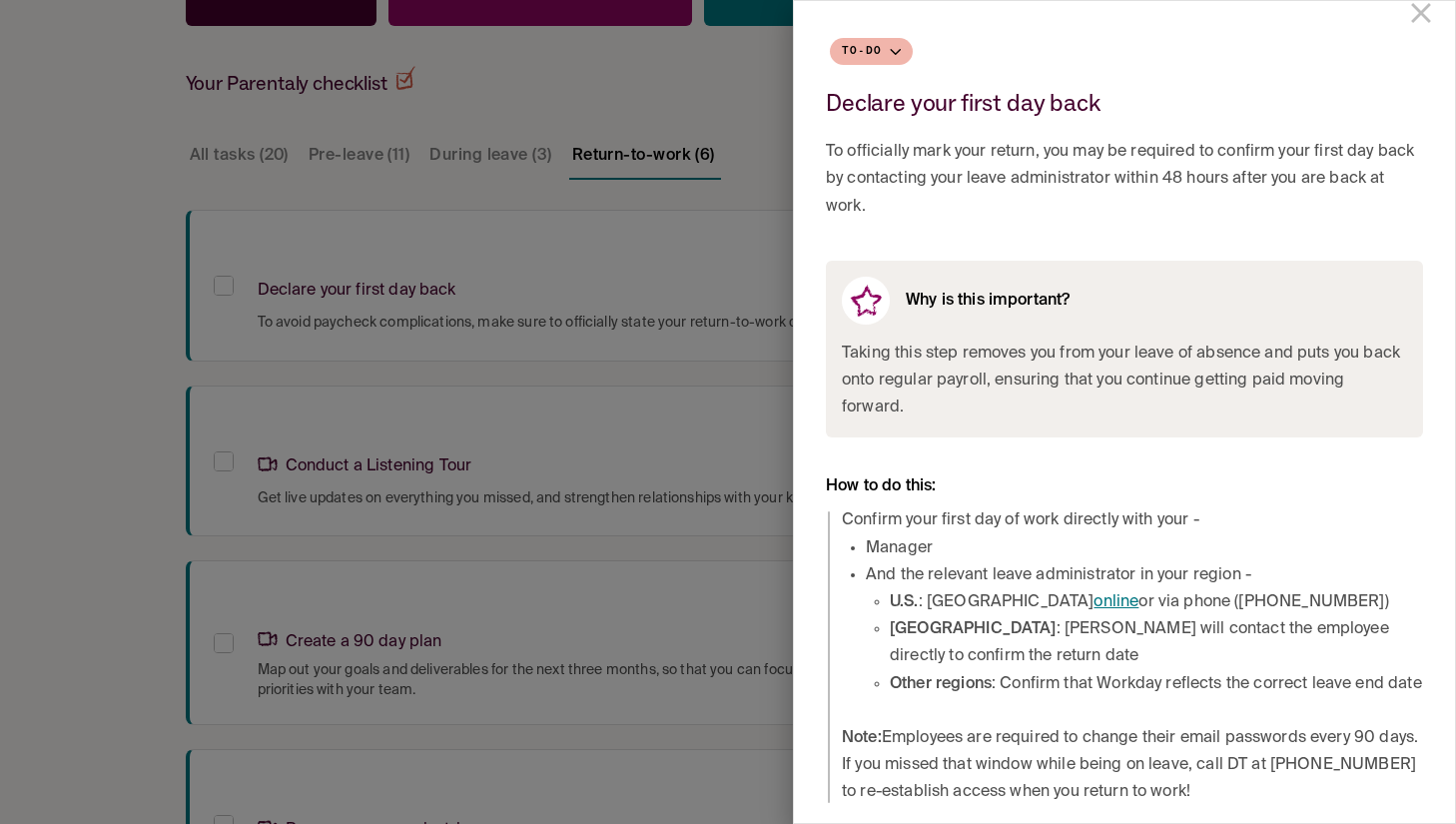 click at bounding box center [728, 412] 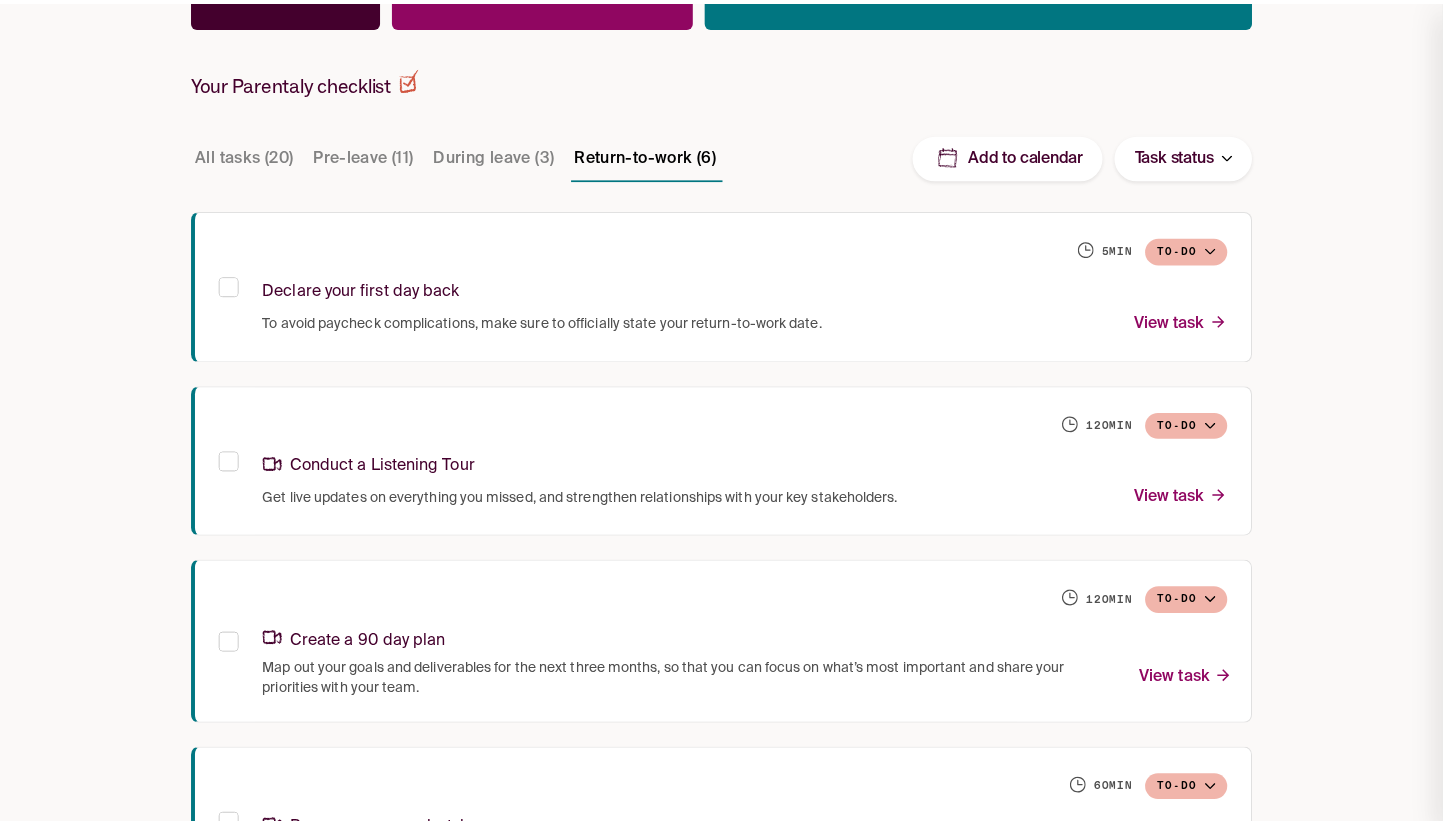 scroll, scrollTop: 0, scrollLeft: 0, axis: both 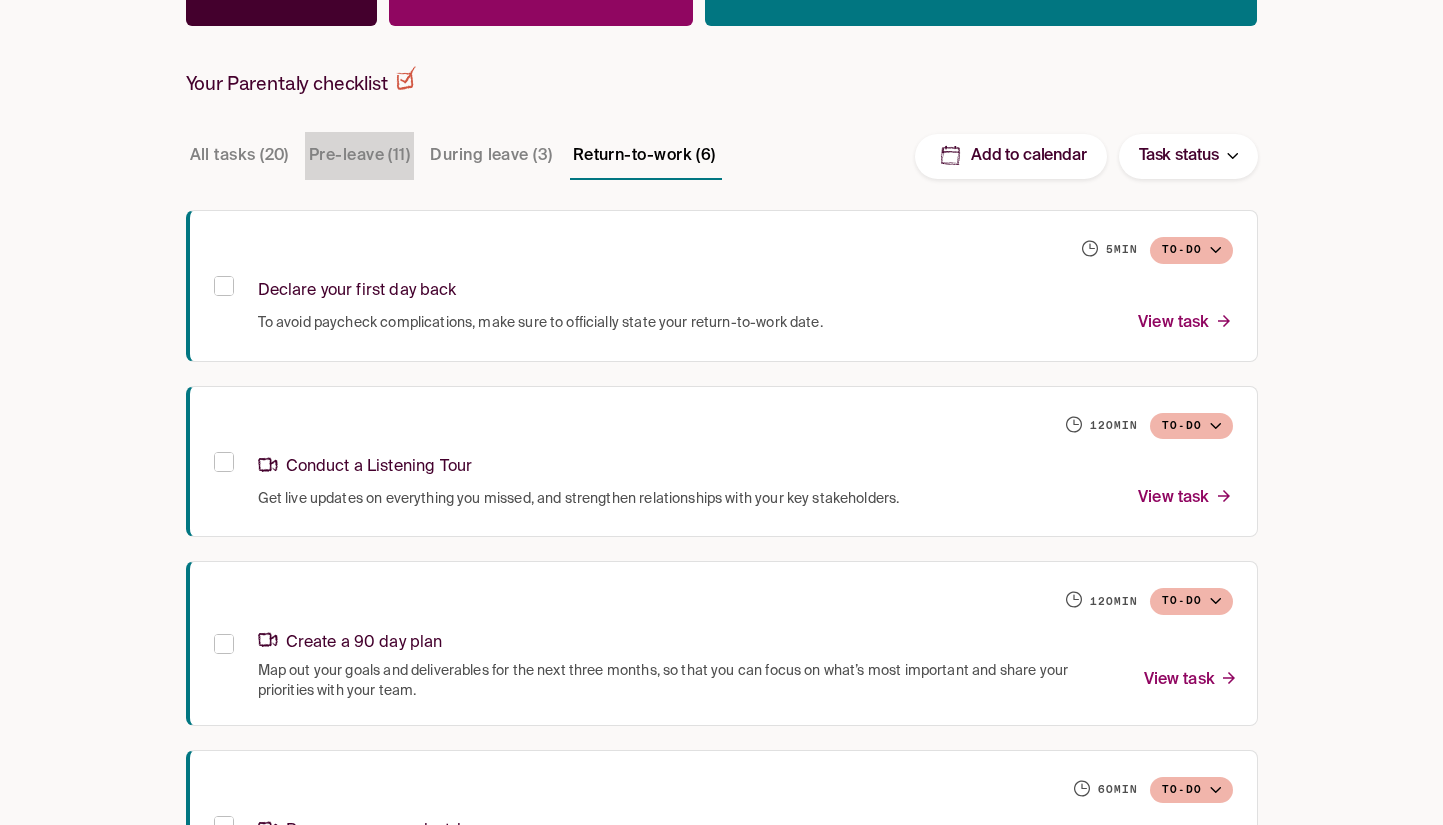 click on "Pre-leave (11)" at bounding box center (359, 156) 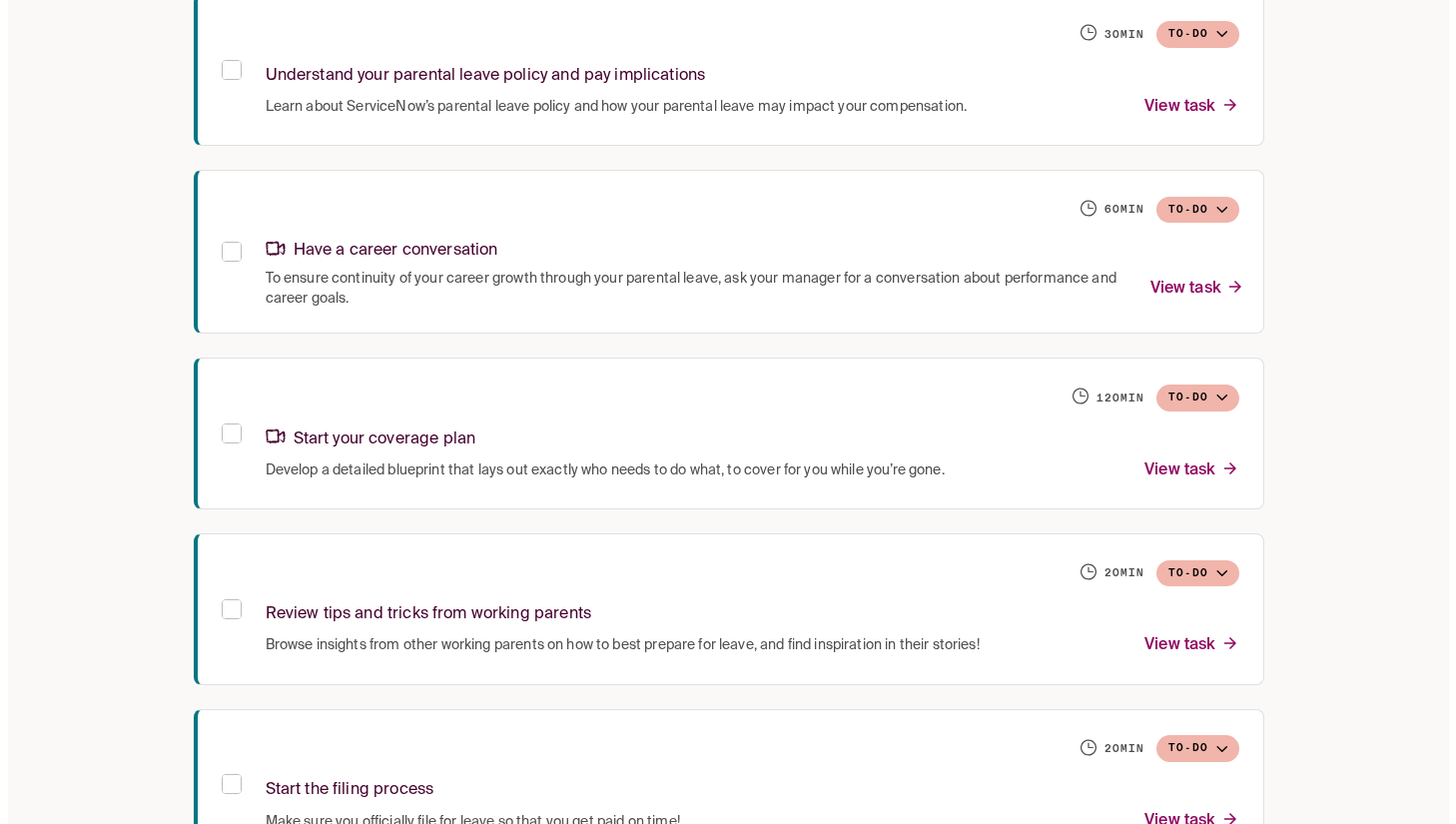 scroll, scrollTop: 1911, scrollLeft: 0, axis: vertical 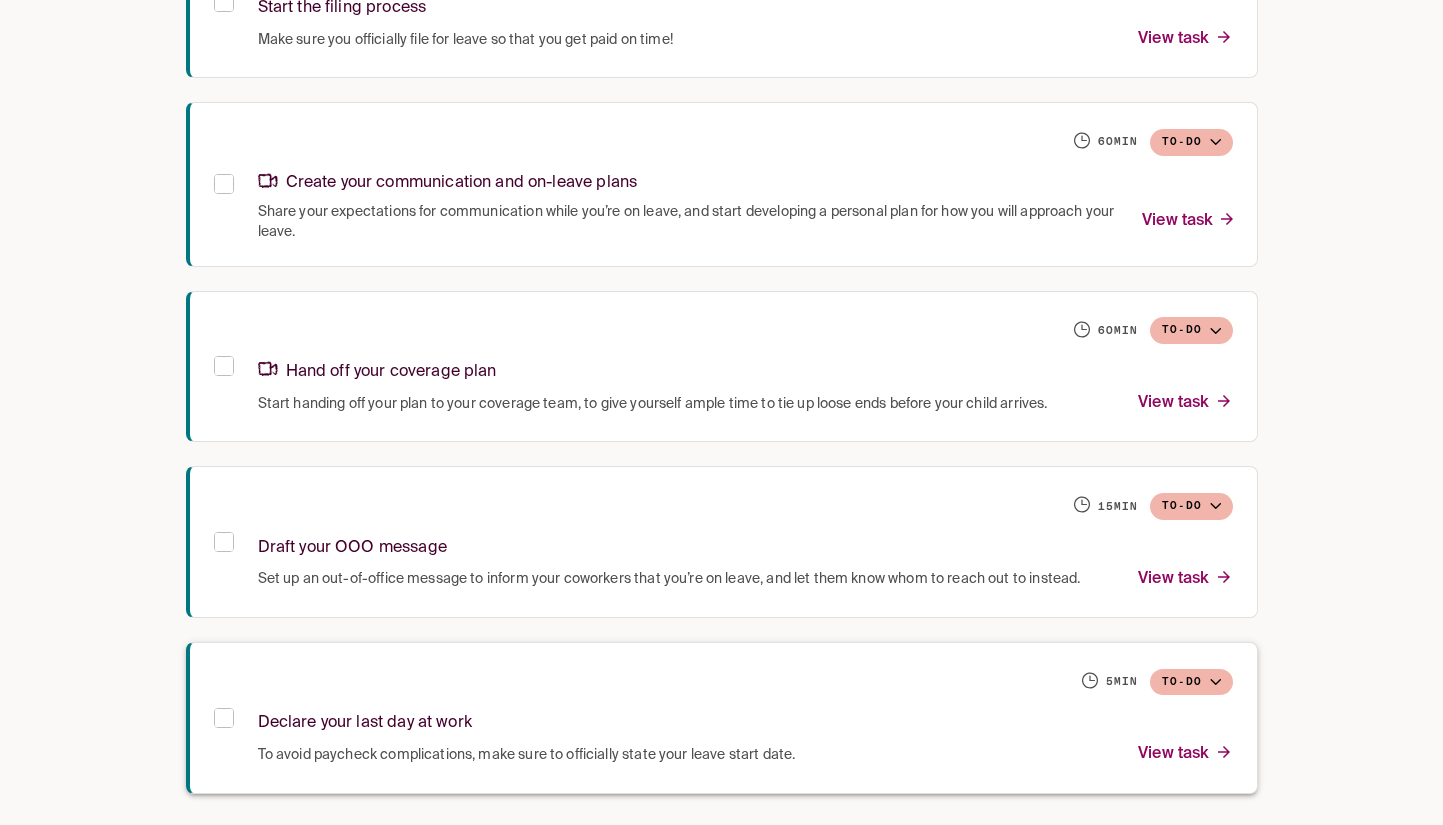 click on "Declare your last day at work" at bounding box center (745, 719) 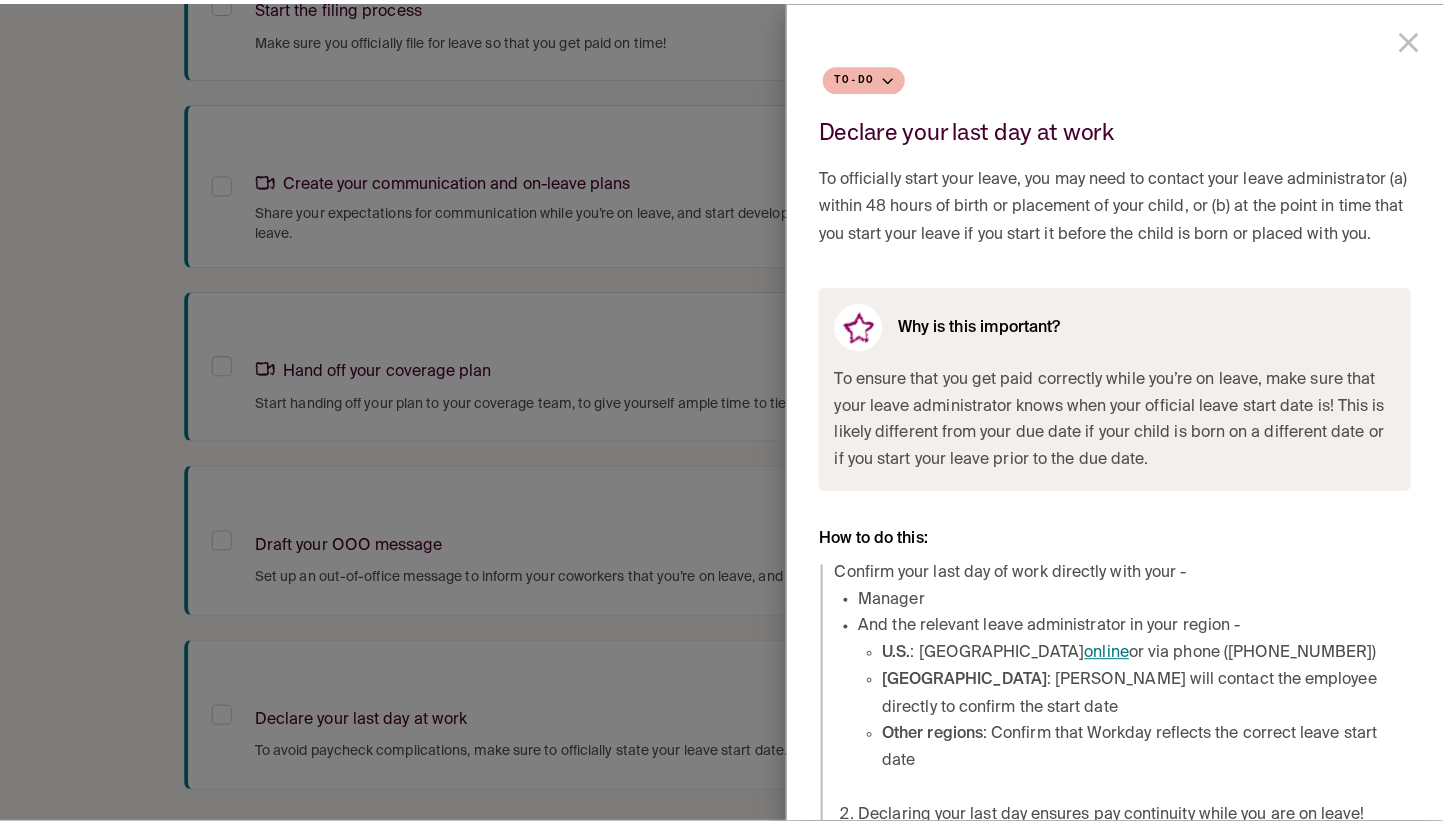 scroll, scrollTop: 53, scrollLeft: 0, axis: vertical 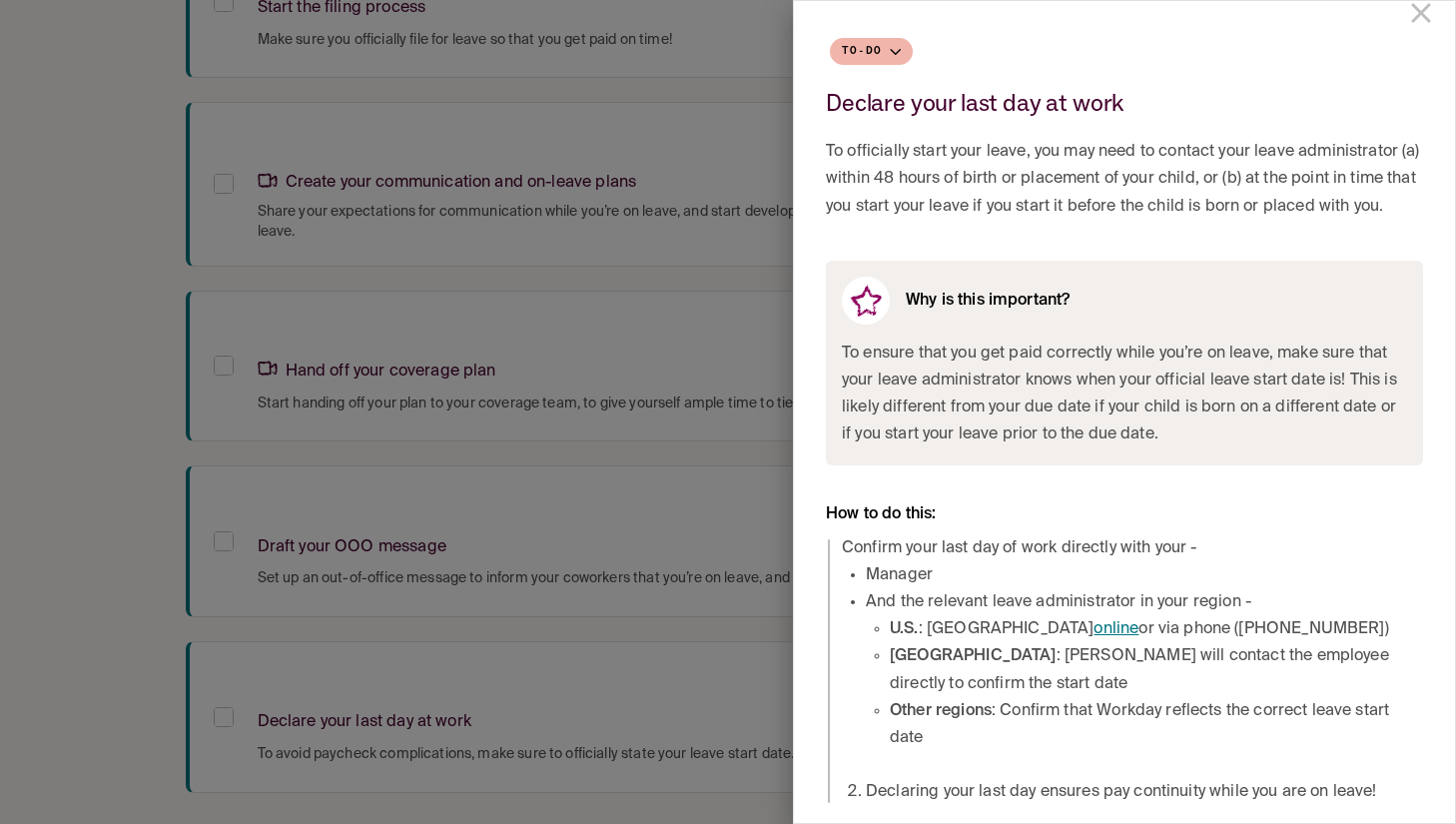 drag, startPoint x: 679, startPoint y: 659, endPoint x: 837, endPoint y: 468, distance: 247.88102 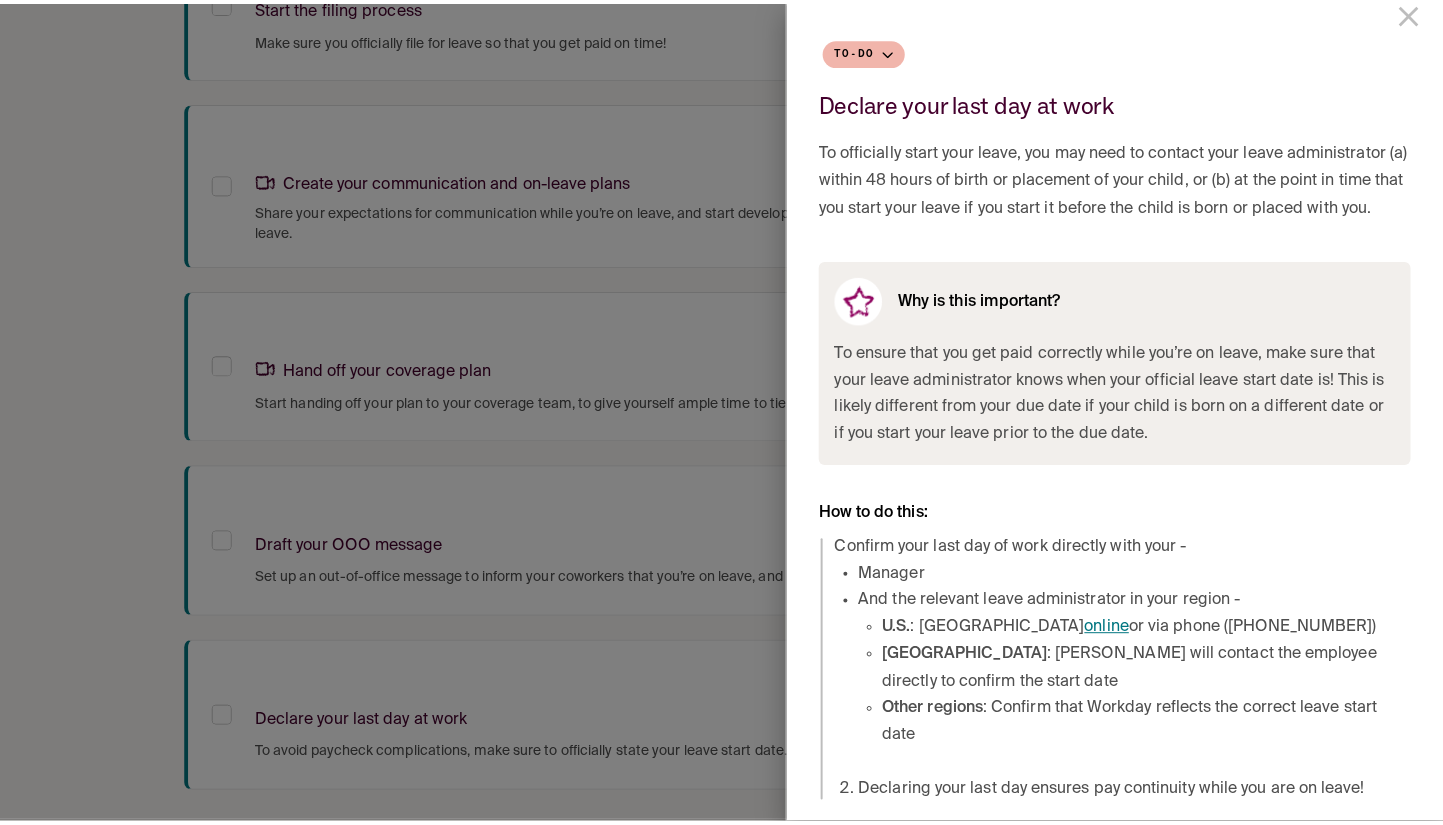 scroll, scrollTop: 0, scrollLeft: 0, axis: both 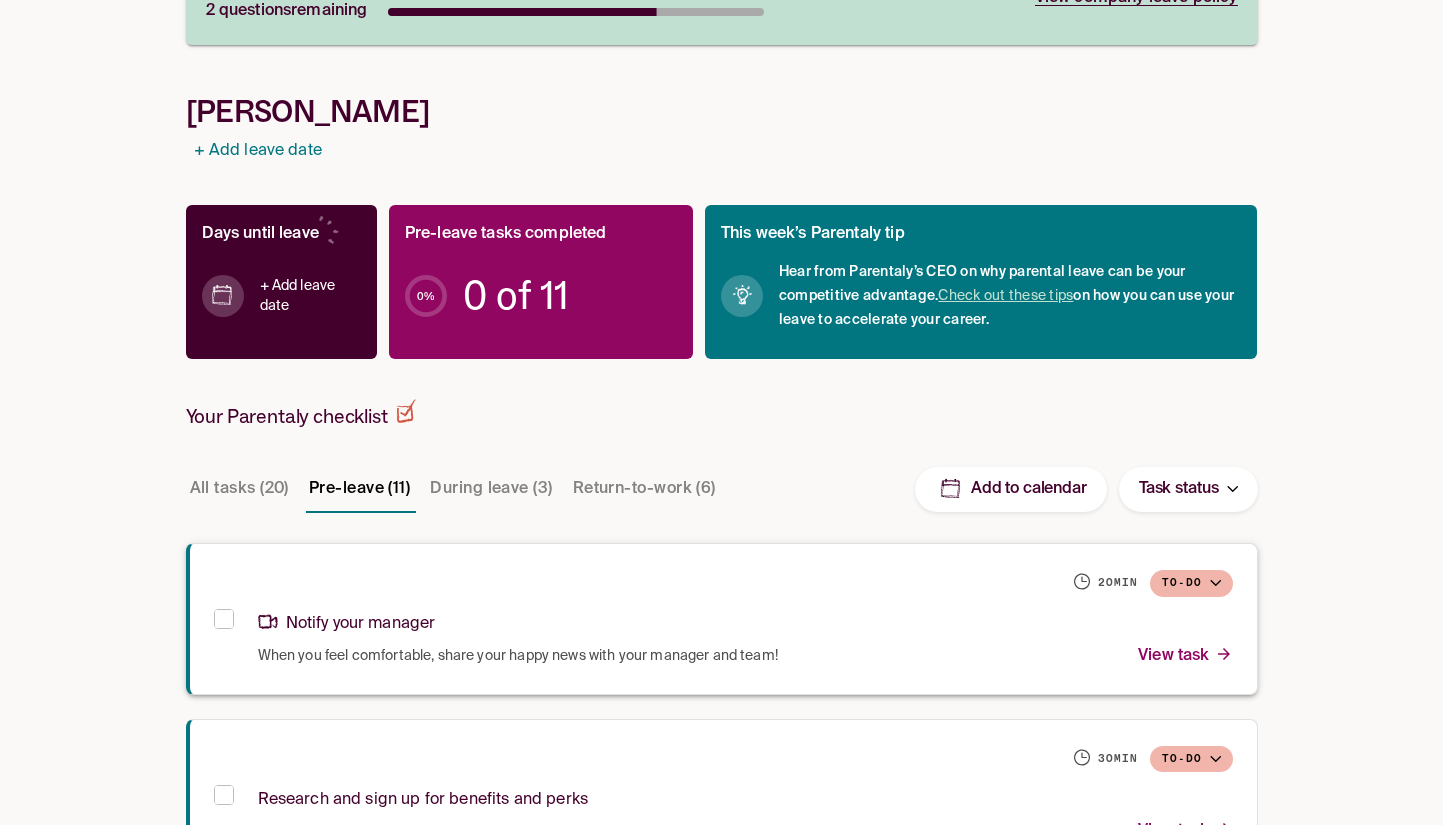 click on "Notify your manager" at bounding box center [347, 624] 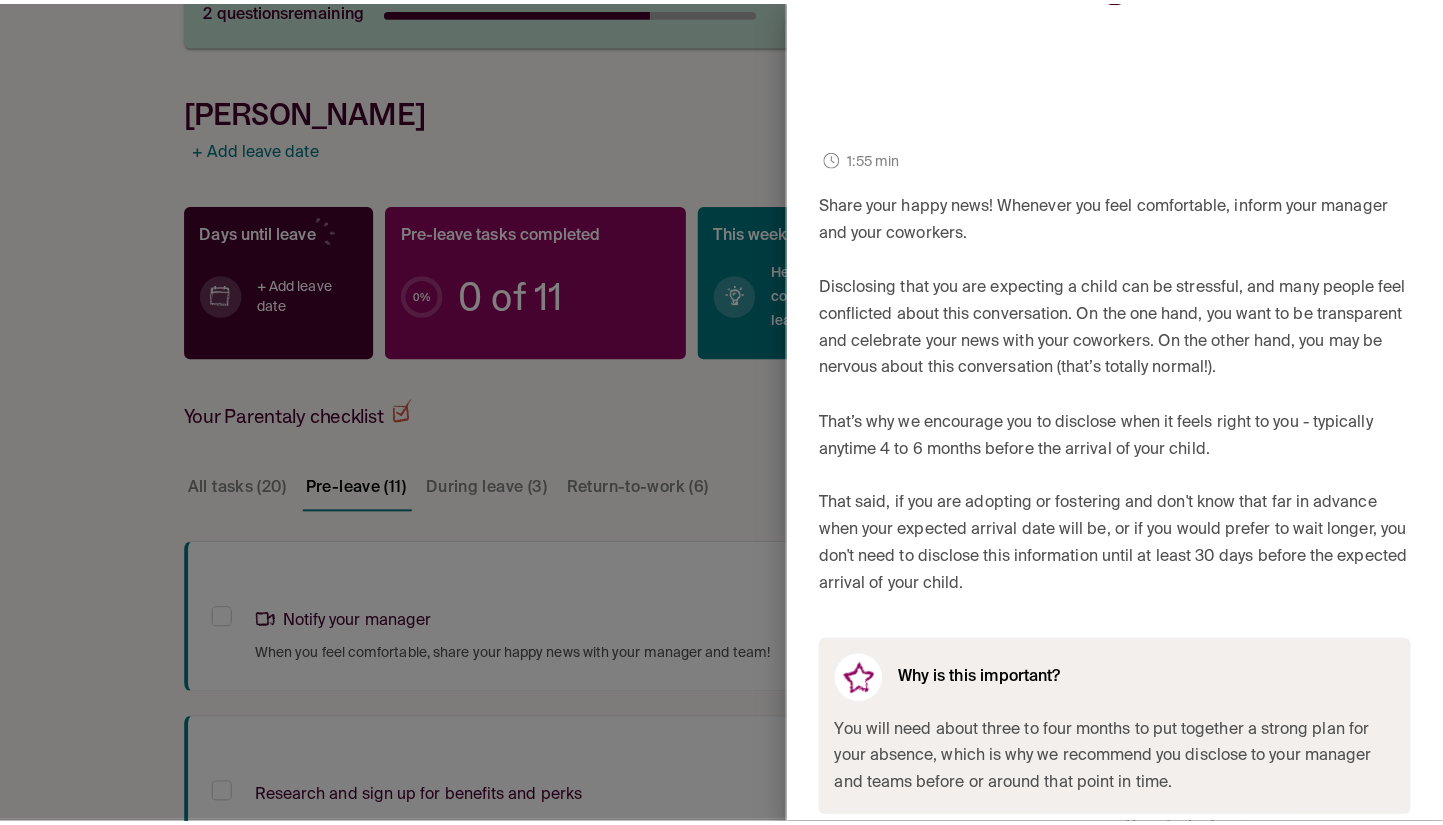 scroll, scrollTop: 386, scrollLeft: 0, axis: vertical 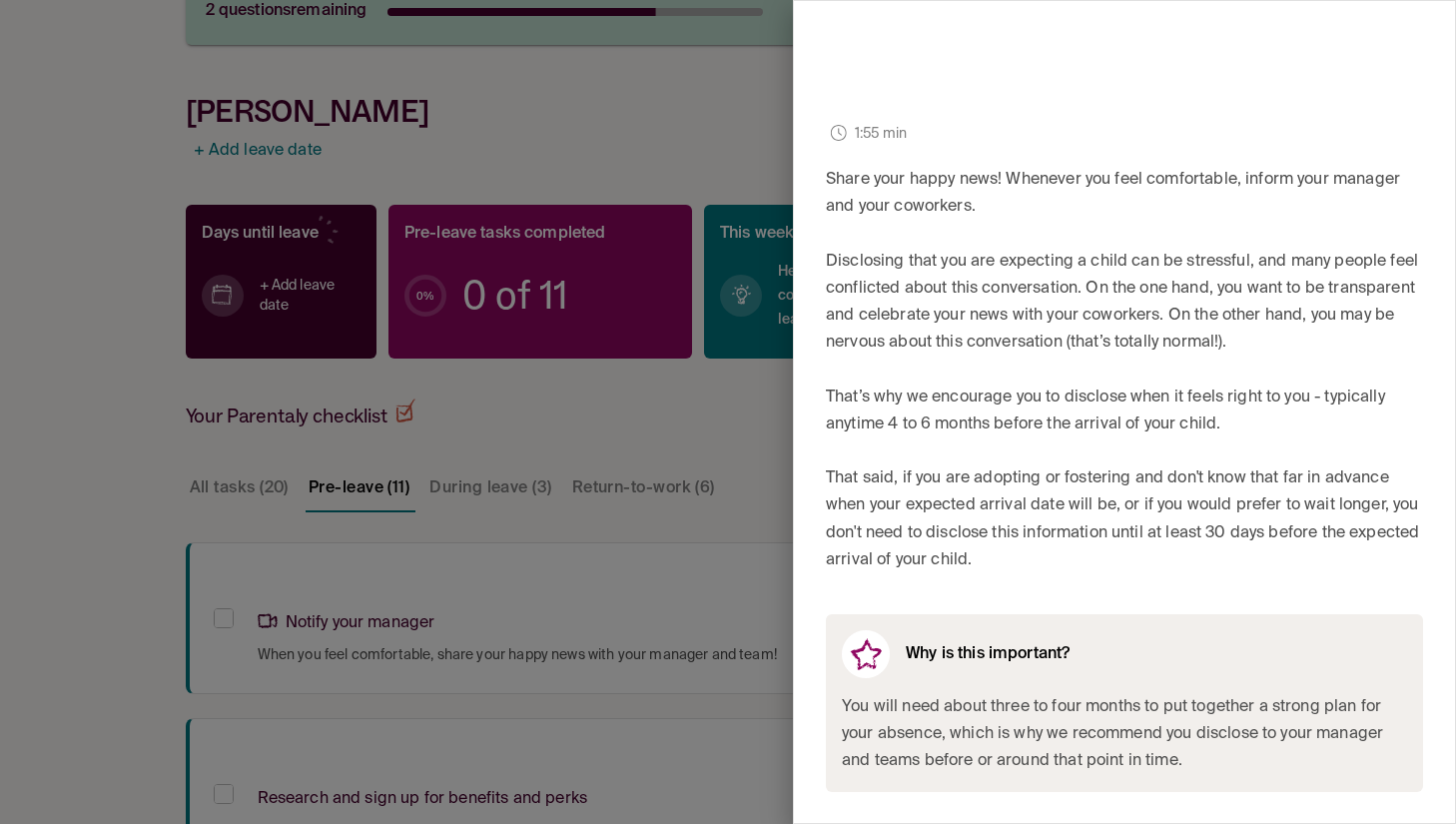 click at bounding box center [728, 412] 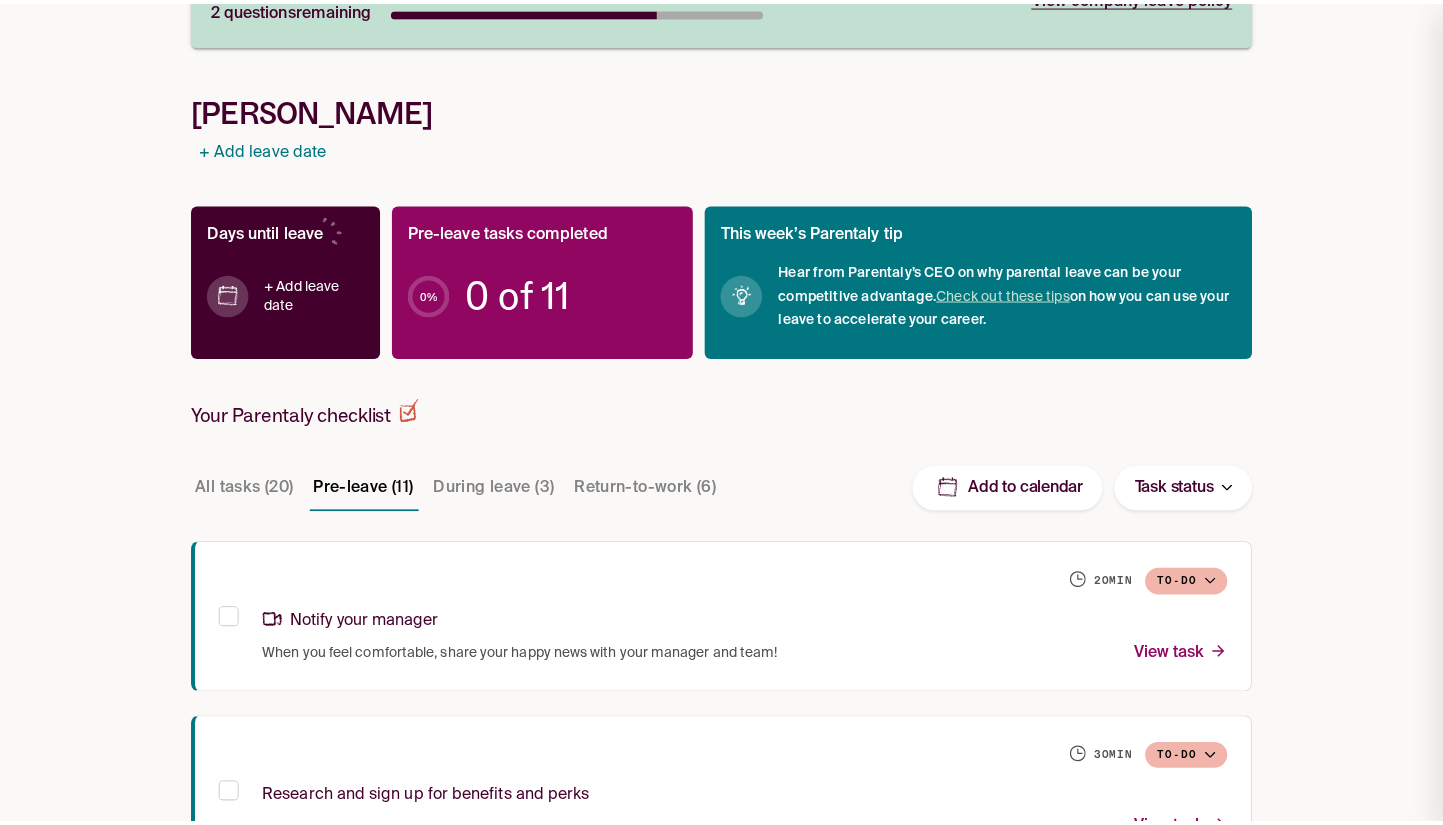 scroll, scrollTop: 0, scrollLeft: 0, axis: both 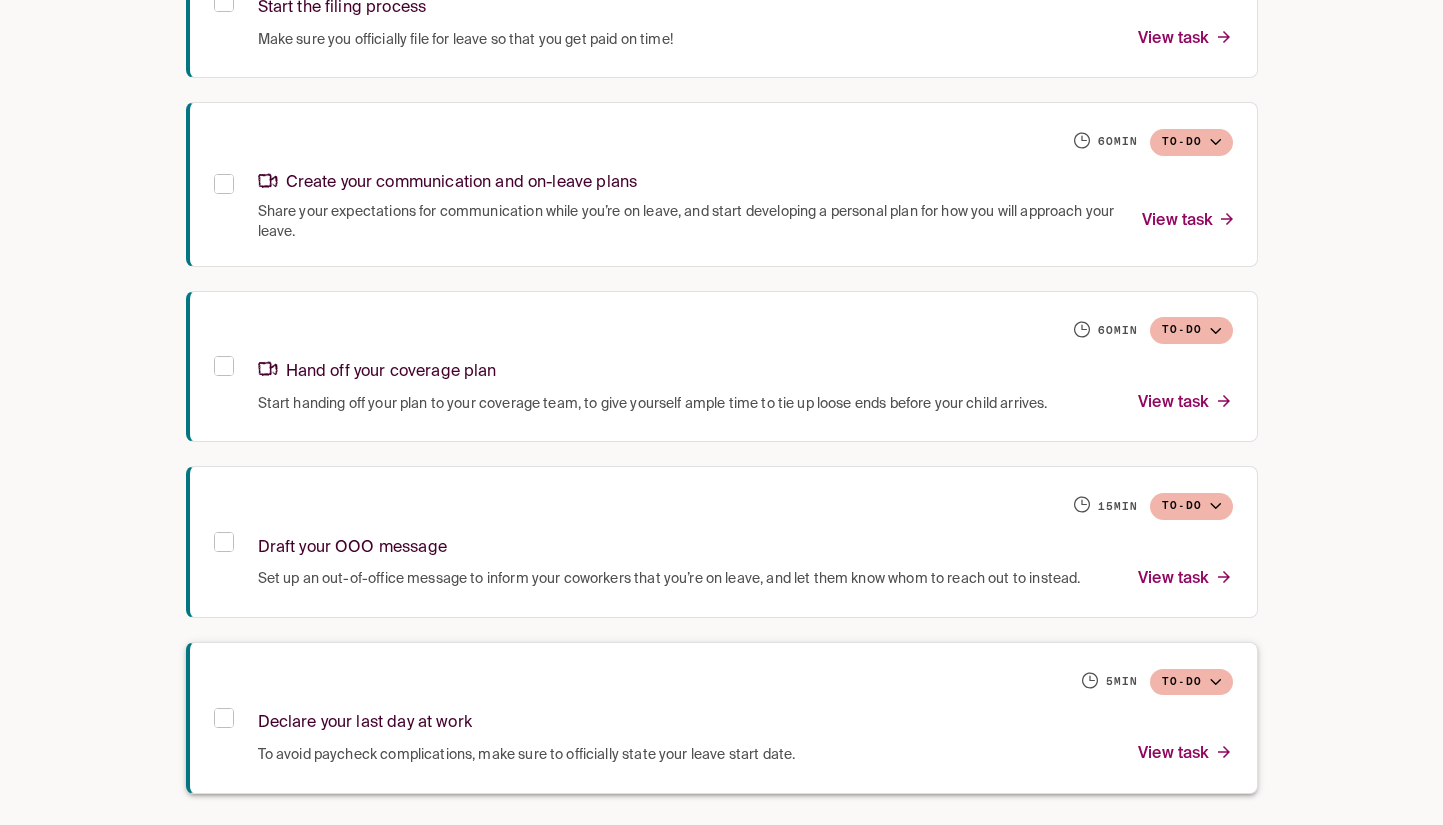 click on "To avoid paycheck complications, make sure to officially state your leave start date." at bounding box center [527, 755] 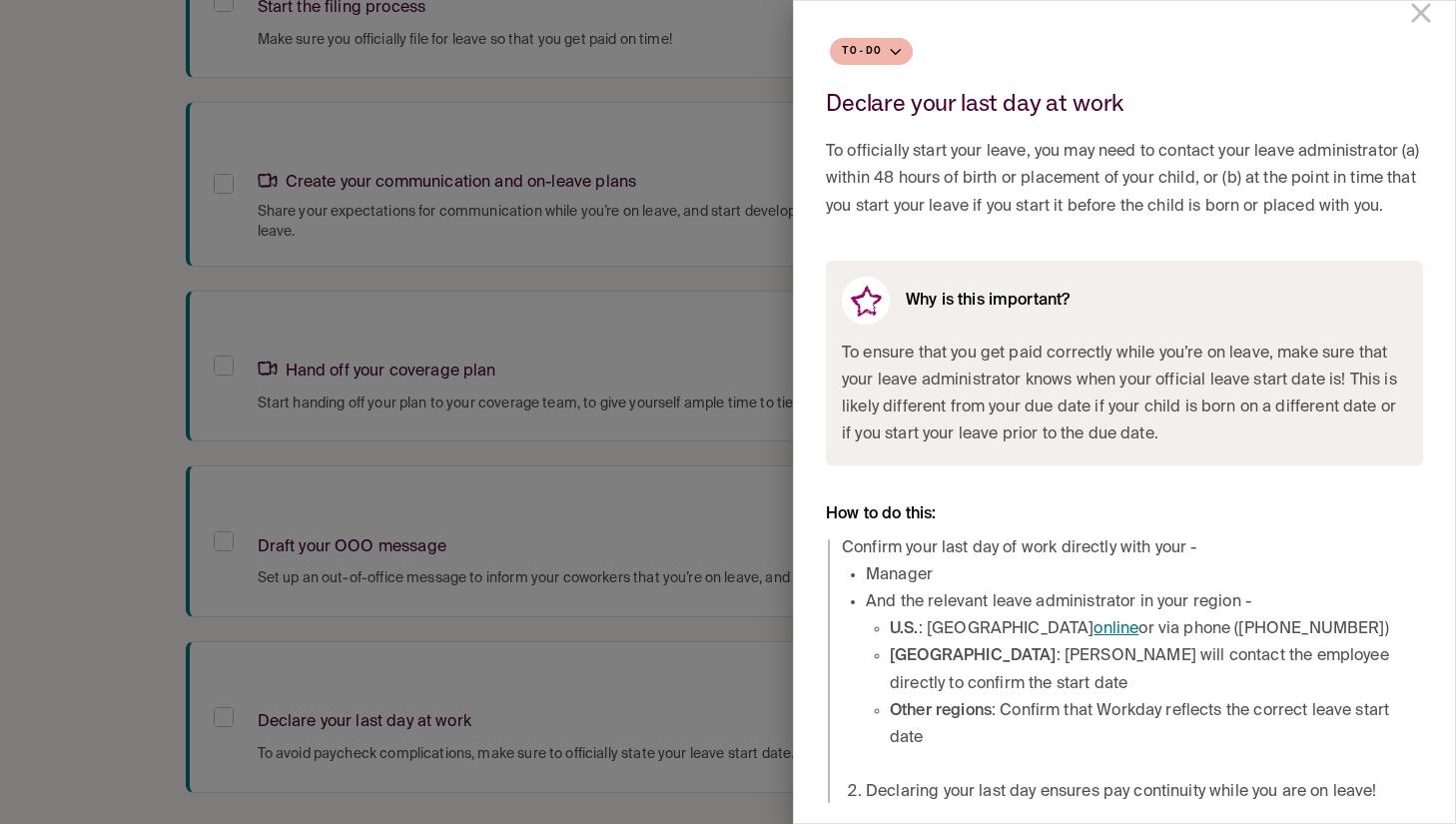 scroll, scrollTop: 0, scrollLeft: 0, axis: both 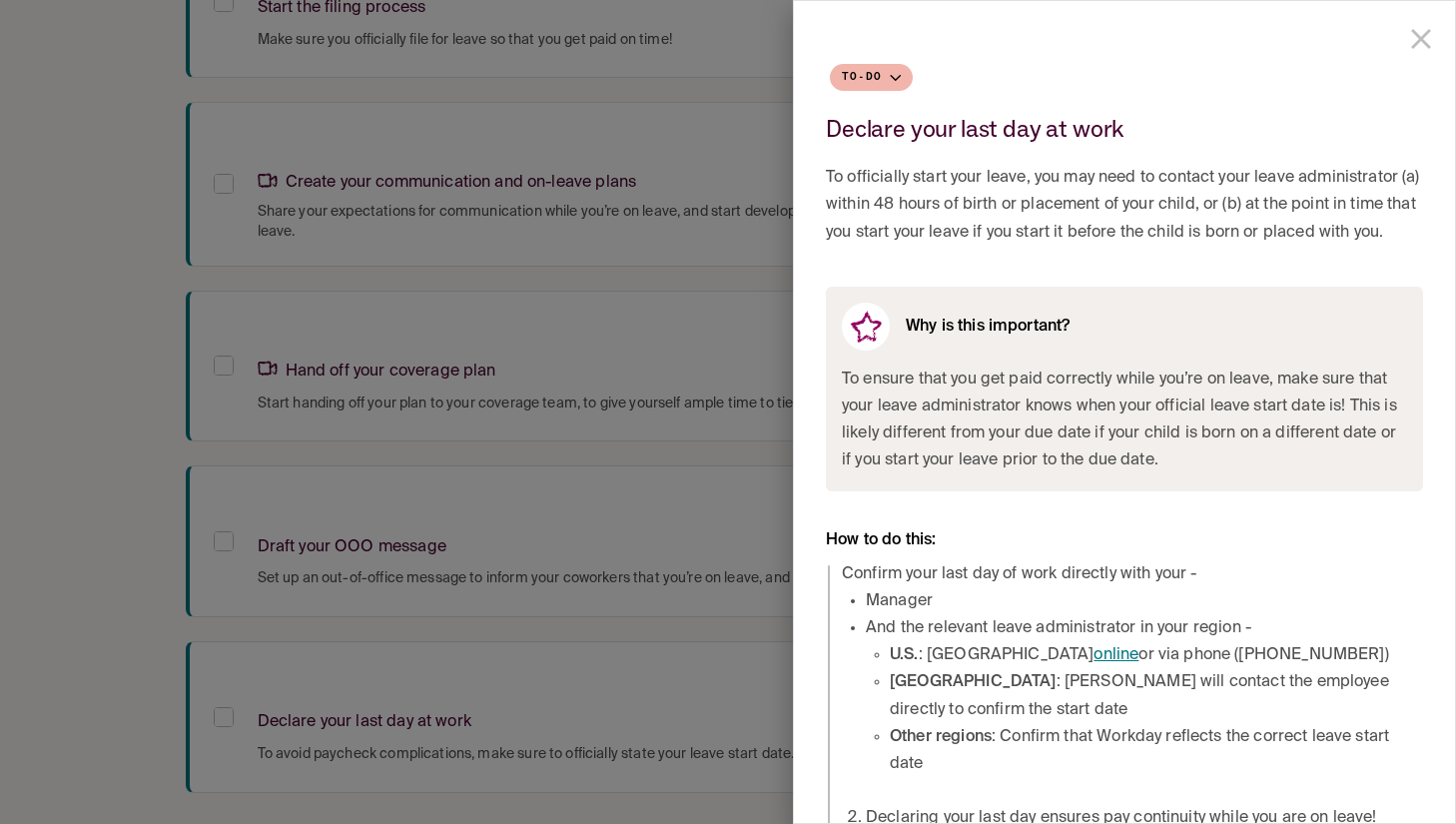 drag, startPoint x: 722, startPoint y: 540, endPoint x: 938, endPoint y: 208, distance: 396.0808 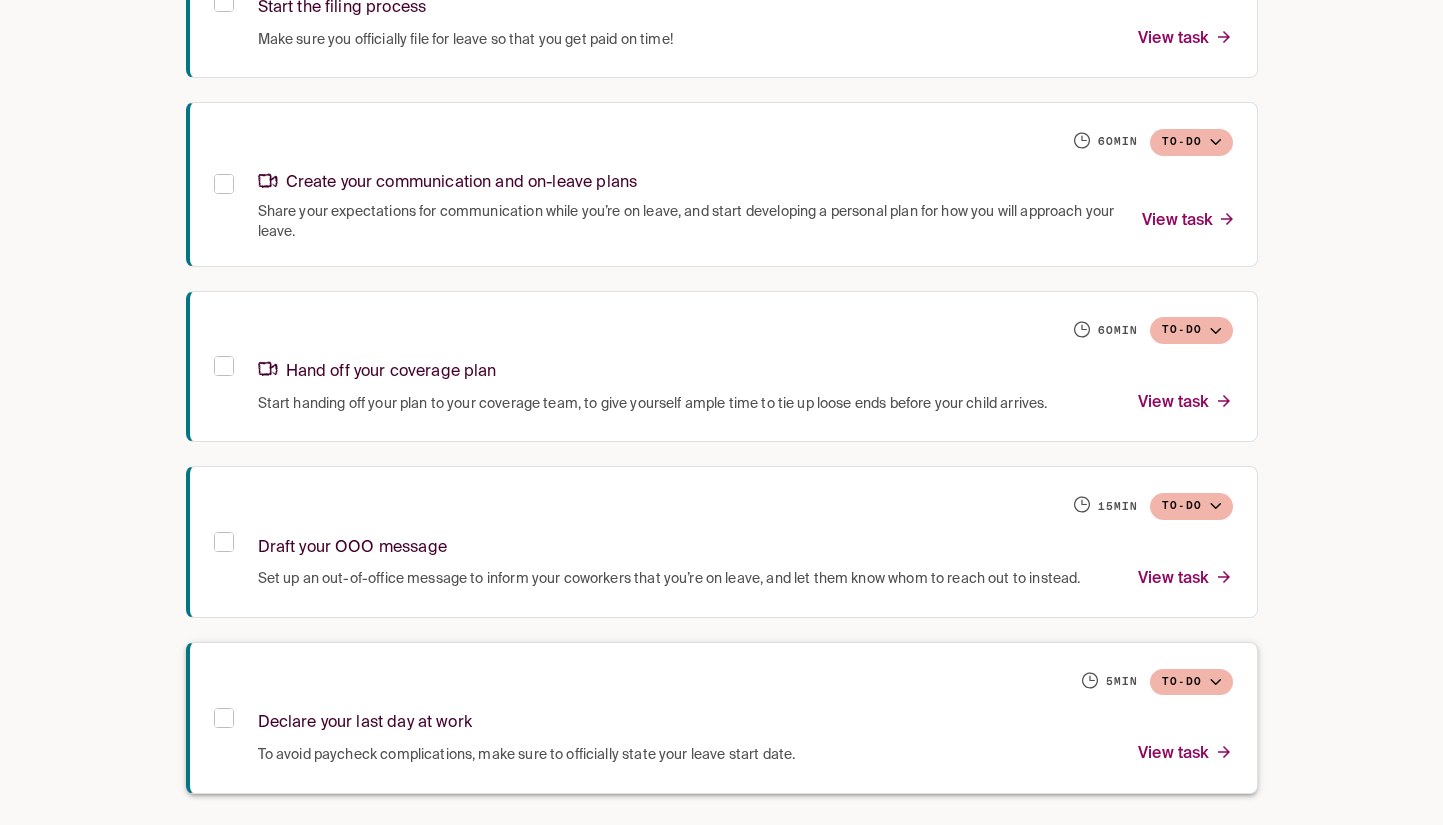 drag, startPoint x: 594, startPoint y: 707, endPoint x: 612, endPoint y: 694, distance: 22.203604 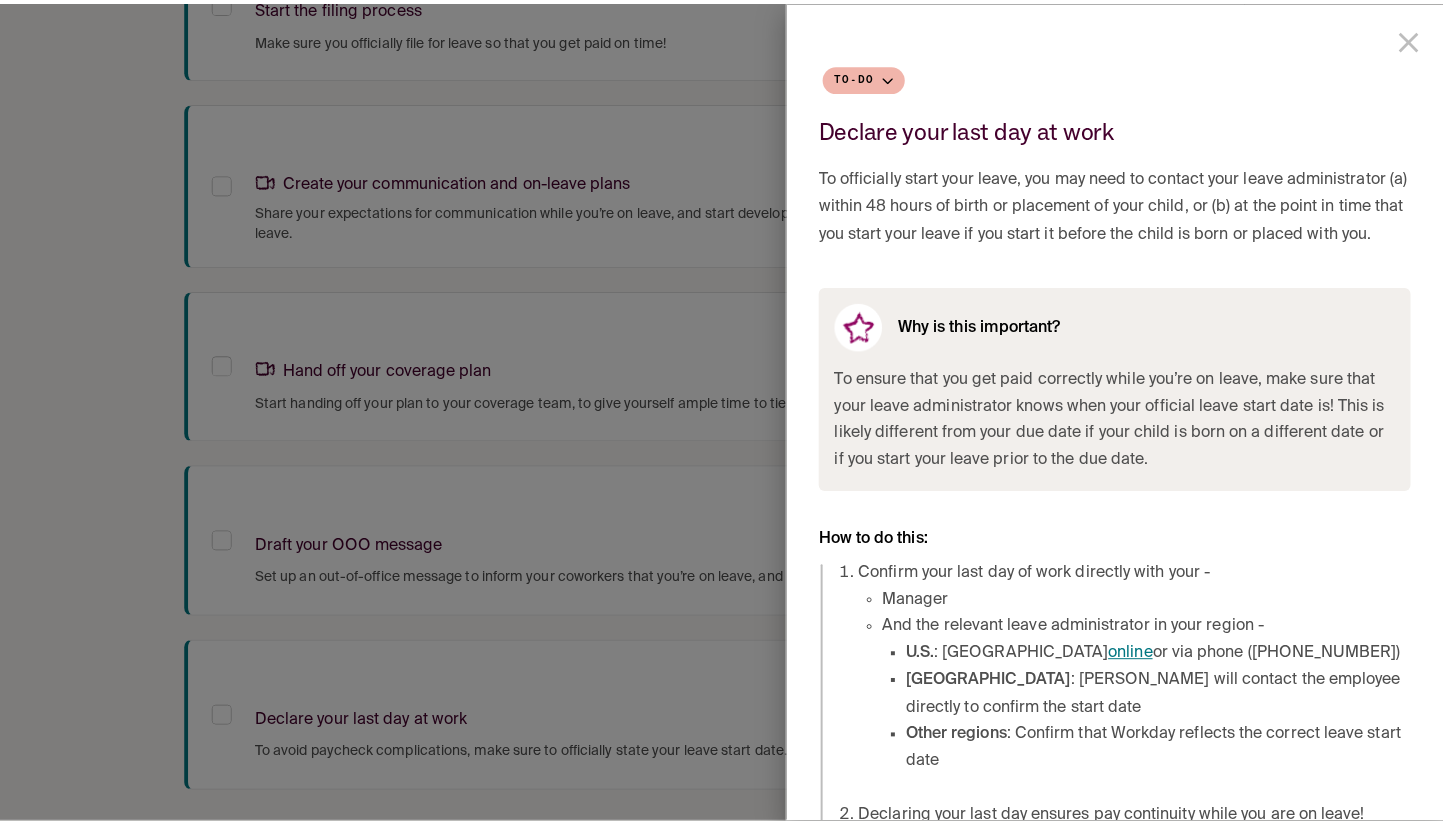 scroll, scrollTop: 0, scrollLeft: 0, axis: both 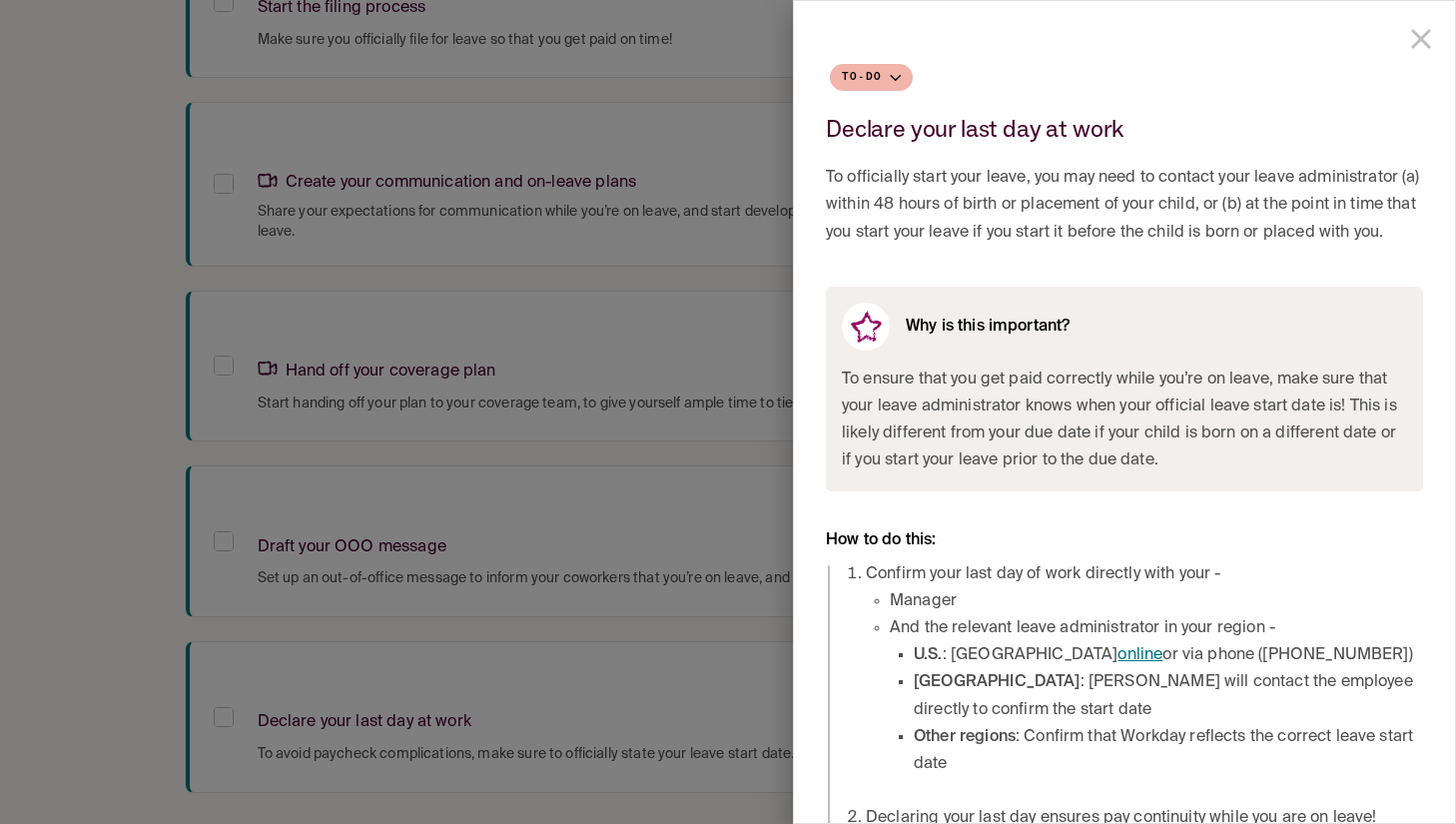 click at bounding box center (728, 412) 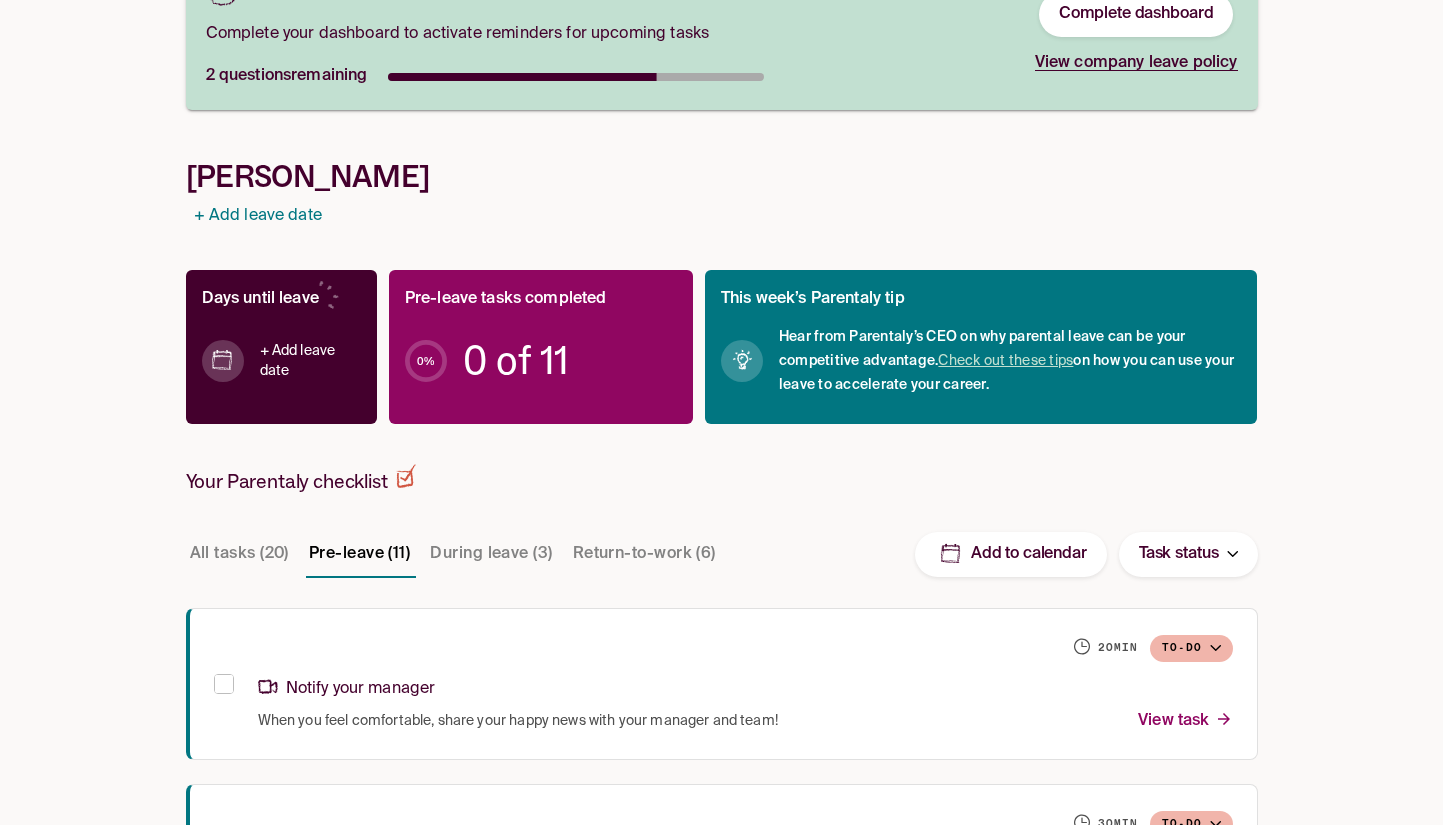 scroll, scrollTop: 0, scrollLeft: 0, axis: both 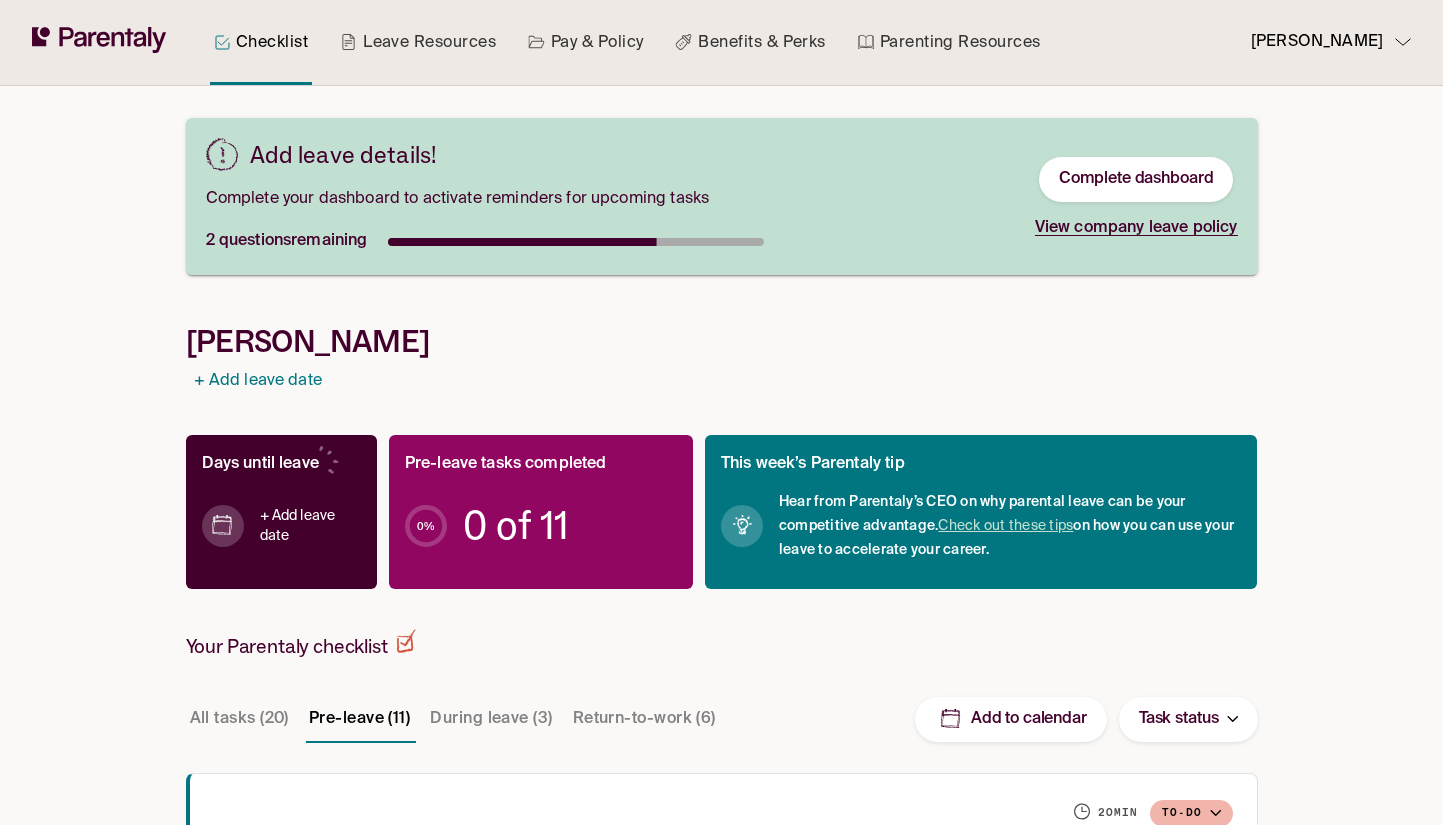 click on "[PERSON_NAME]" at bounding box center (1317, 42) 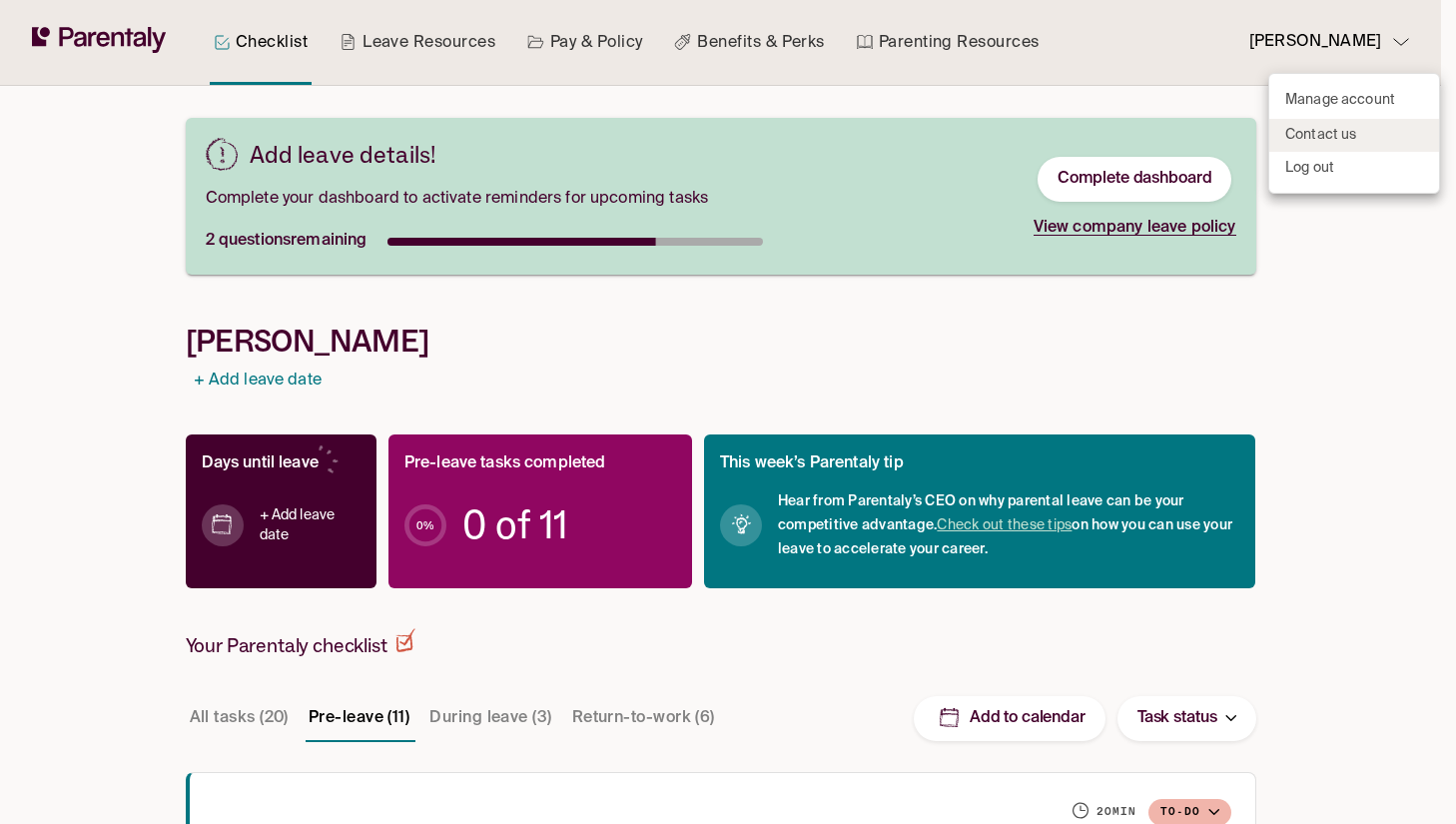 click on "Contact us" at bounding box center [1354, 135] 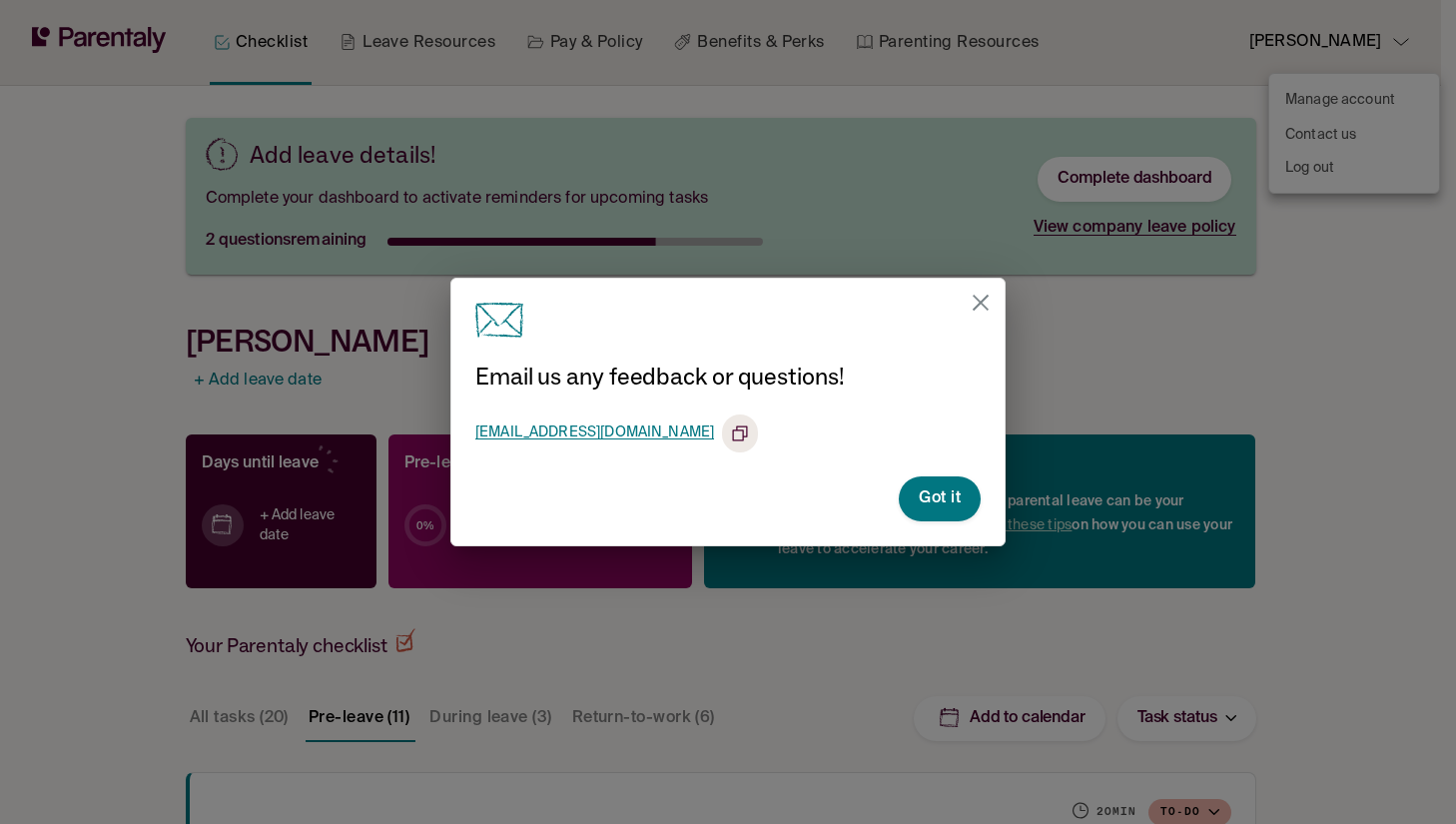 drag, startPoint x: 948, startPoint y: 304, endPoint x: 978, endPoint y: 307, distance: 30.149627 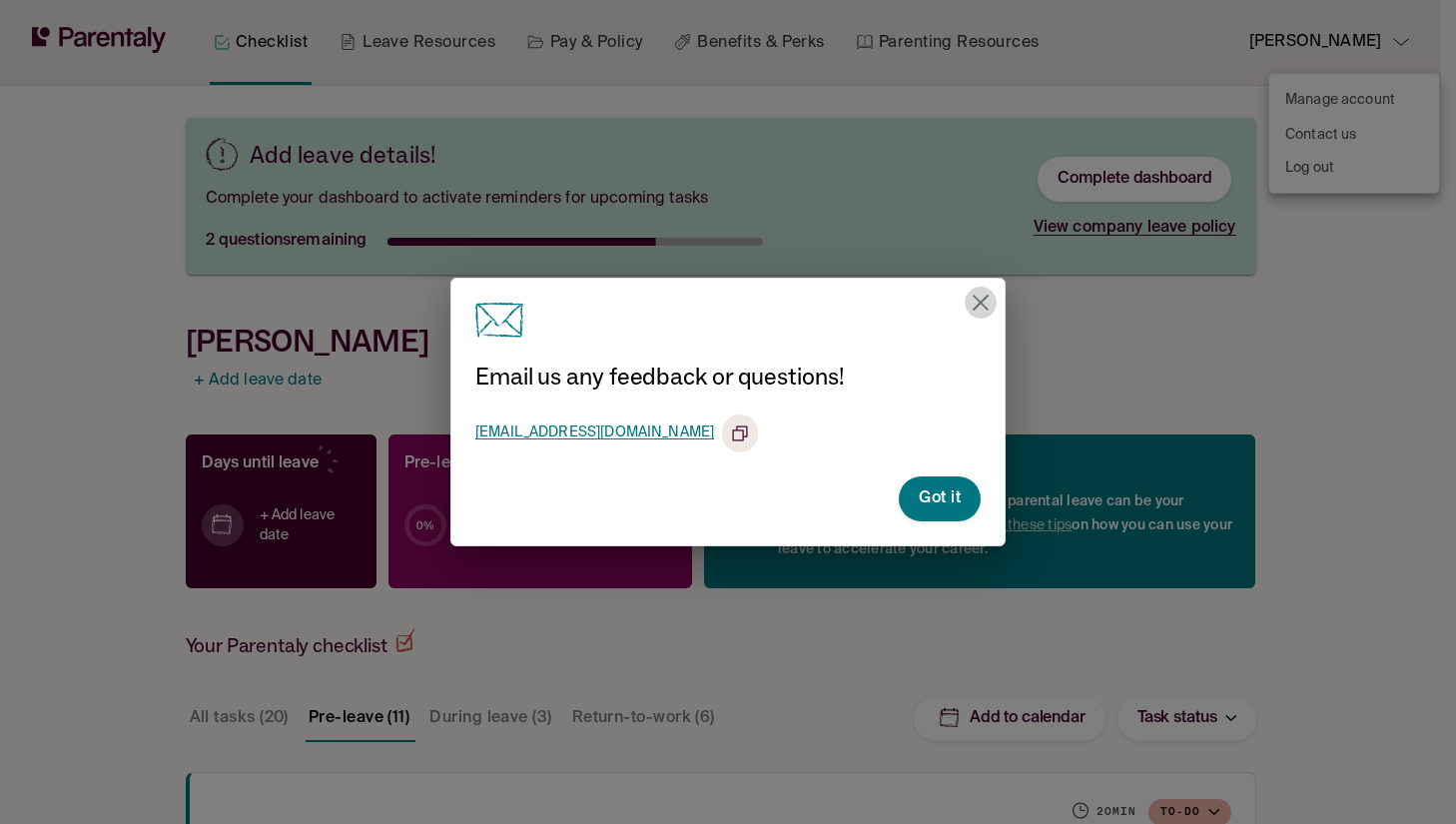 click 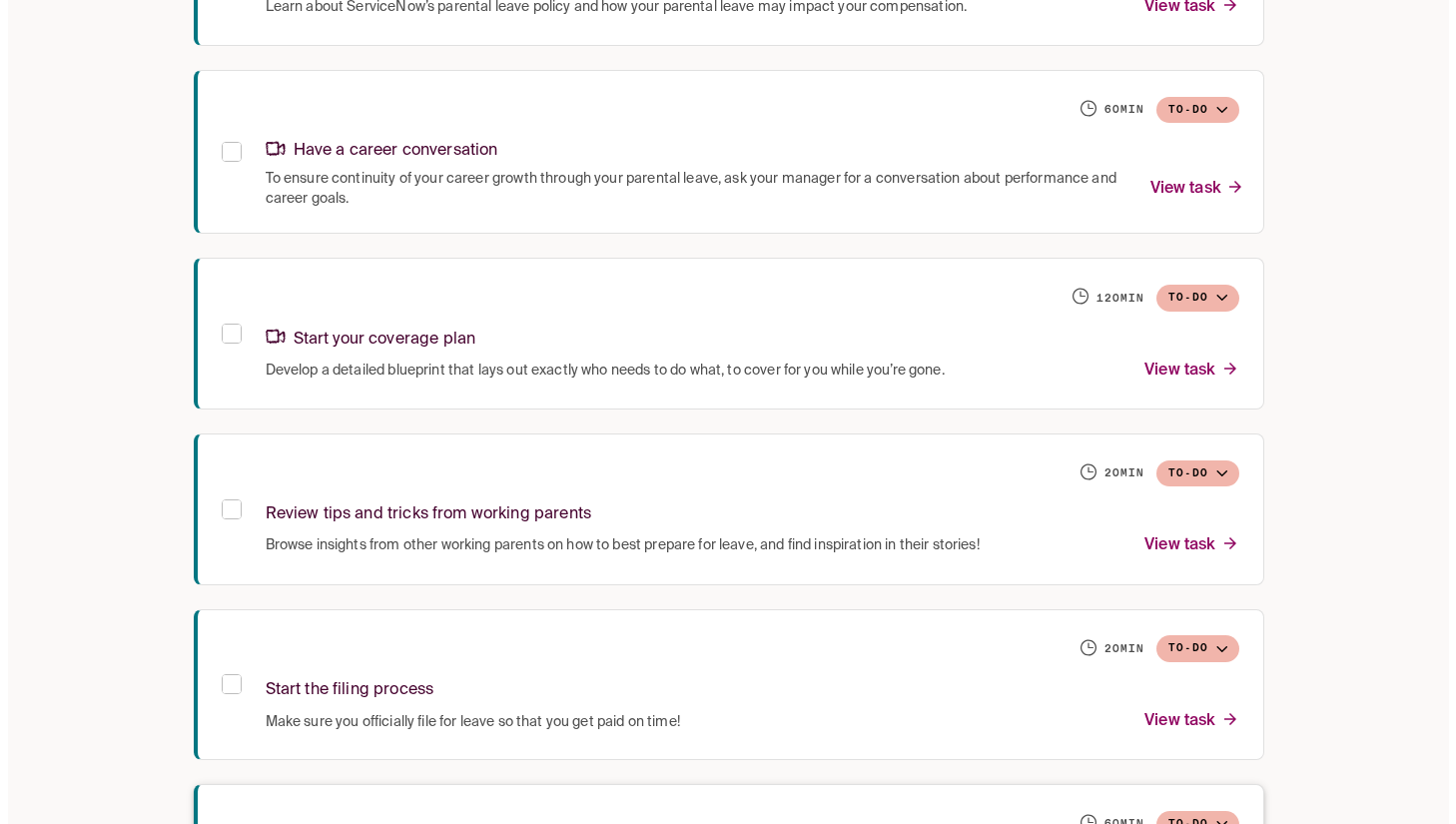scroll, scrollTop: 1050, scrollLeft: 0, axis: vertical 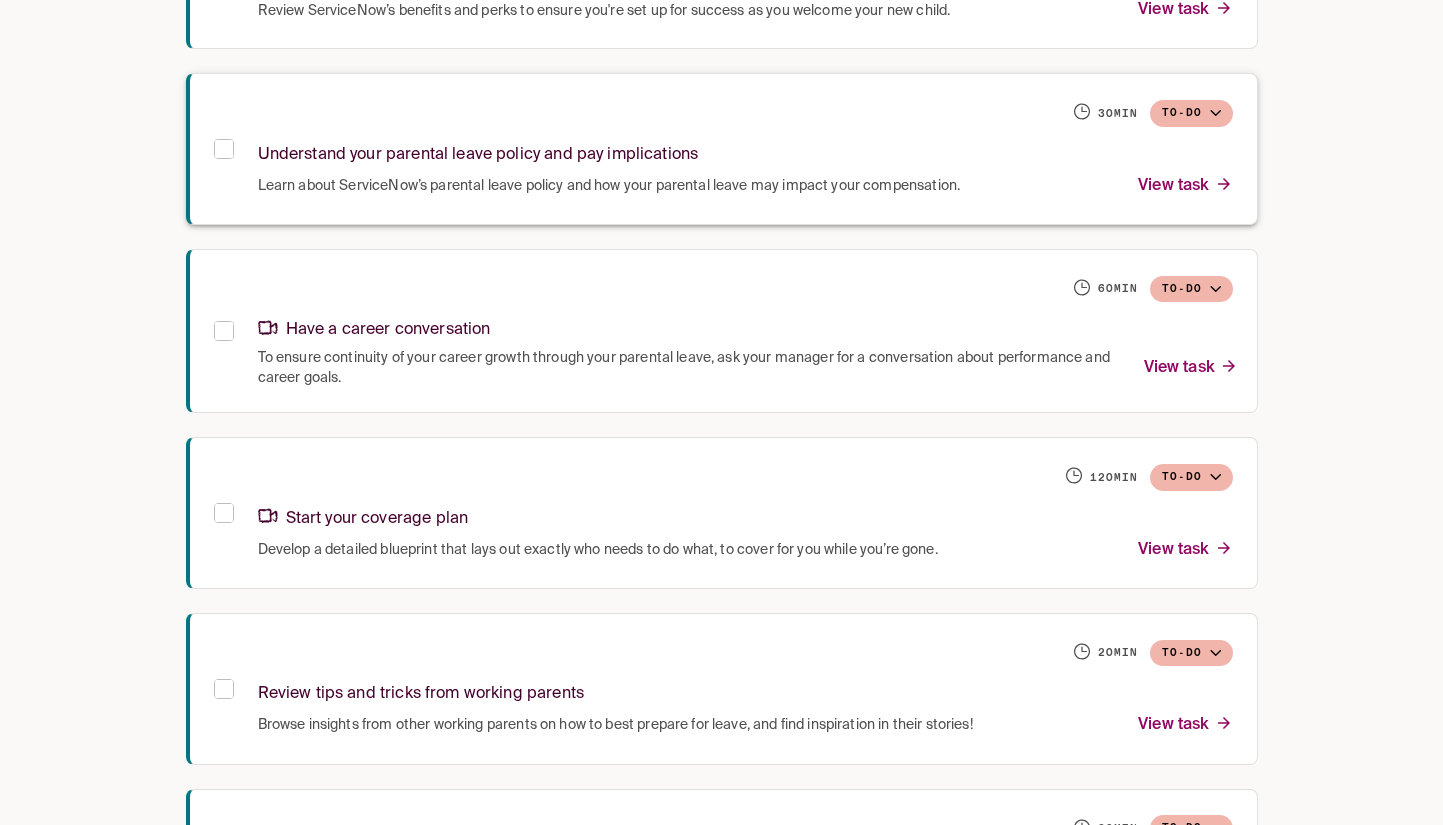 click on "Understand your parental leave policy and pay implications" at bounding box center [478, 155] 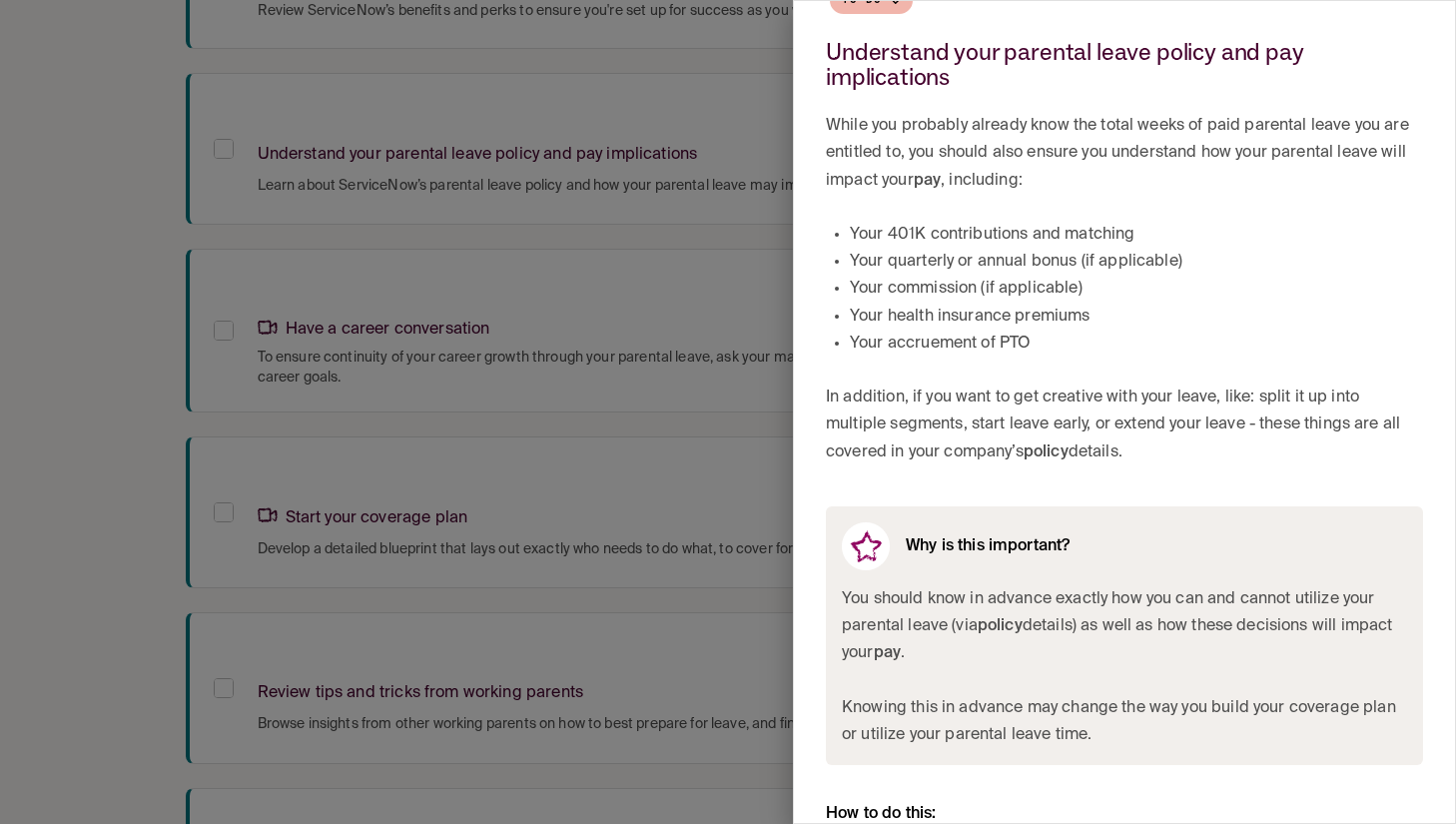 scroll, scrollTop: 159, scrollLeft: 0, axis: vertical 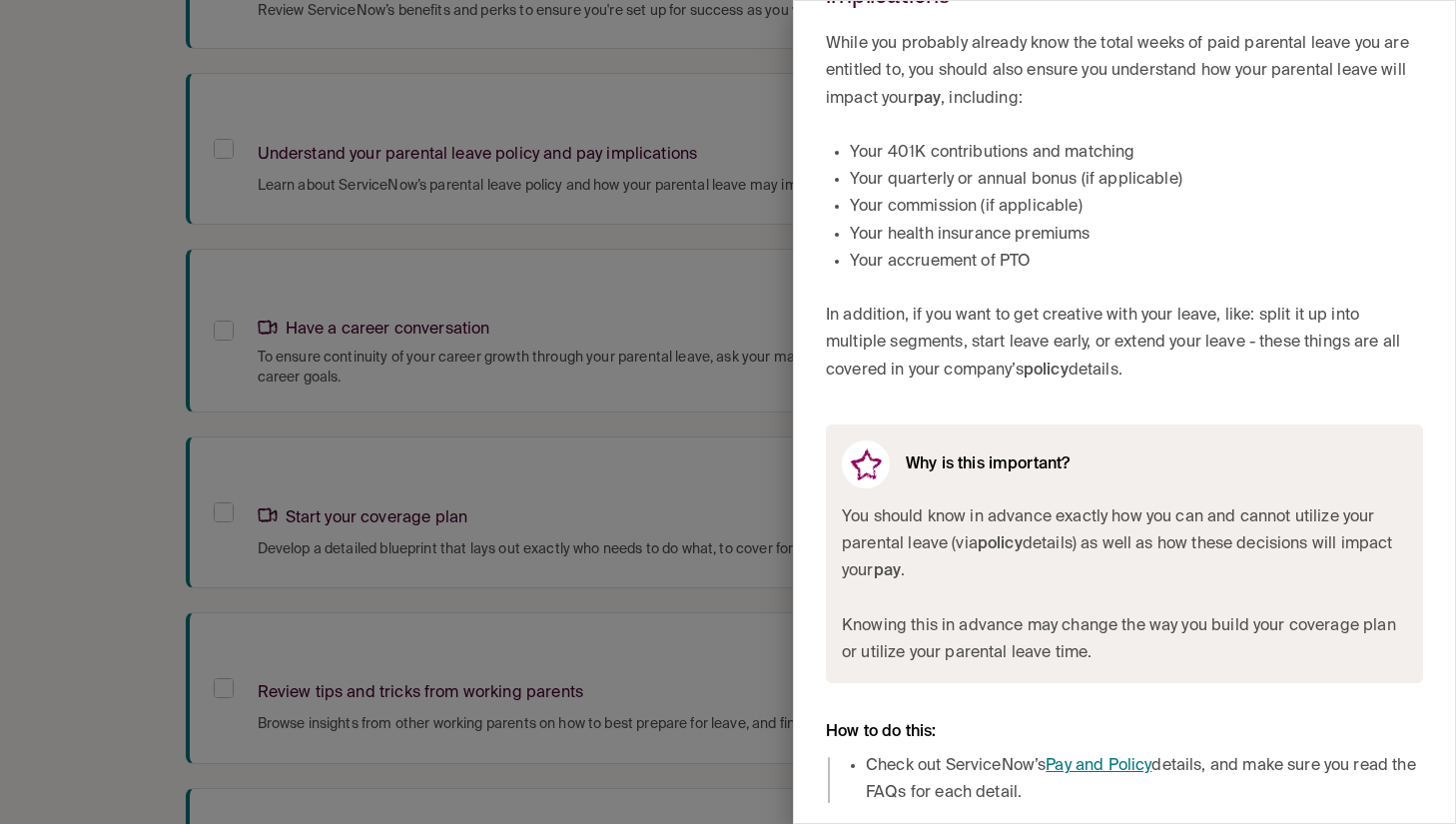 click on "Pay and Policy" at bounding box center (1098, 766) 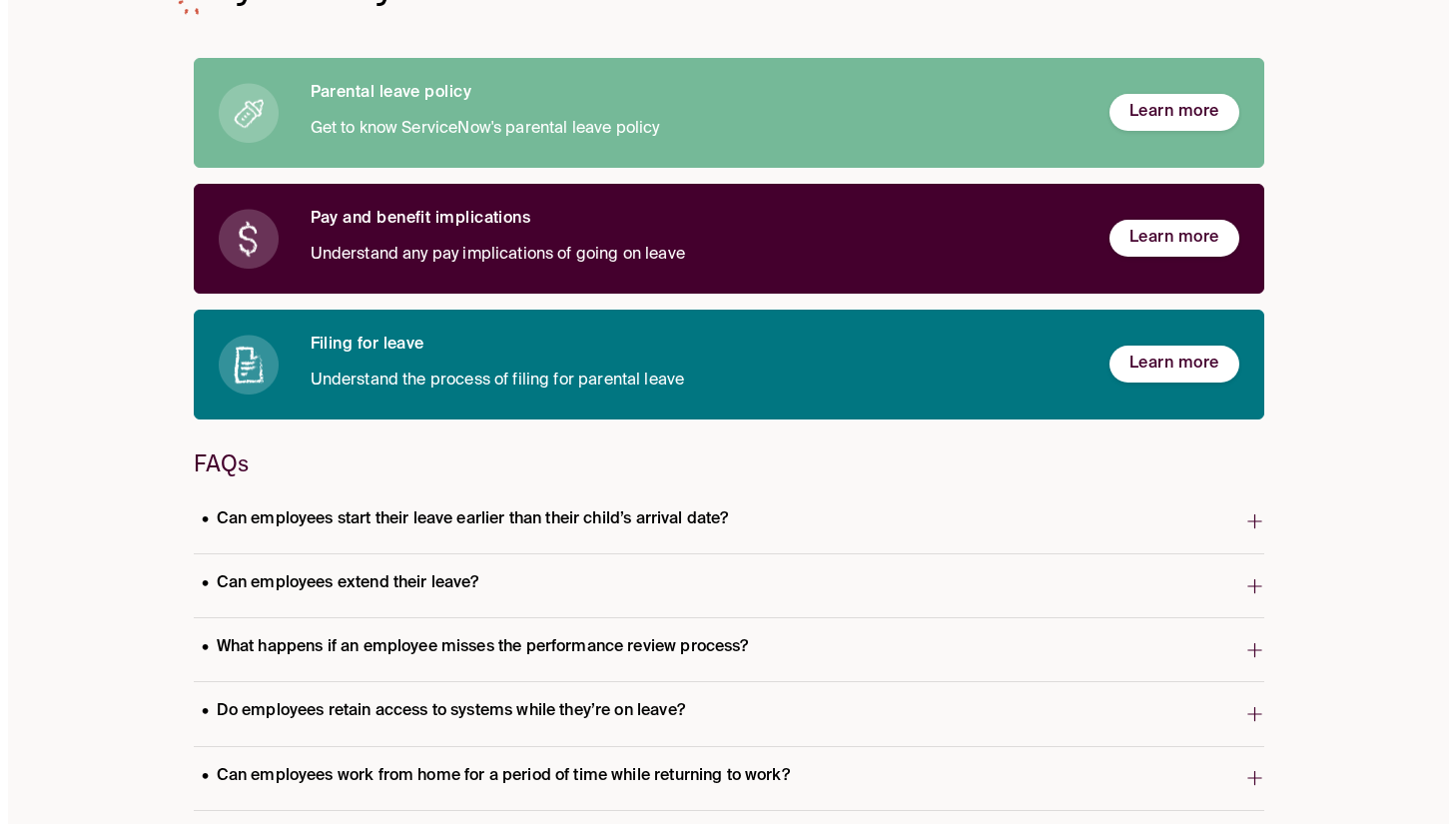 scroll, scrollTop: 0, scrollLeft: 0, axis: both 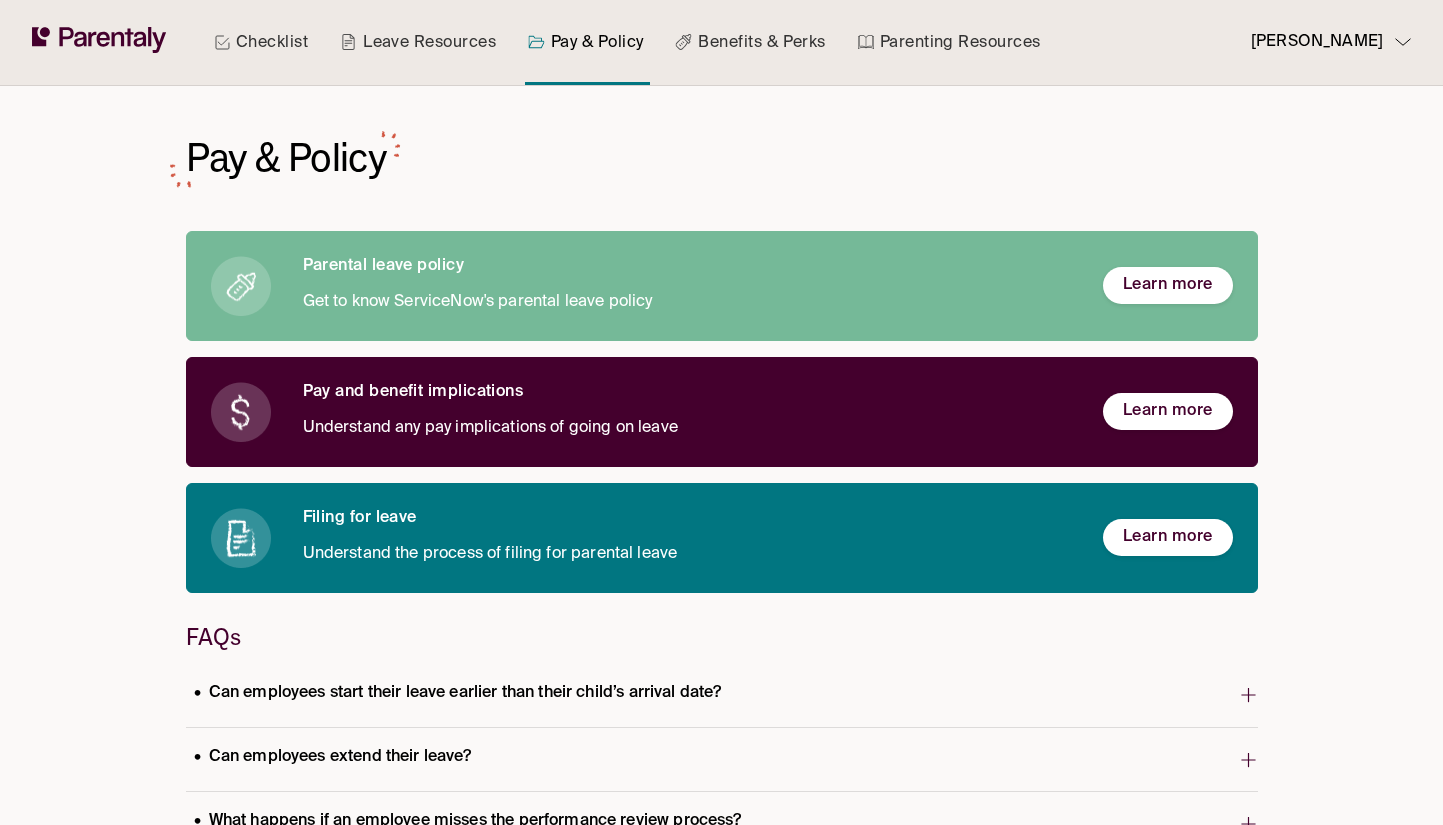 click on "[PERSON_NAME]" at bounding box center [1317, 42] 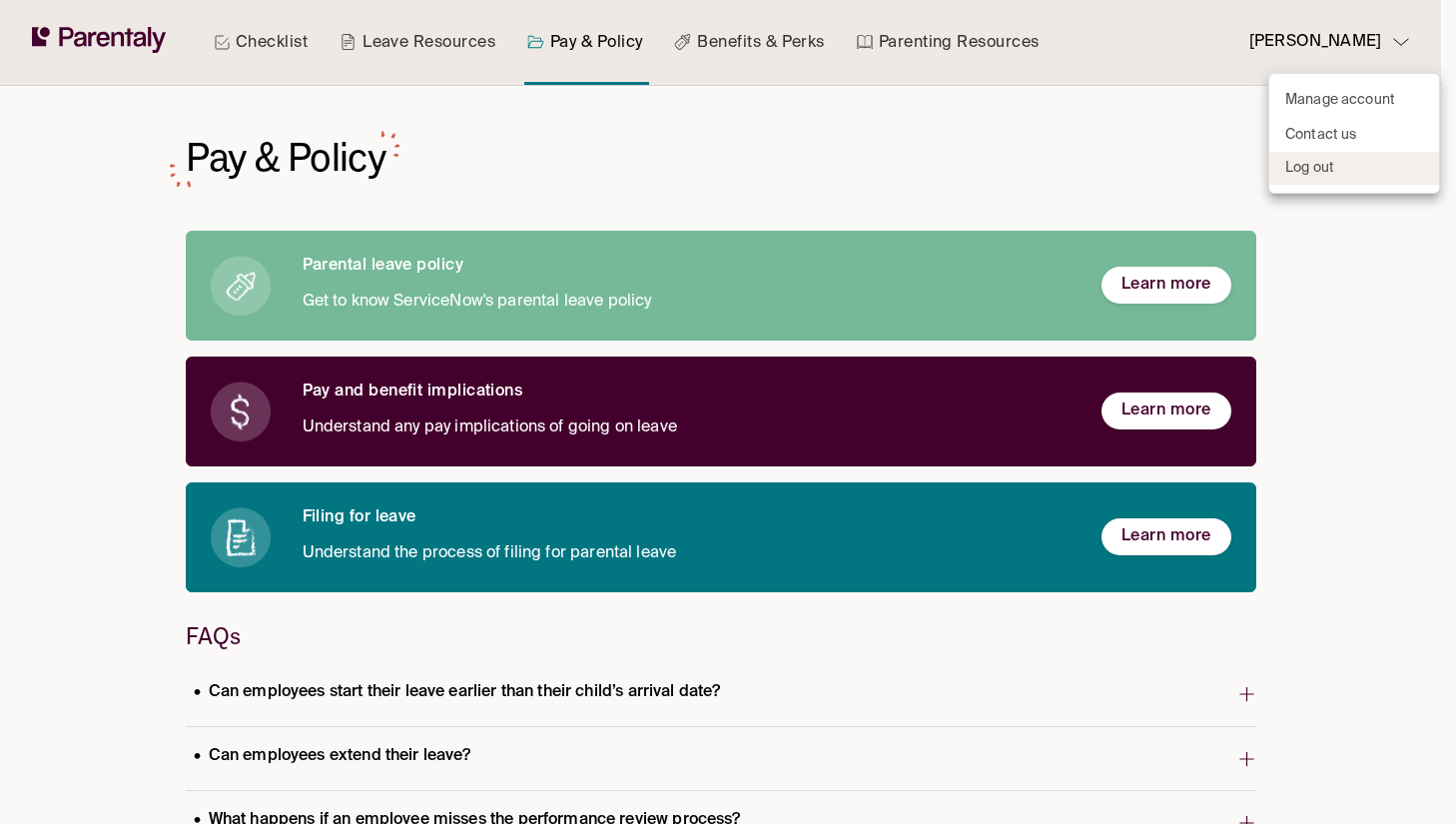 click on "Log out" at bounding box center (1354, 168) 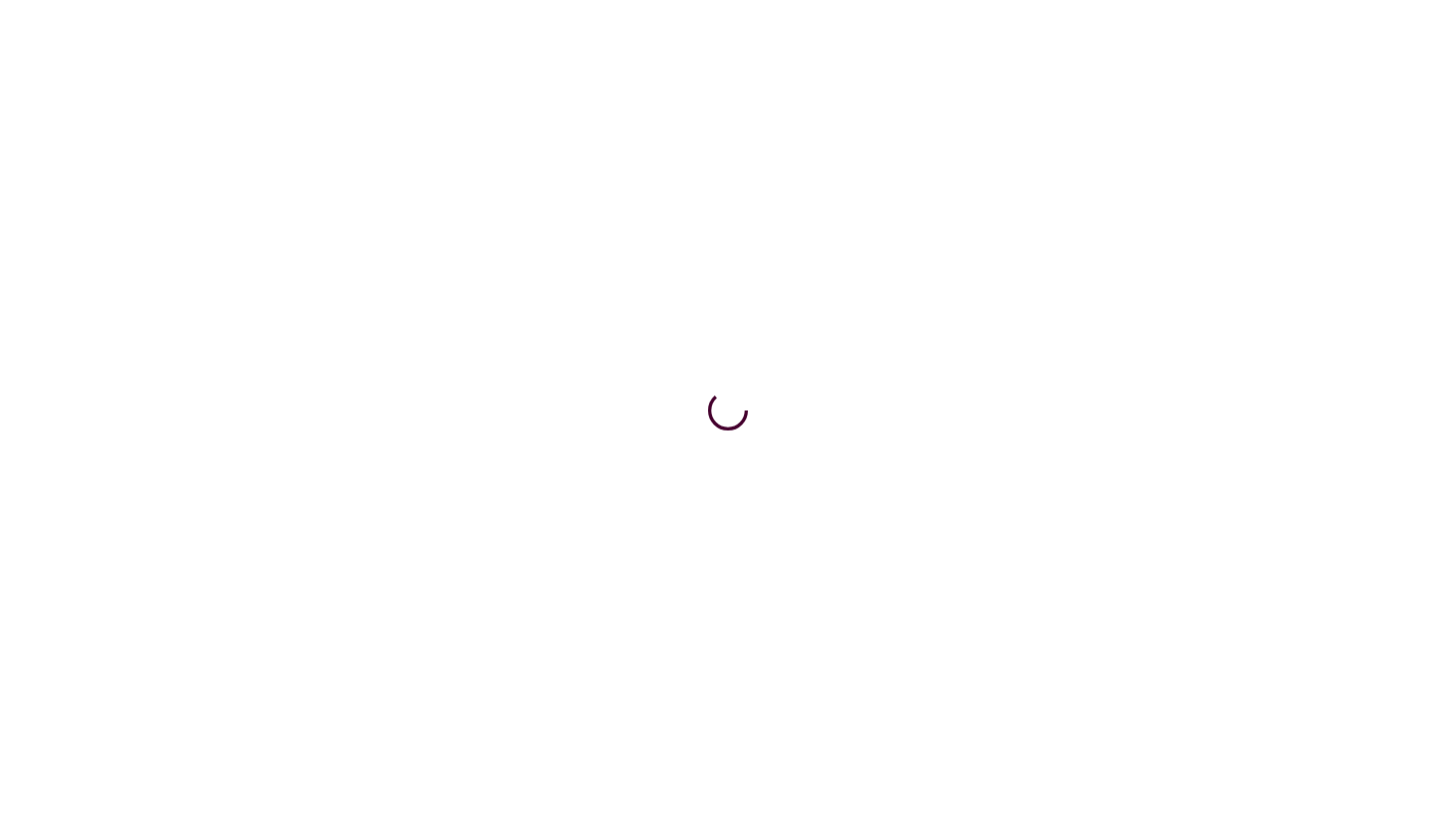 scroll, scrollTop: 0, scrollLeft: 0, axis: both 